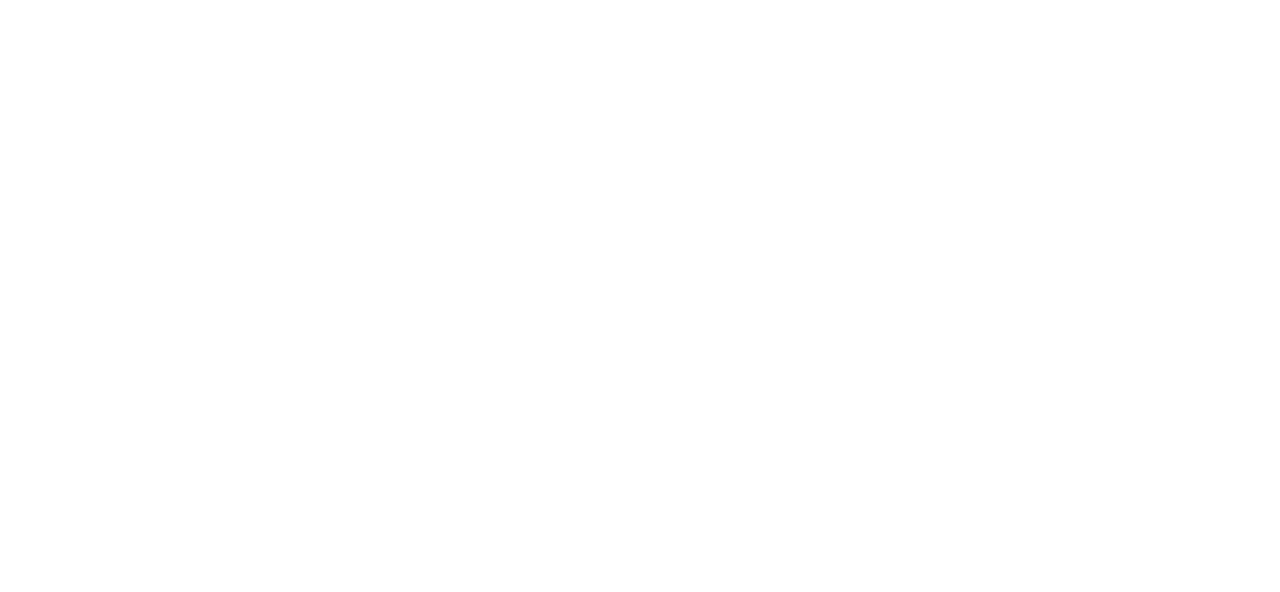 scroll, scrollTop: 0, scrollLeft: 0, axis: both 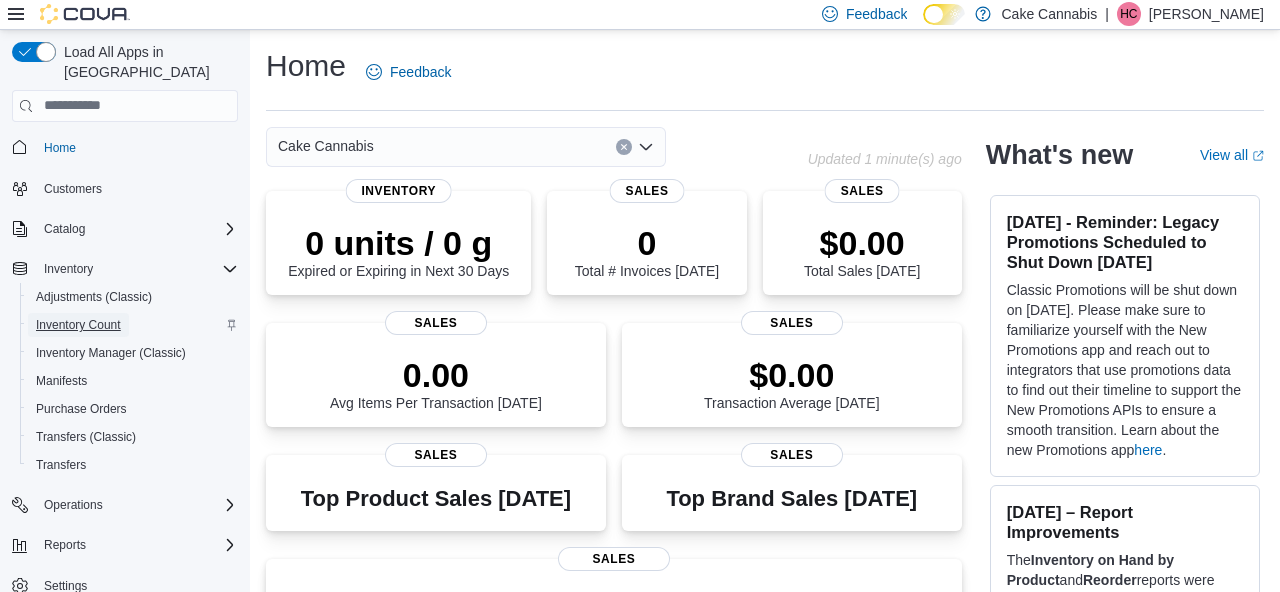 click on "Inventory Count" at bounding box center (78, 325) 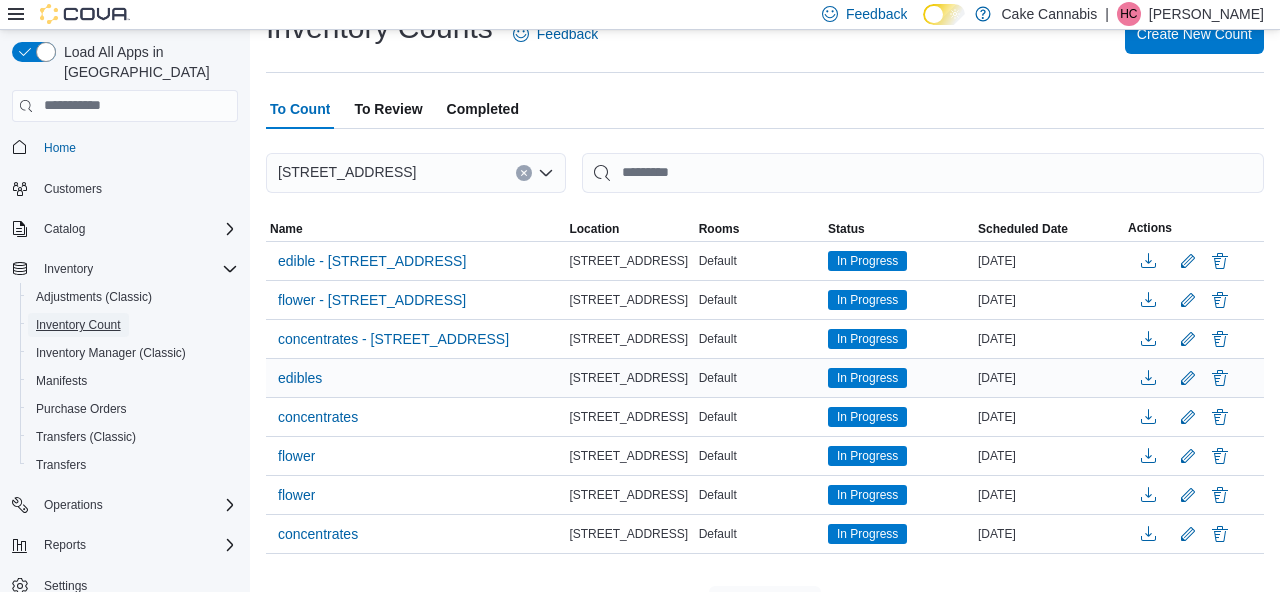 scroll, scrollTop: 63, scrollLeft: 0, axis: vertical 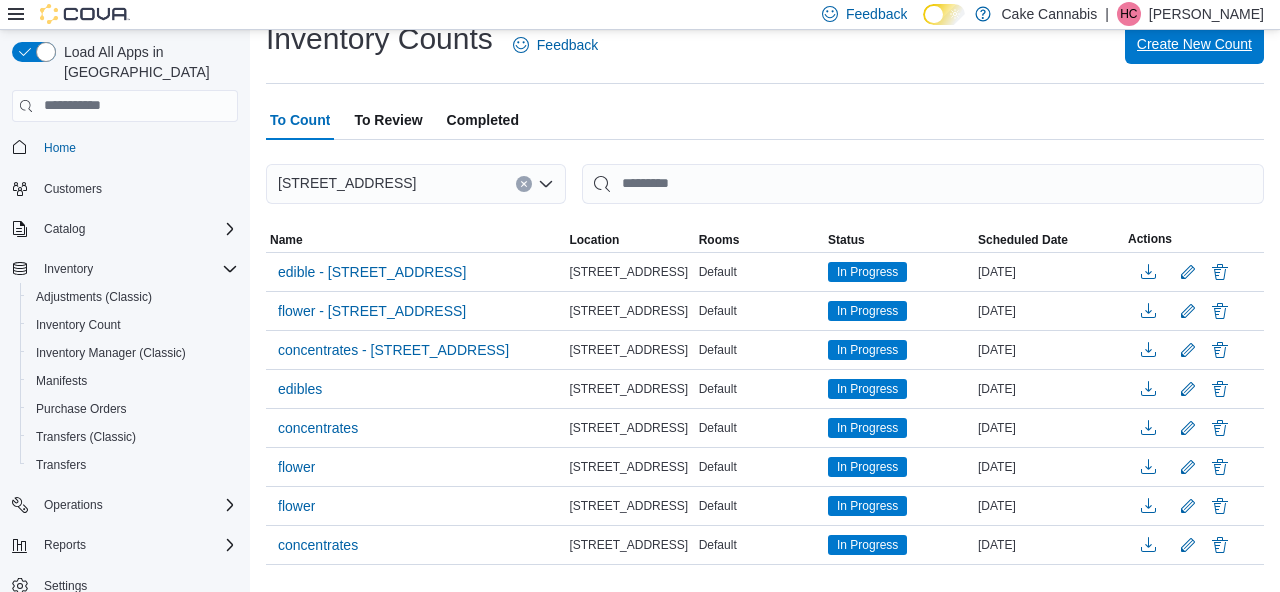 click on "Create New Count" at bounding box center (1194, 44) 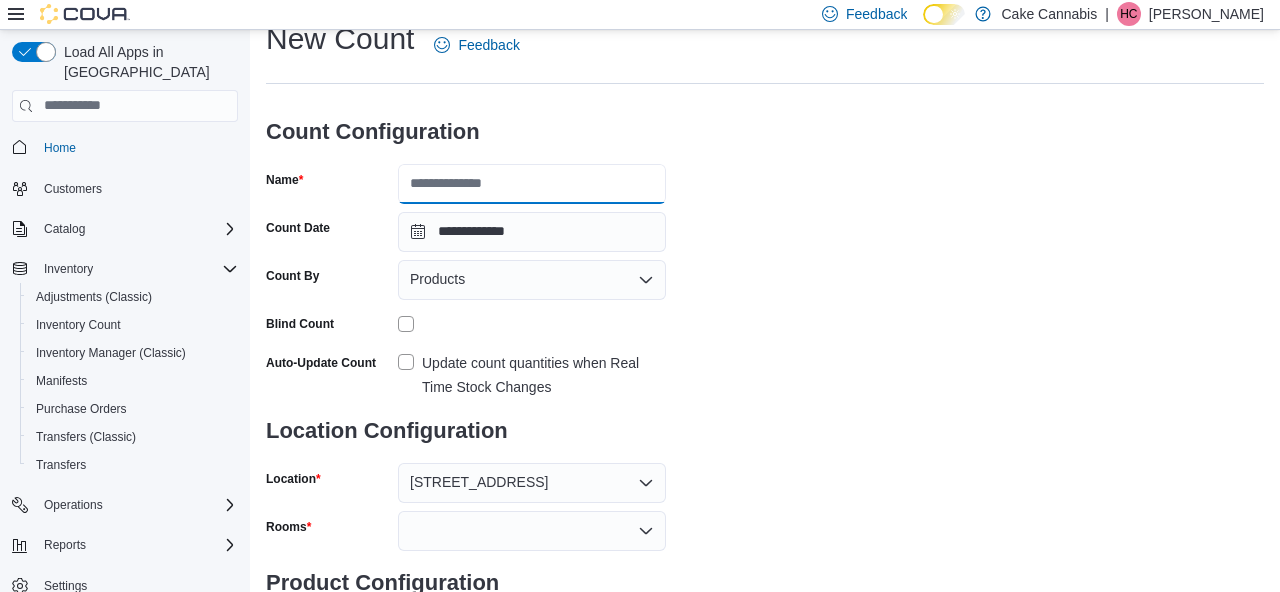 click on "Name" at bounding box center [532, 184] 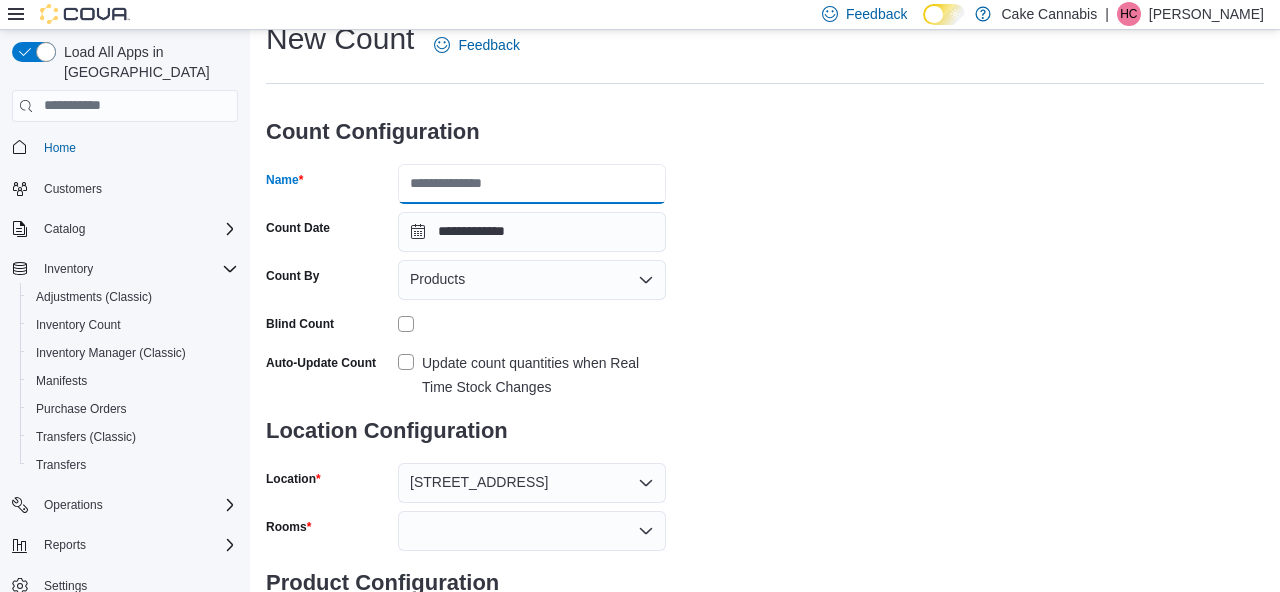 type on "**********" 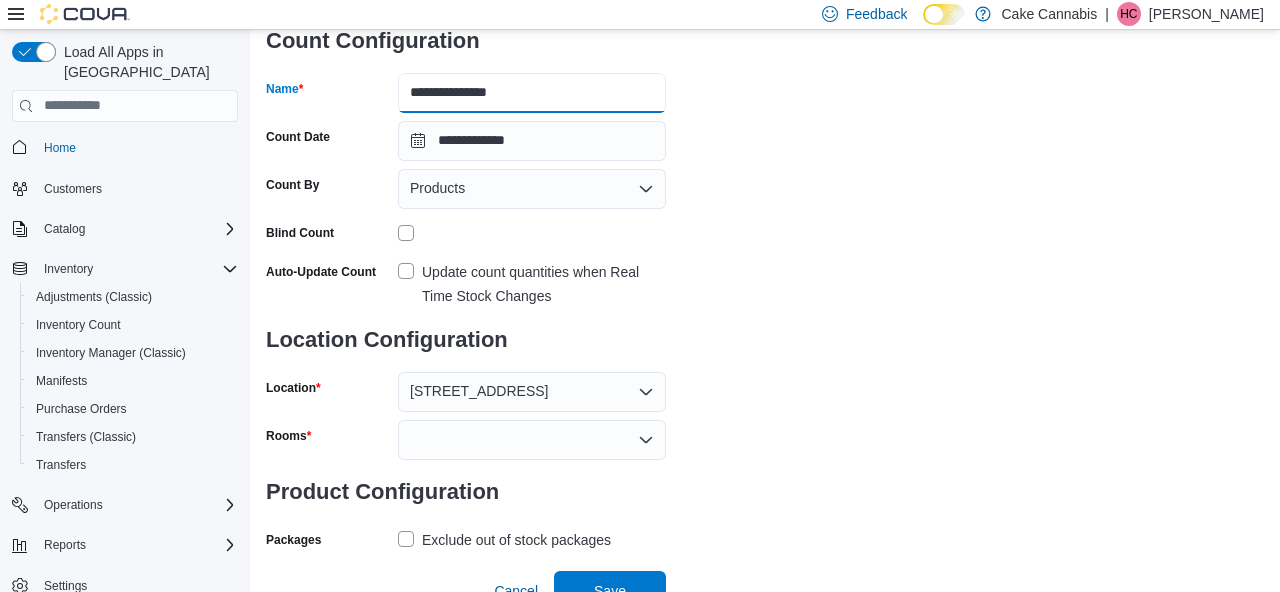 scroll, scrollTop: 155, scrollLeft: 0, axis: vertical 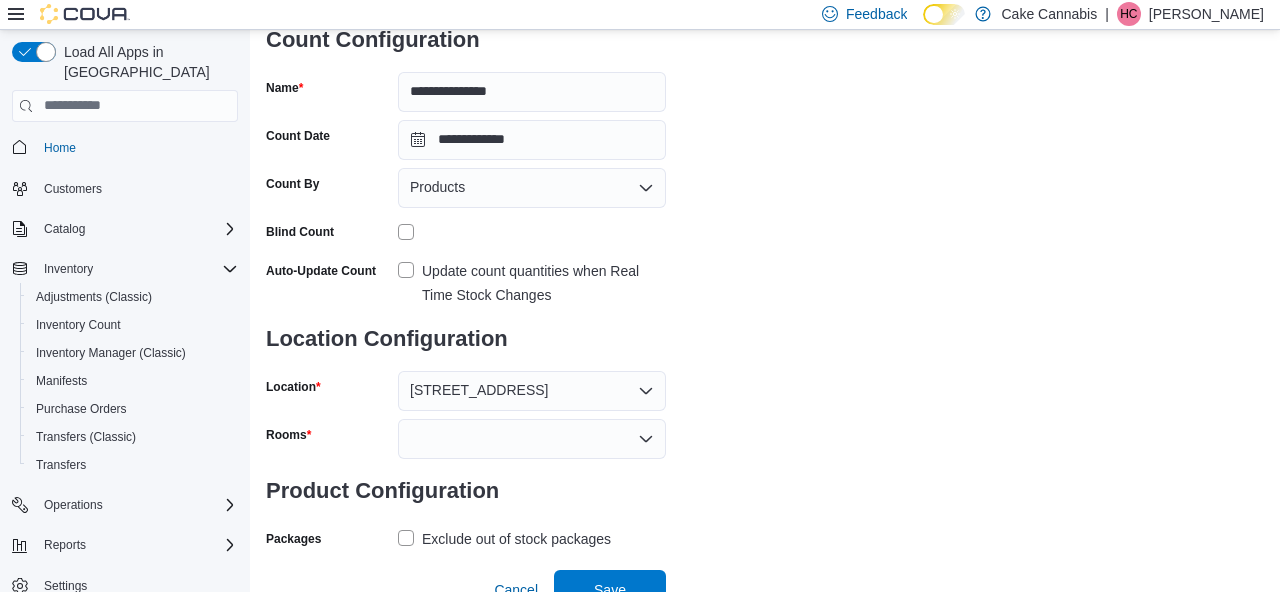 click on "Update count quantities when Real Time Stock Changes" at bounding box center (532, 283) 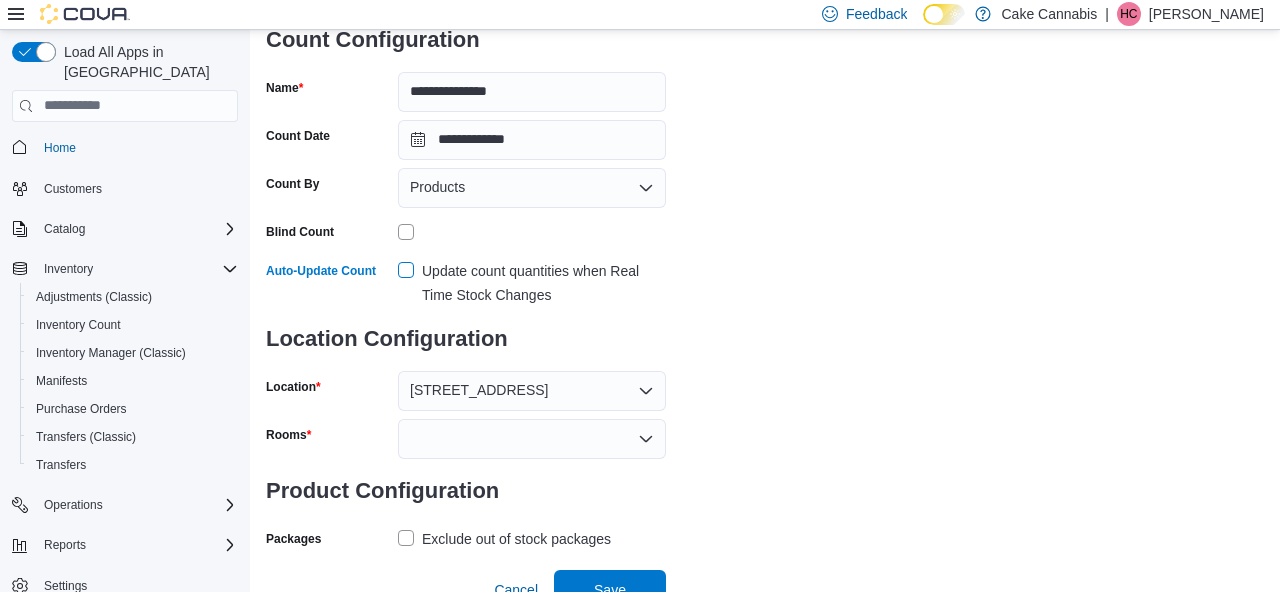 scroll, scrollTop: 172, scrollLeft: 0, axis: vertical 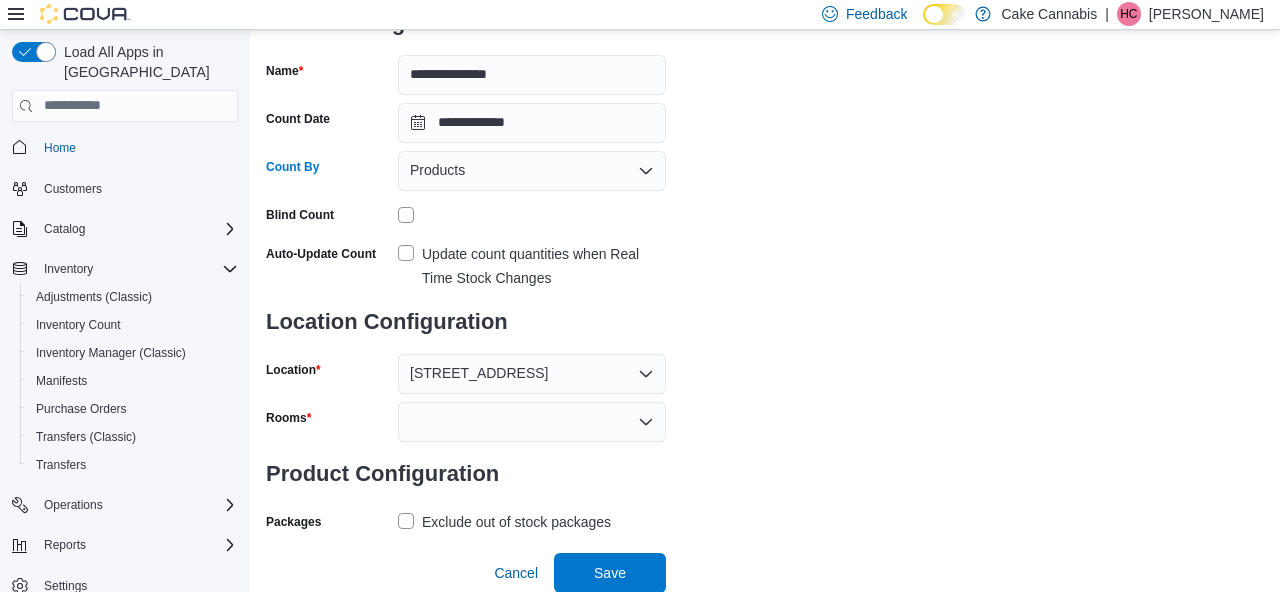 click on "Products" at bounding box center (532, 171) 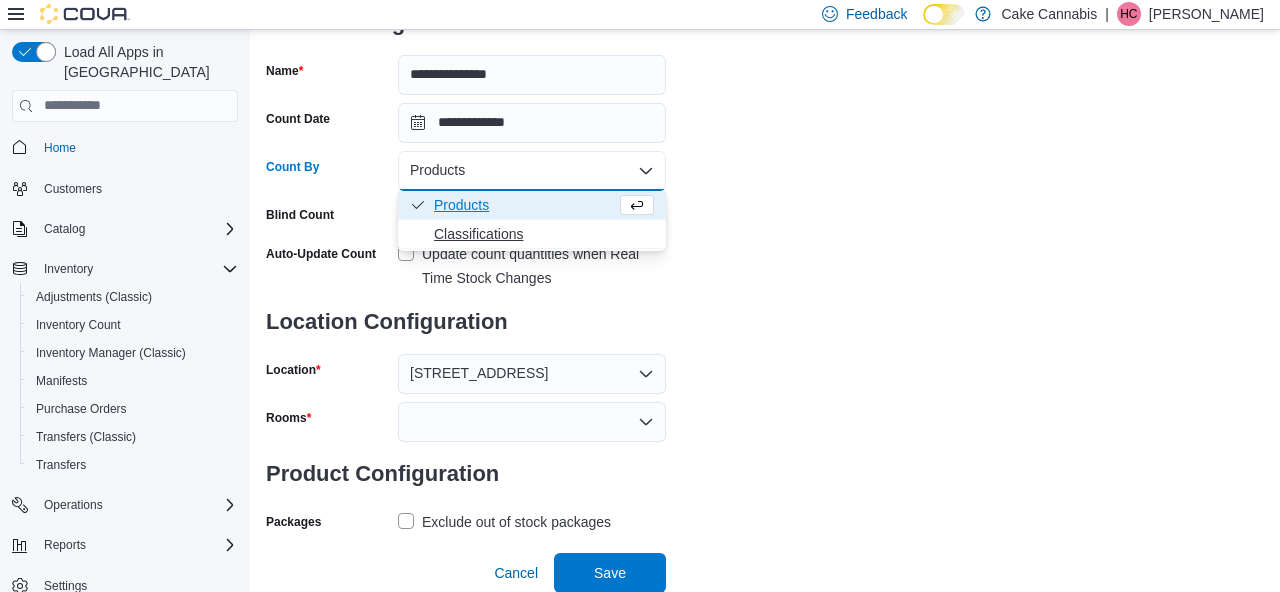 click on "Classifications" at bounding box center [544, 234] 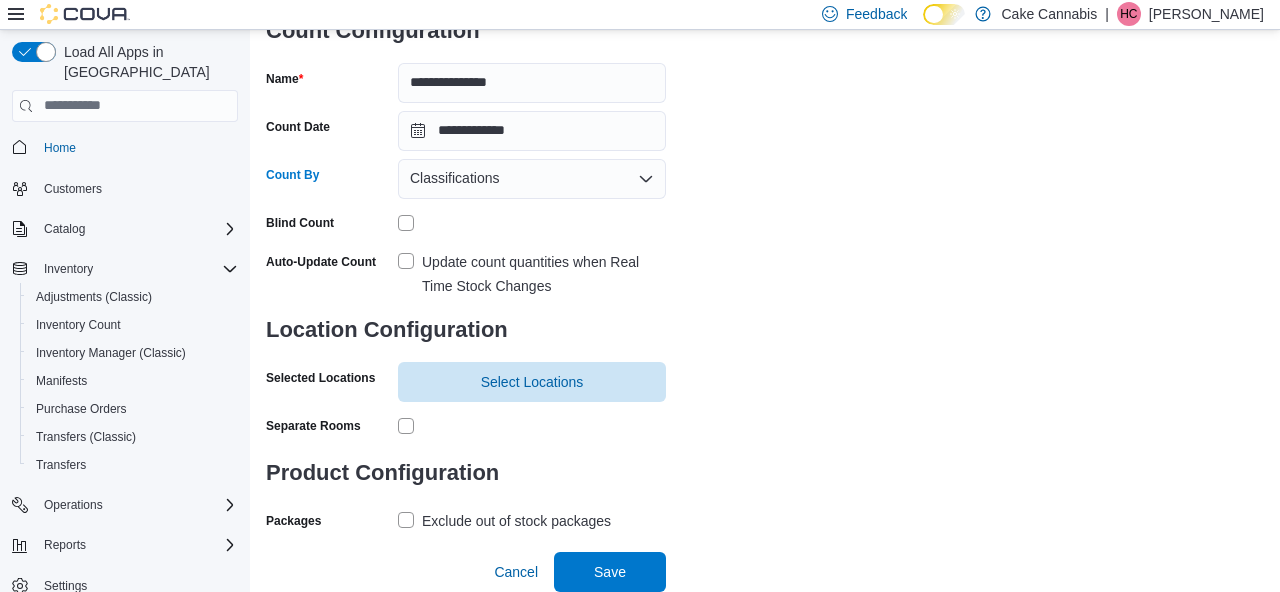 scroll, scrollTop: 163, scrollLeft: 0, axis: vertical 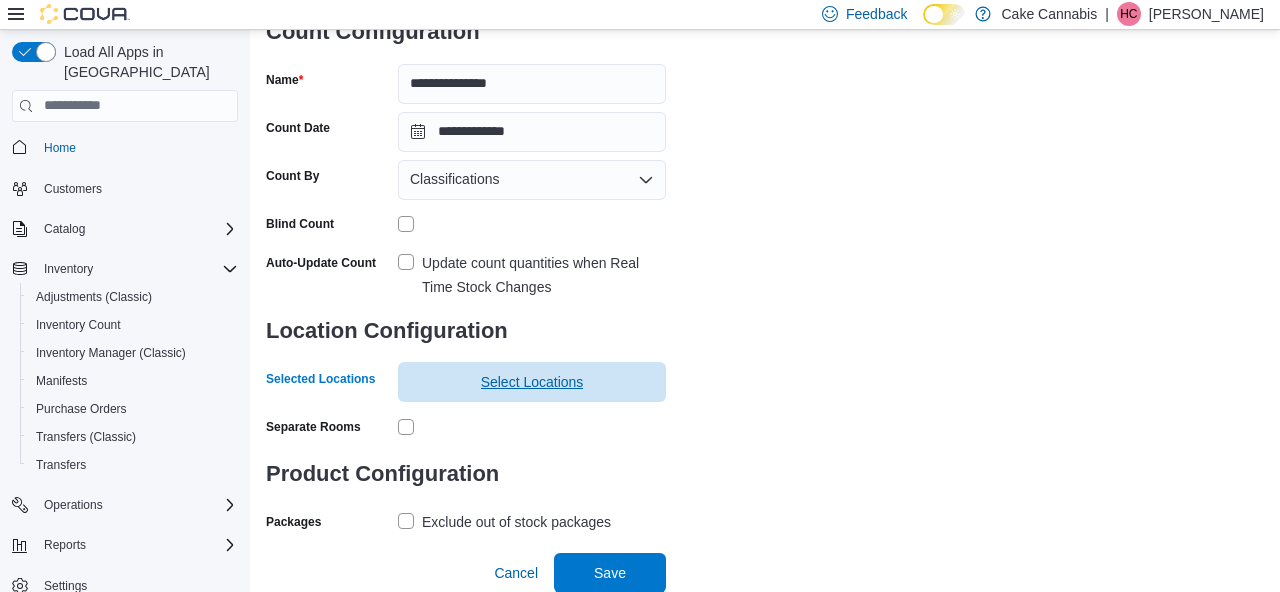 click on "Select Locations" at bounding box center [532, 382] 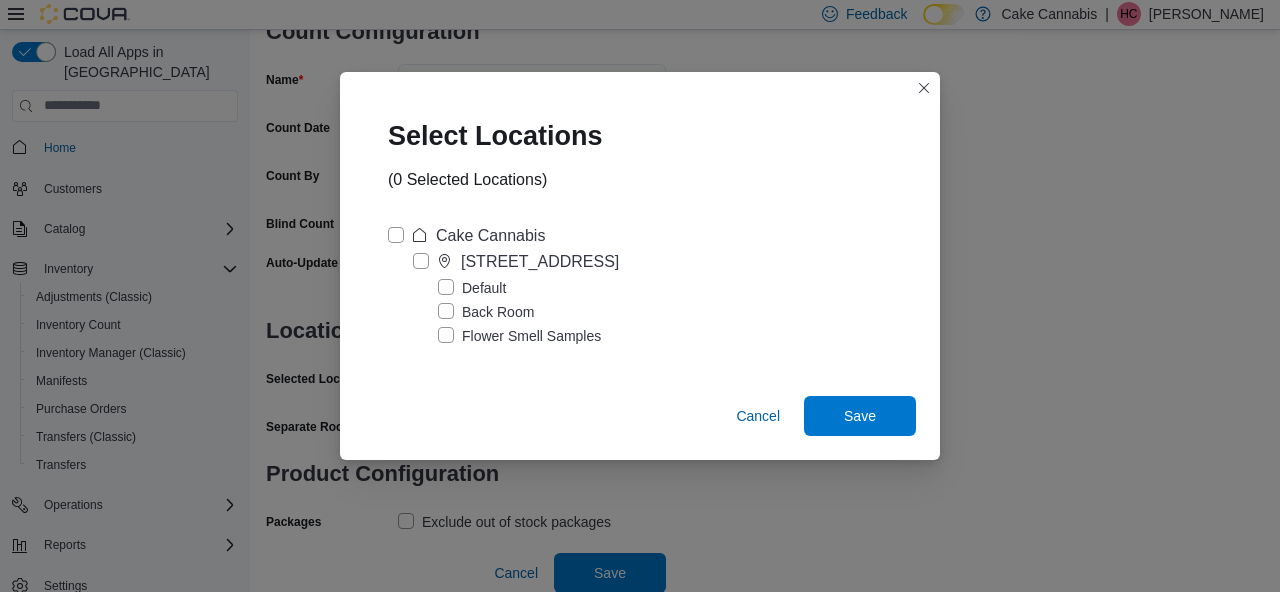 click on "Cake Cannabis" at bounding box center [466, 236] 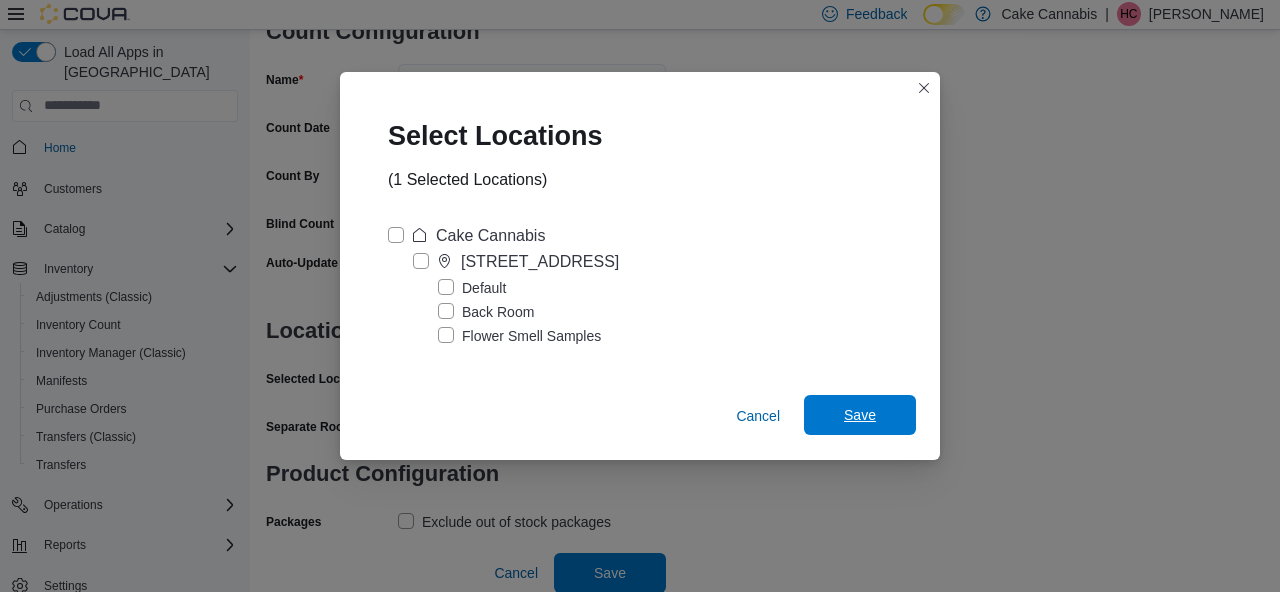 click on "Save" at bounding box center [860, 415] 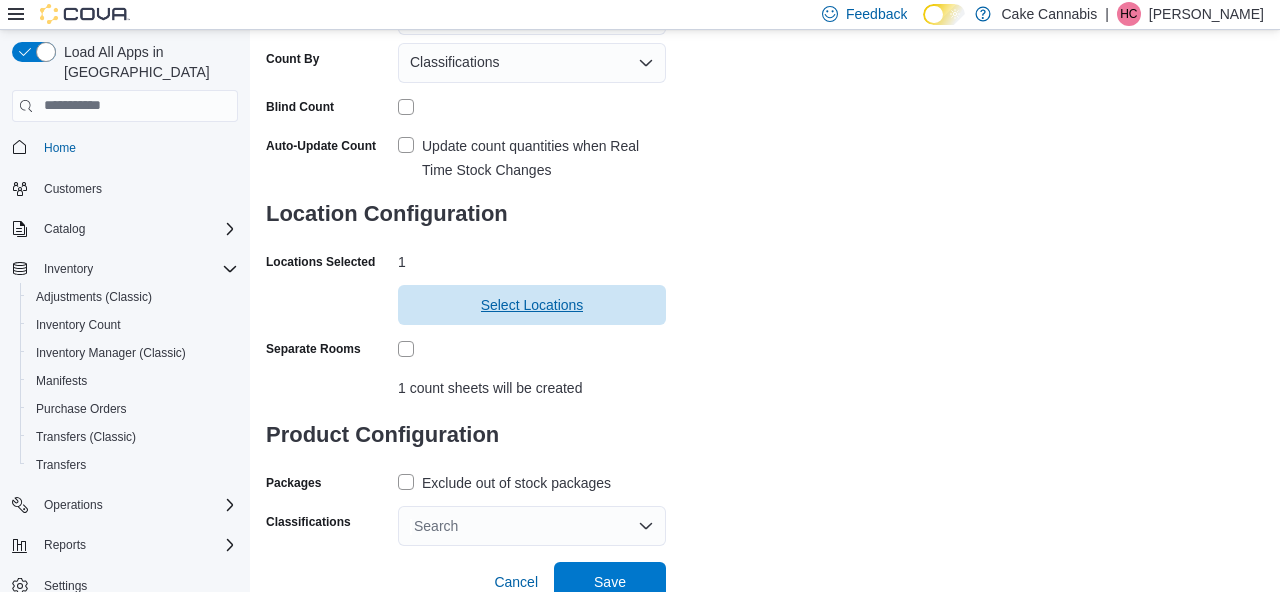 scroll, scrollTop: 289, scrollLeft: 0, axis: vertical 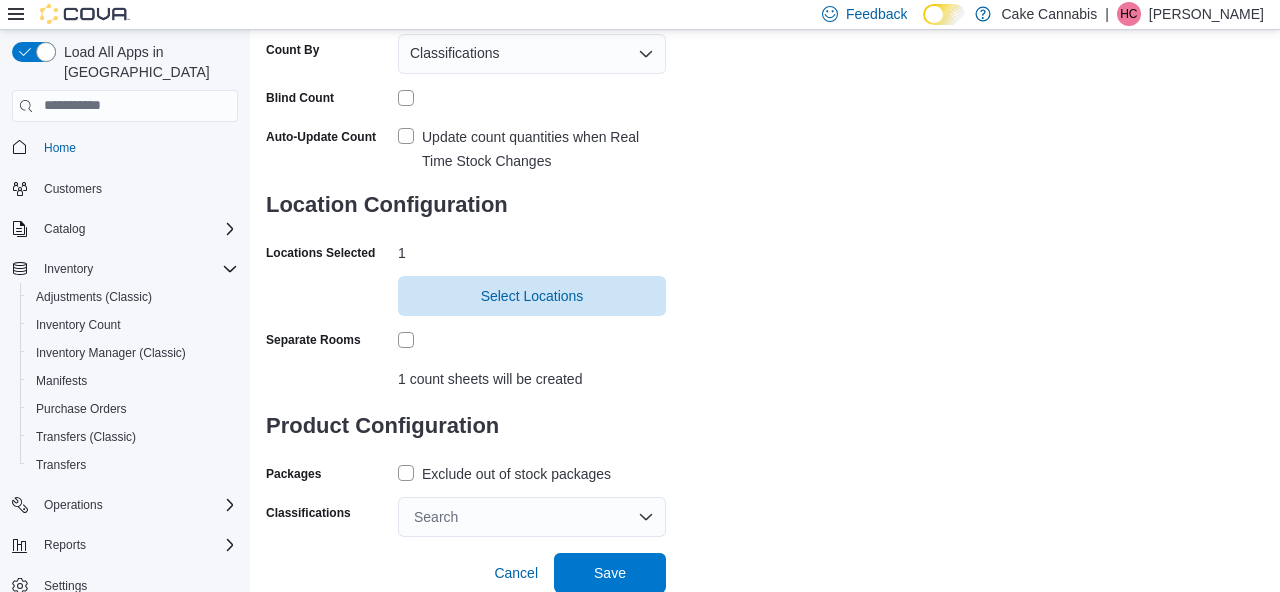 click on "Exclude out of stock packages" at bounding box center [504, 474] 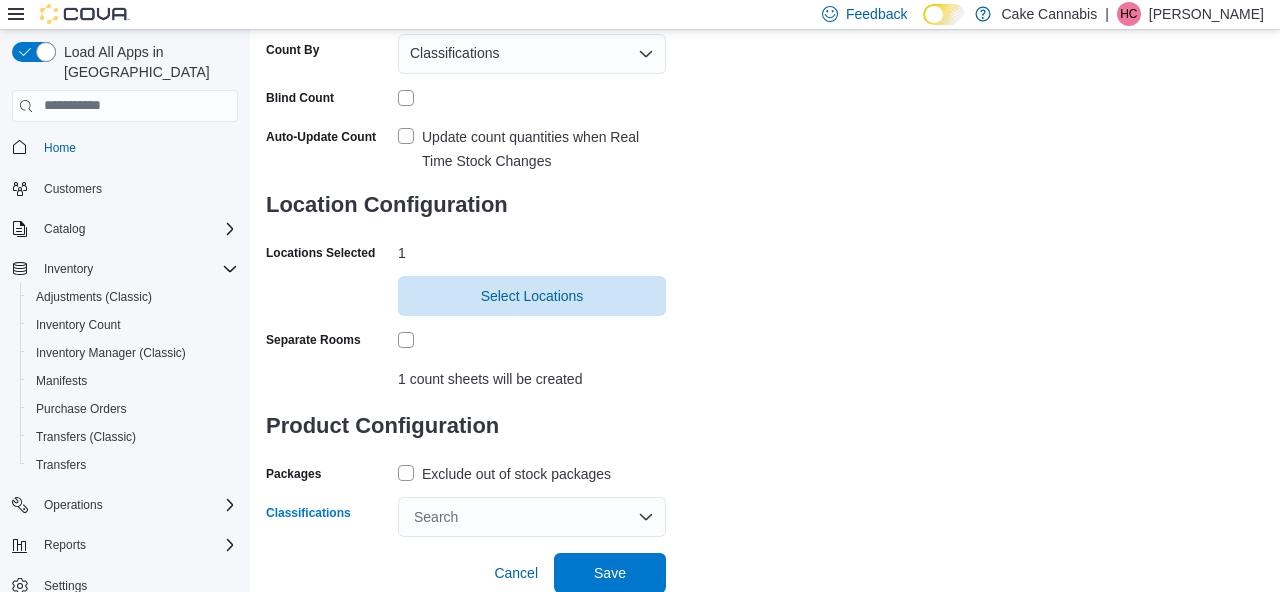 click on "Search" at bounding box center [532, 517] 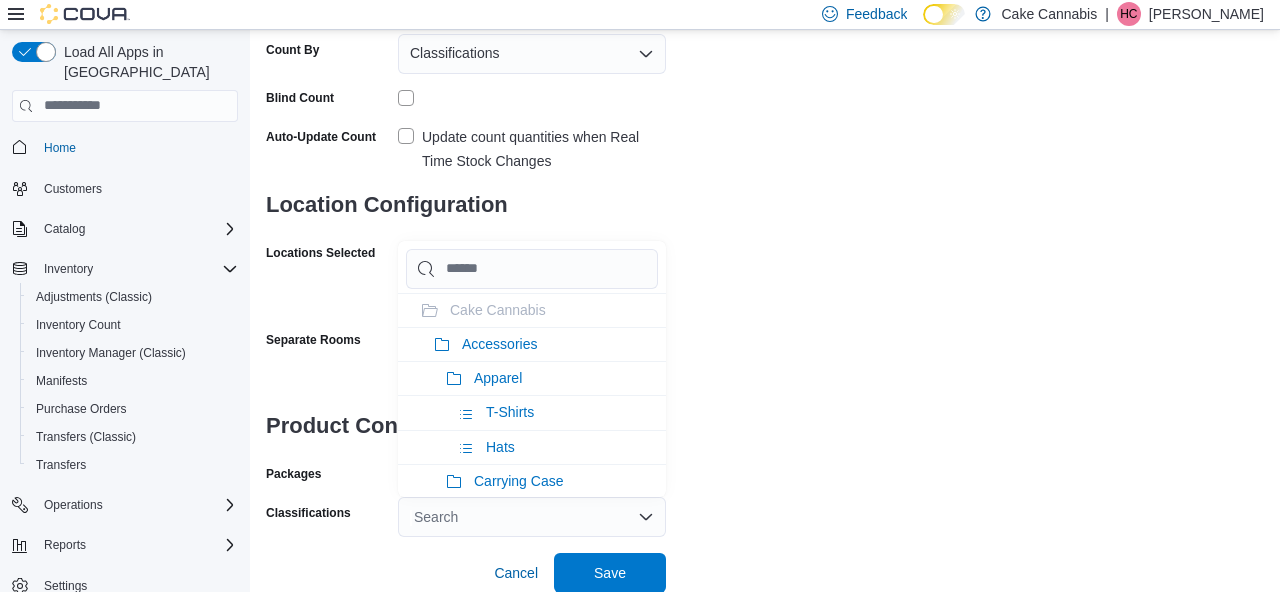 click on "Search" at bounding box center (532, 517) 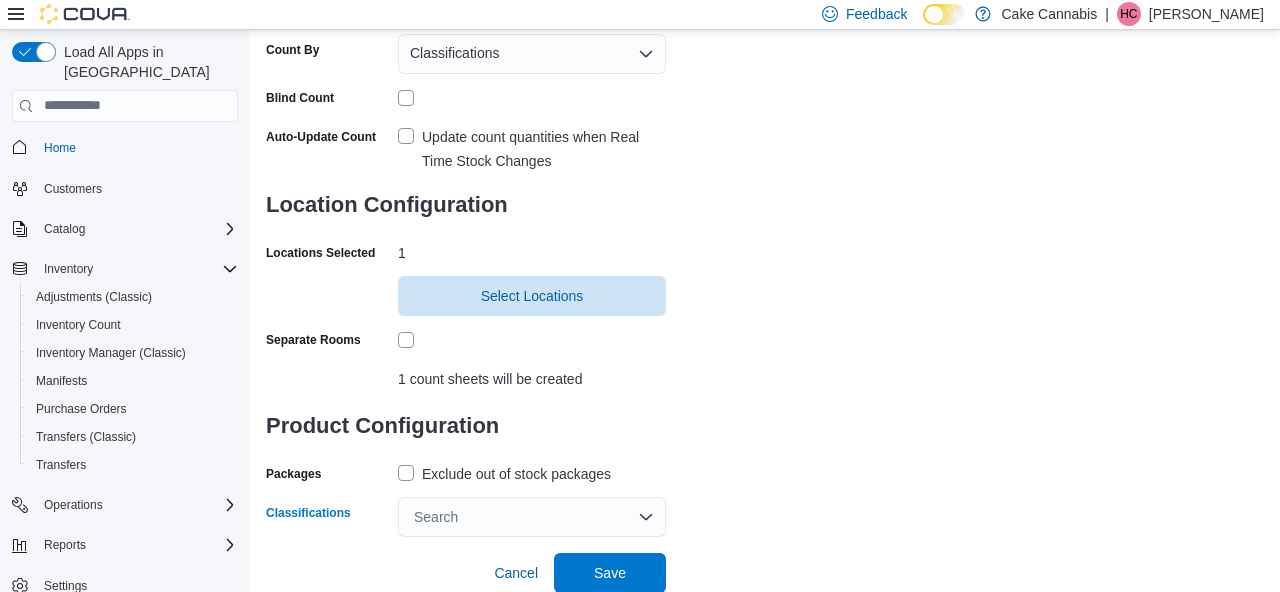 click on "Search" at bounding box center (532, 517) 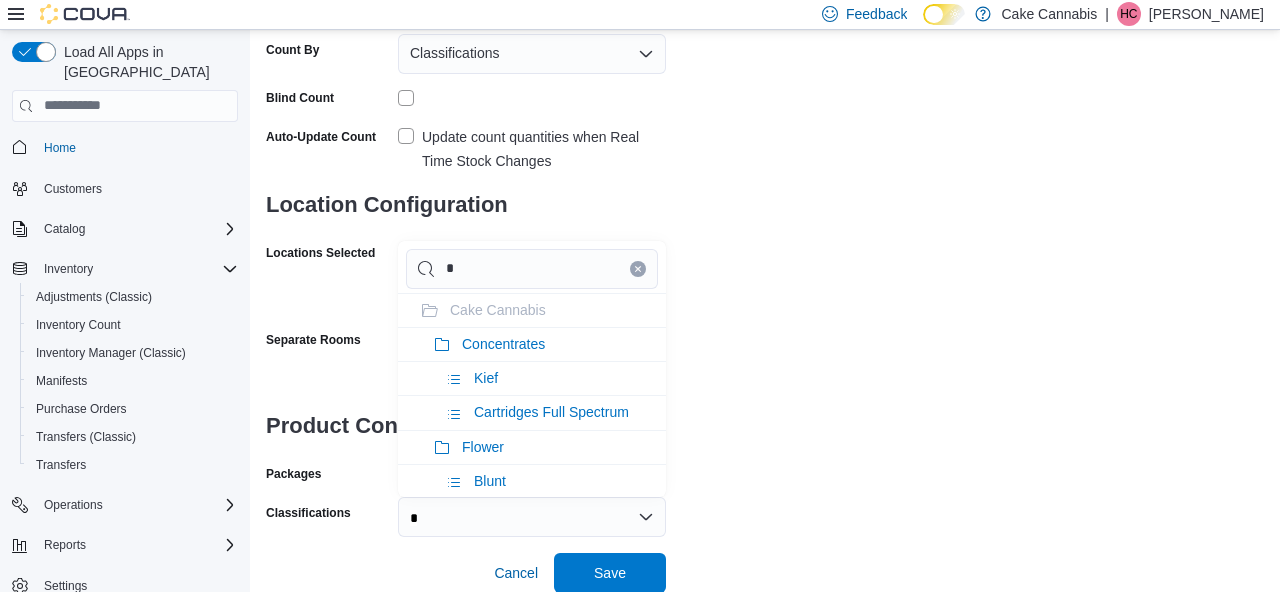 type on "*" 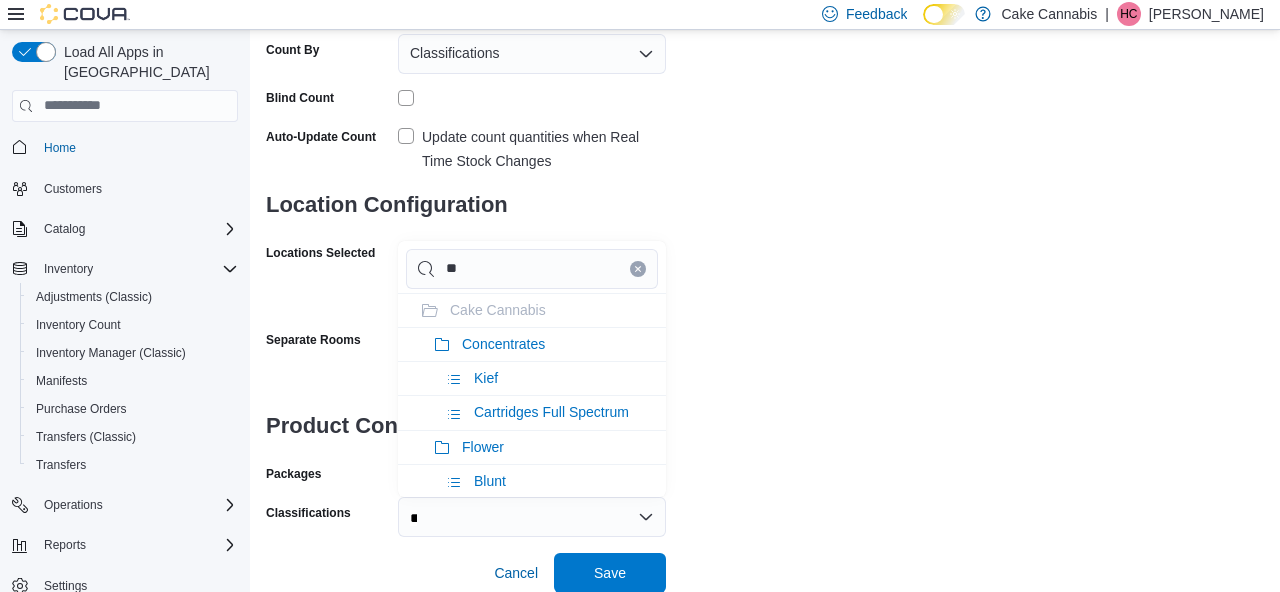 type on "***" 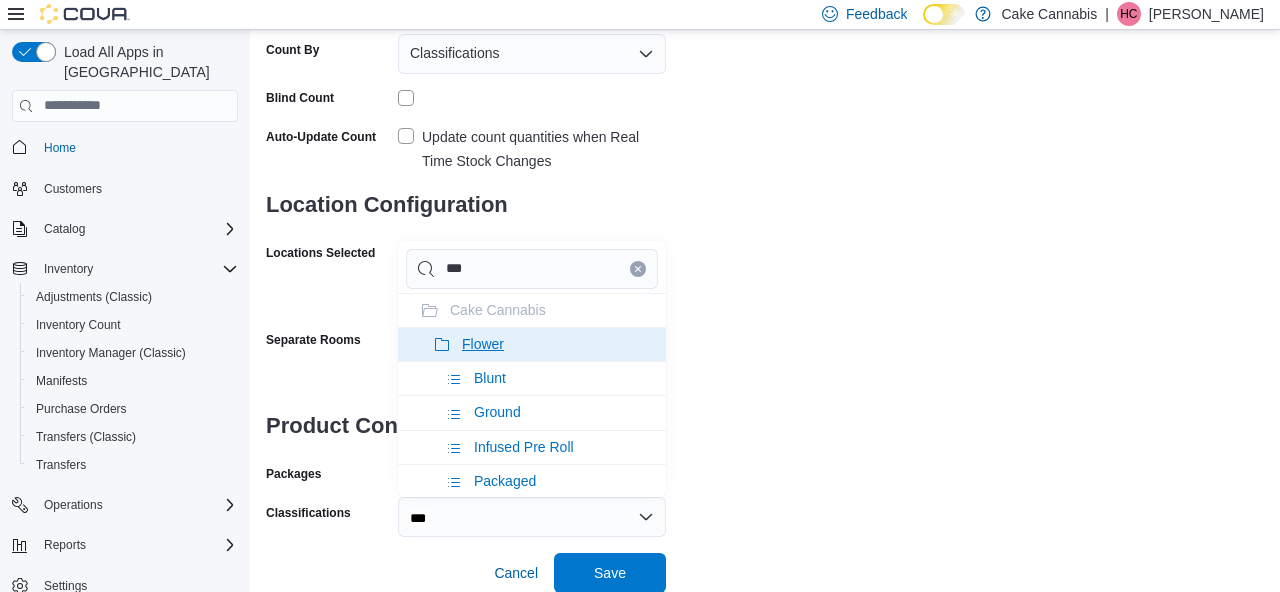 type on "***" 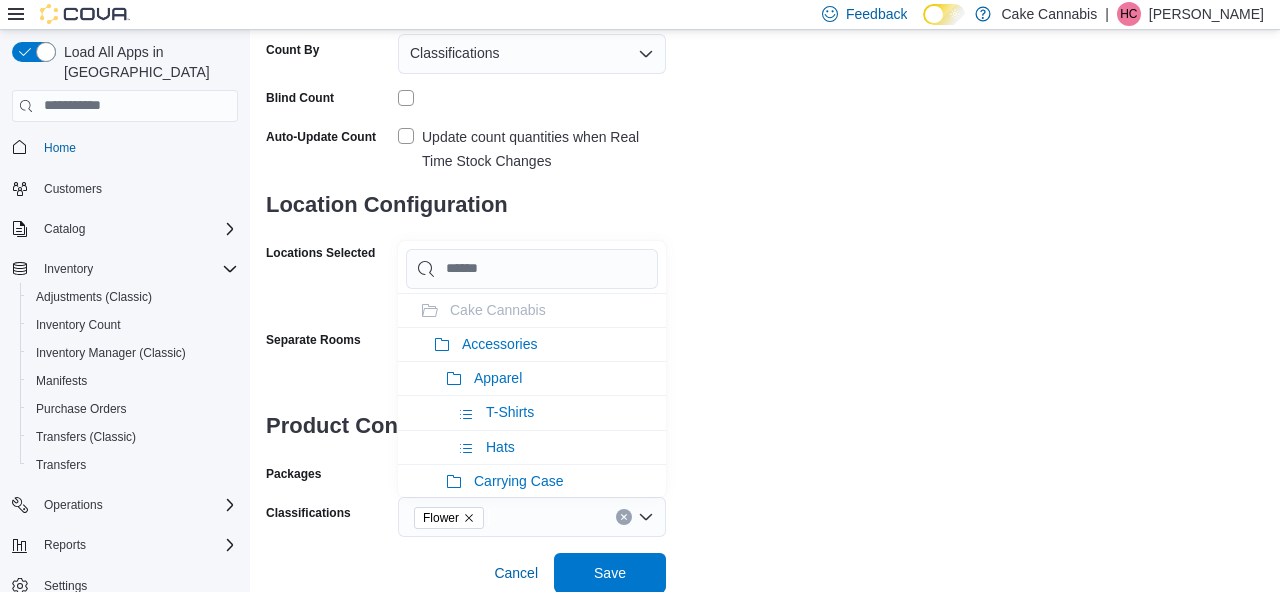click on "**********" at bounding box center (765, 165) 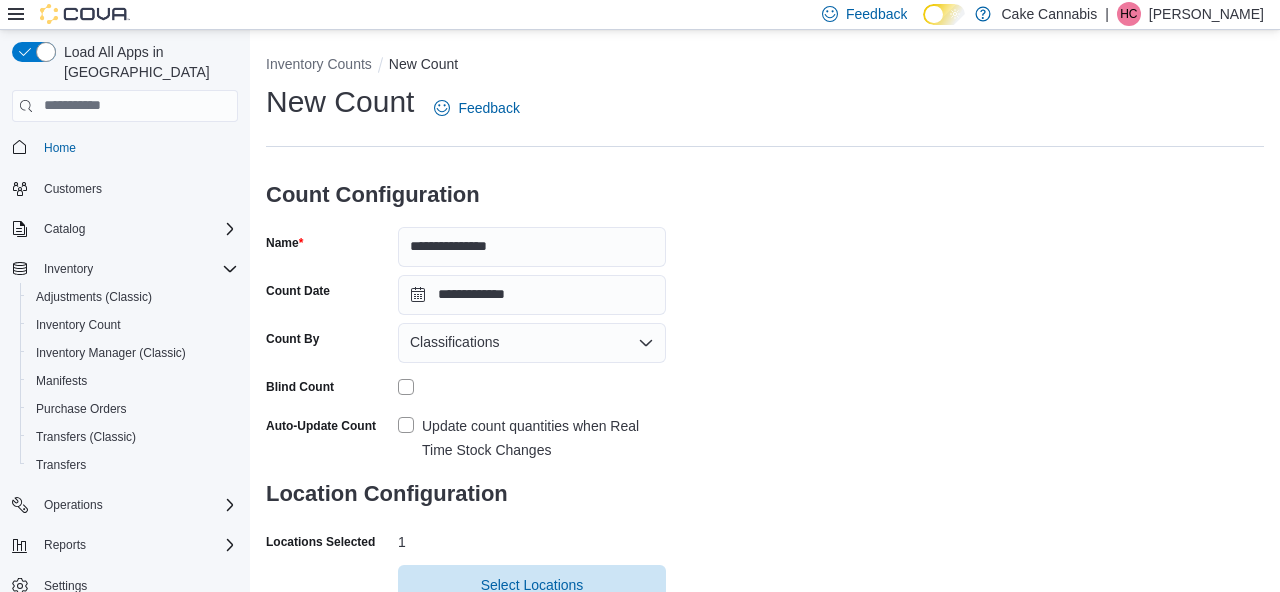 scroll, scrollTop: 289, scrollLeft: 0, axis: vertical 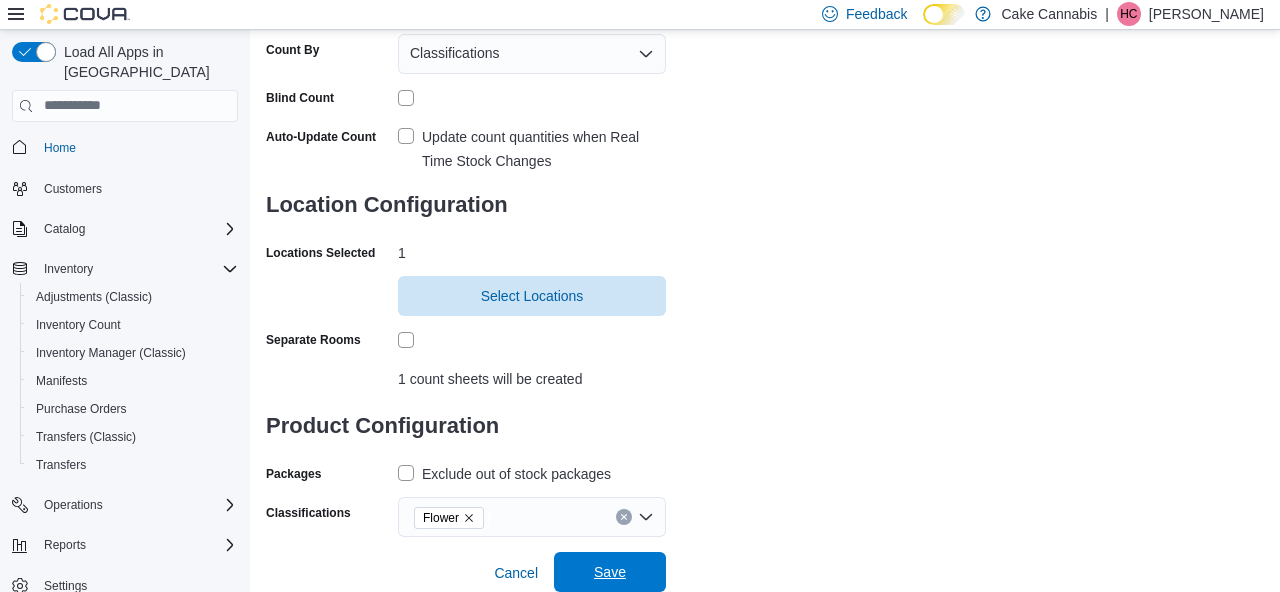 click on "Save" at bounding box center [610, 572] 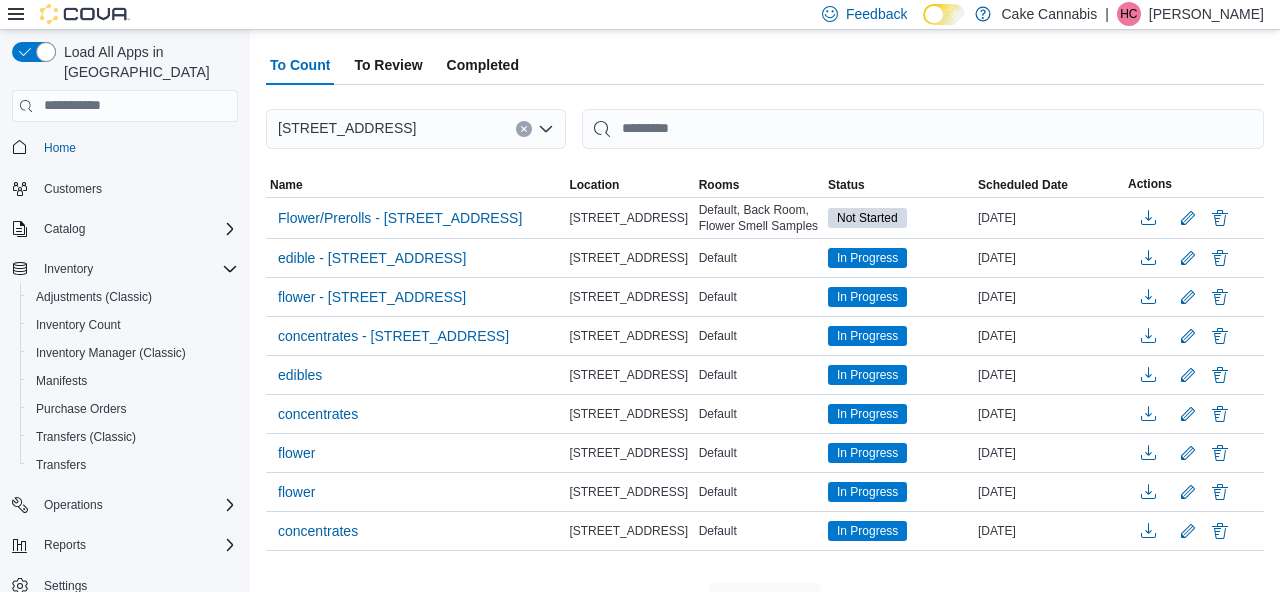 scroll, scrollTop: 196, scrollLeft: 0, axis: vertical 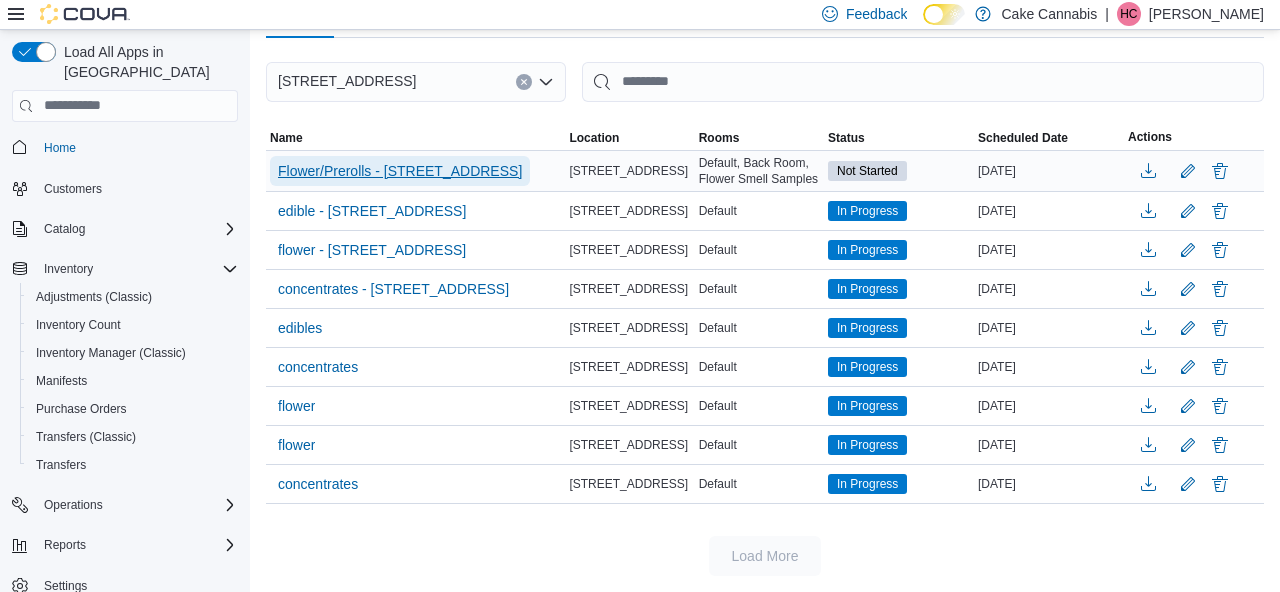 click on "Flower/Prerolls - [STREET_ADDRESS]" at bounding box center (400, 171) 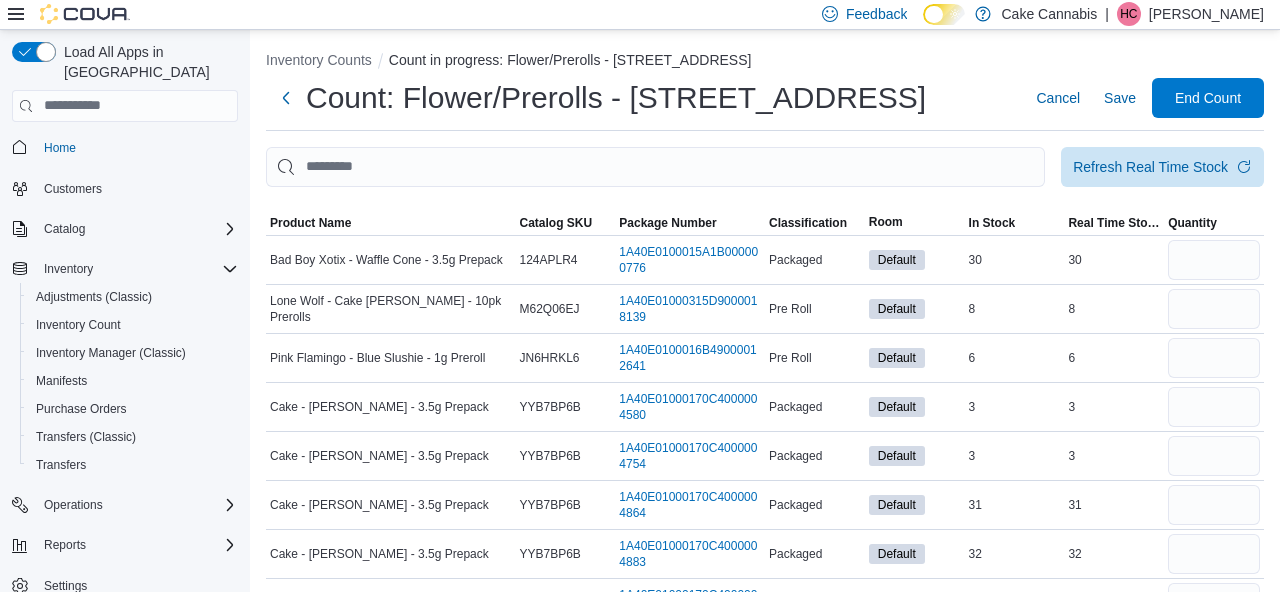 scroll, scrollTop: 2, scrollLeft: 0, axis: vertical 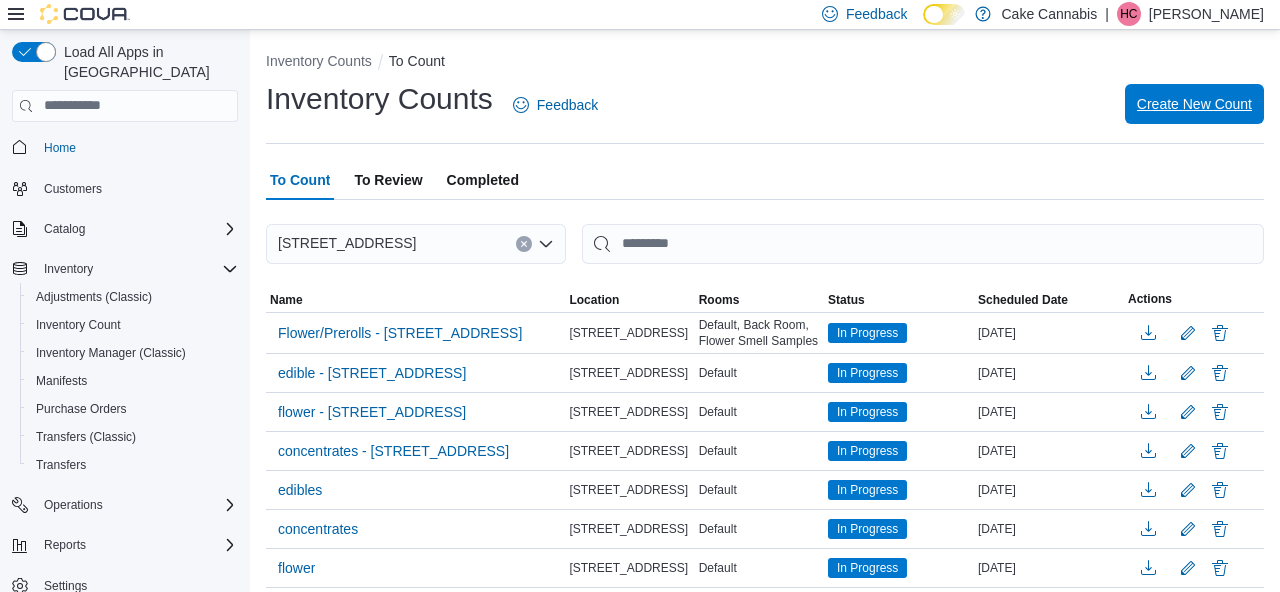 click on "Create New Count" at bounding box center (1194, 104) 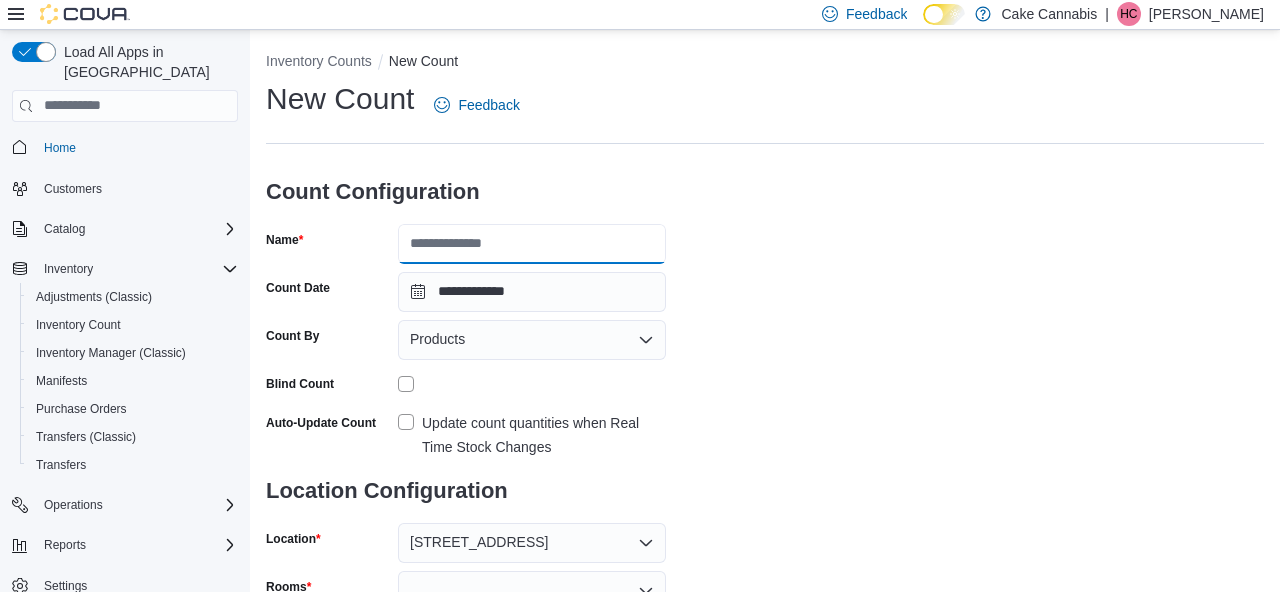 click on "Name" at bounding box center [532, 244] 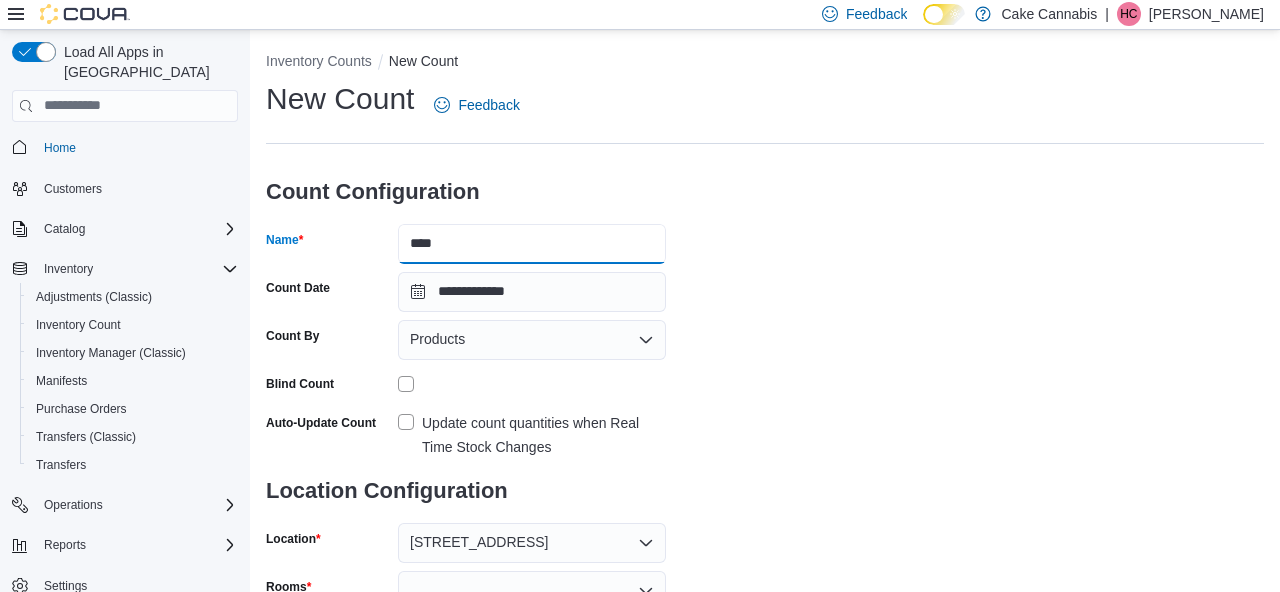 type on "**********" 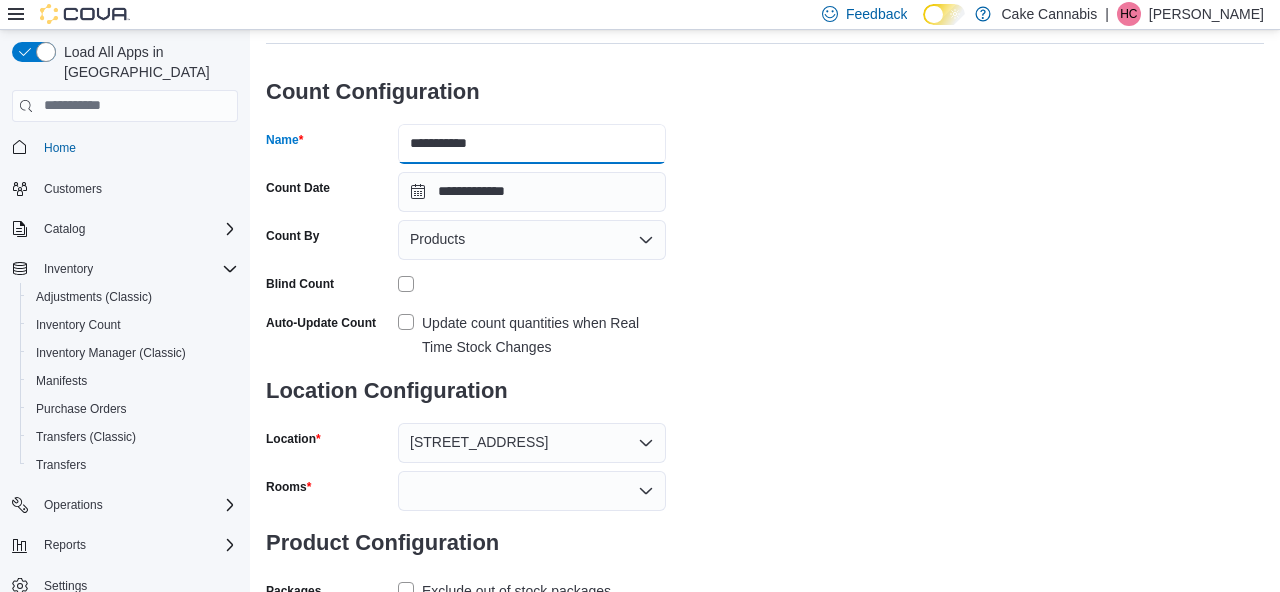 scroll, scrollTop: 114, scrollLeft: 0, axis: vertical 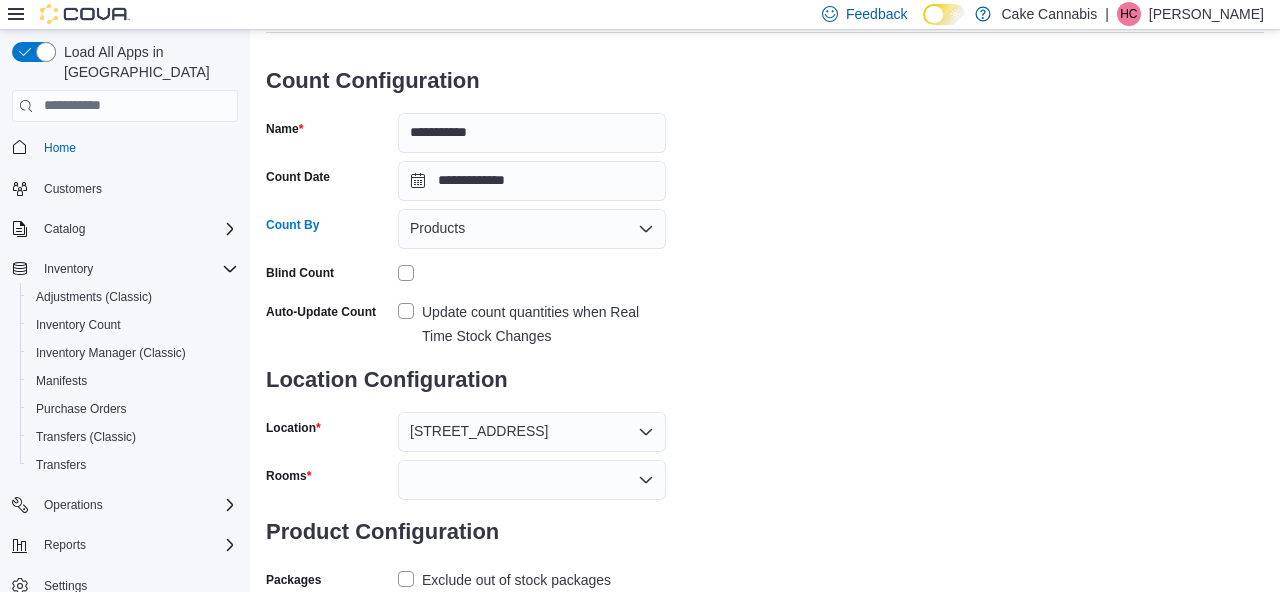 click on "Products" at bounding box center [532, 229] 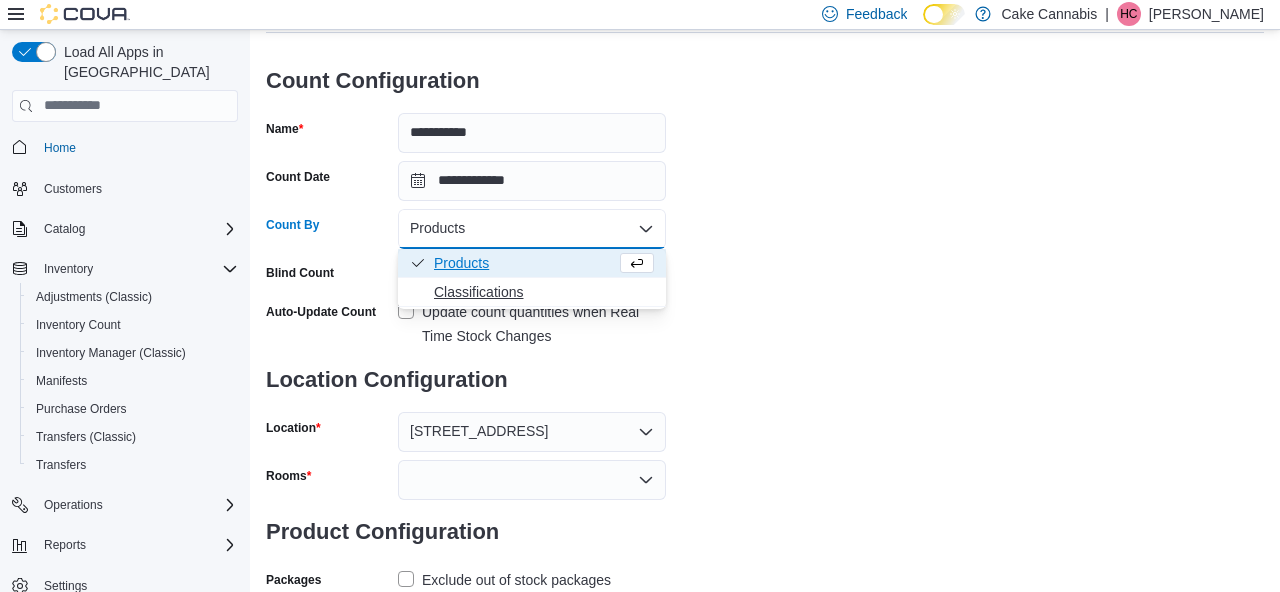 click on "Classifications" at bounding box center (544, 292) 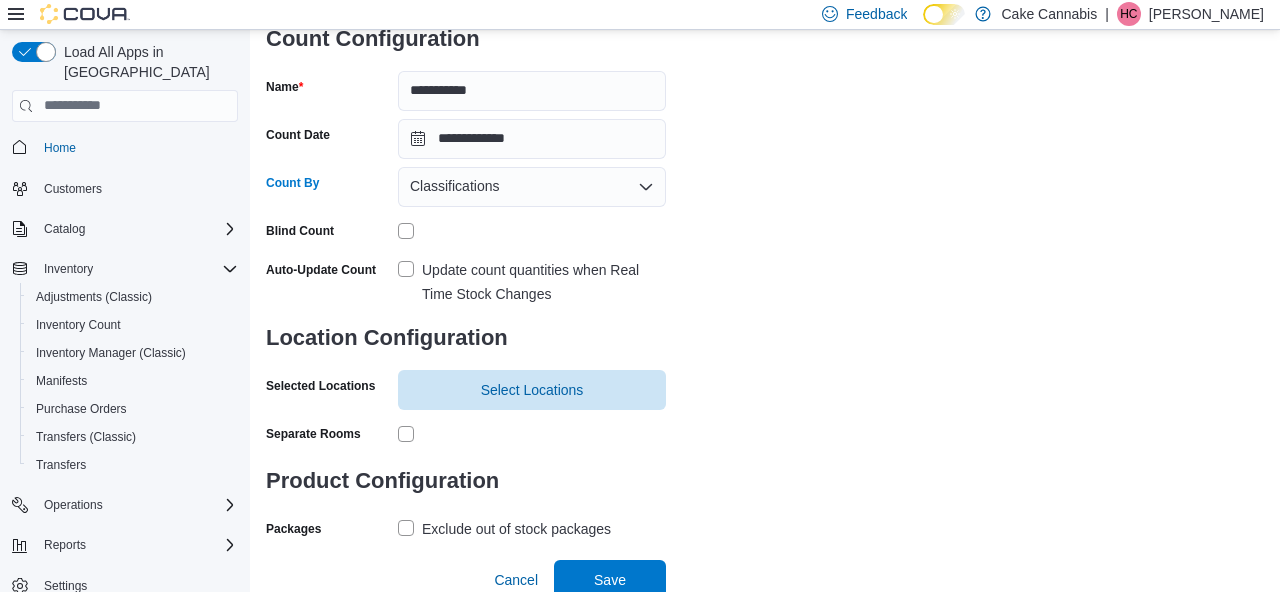 scroll, scrollTop: 163, scrollLeft: 0, axis: vertical 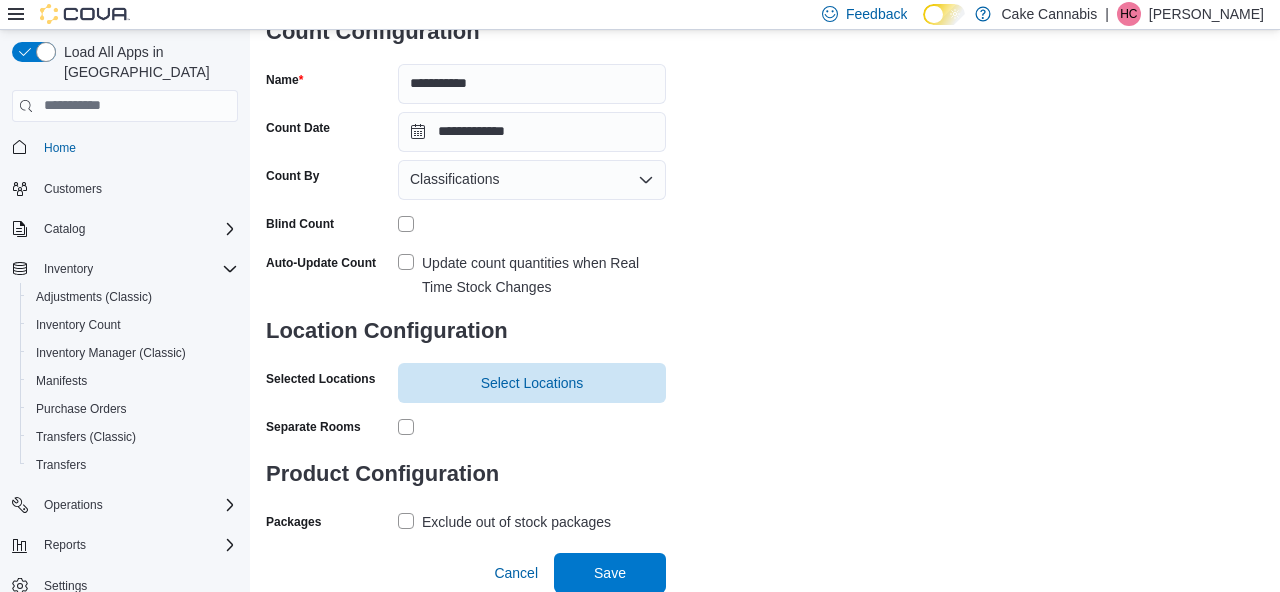 click on "Update count quantities when Real Time Stock Changes" at bounding box center [532, 275] 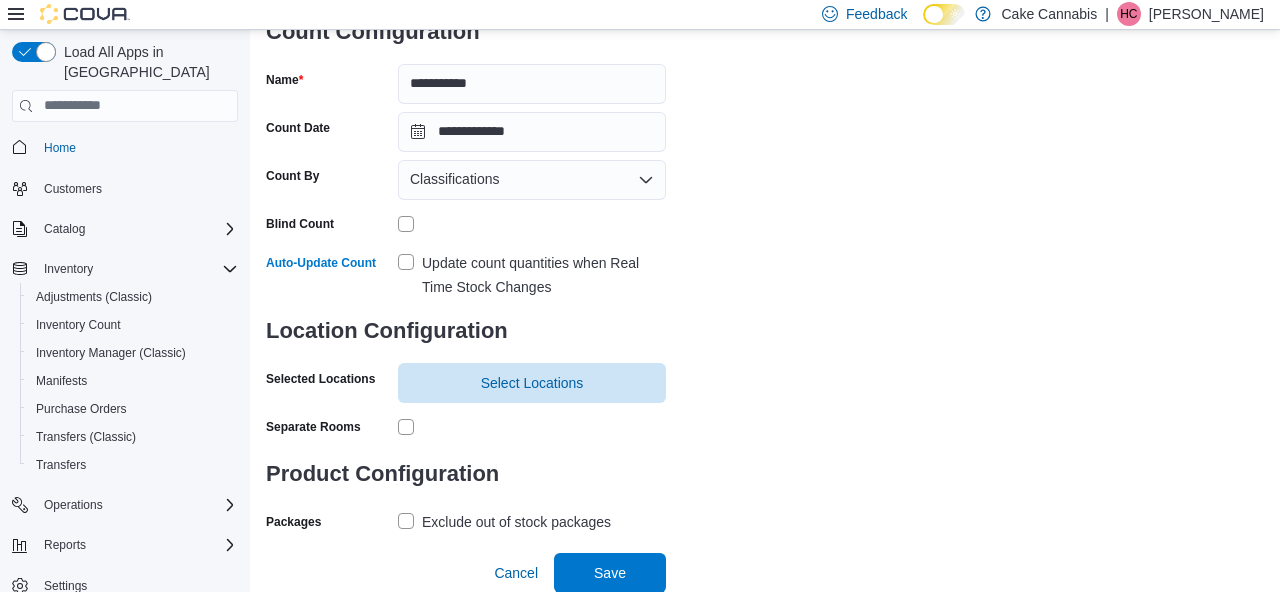 click at bounding box center (532, 426) 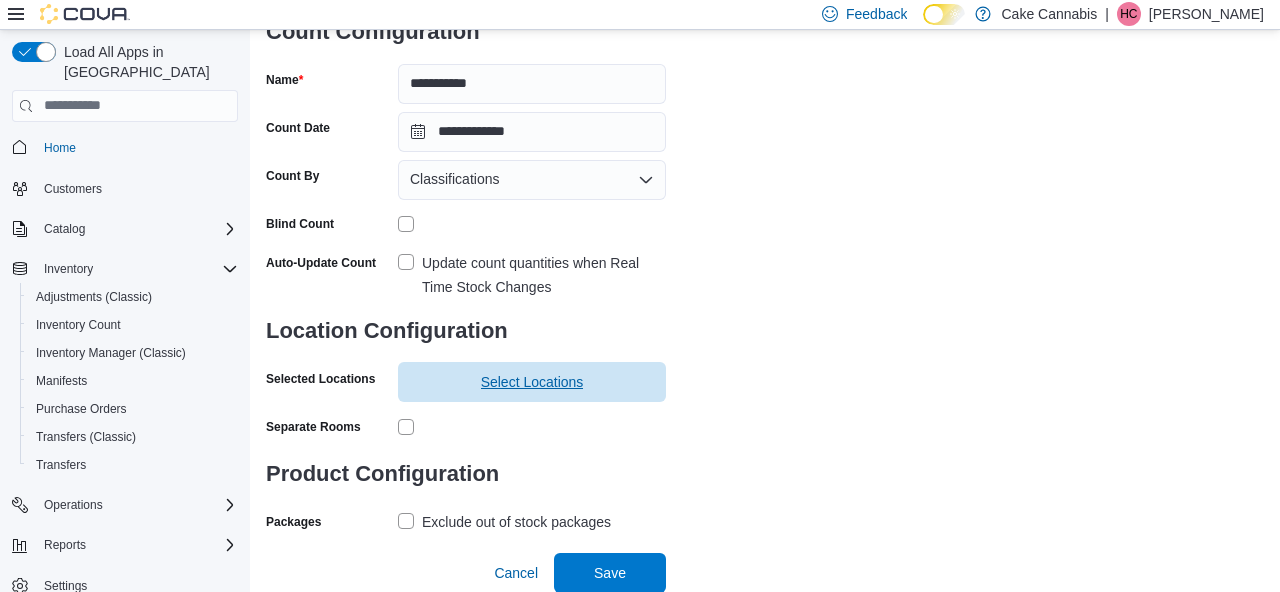 click on "Select Locations" at bounding box center [532, 382] 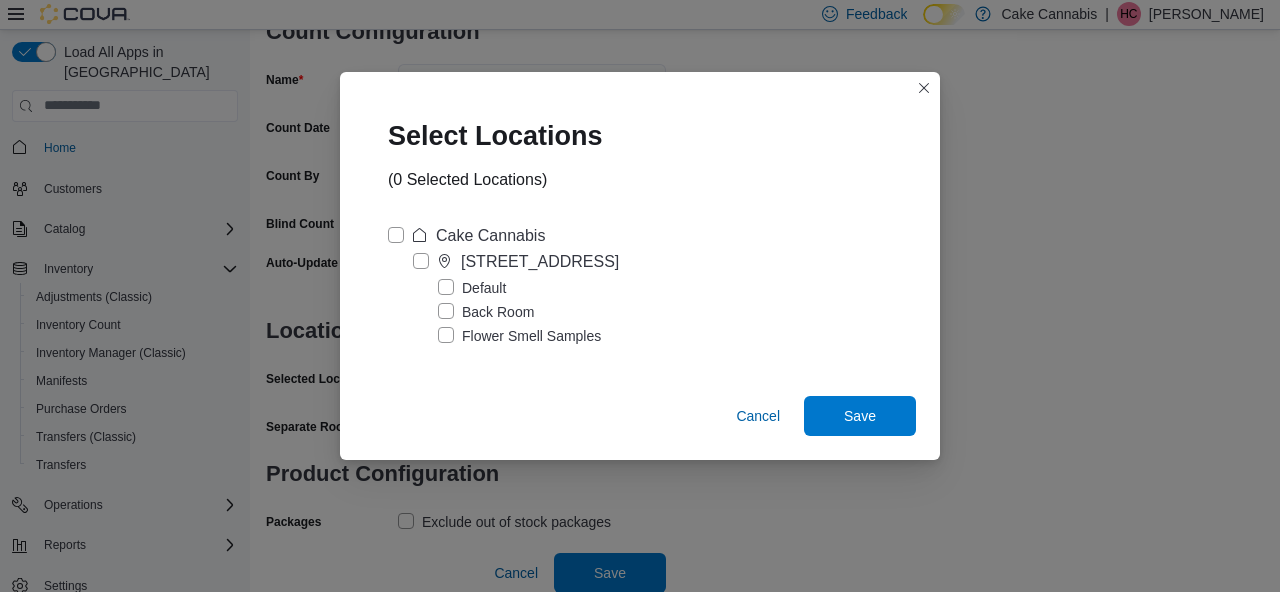 click on "Cake Cannabis" at bounding box center [466, 236] 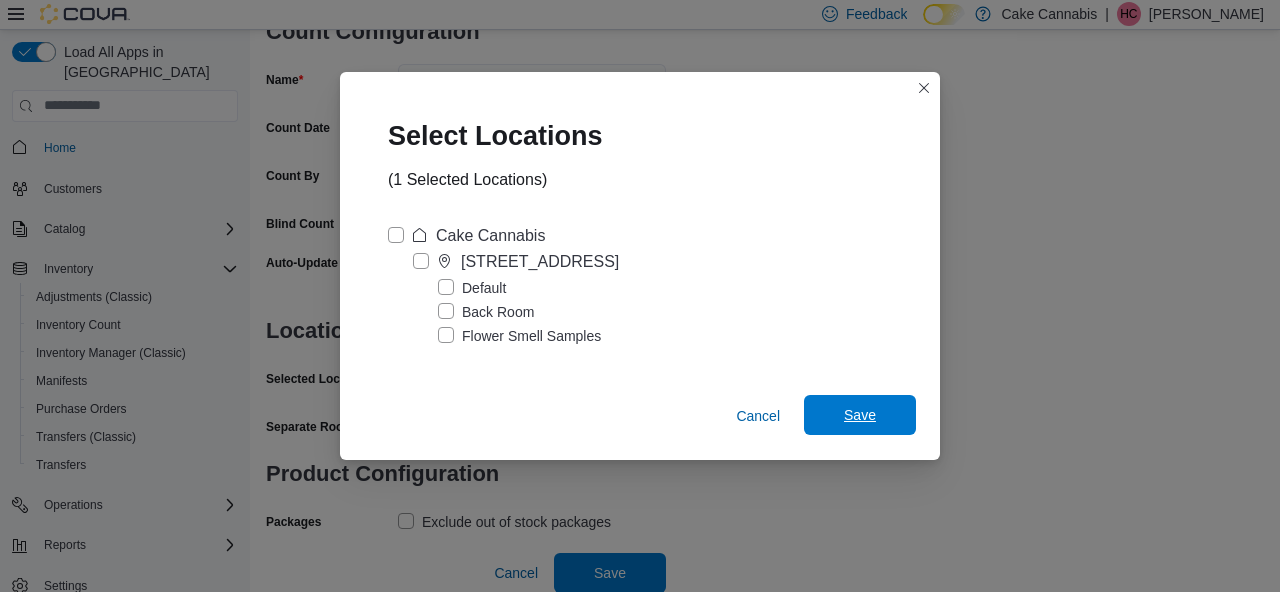 click on "Save" at bounding box center [860, 415] 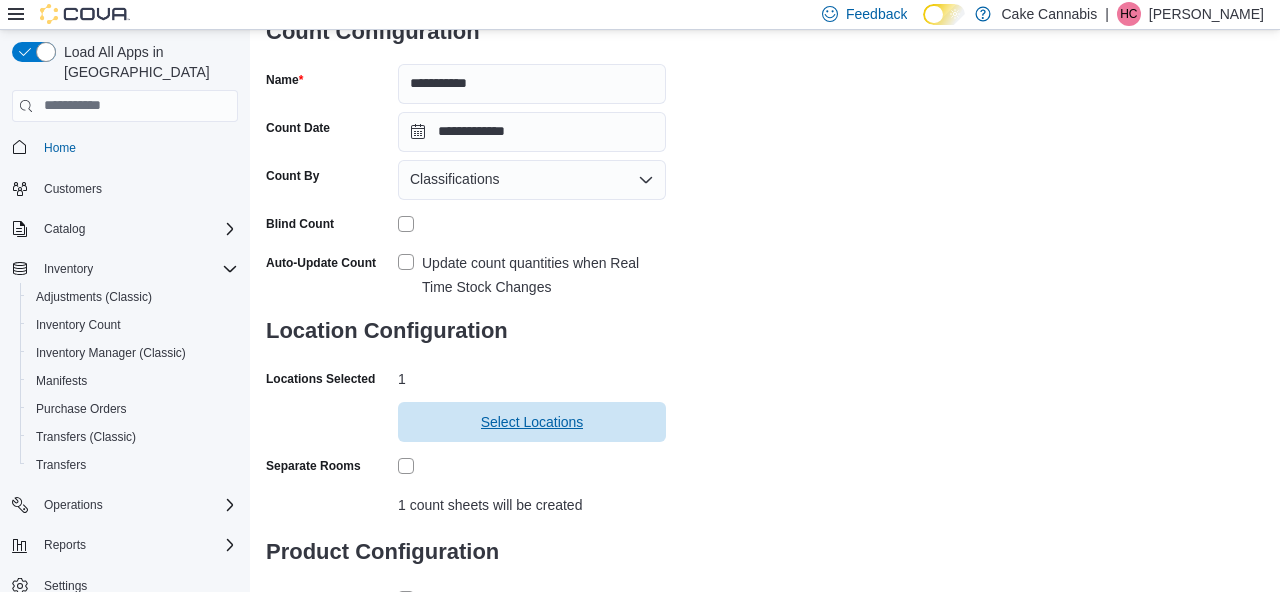 scroll, scrollTop: 289, scrollLeft: 0, axis: vertical 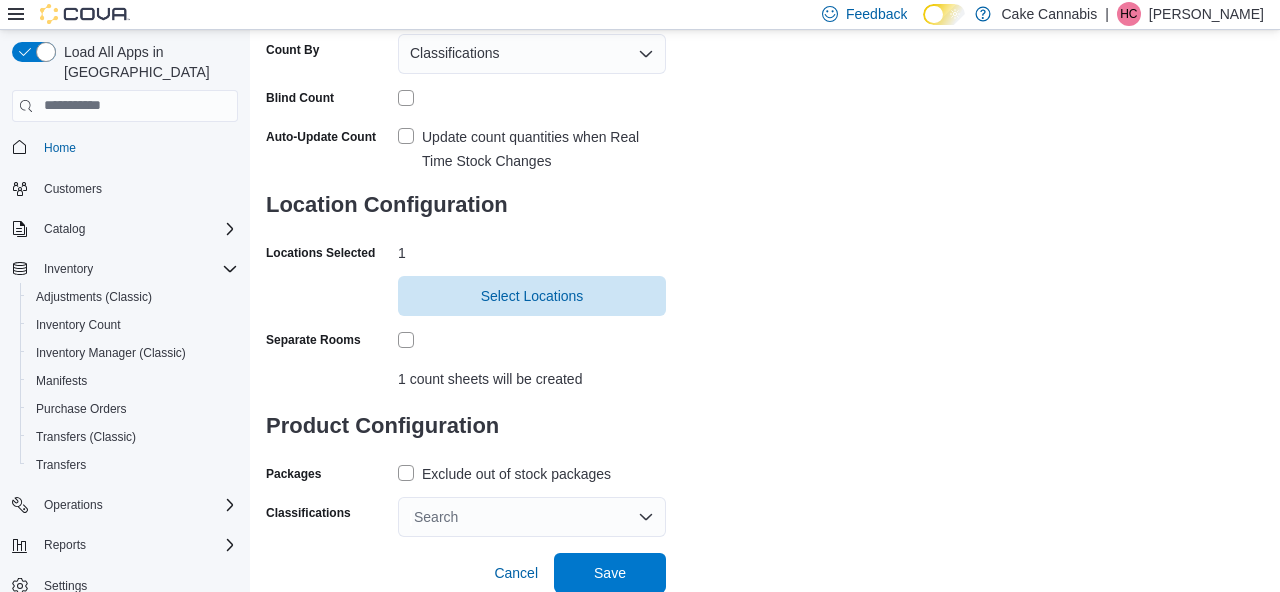 click on "Exclude out of stock packages" at bounding box center (504, 474) 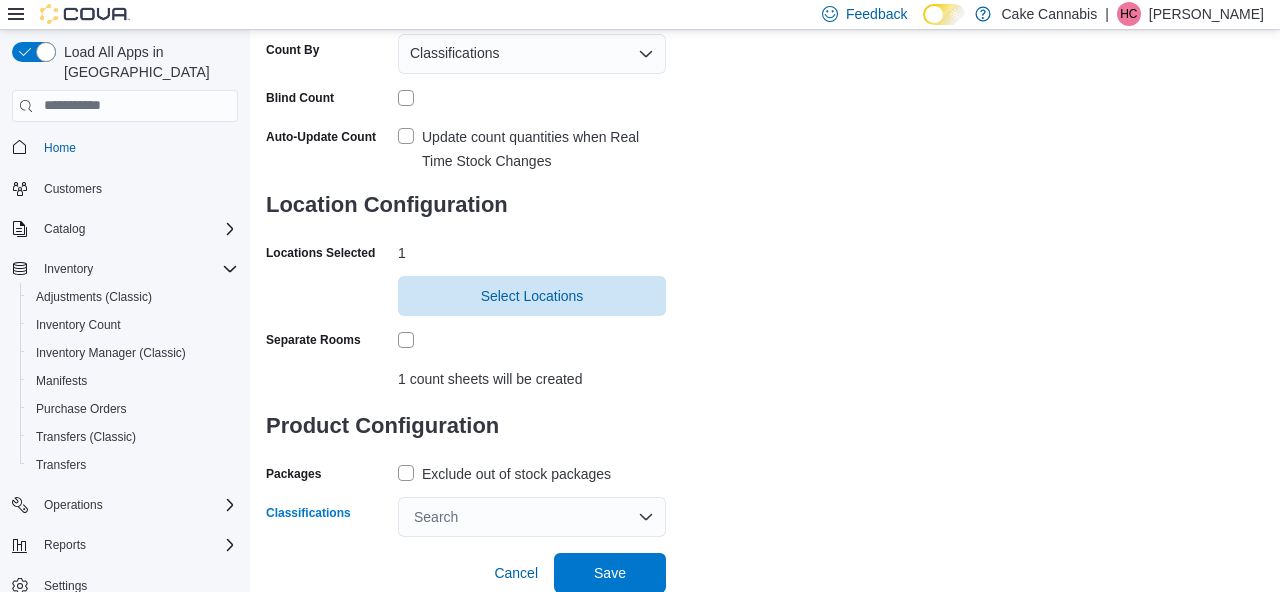 click on "Search" at bounding box center (532, 517) 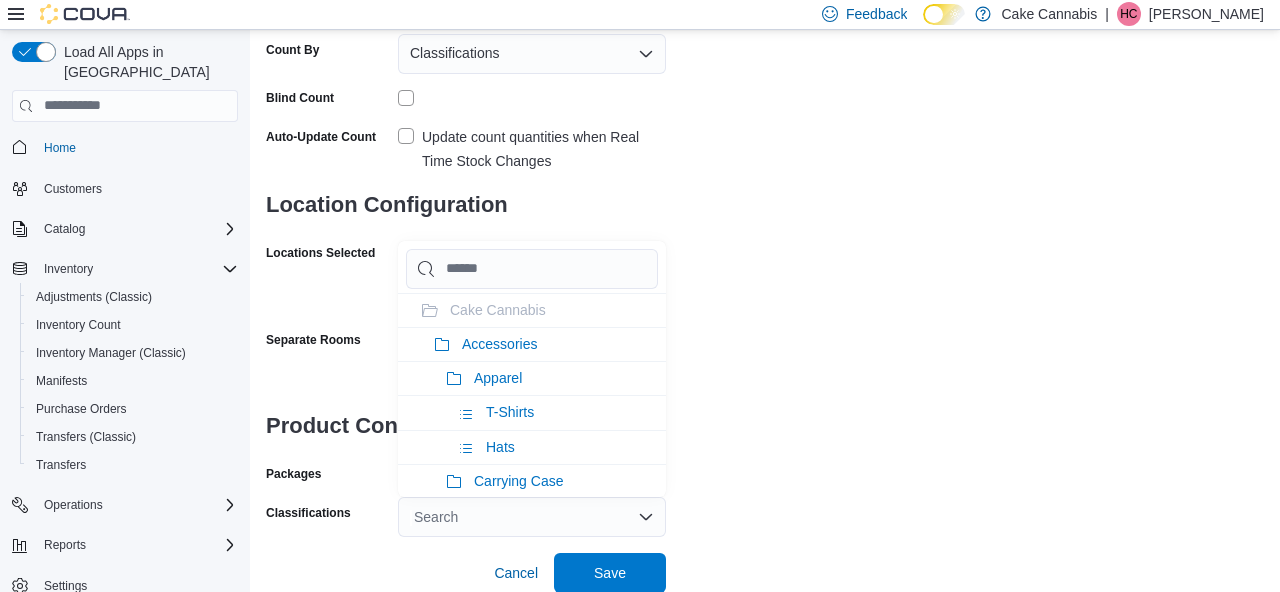 type on "*" 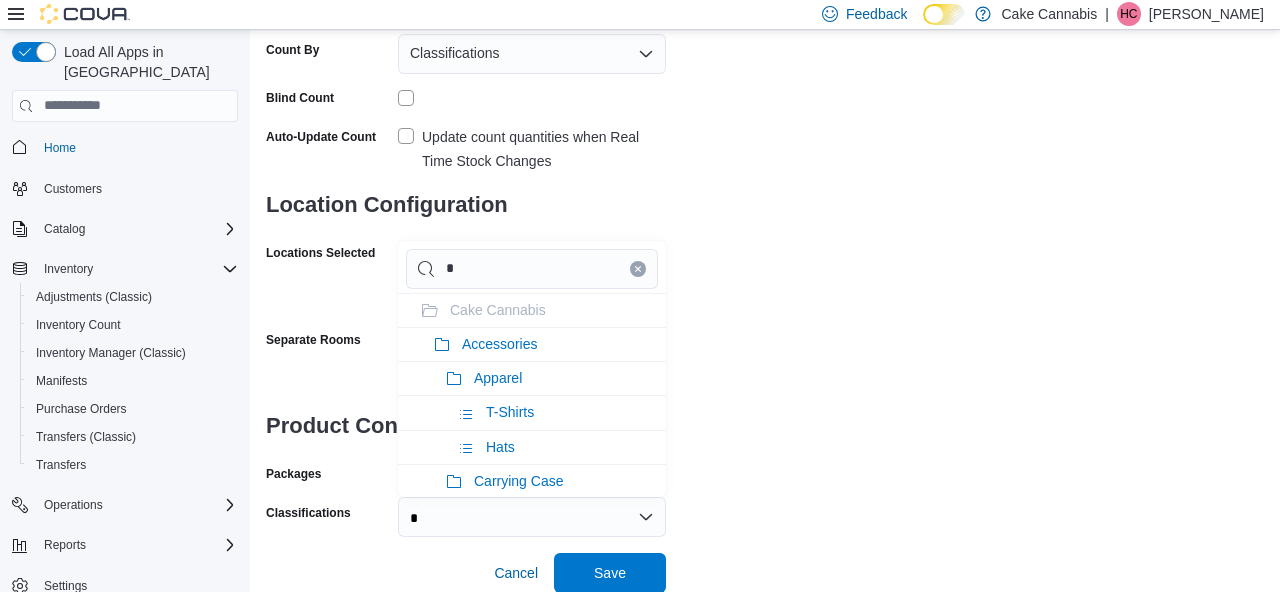 type on "**" 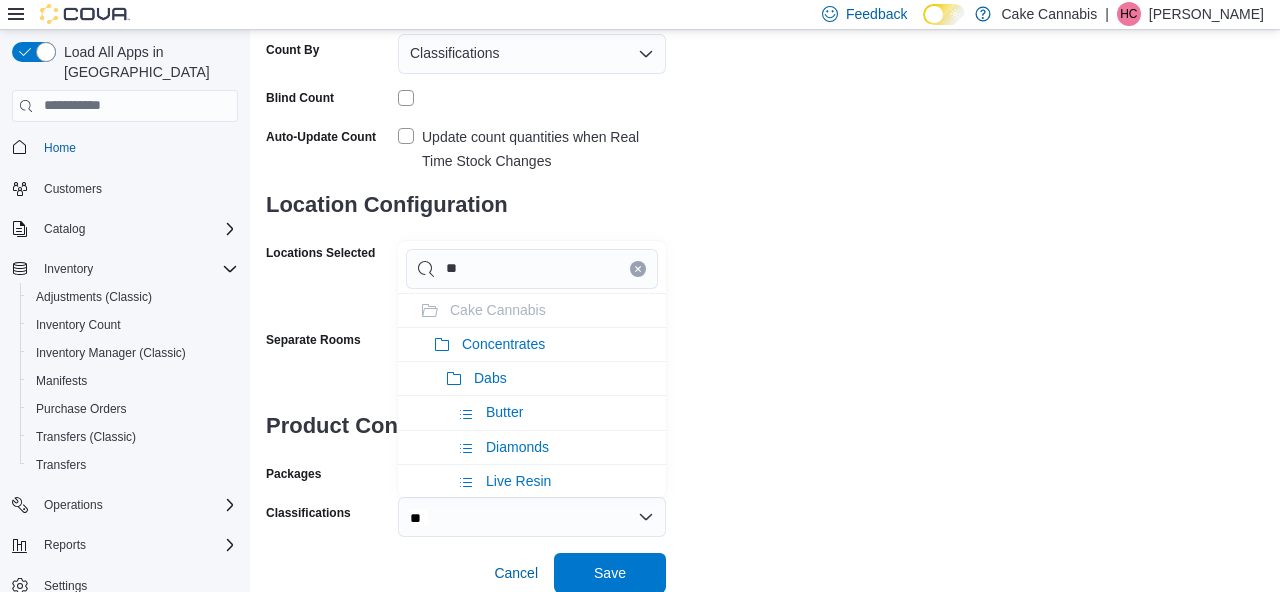 type on "***" 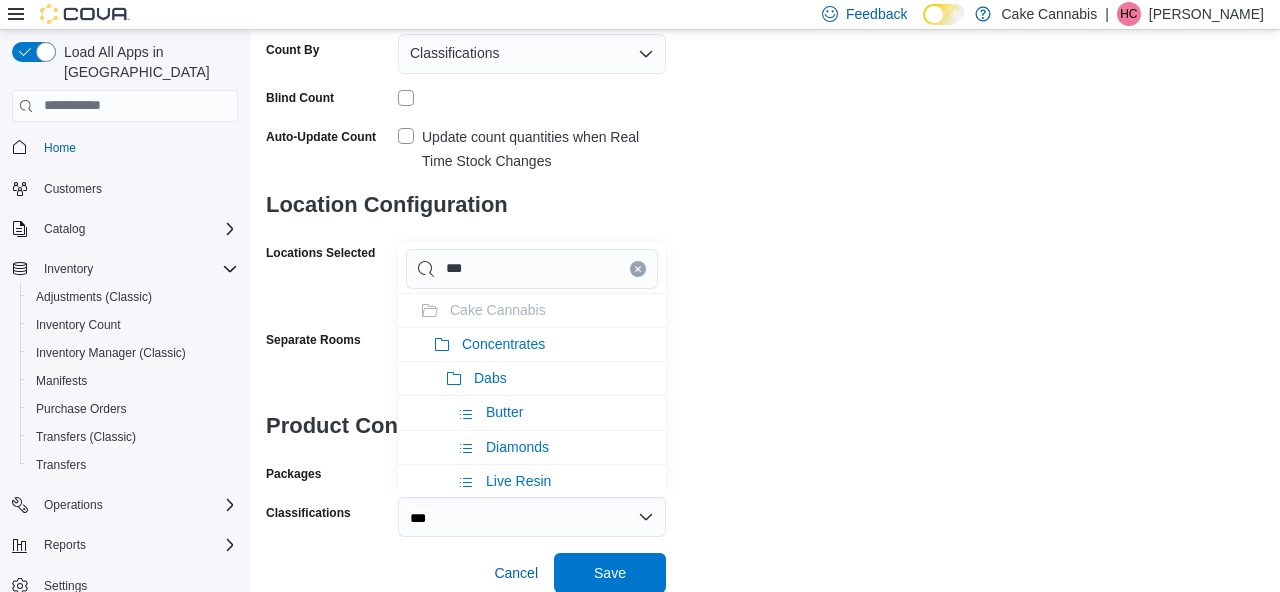 type on "****" 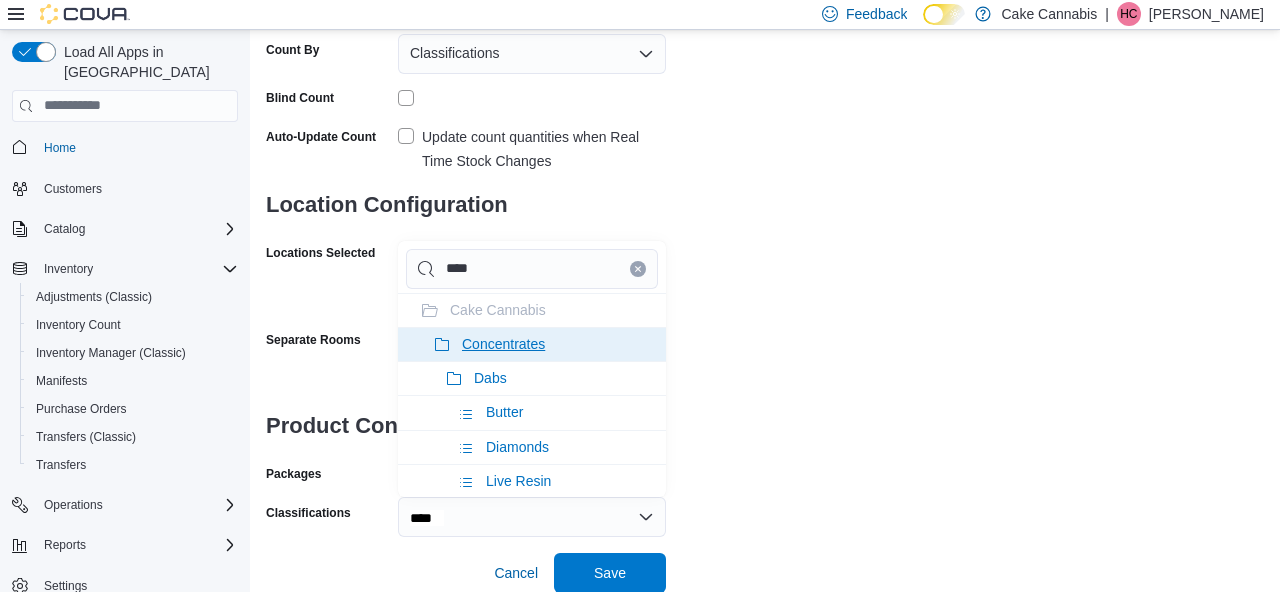 type on "****" 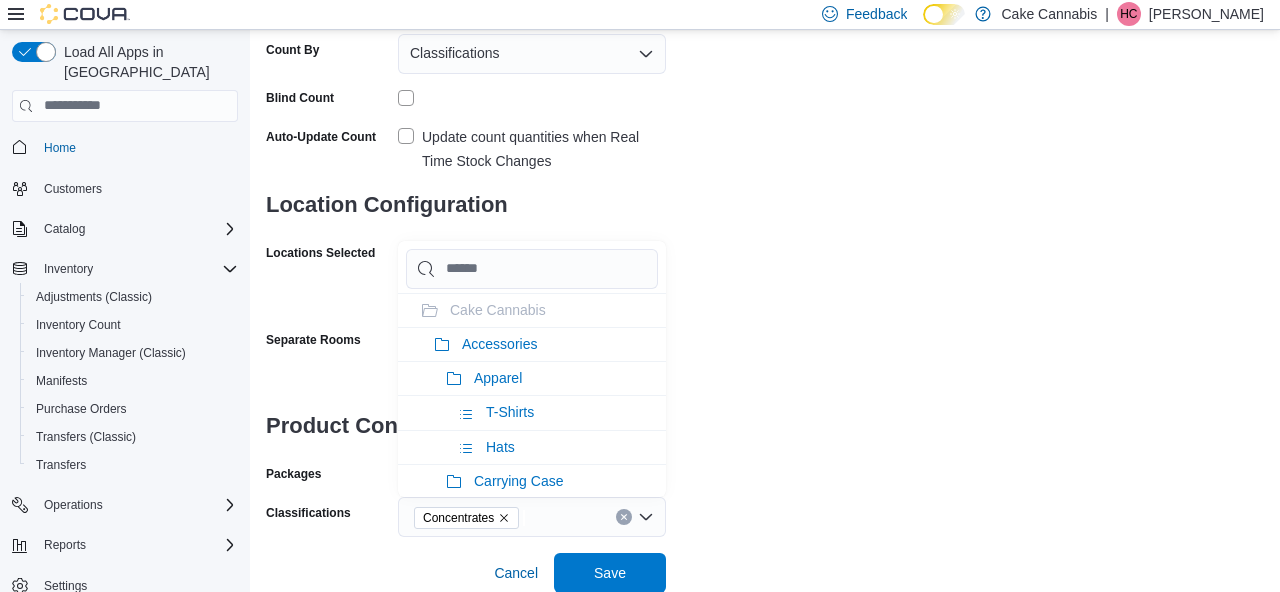 click on "**********" at bounding box center (765, 165) 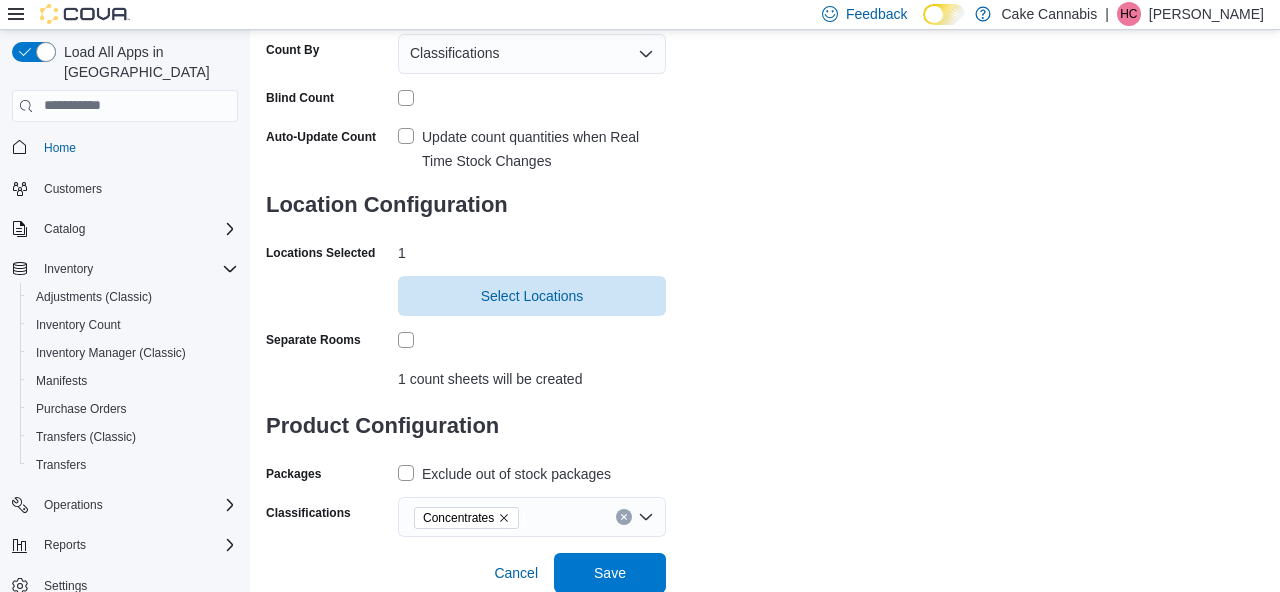 click on "Packages Exclude out of stock packages" at bounding box center [466, 473] 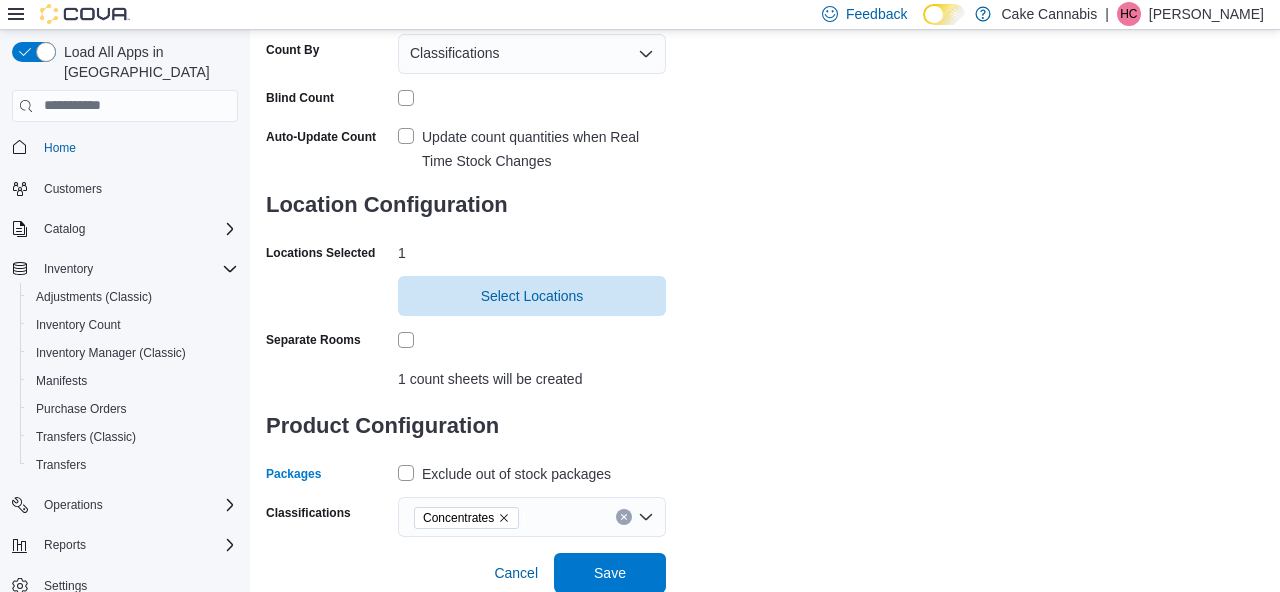 click on "Exclude out of stock packages" at bounding box center (504, 474) 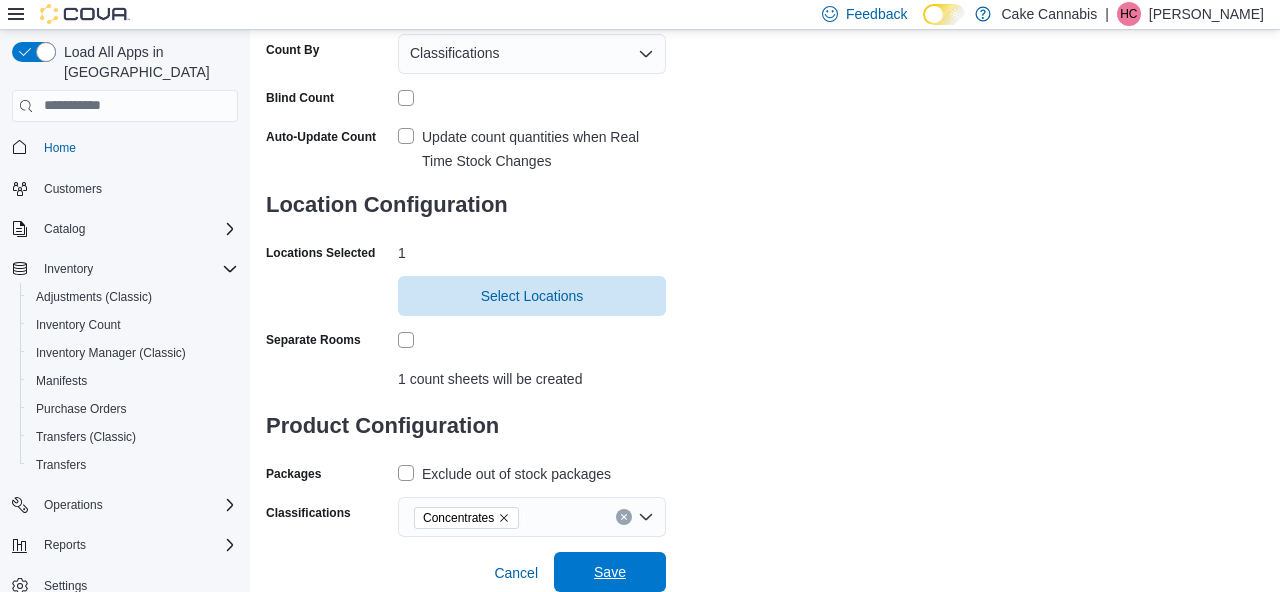 click on "Save" at bounding box center (610, 572) 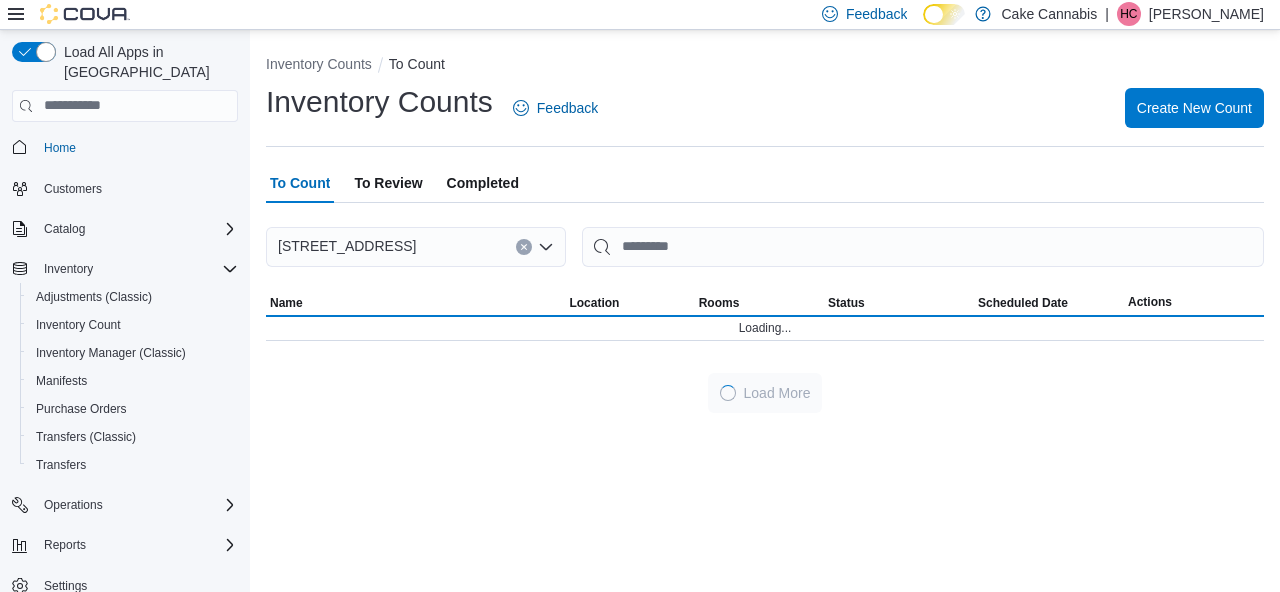 scroll, scrollTop: 0, scrollLeft: 0, axis: both 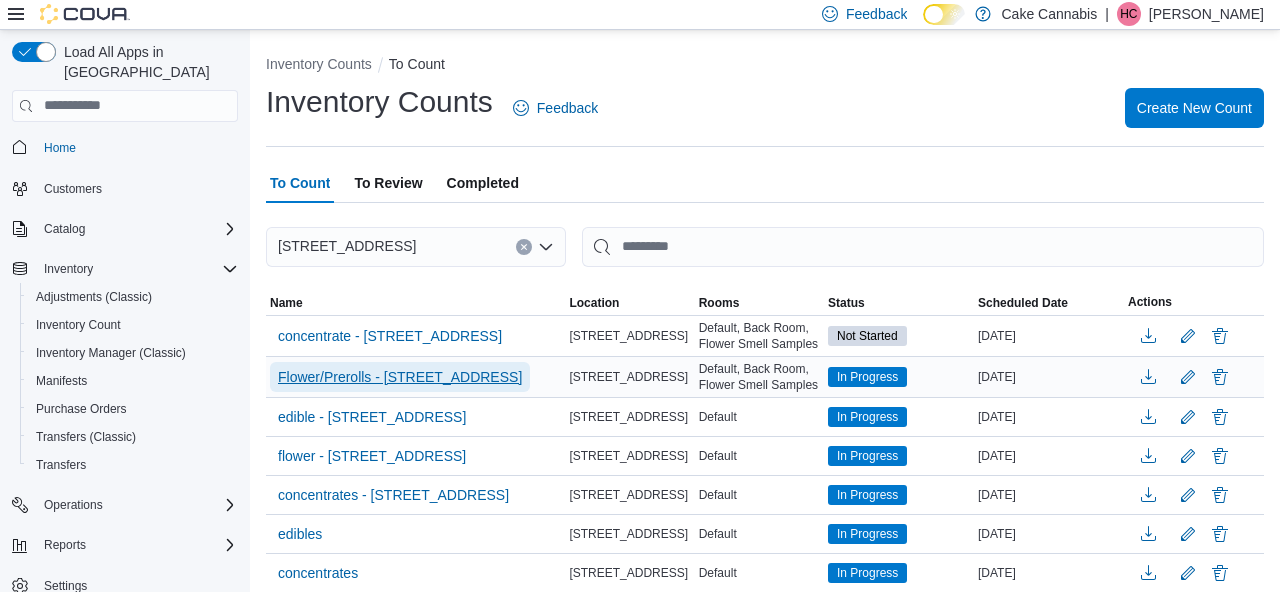 click on "Flower/Prerolls - [STREET_ADDRESS]" at bounding box center (400, 377) 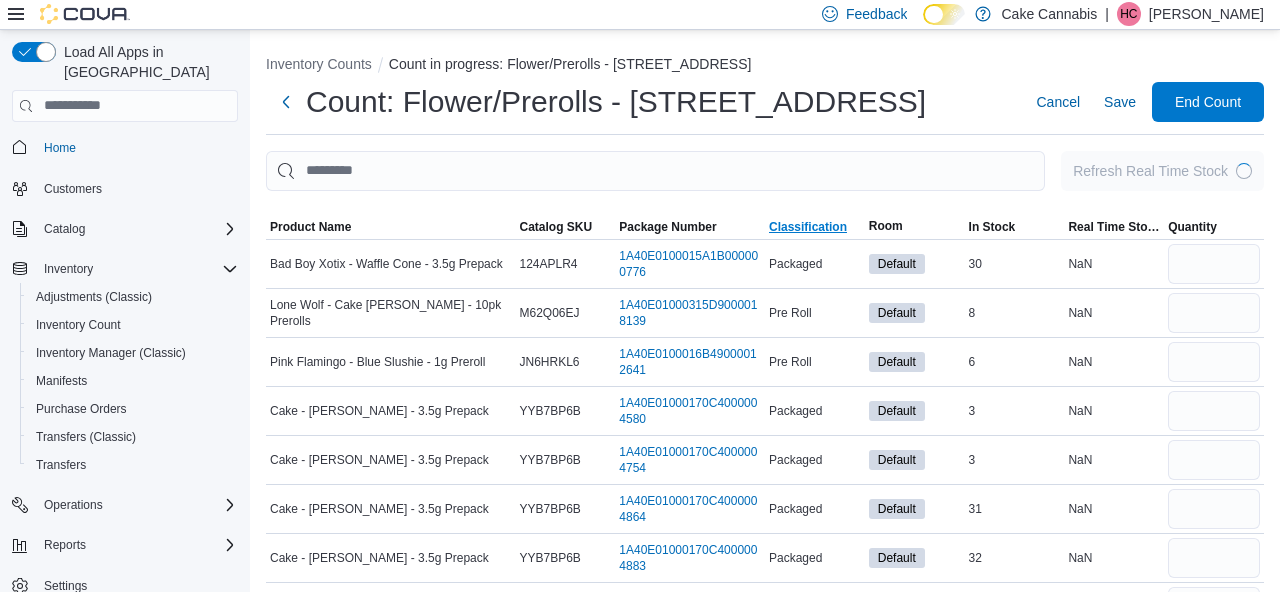 click on "Classification" at bounding box center (808, 227) 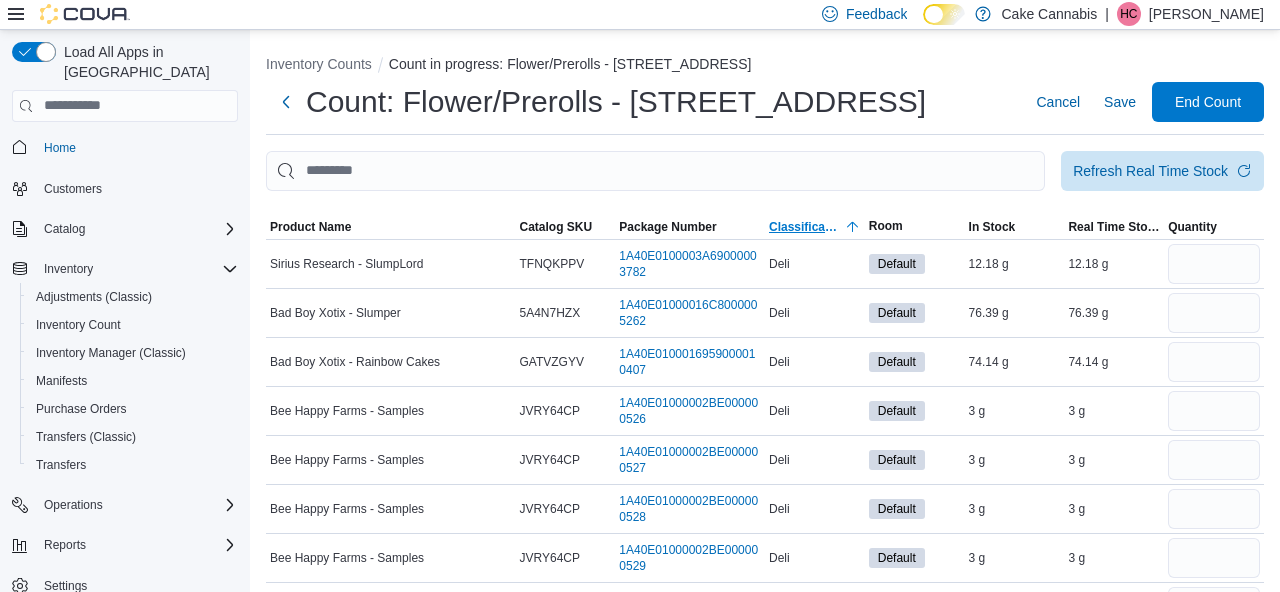 click on "Classification" at bounding box center [805, 227] 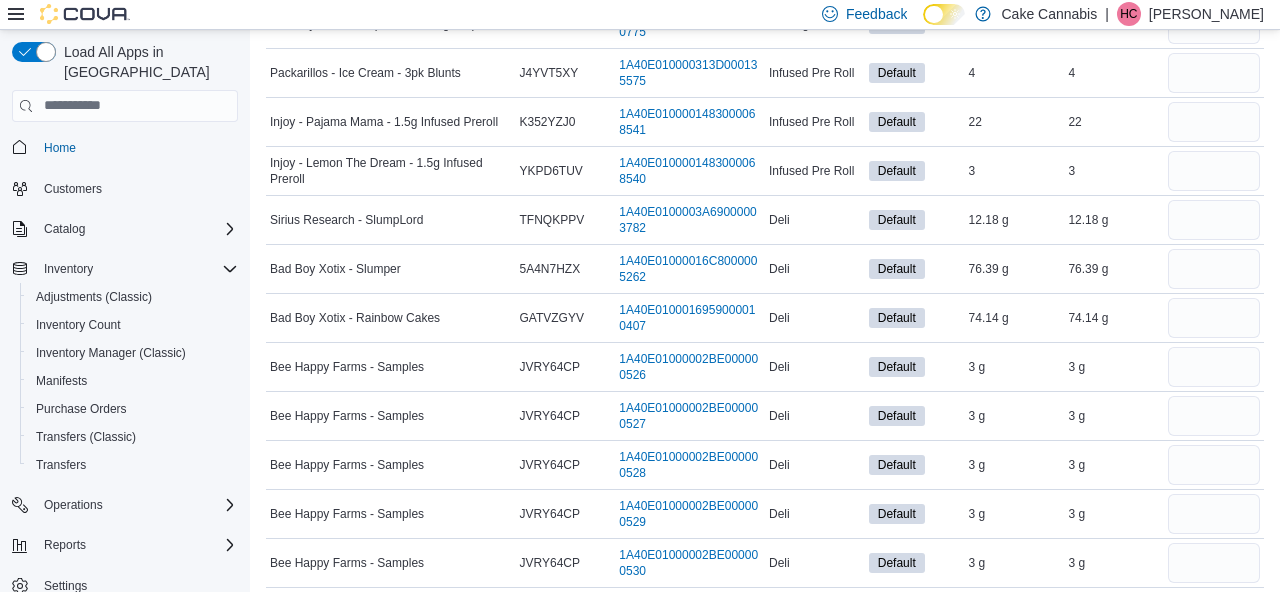 scroll, scrollTop: 3534, scrollLeft: 0, axis: vertical 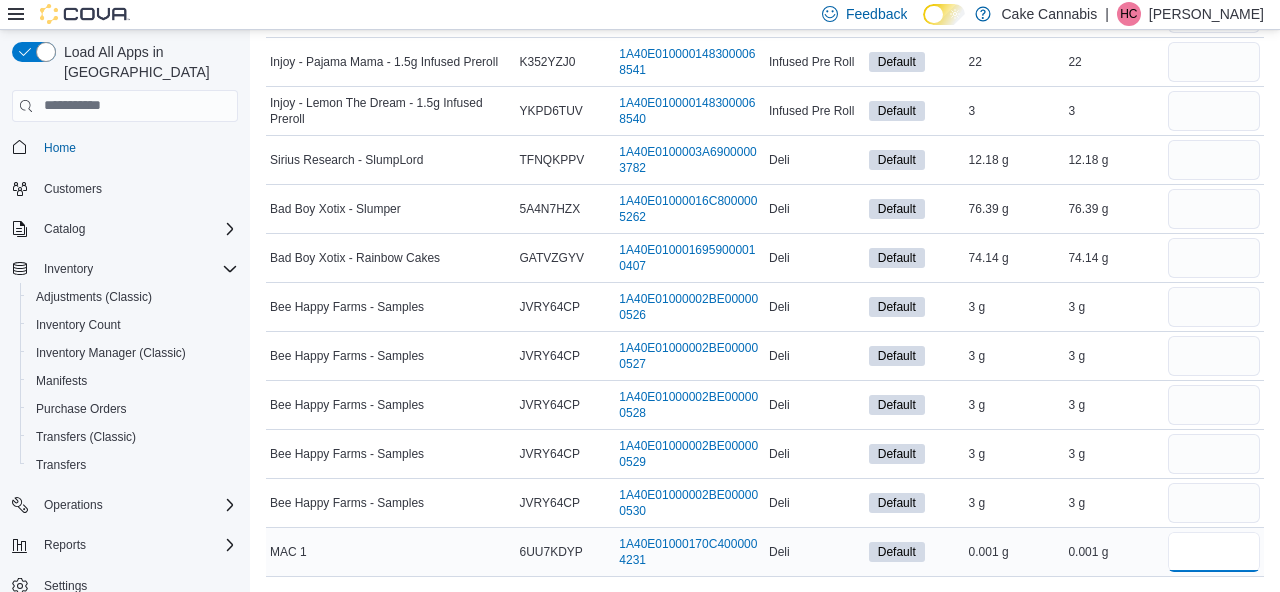 click at bounding box center (1214, 552) 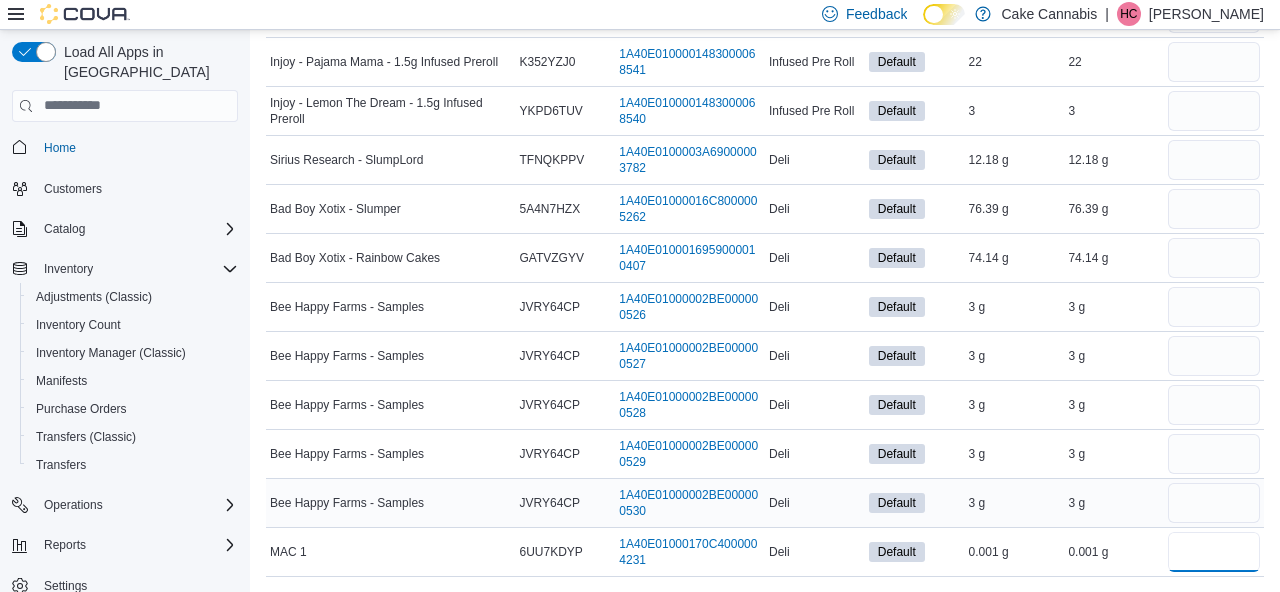 type on "*****" 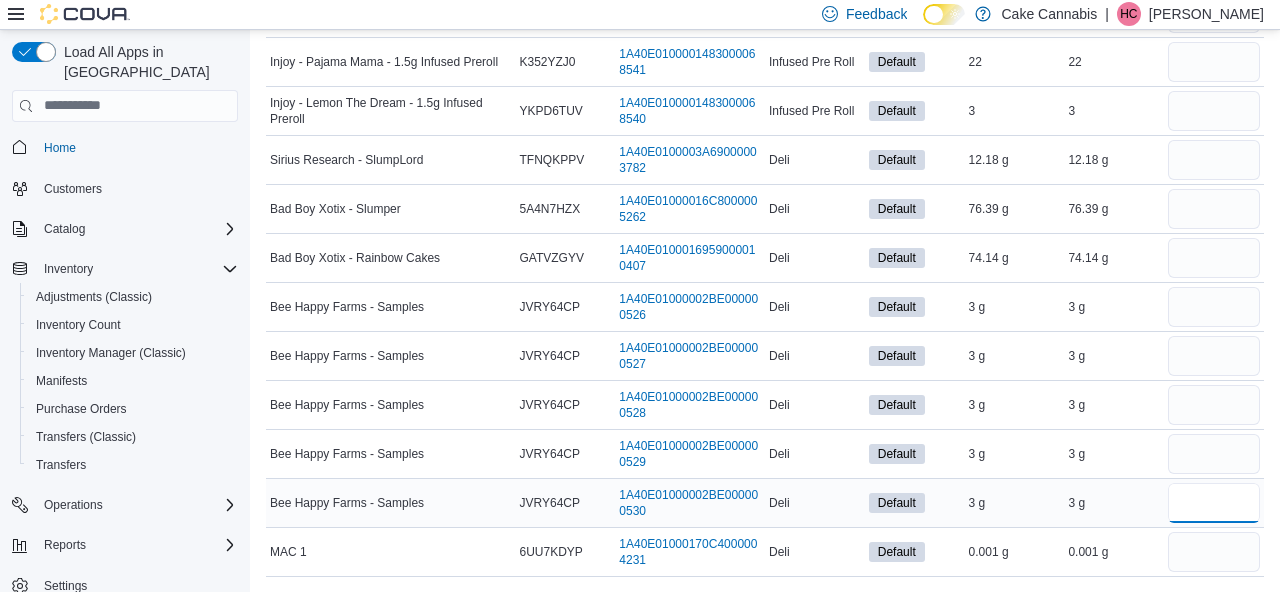 click at bounding box center [1214, 503] 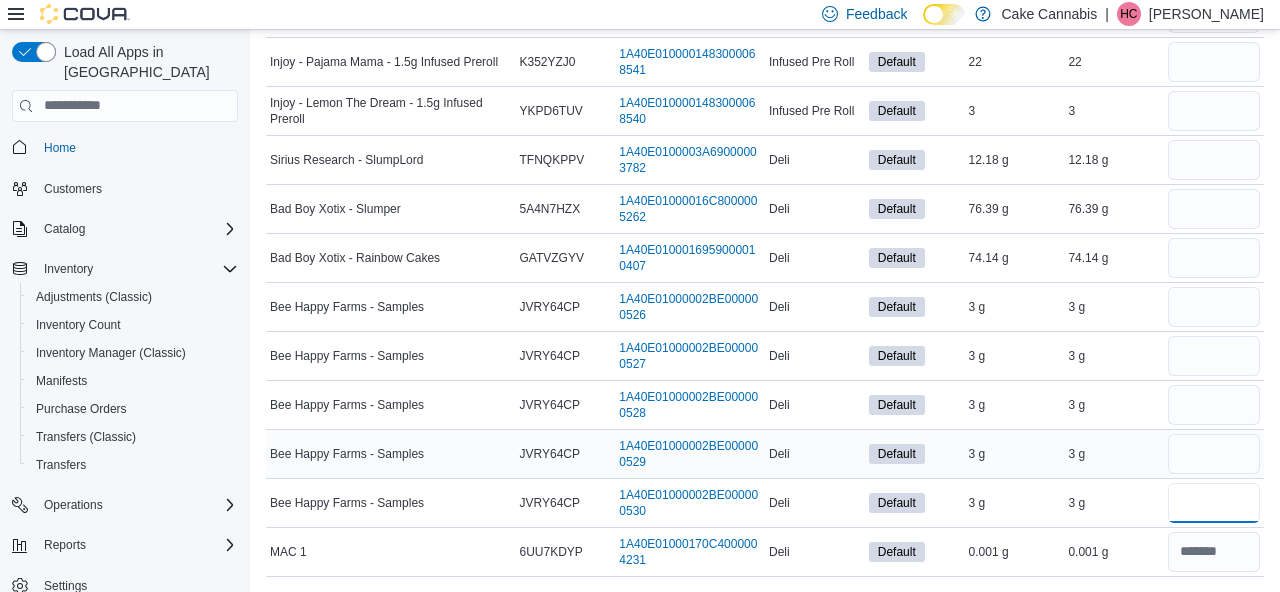 type on "*" 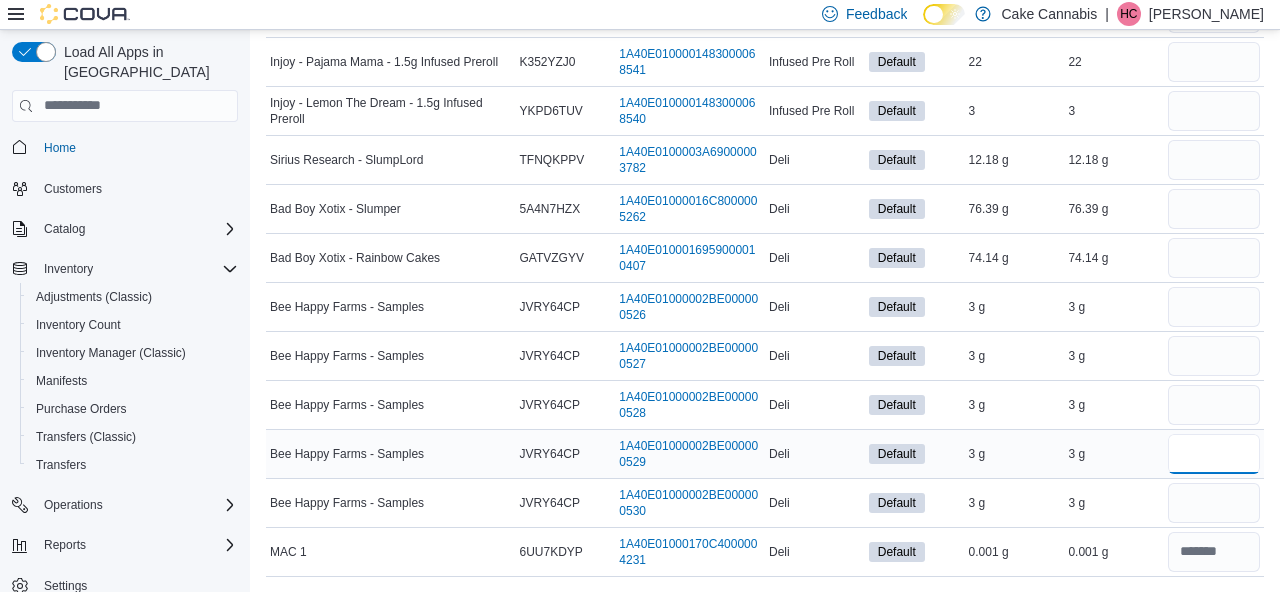 click at bounding box center [1214, 454] 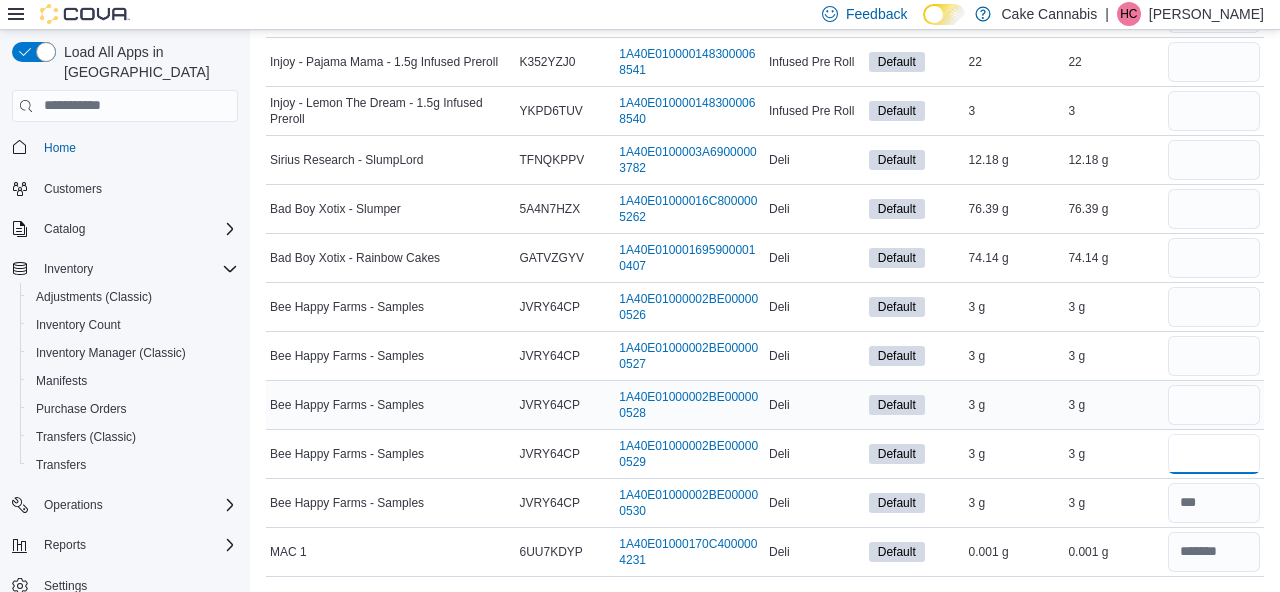 type on "*" 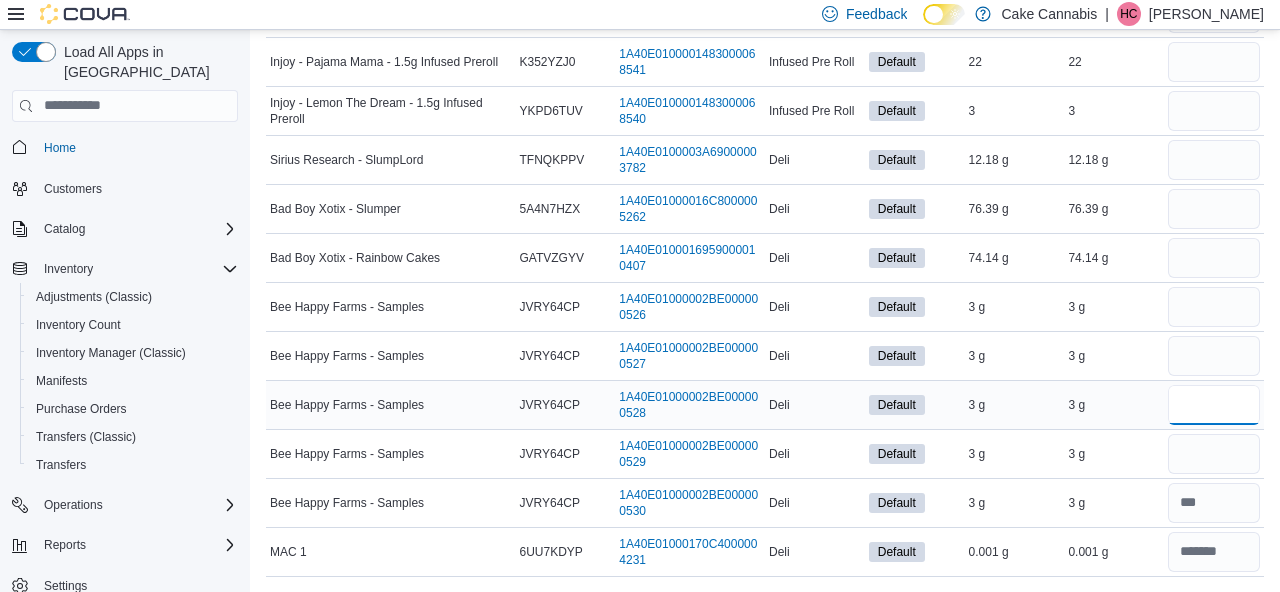 type 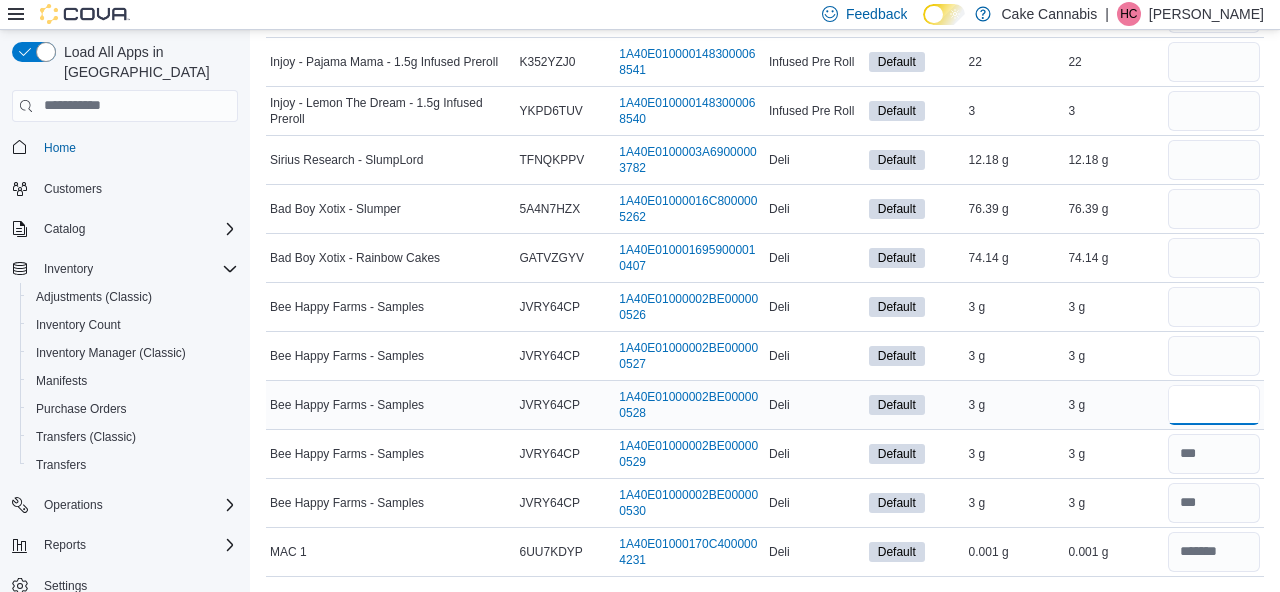 click at bounding box center [1214, 405] 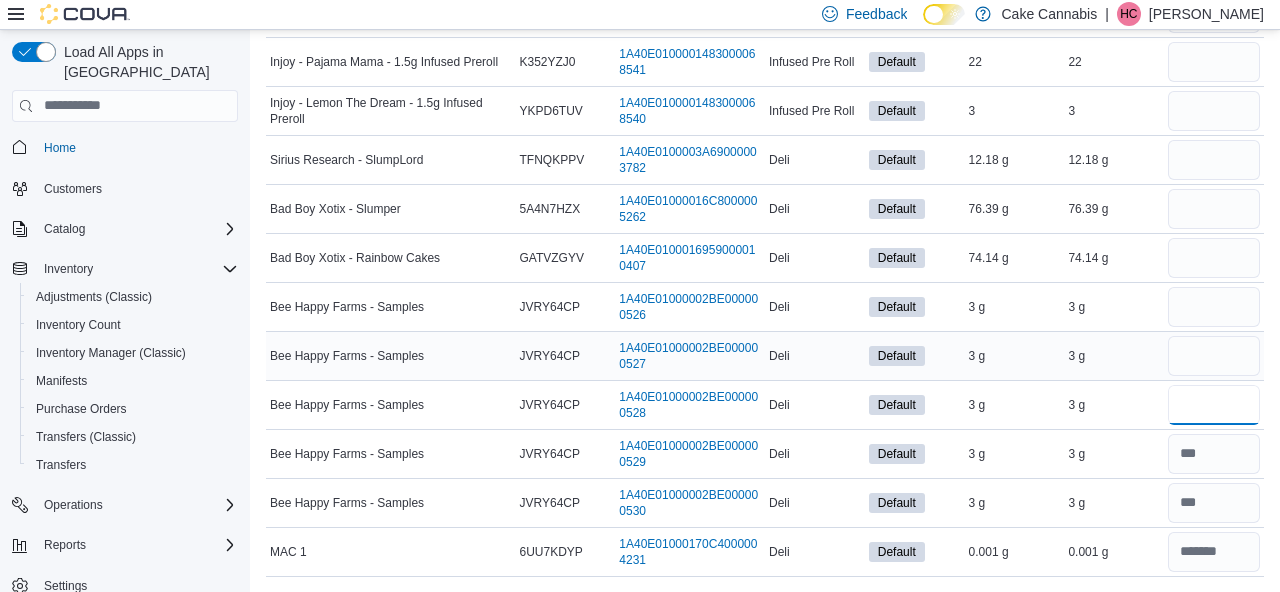 type on "*" 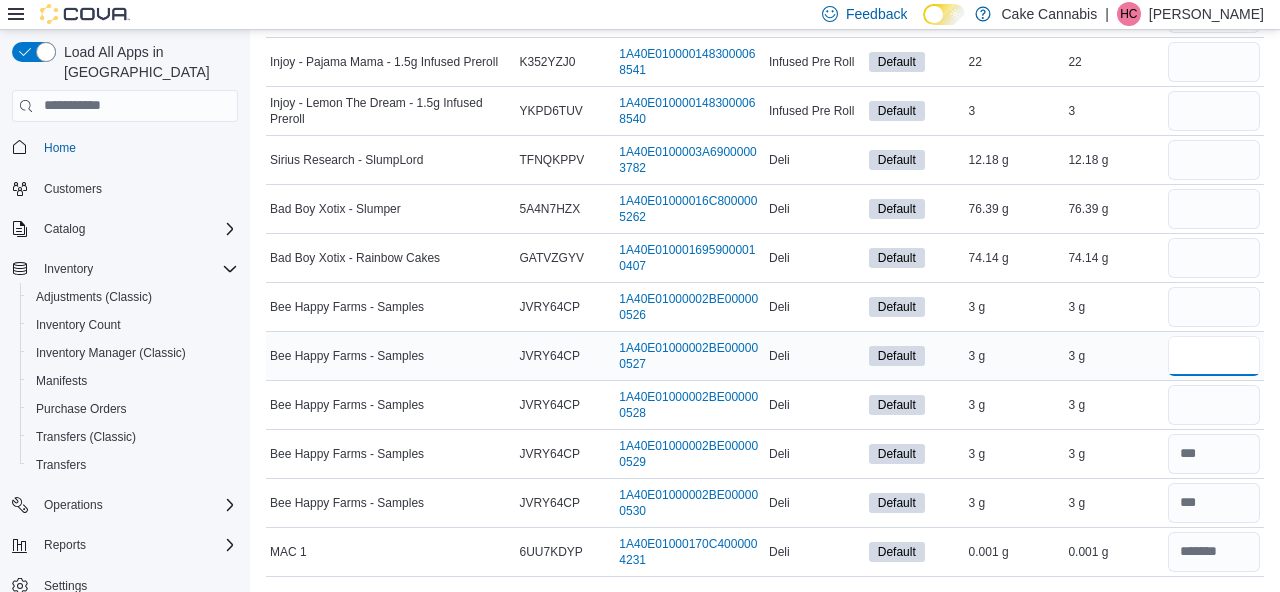 click at bounding box center (1214, 356) 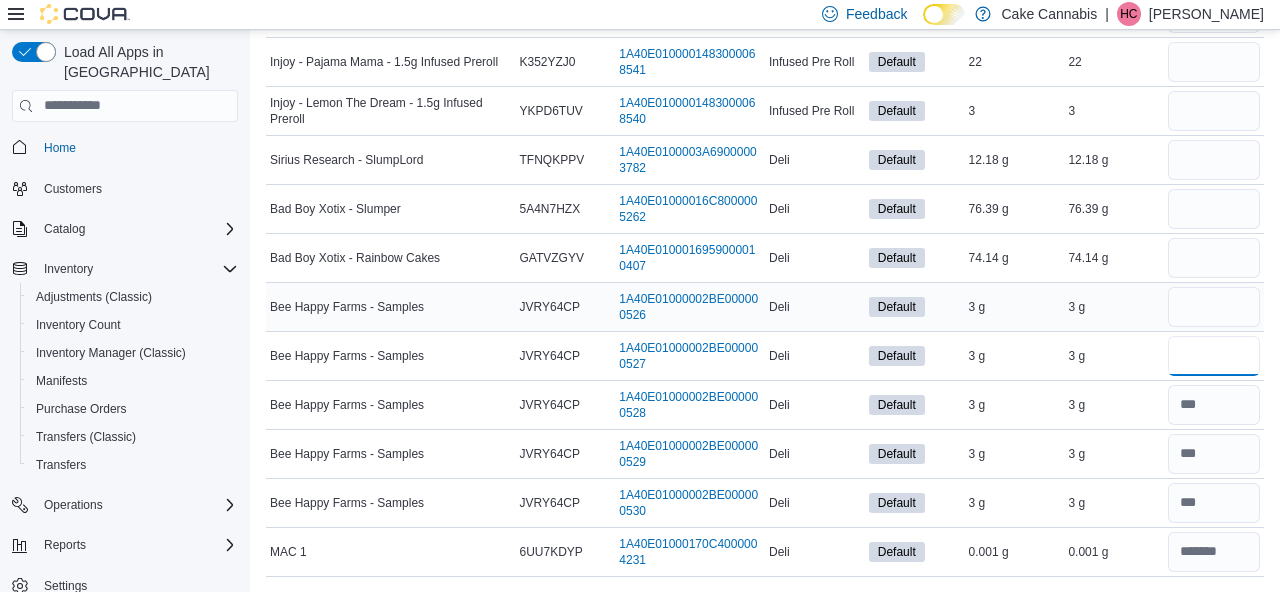 type on "*" 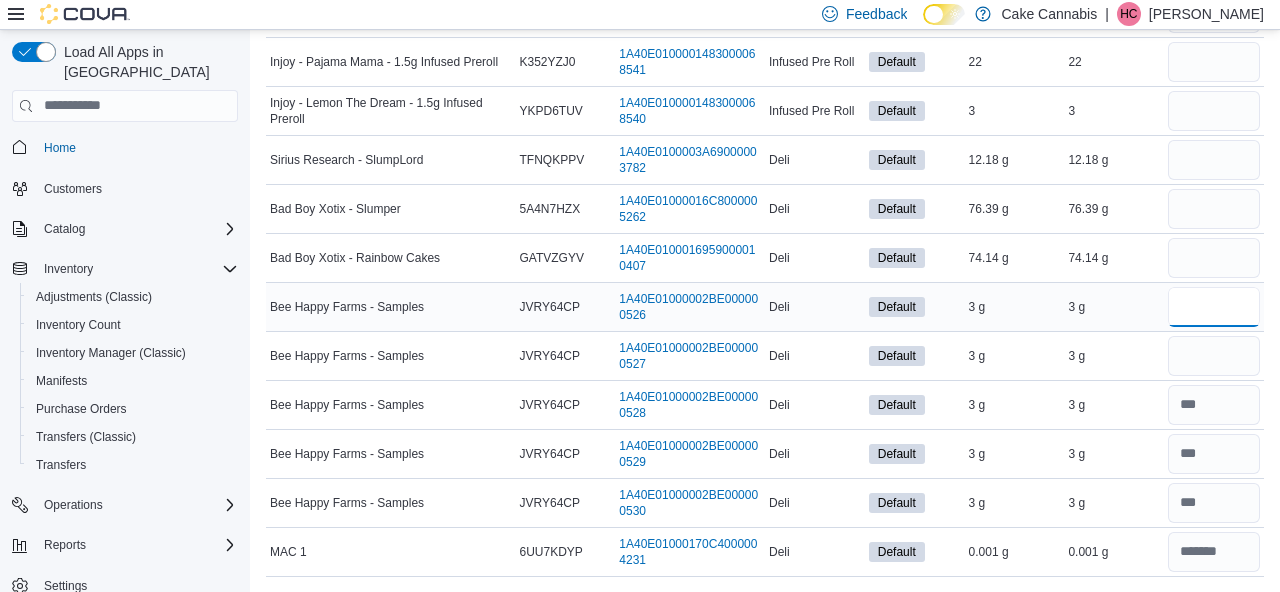 click at bounding box center (1214, 307) 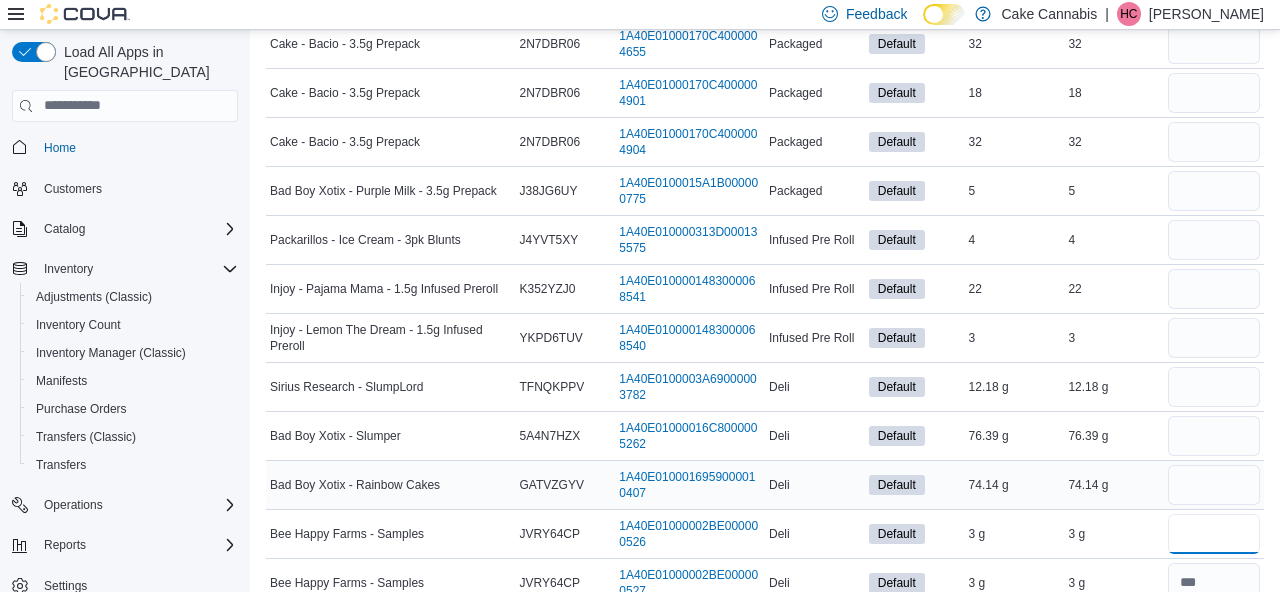 scroll, scrollTop: 3305, scrollLeft: 0, axis: vertical 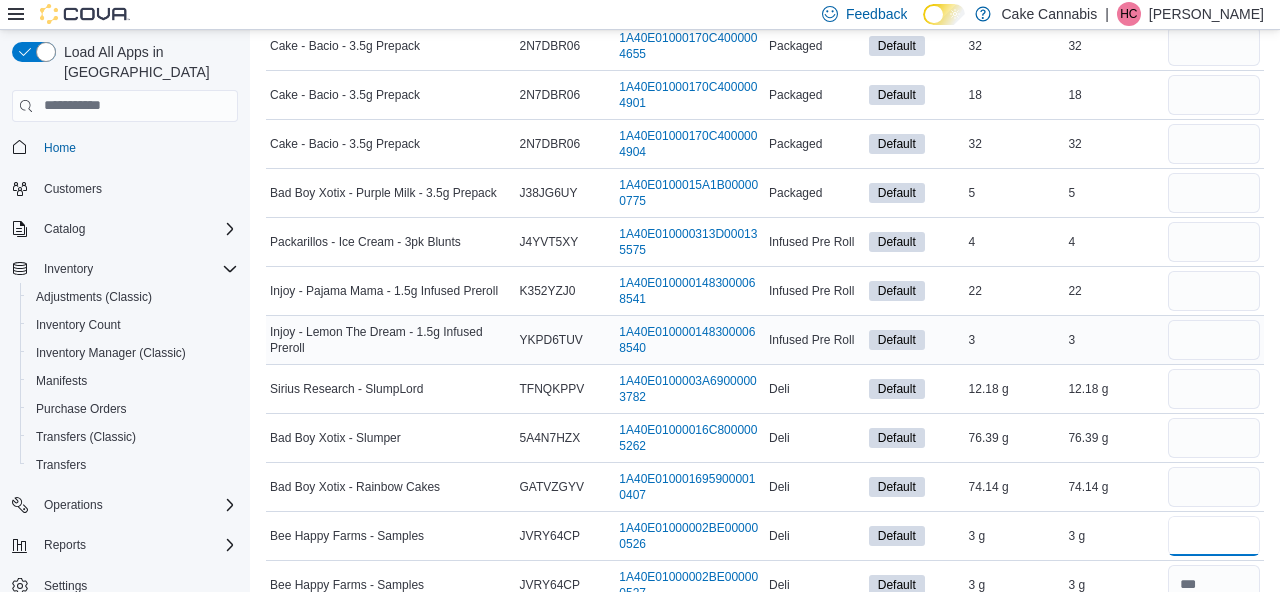 type on "*" 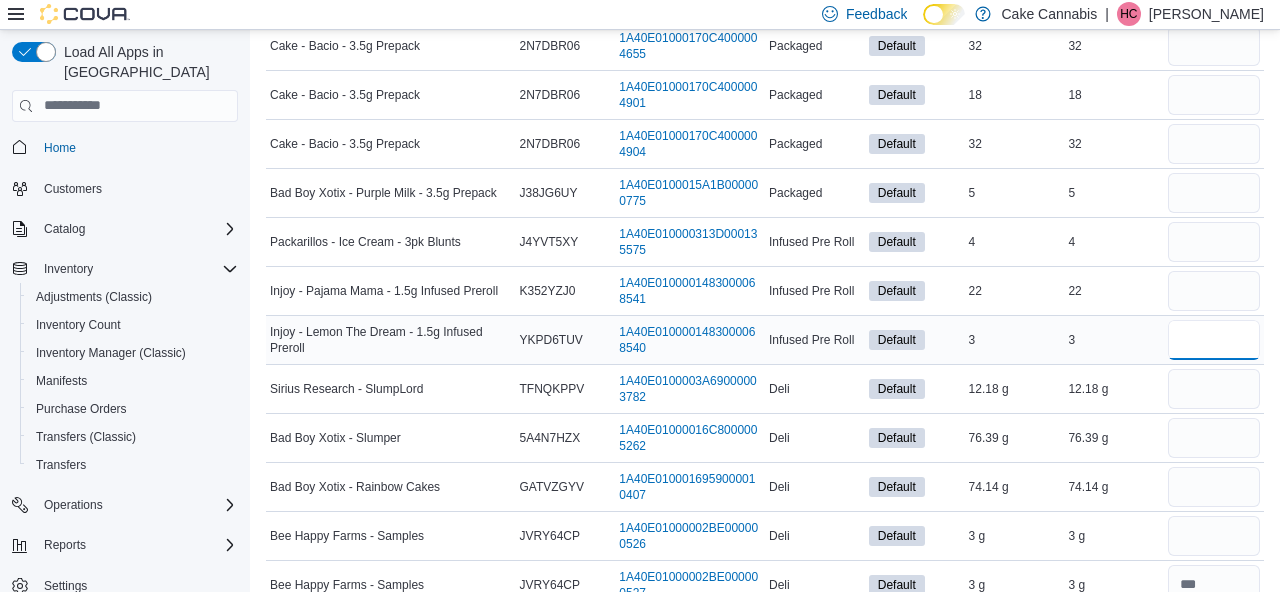 type 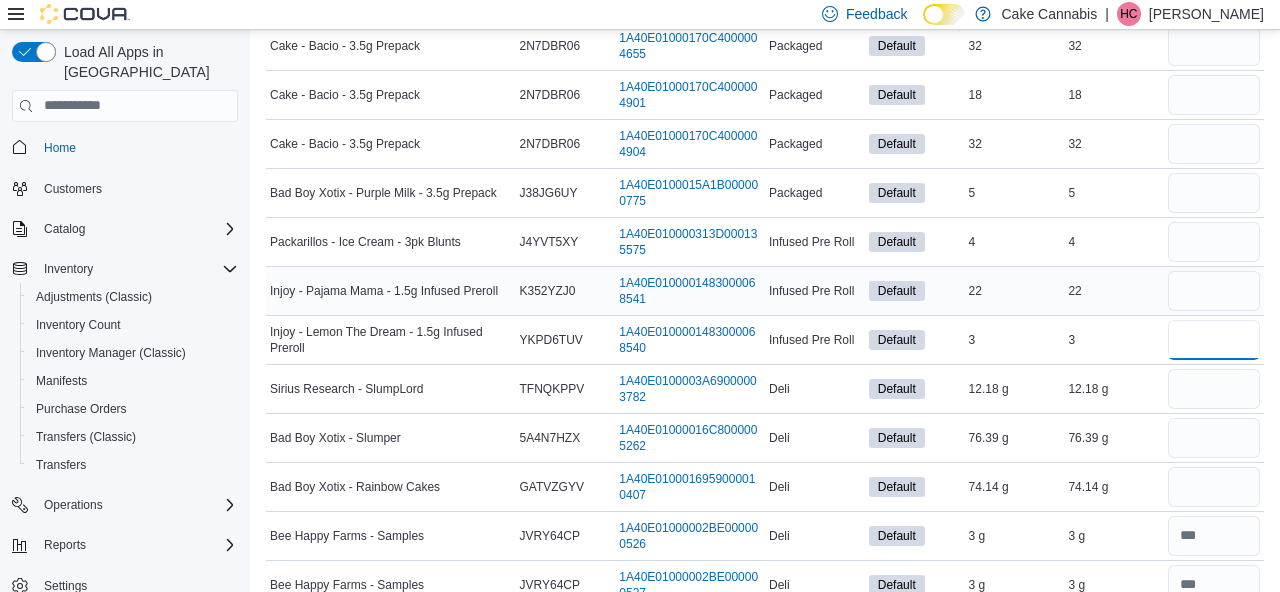 type on "*" 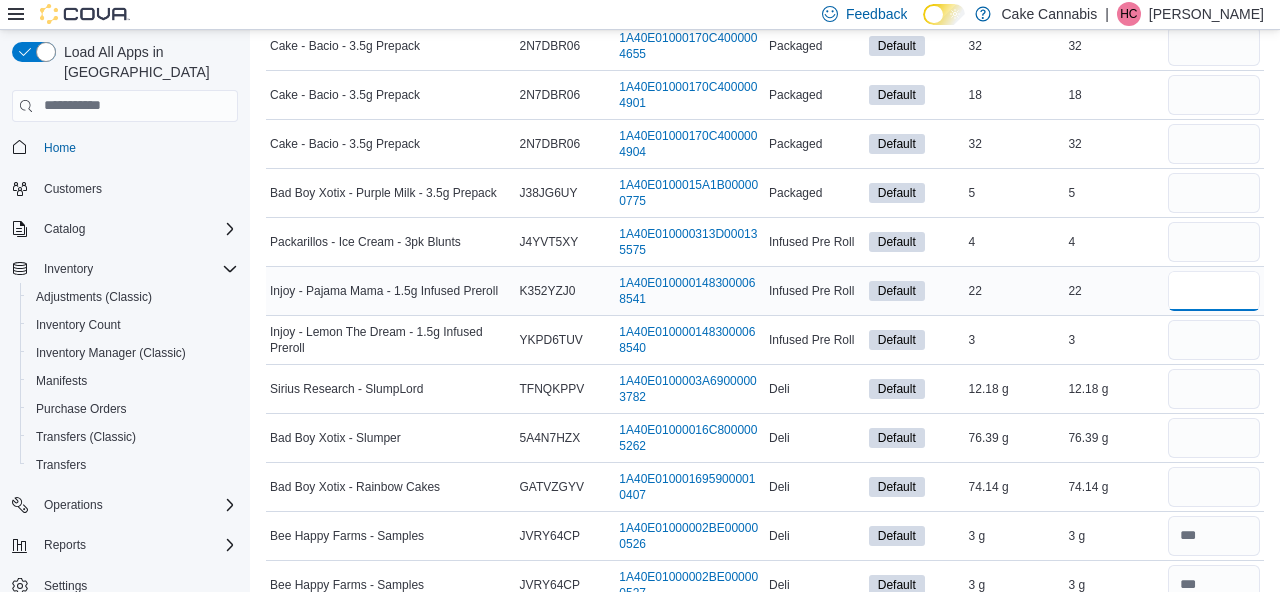type 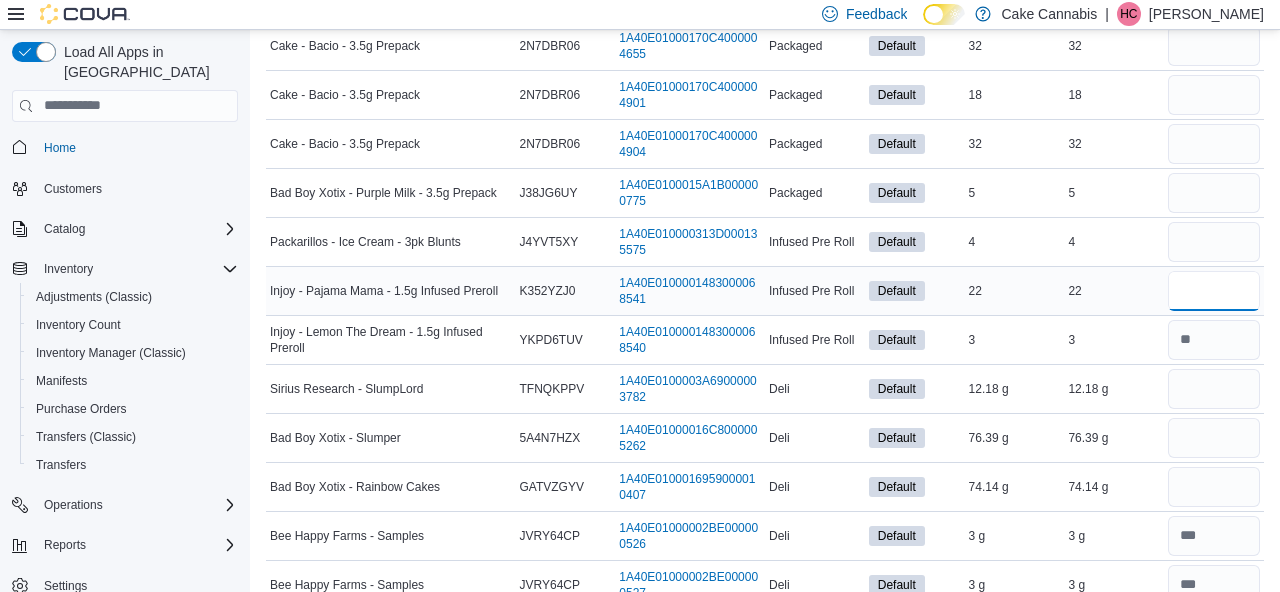 type on "**" 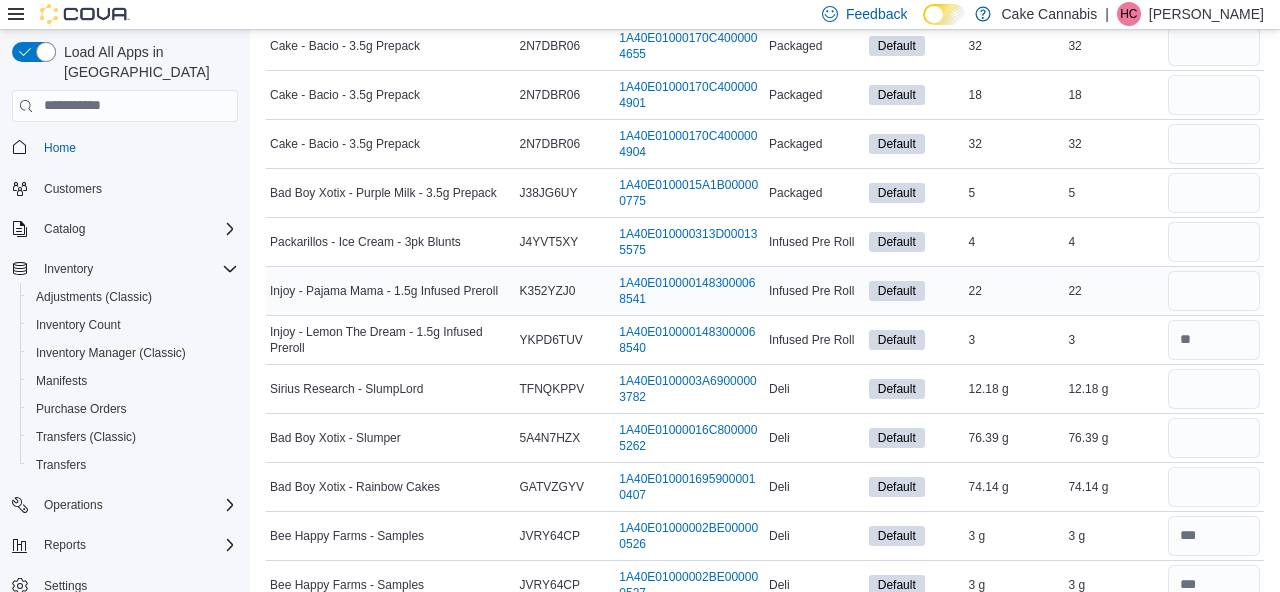 type 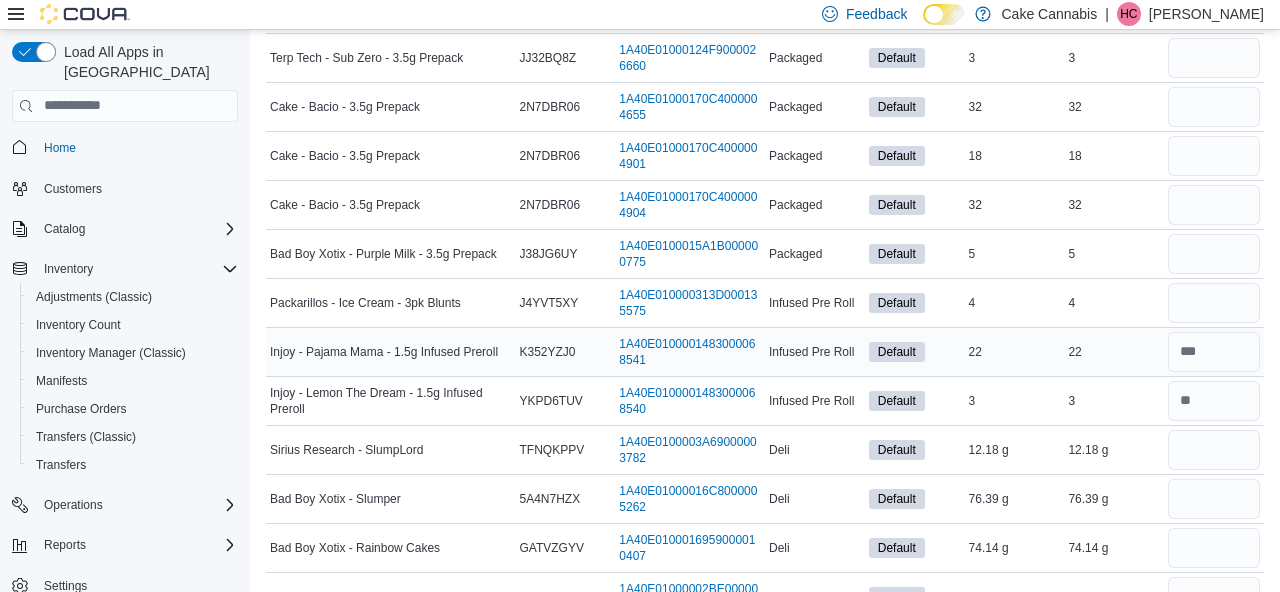 scroll, scrollTop: 3243, scrollLeft: 0, axis: vertical 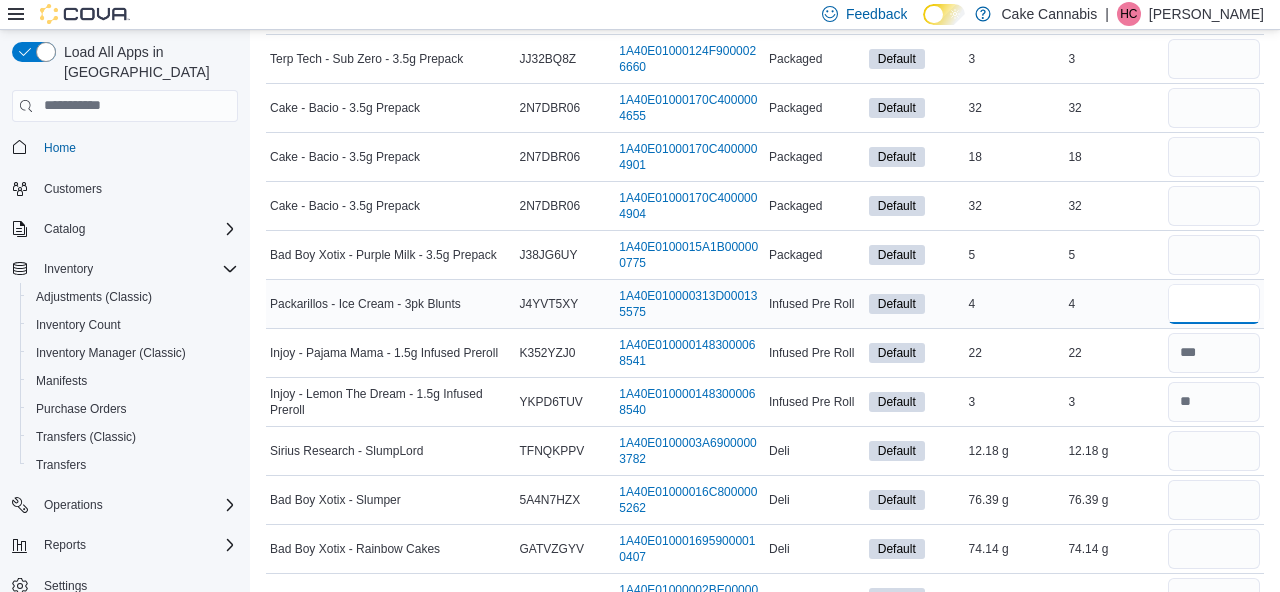click at bounding box center (1214, 304) 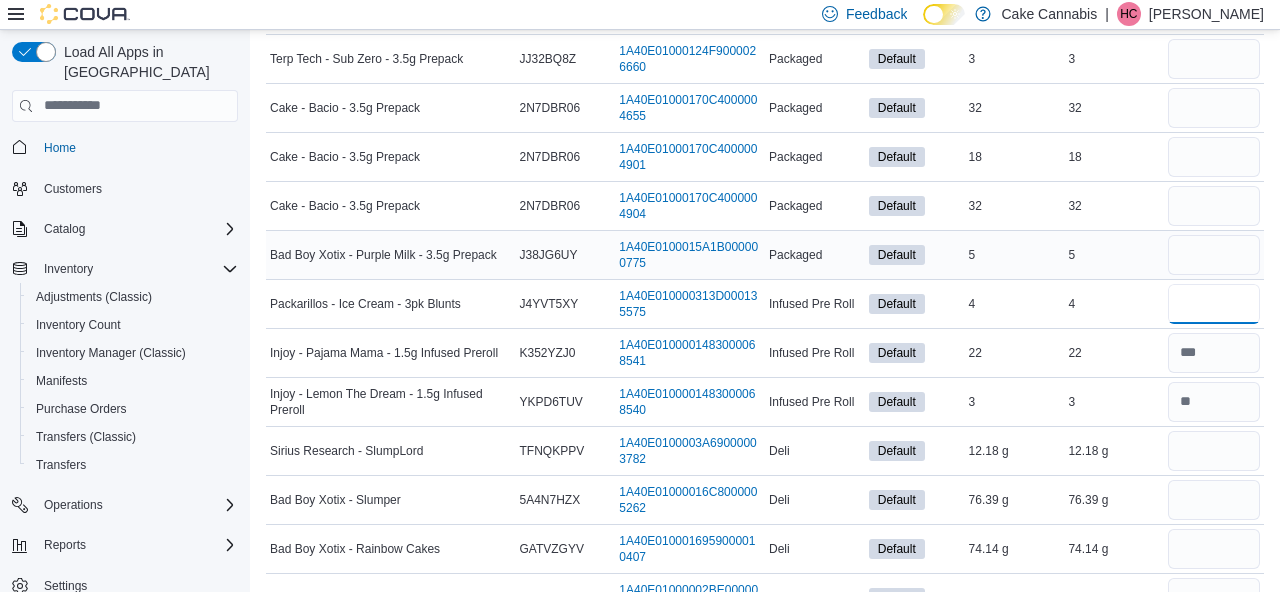 type on "*" 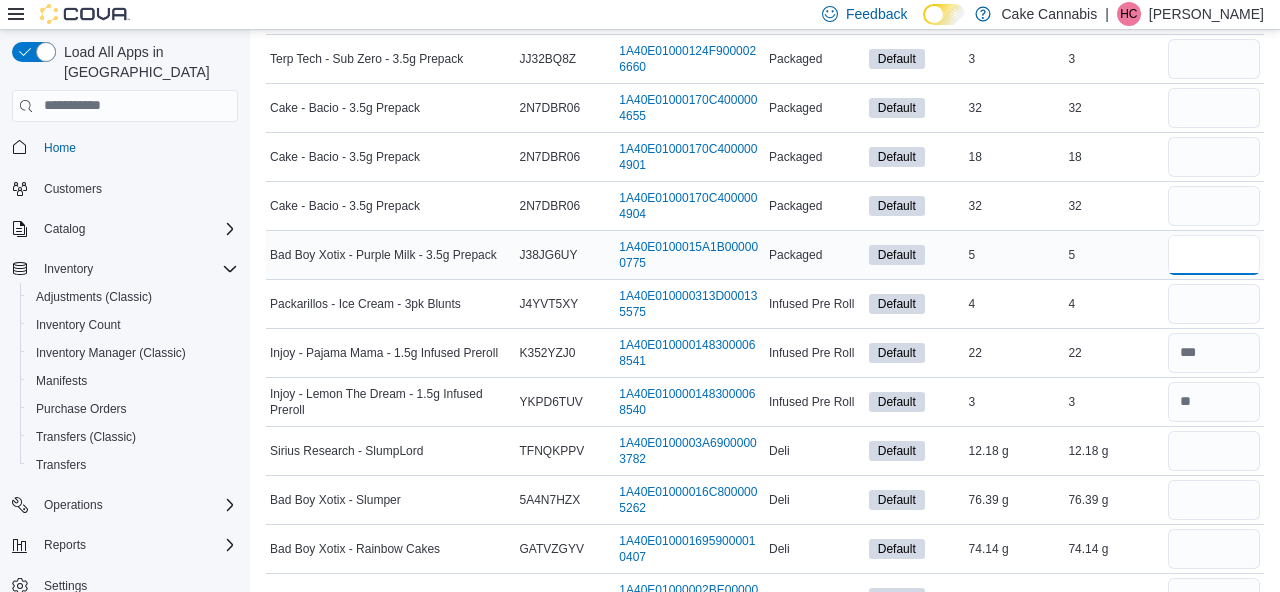 type 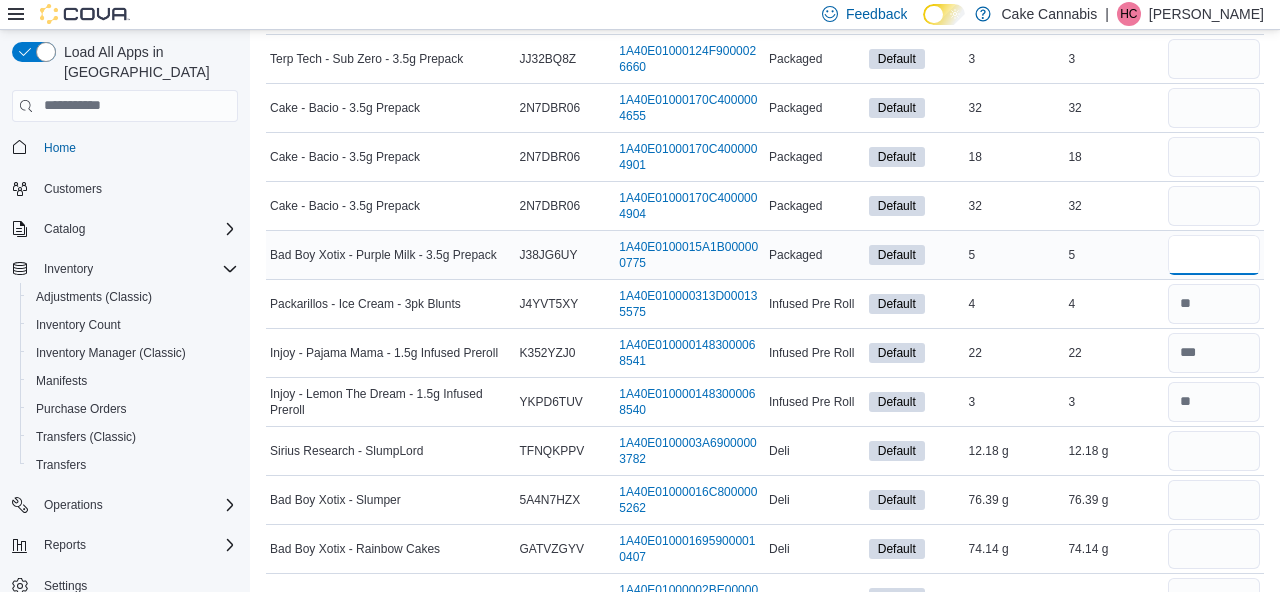click at bounding box center [1214, 255] 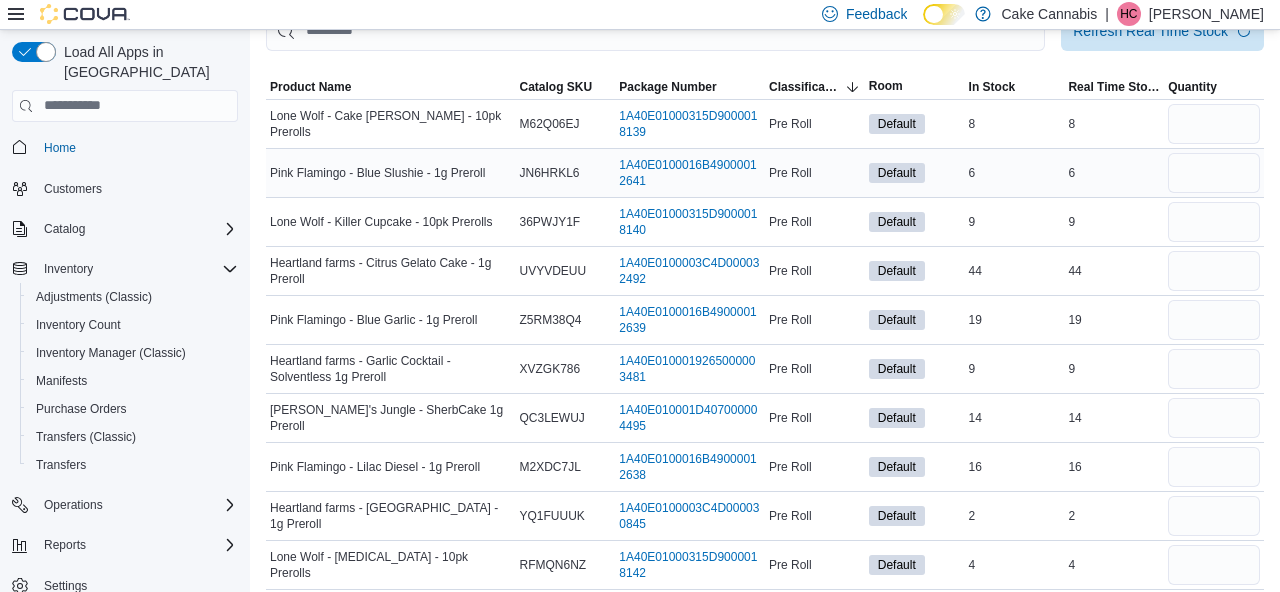 scroll, scrollTop: 138, scrollLeft: 0, axis: vertical 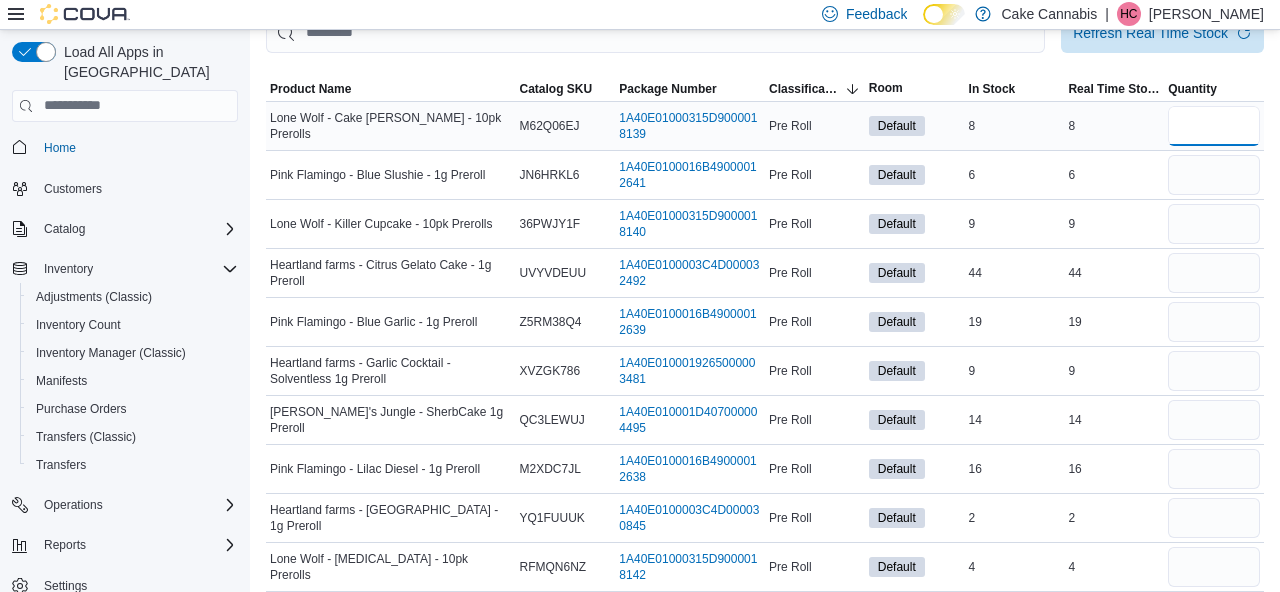 click at bounding box center [1214, 126] 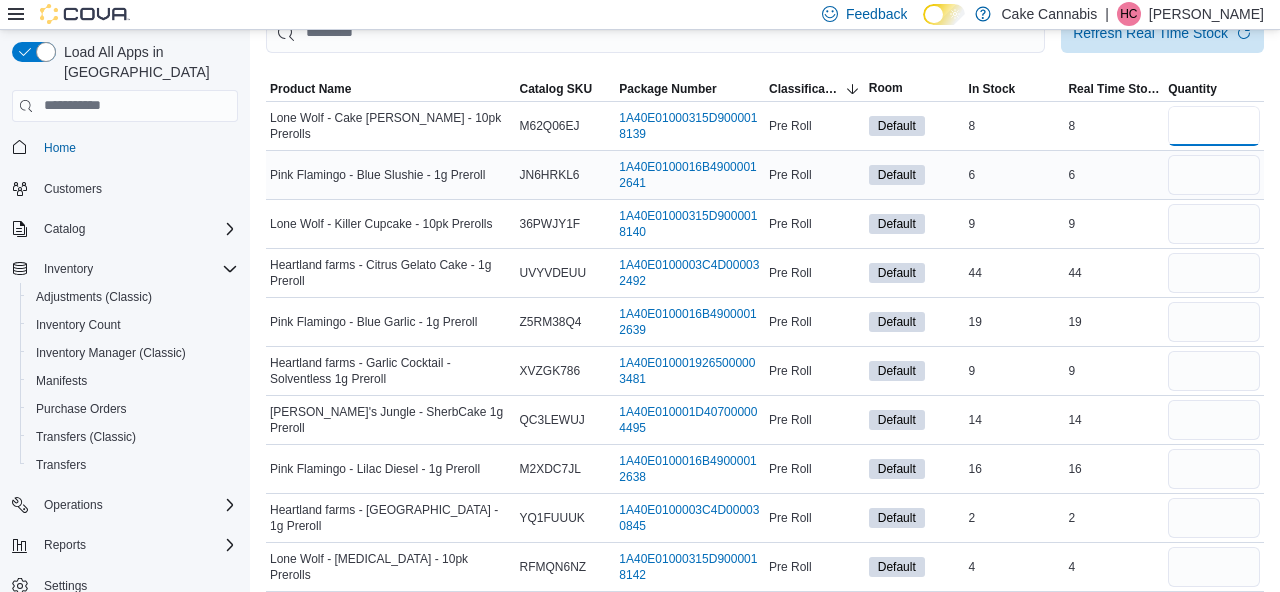 type on "*" 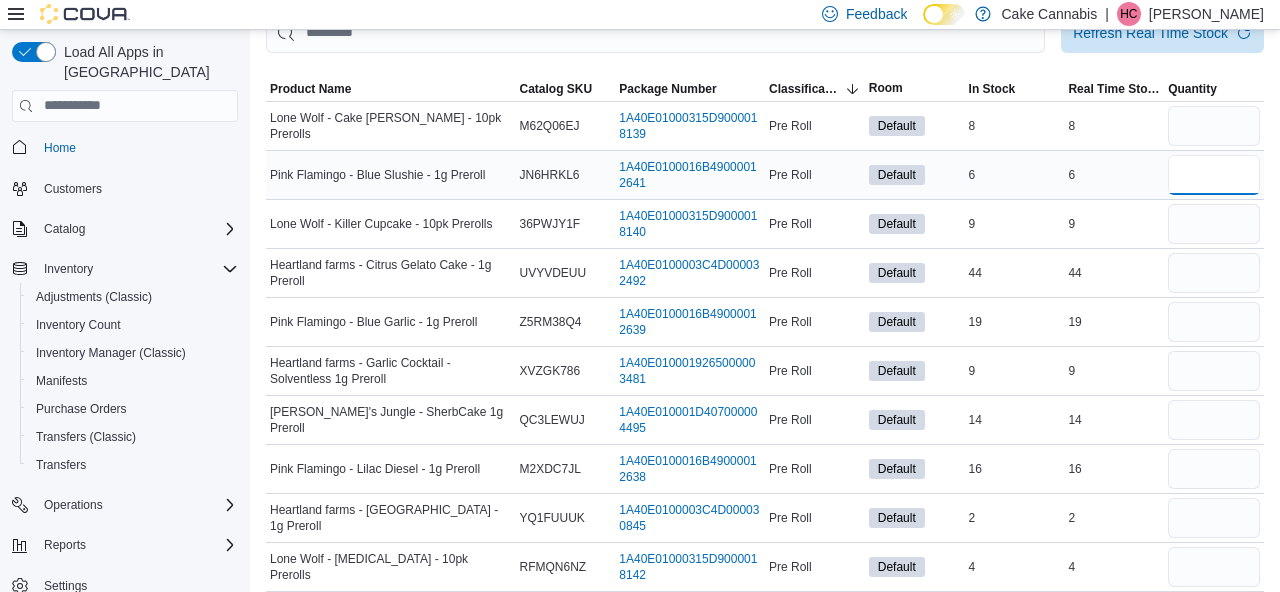 type 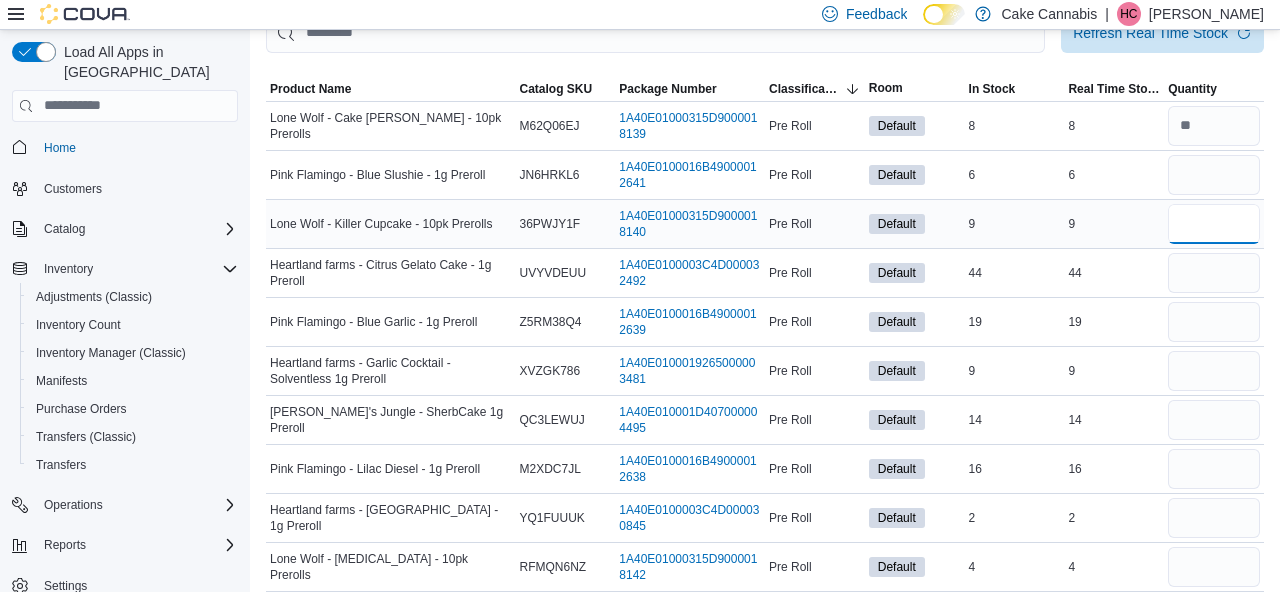 click at bounding box center (1214, 224) 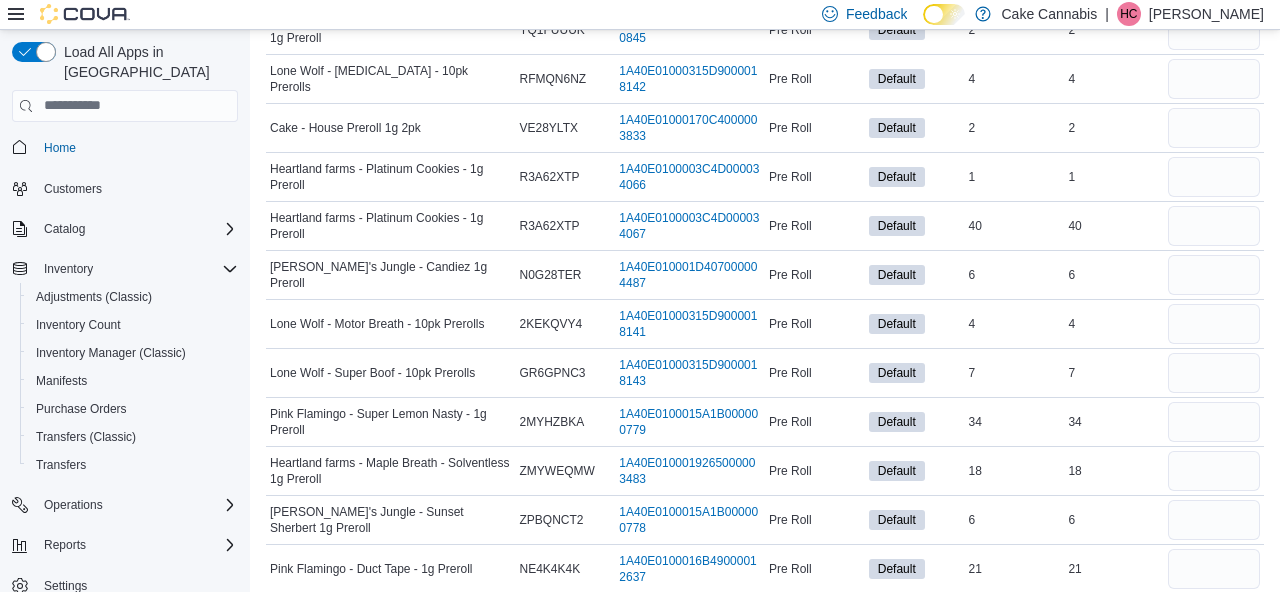 scroll, scrollTop: 628, scrollLeft: 0, axis: vertical 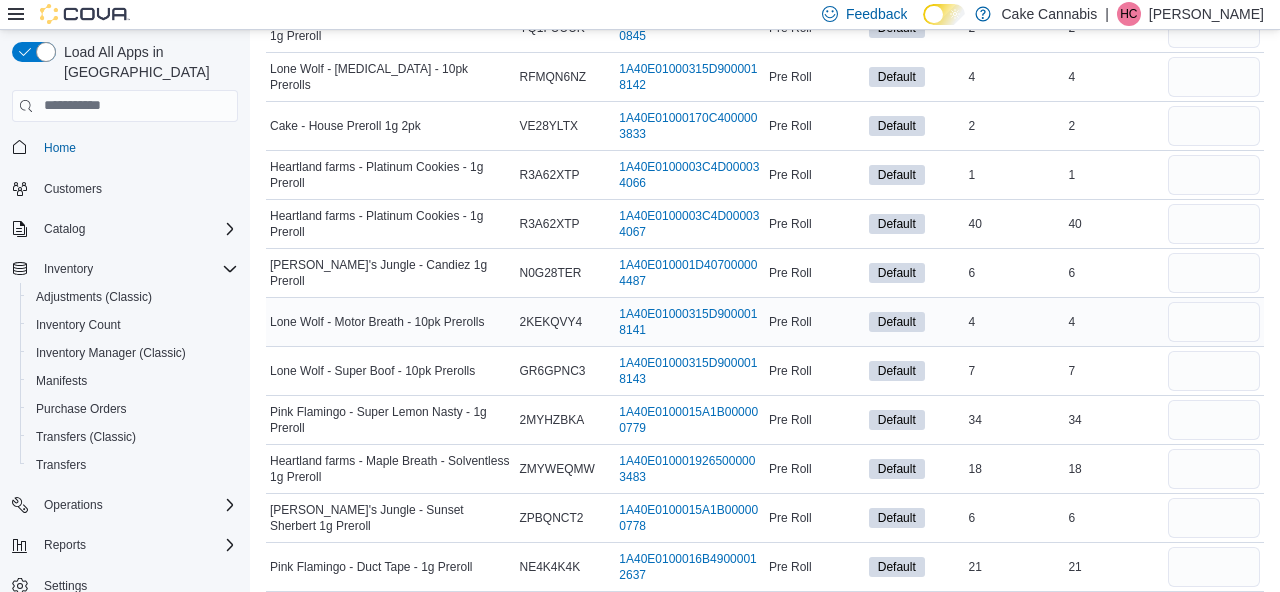 type on "*" 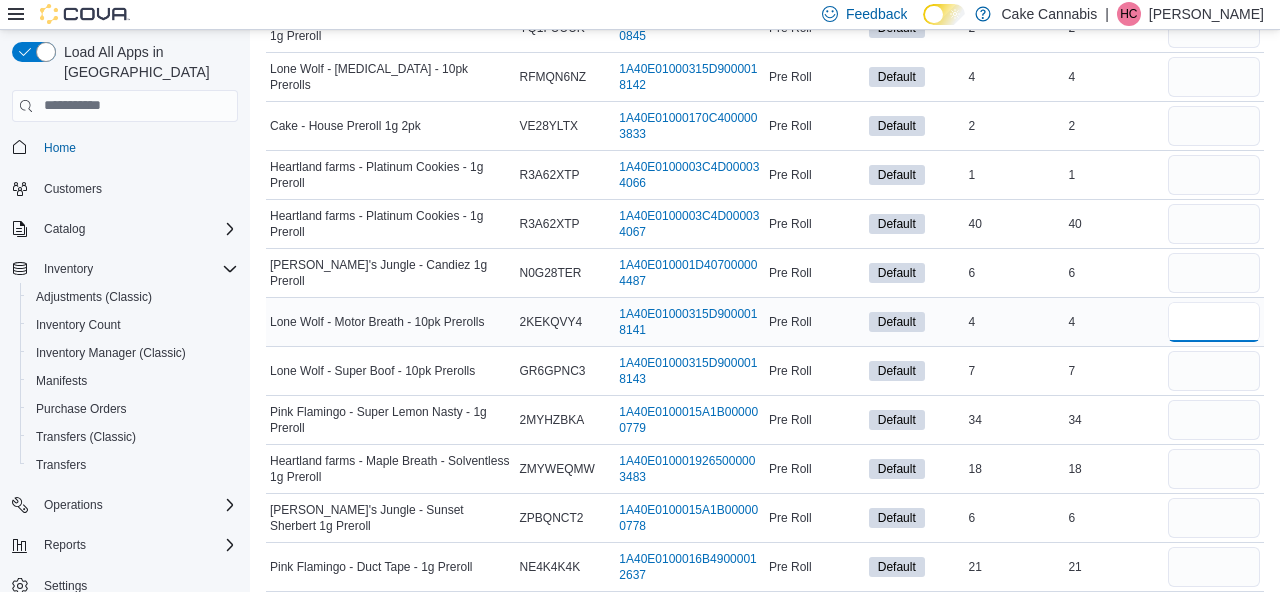 click at bounding box center [1214, 322] 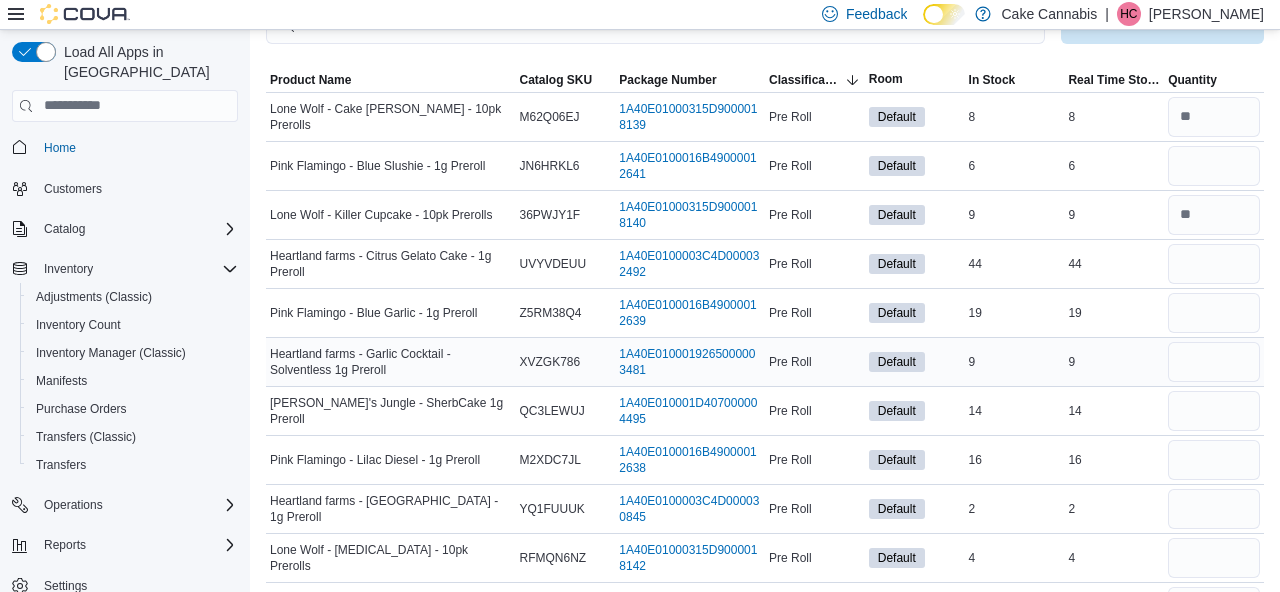scroll, scrollTop: 153, scrollLeft: 0, axis: vertical 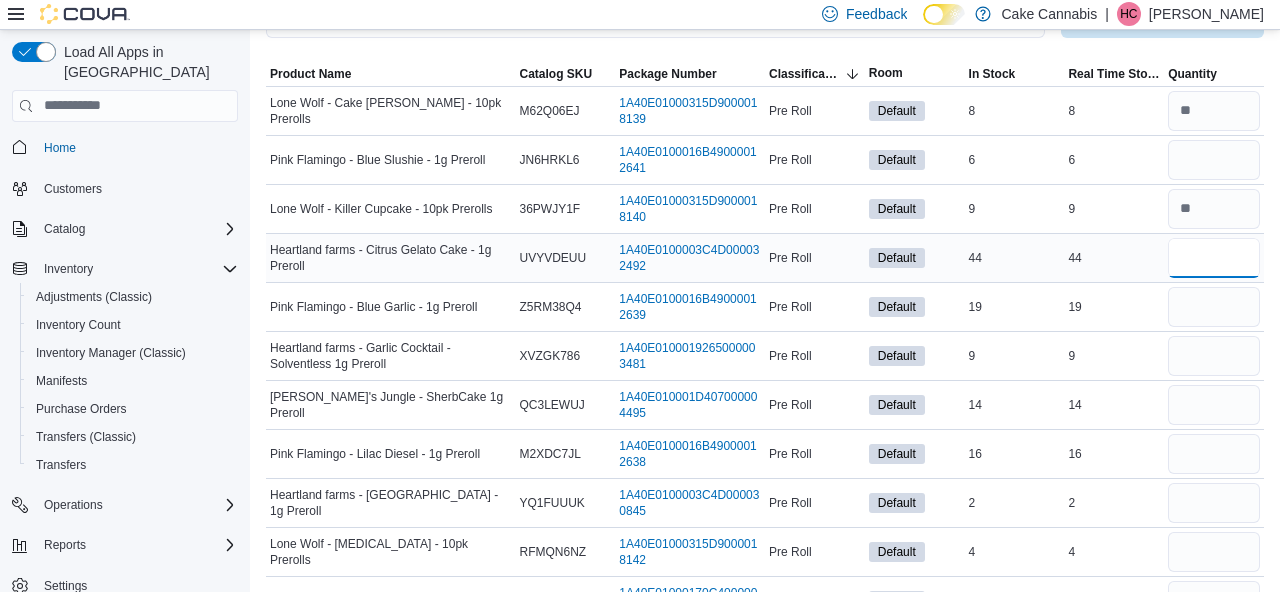 click at bounding box center [1214, 258] 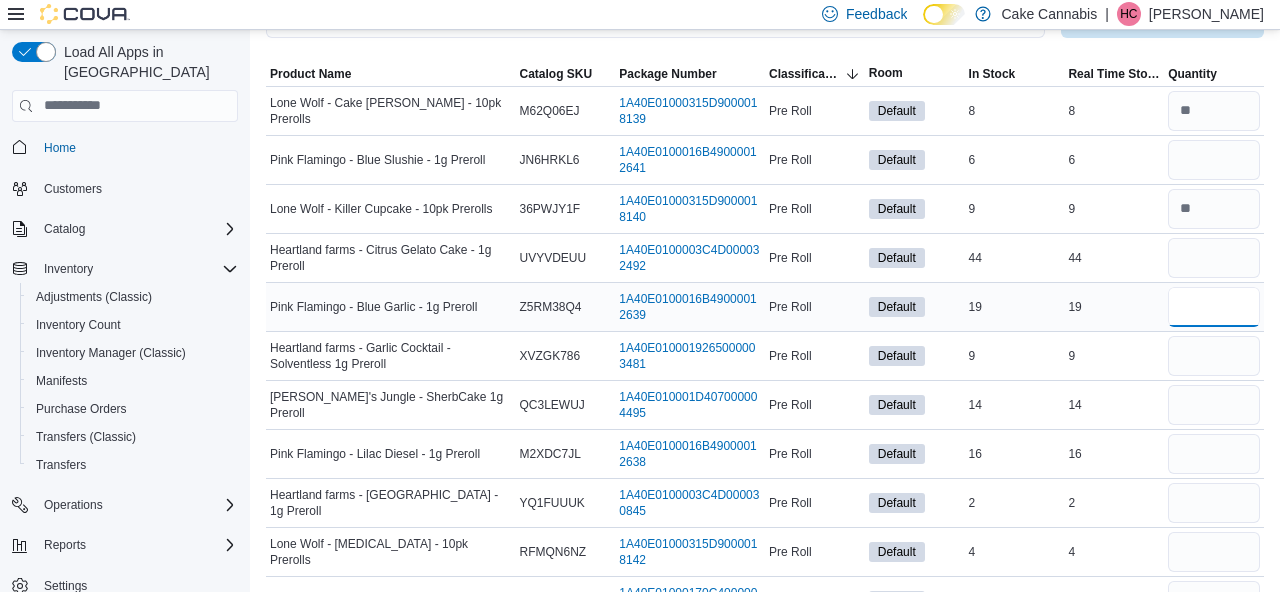 click at bounding box center (1214, 307) 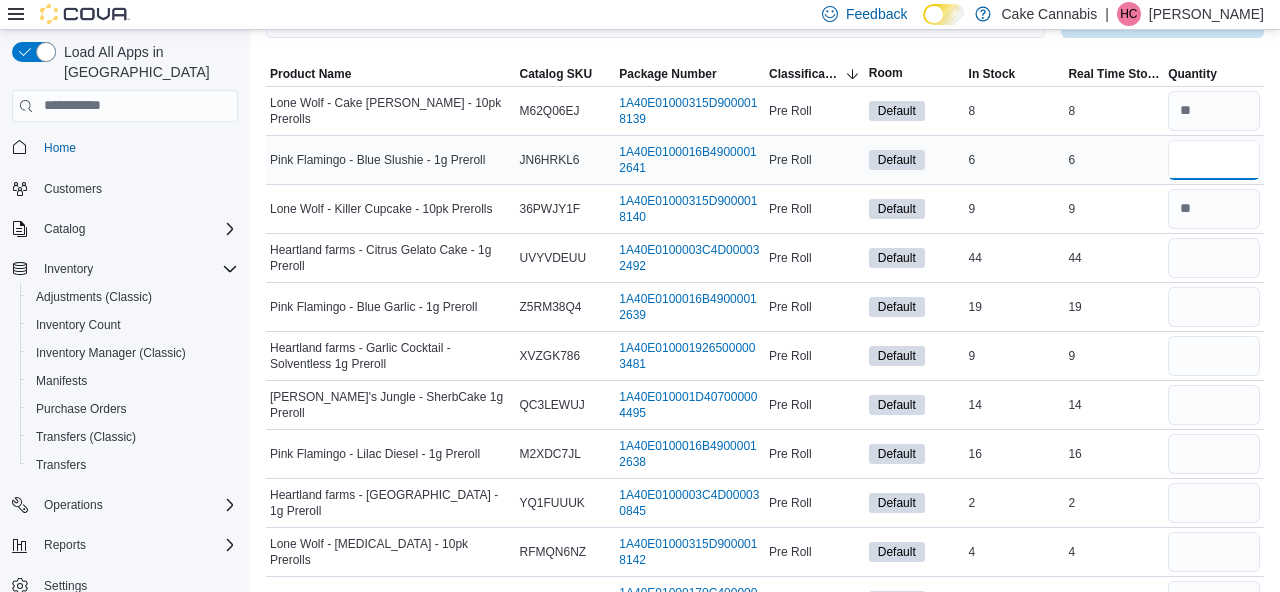 click at bounding box center [1214, 160] 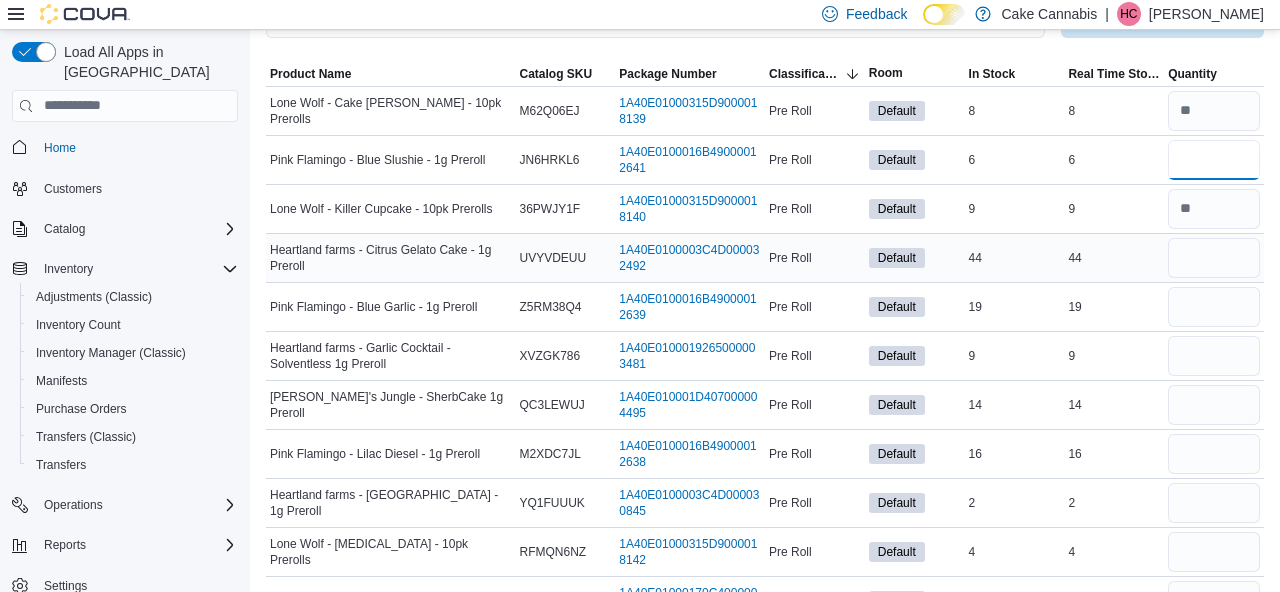 type on "*" 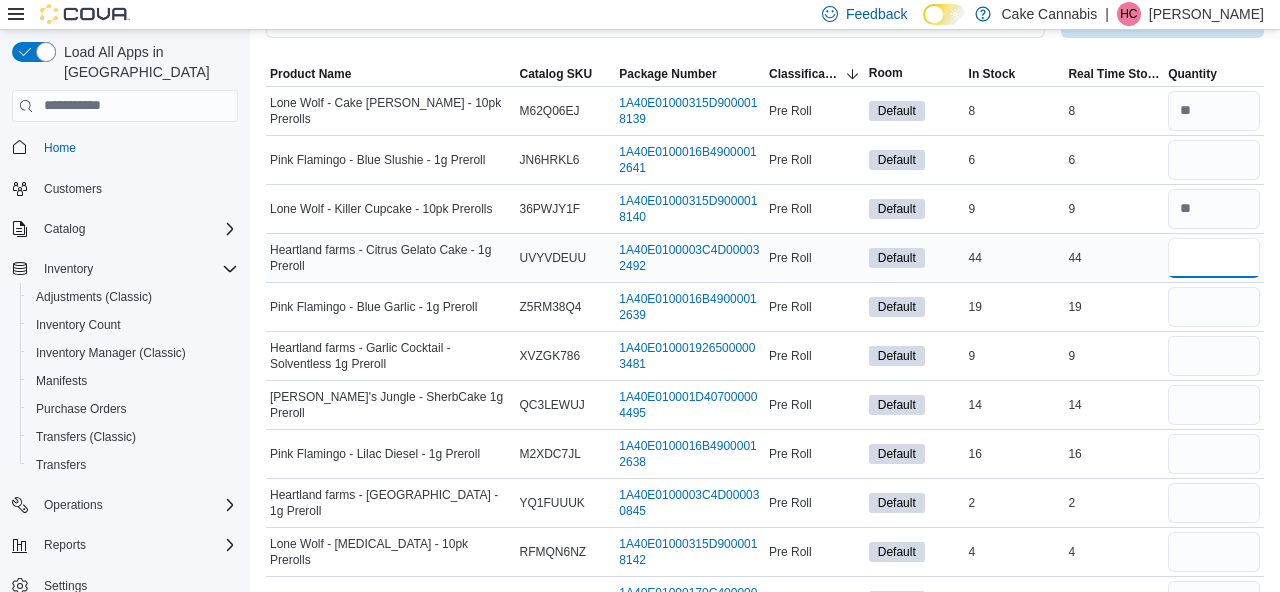 type 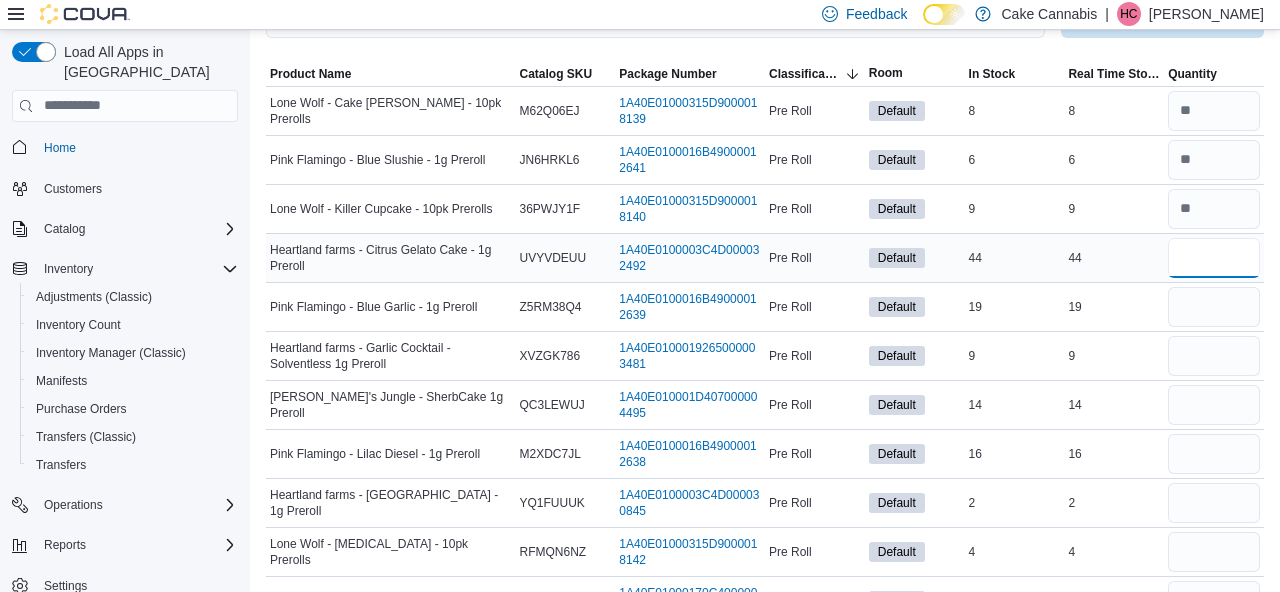 click at bounding box center [1214, 258] 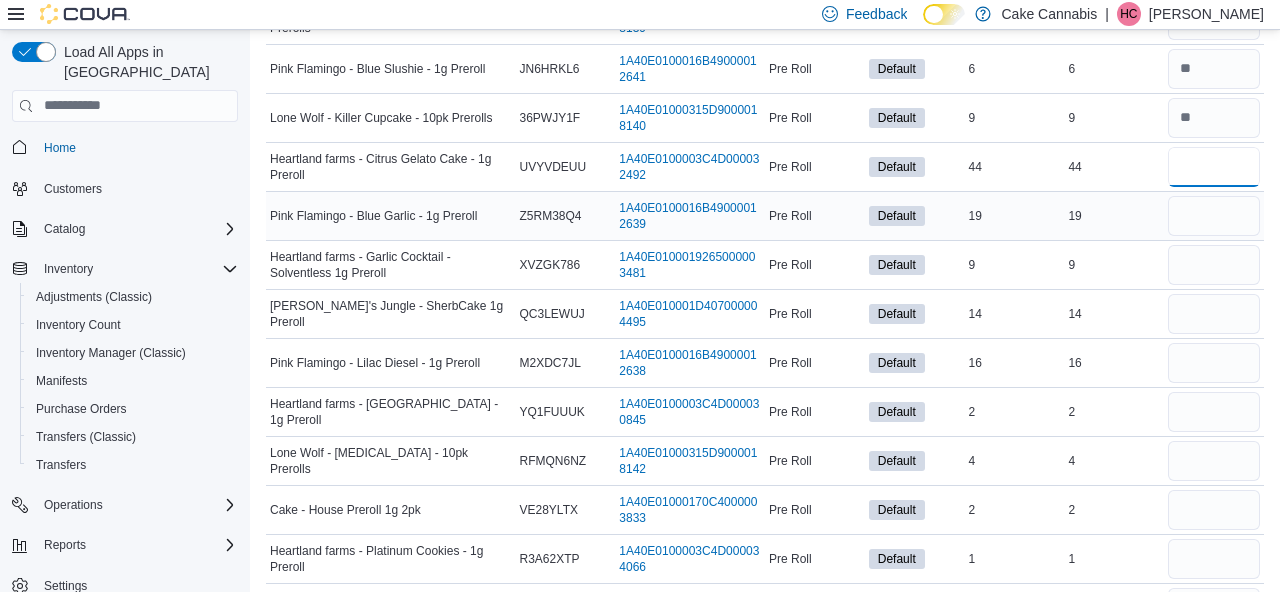 scroll, scrollTop: 248, scrollLeft: 0, axis: vertical 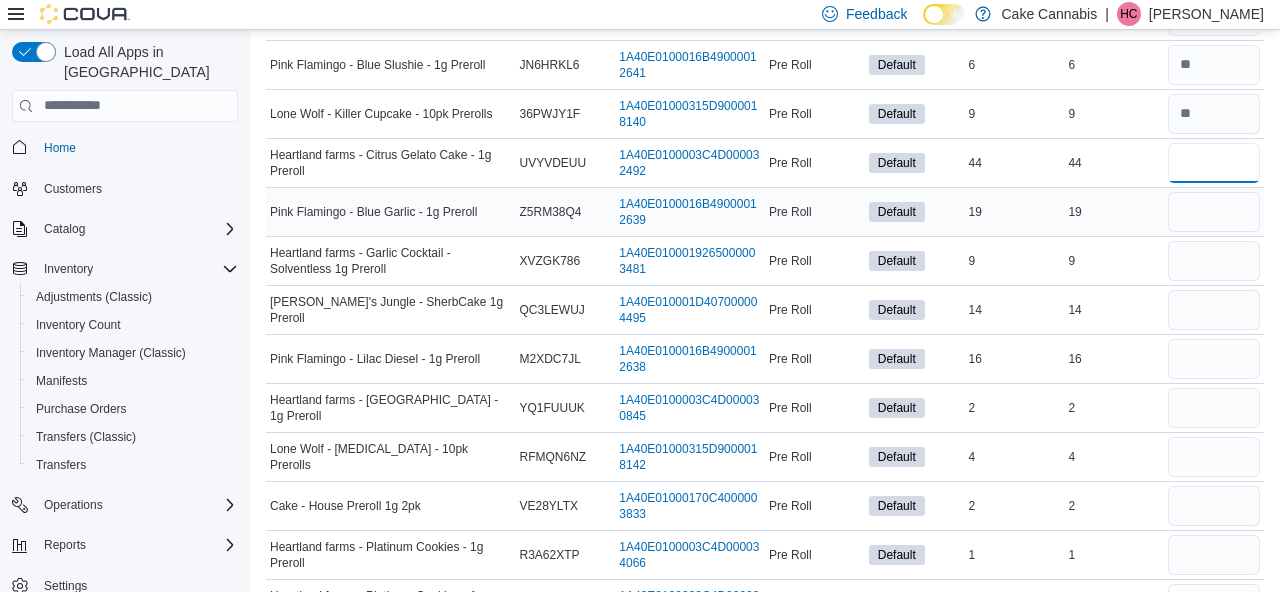 type on "**" 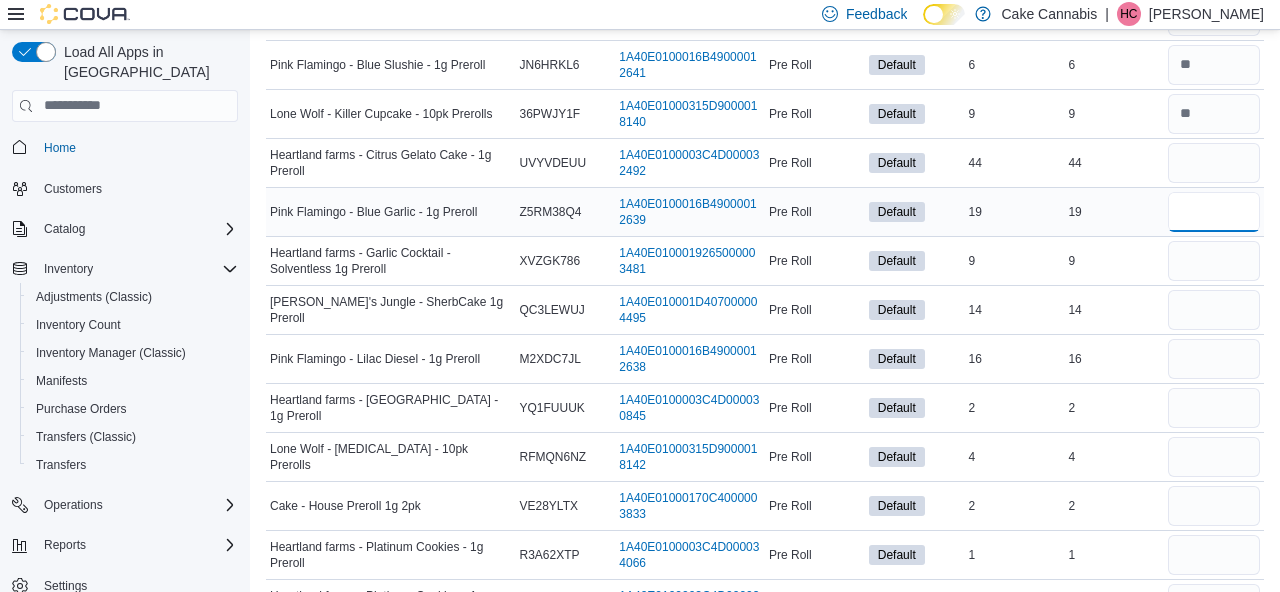 type 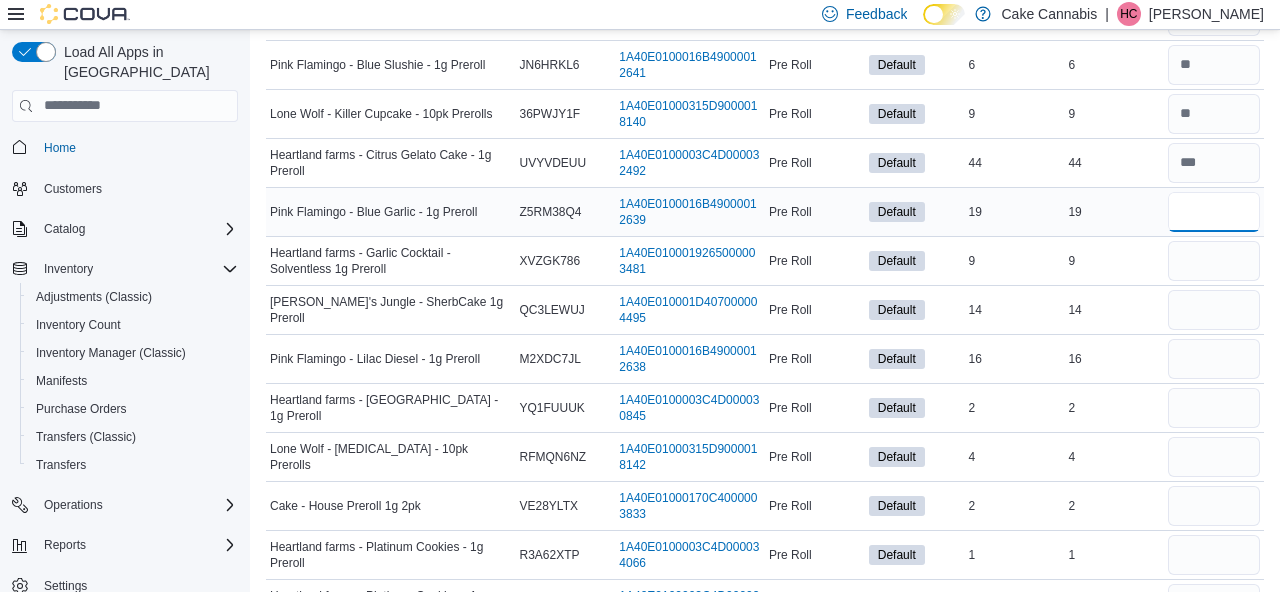 click at bounding box center [1214, 212] 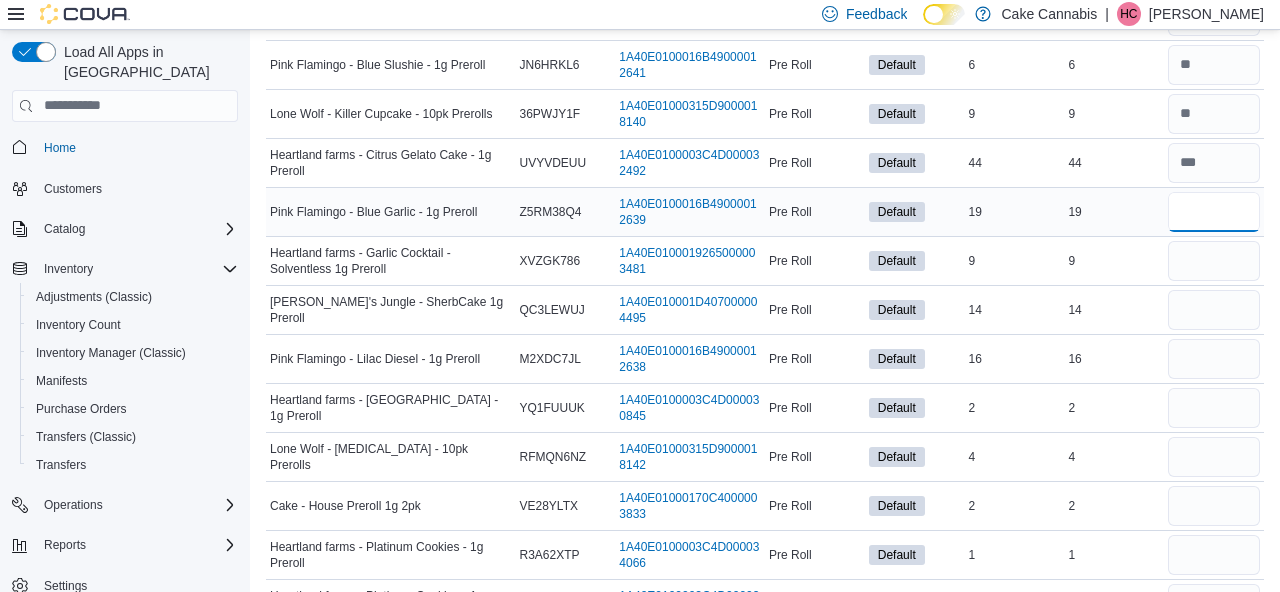 type on "**" 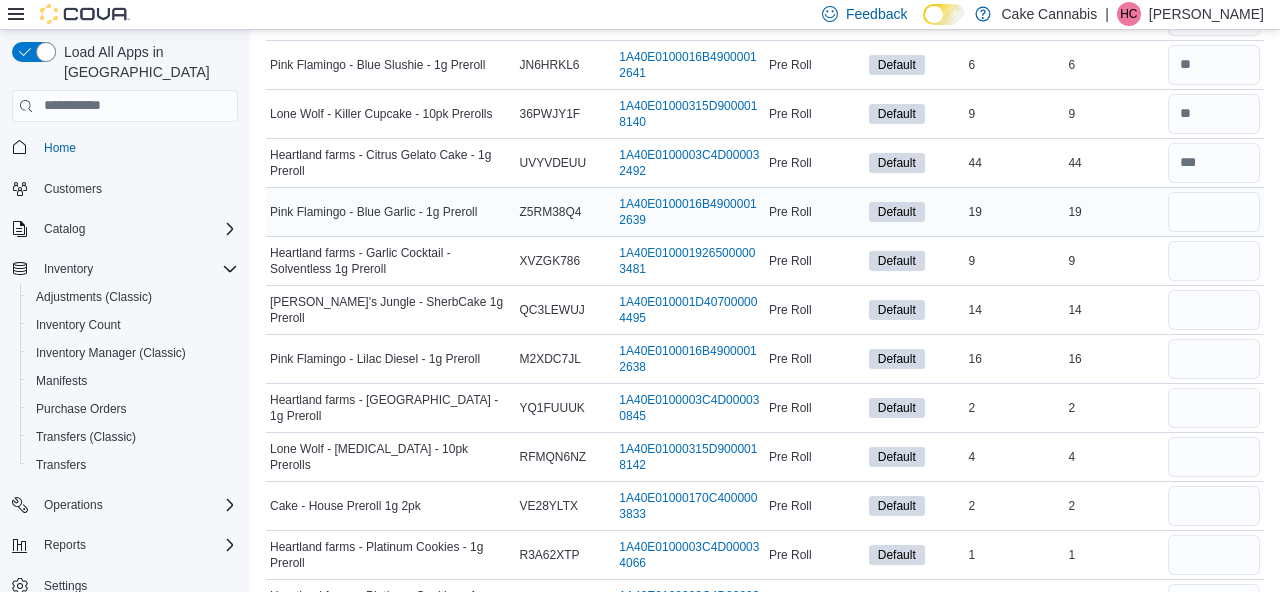 type 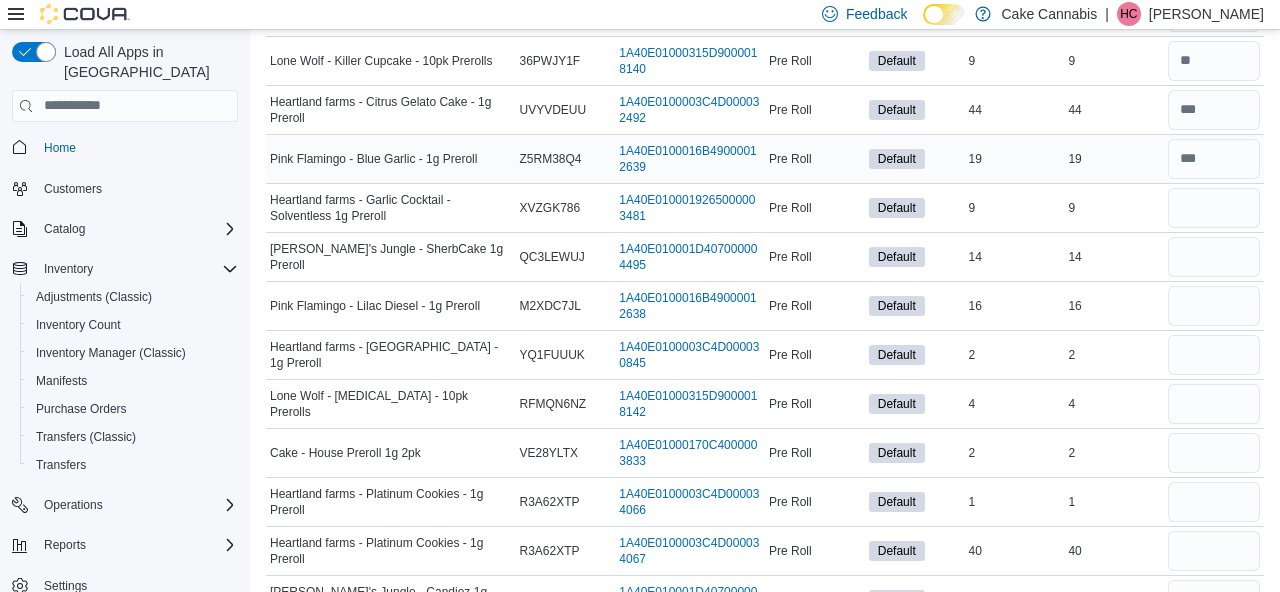 scroll, scrollTop: 303, scrollLeft: 0, axis: vertical 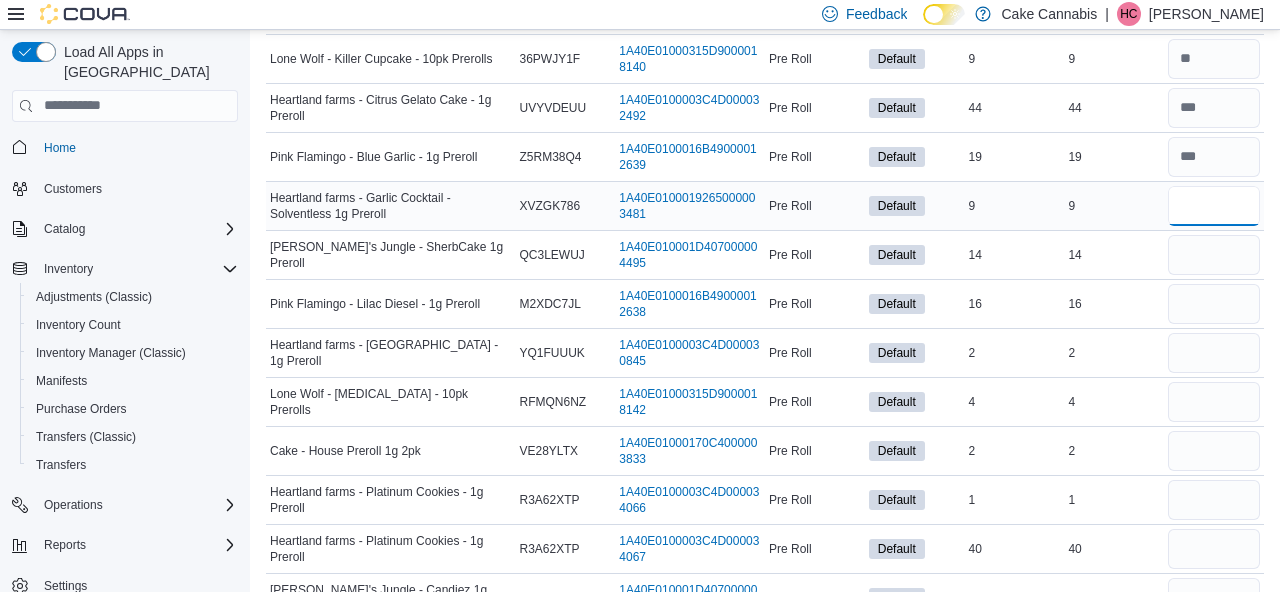click at bounding box center (1214, 206) 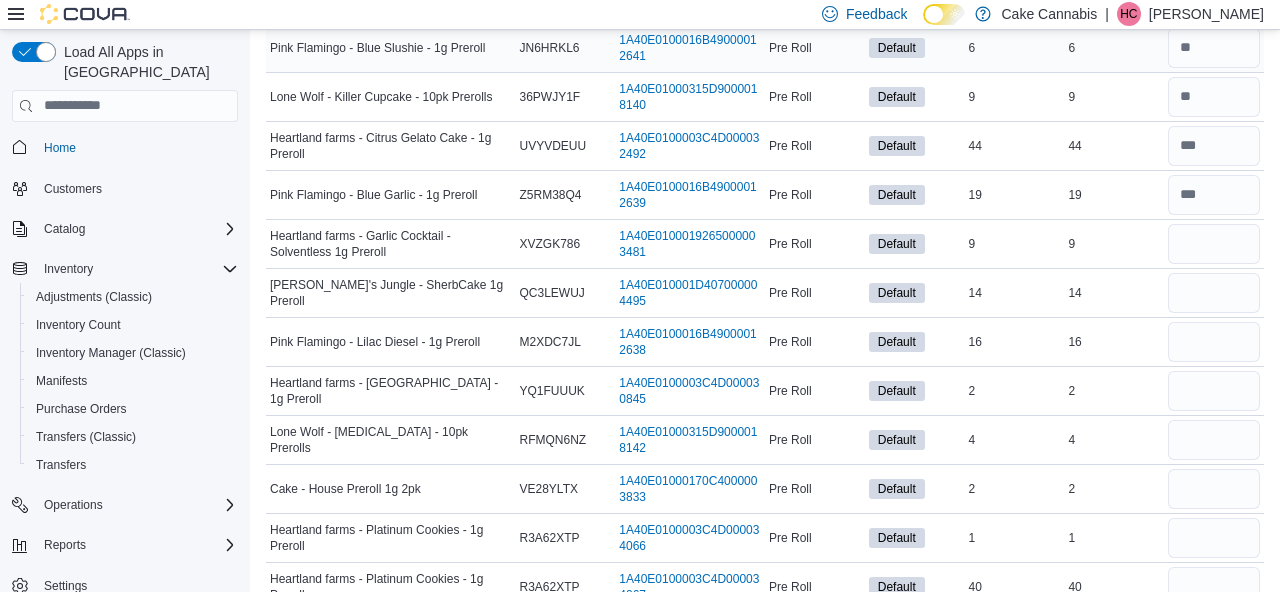 scroll, scrollTop: 304, scrollLeft: 0, axis: vertical 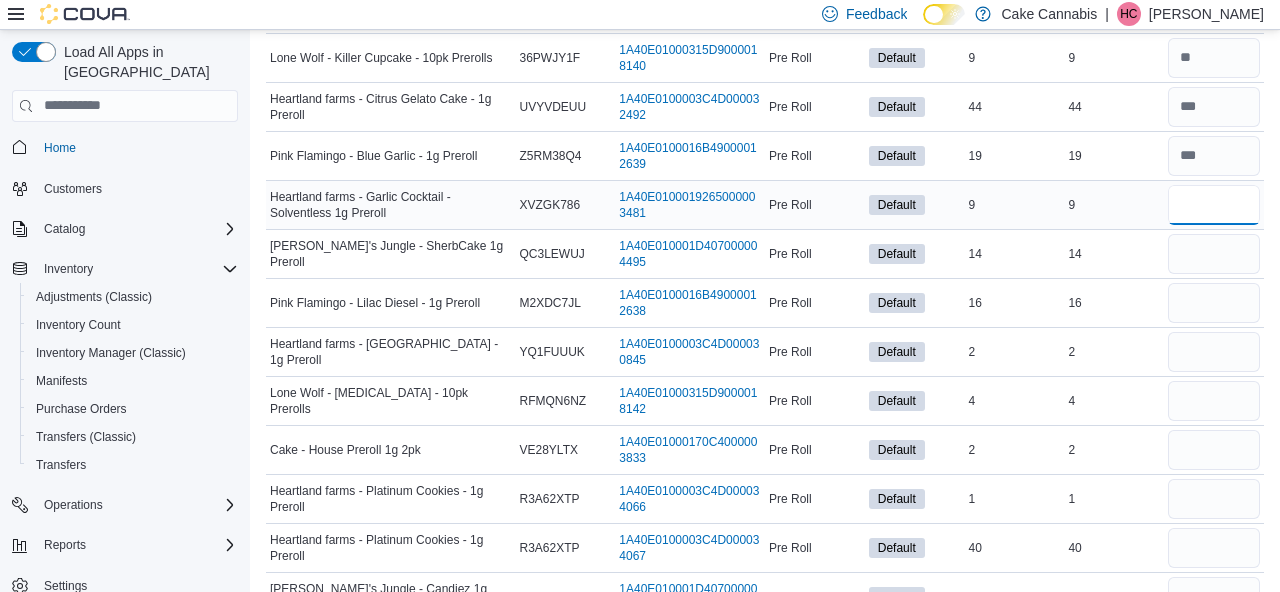 click at bounding box center [1214, 205] 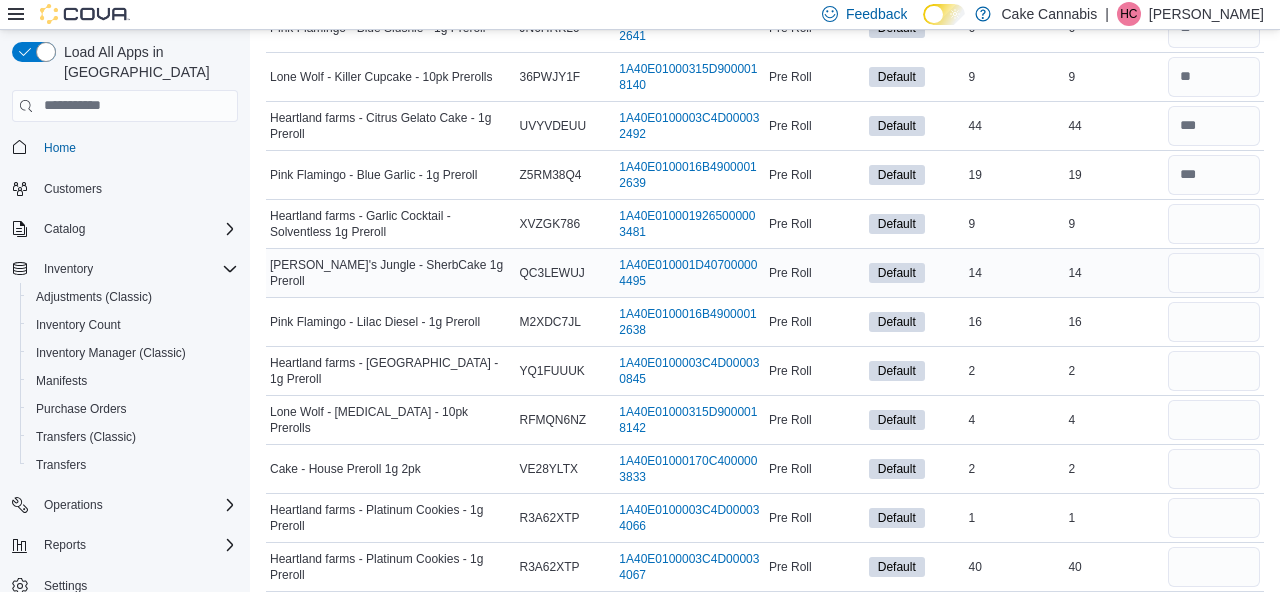 scroll, scrollTop: 297, scrollLeft: 0, axis: vertical 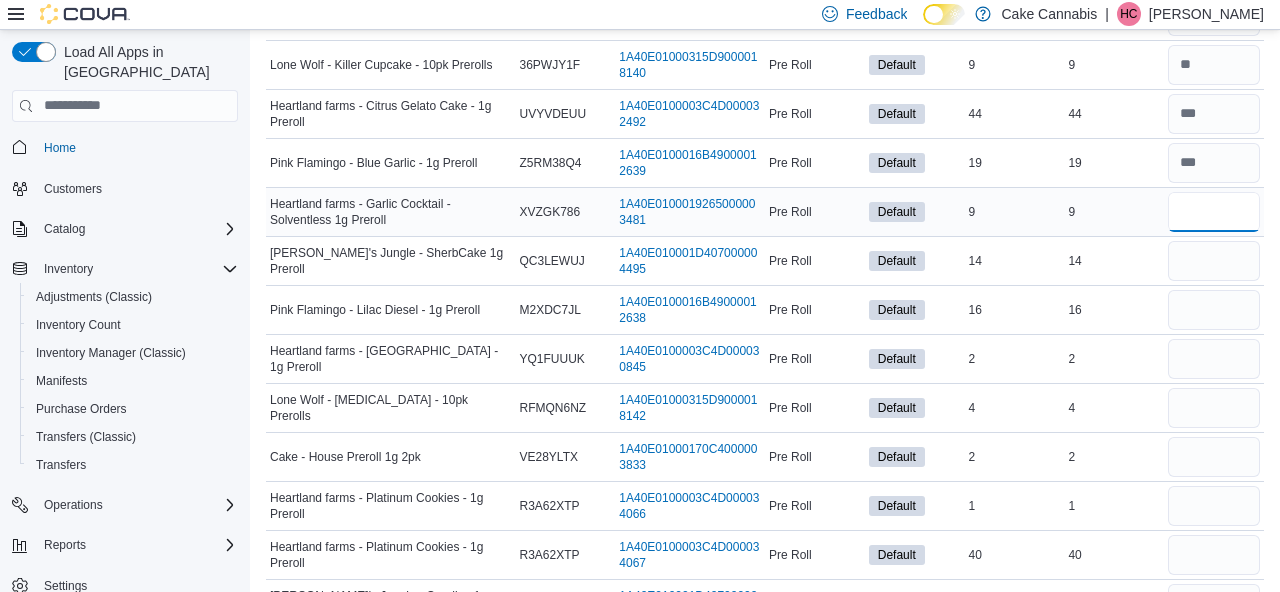 click at bounding box center (1214, 212) 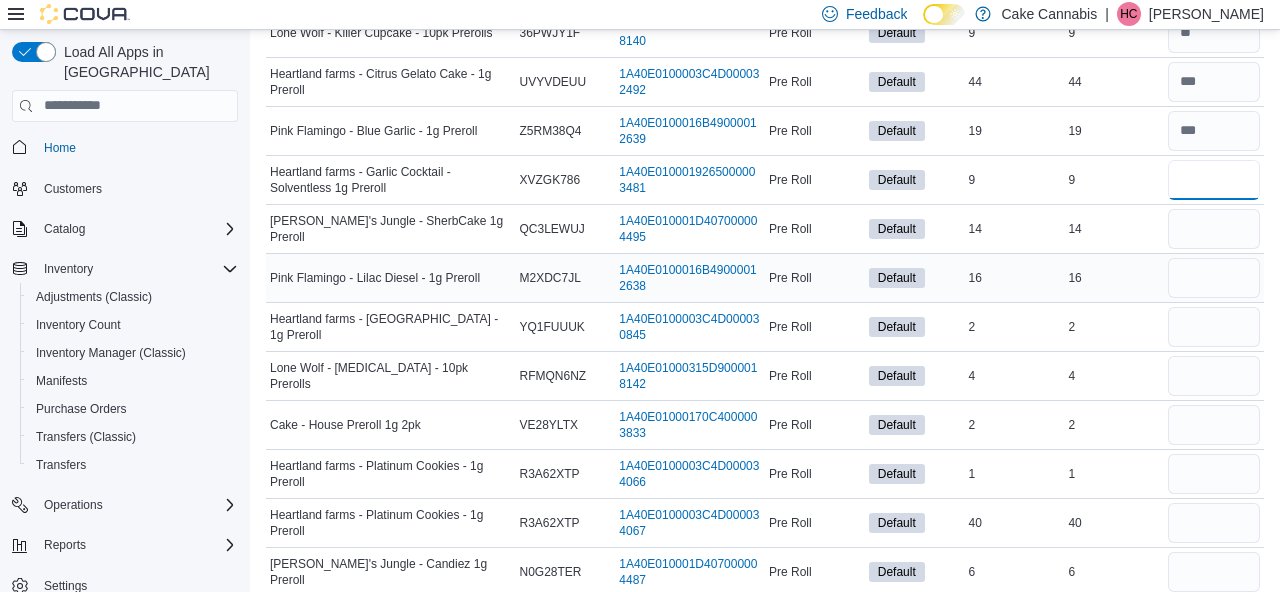 scroll, scrollTop: 338, scrollLeft: 0, axis: vertical 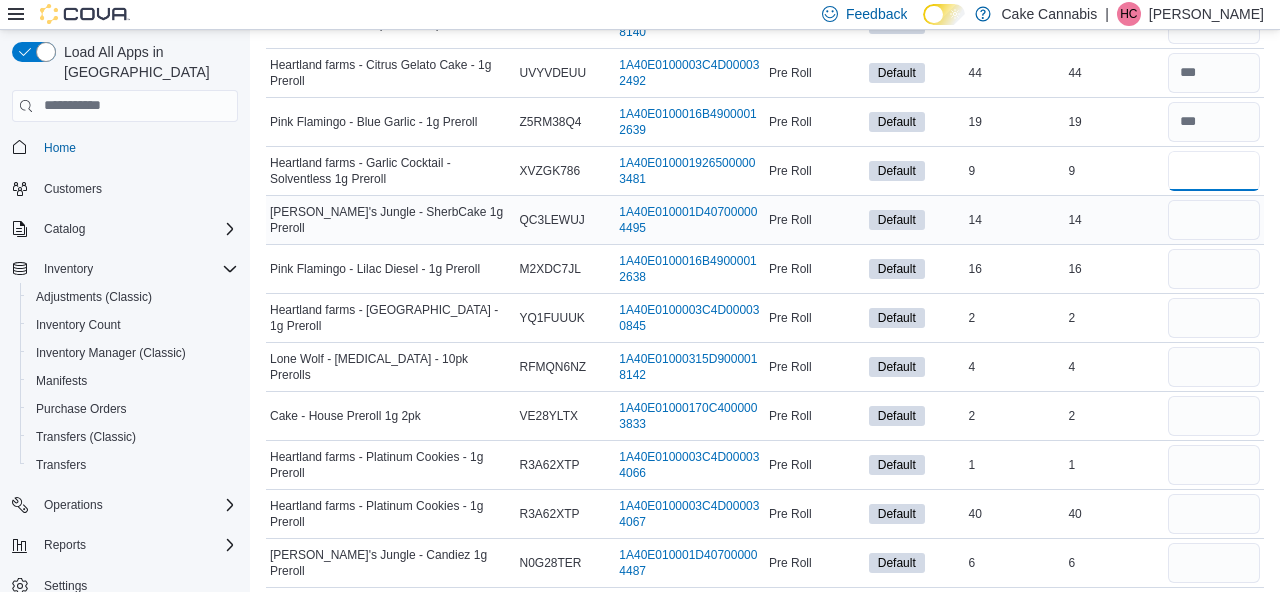 type on "*" 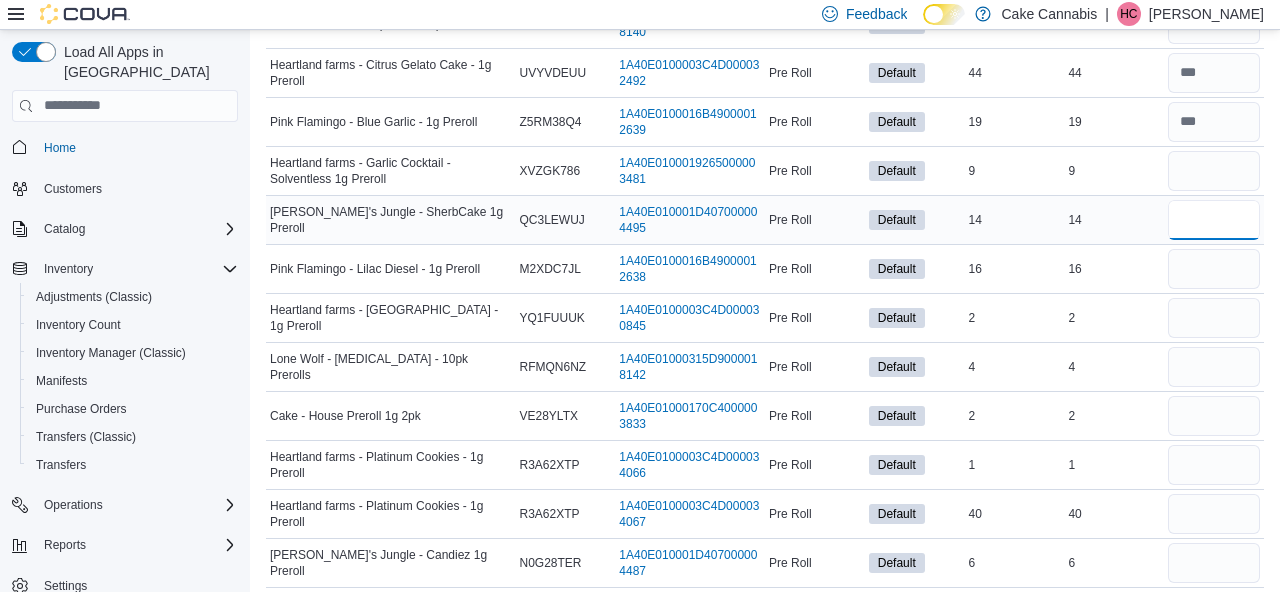 click at bounding box center (1214, 220) 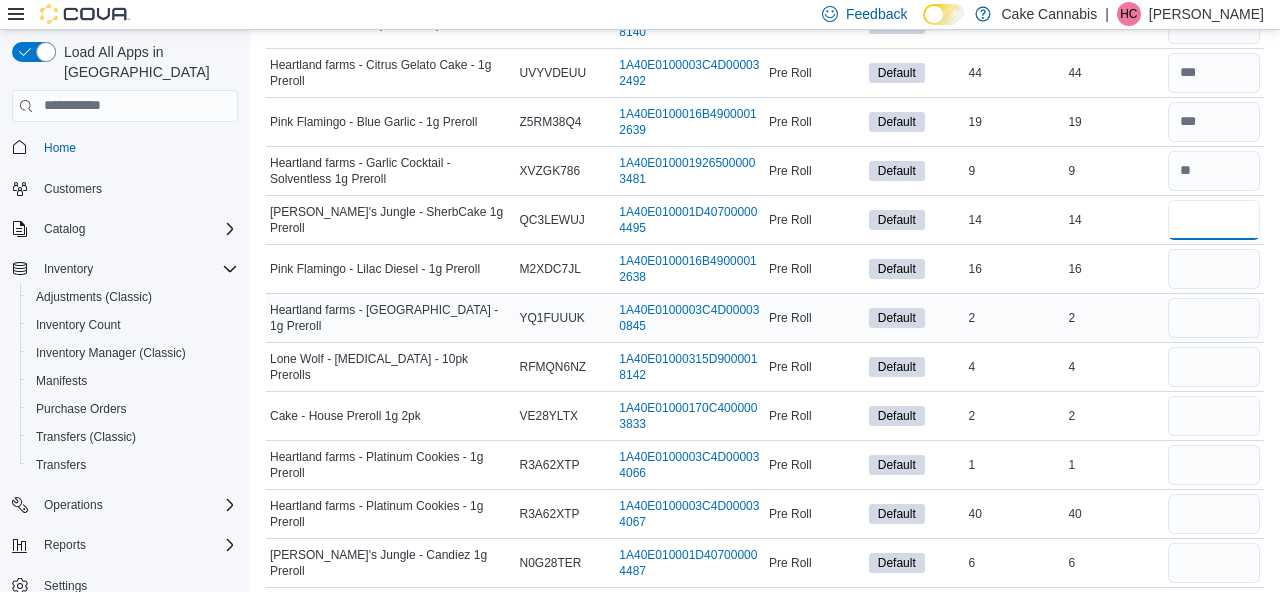 type on "**" 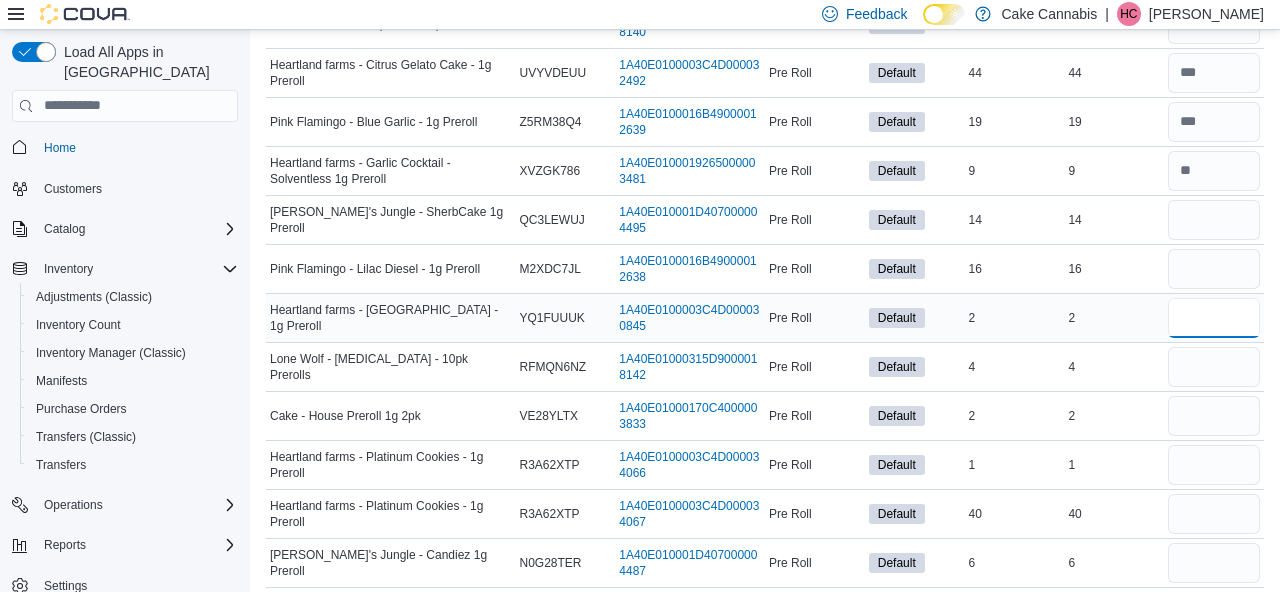 click at bounding box center (1214, 318) 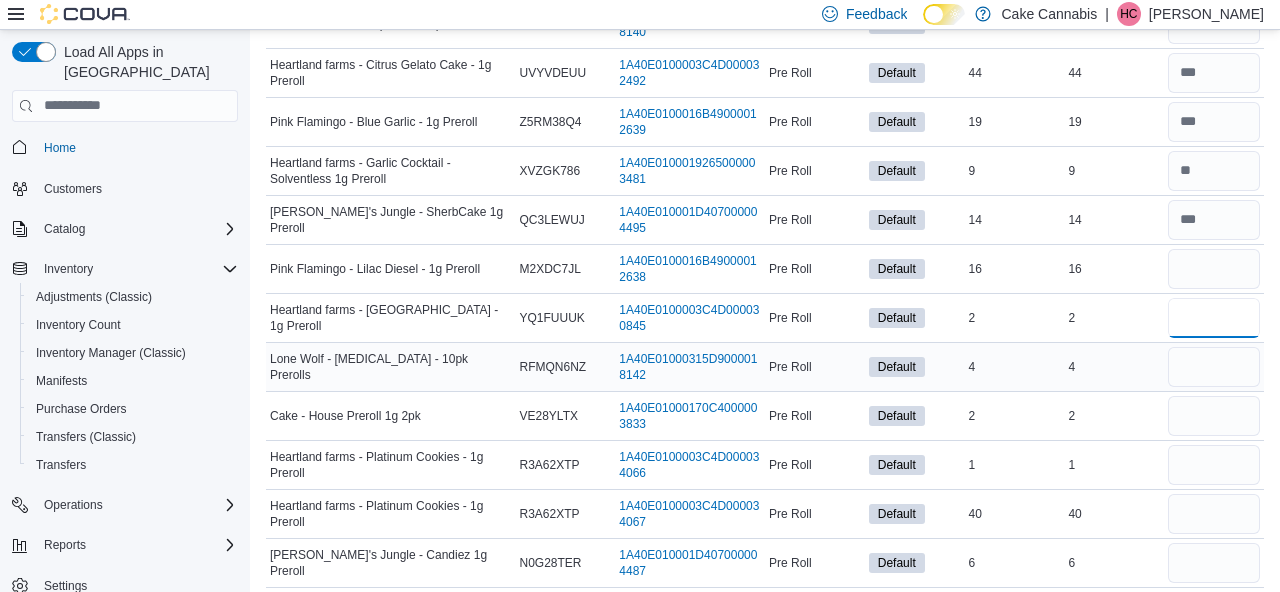 type on "*" 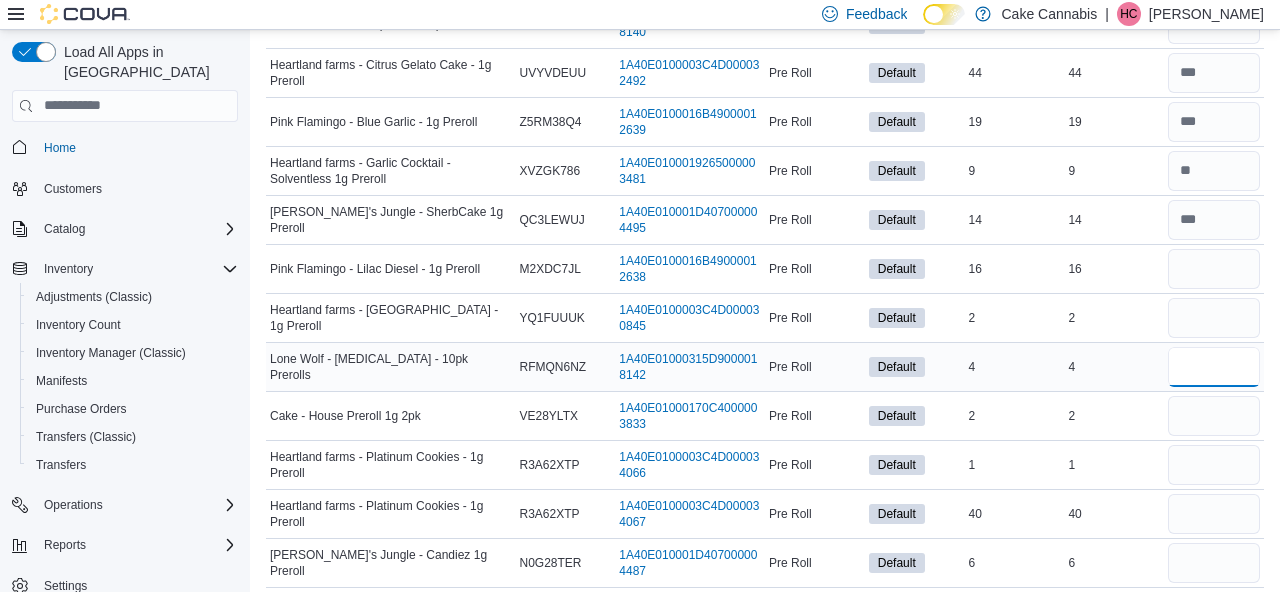 type 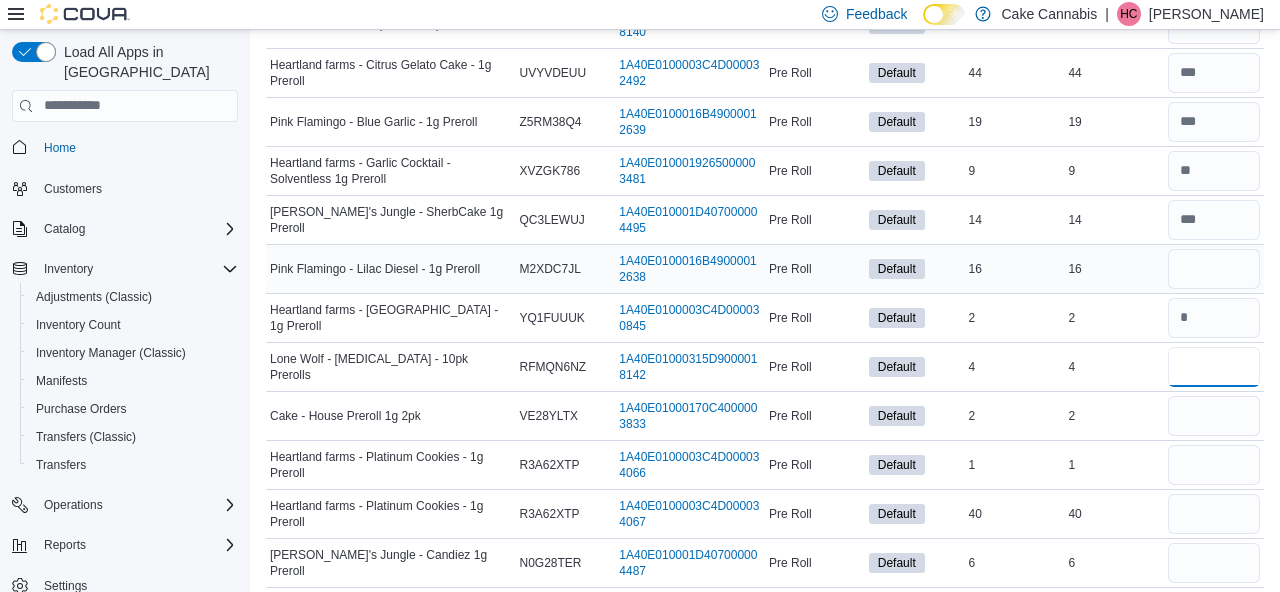 type on "*" 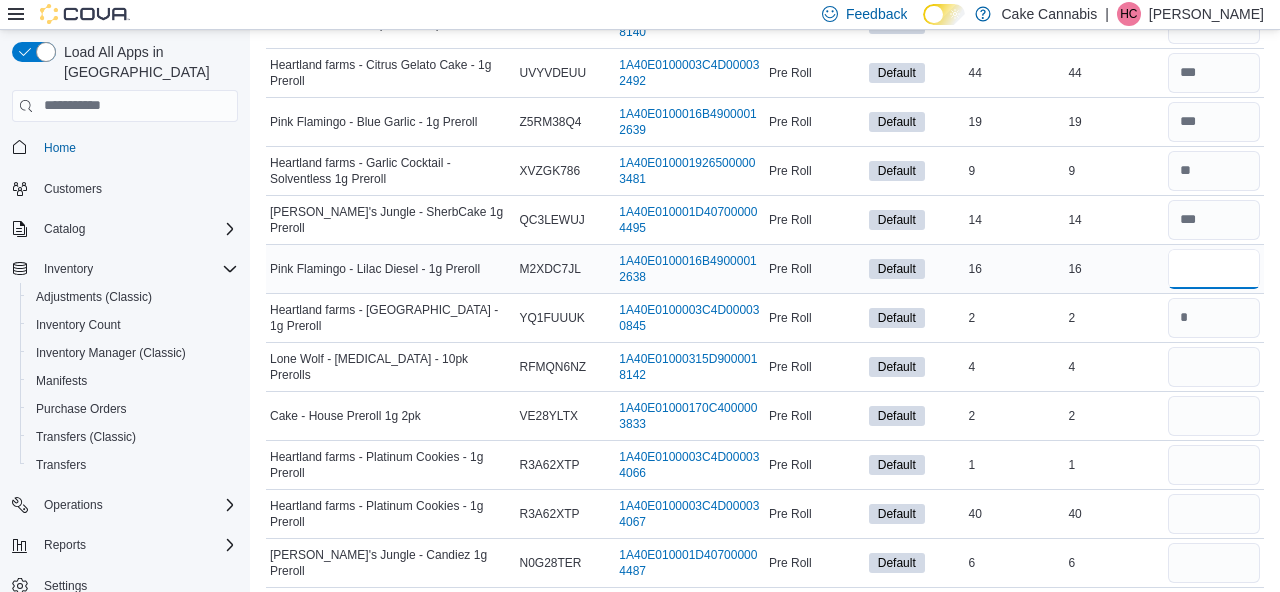 click at bounding box center [1214, 269] 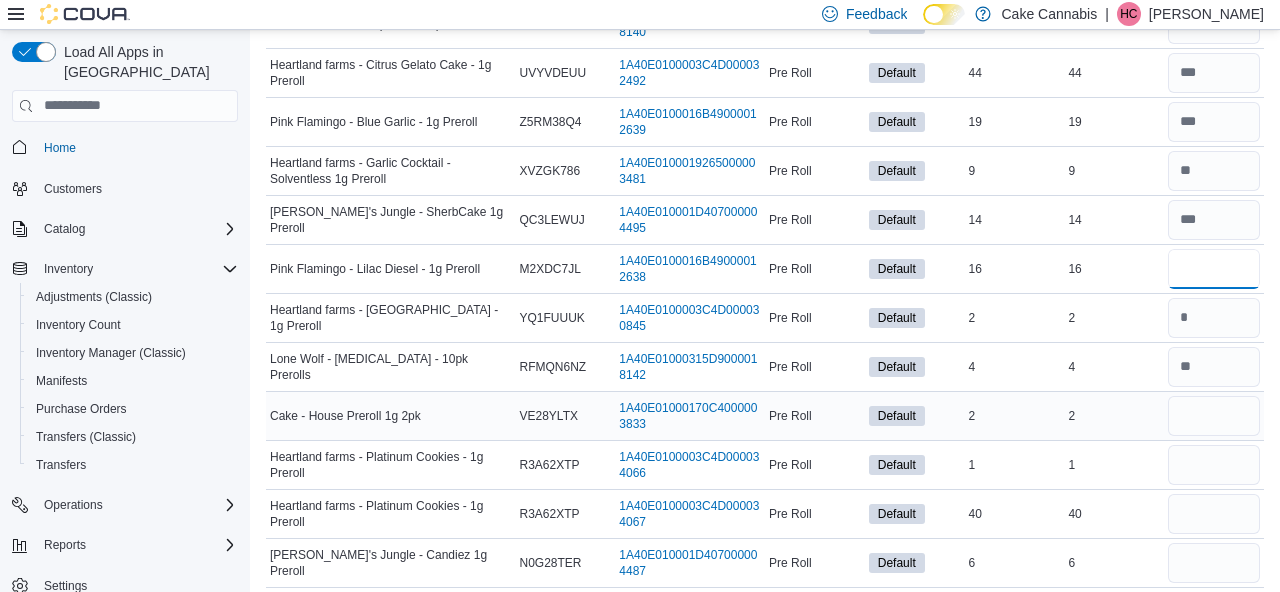 type on "**" 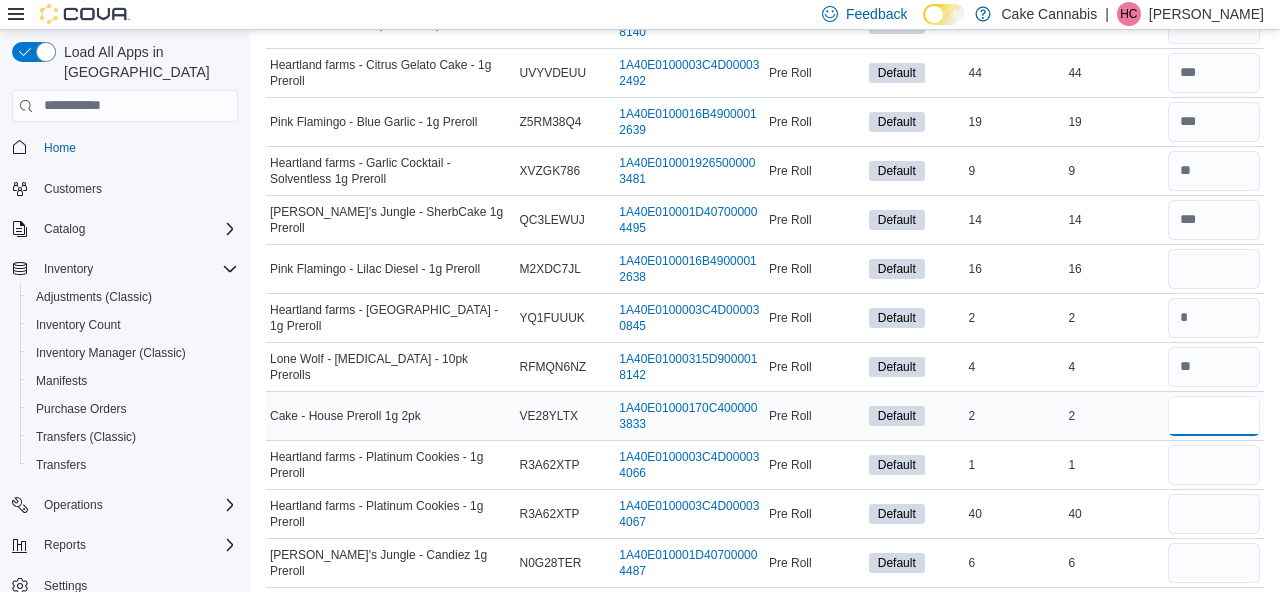 type 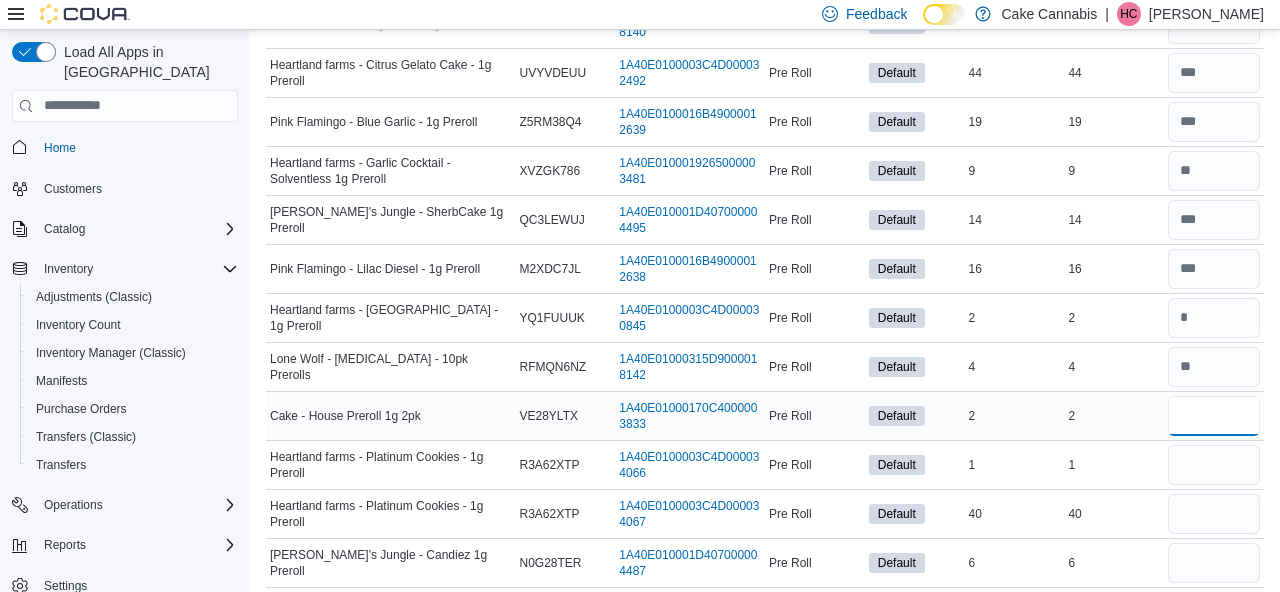 type on "*" 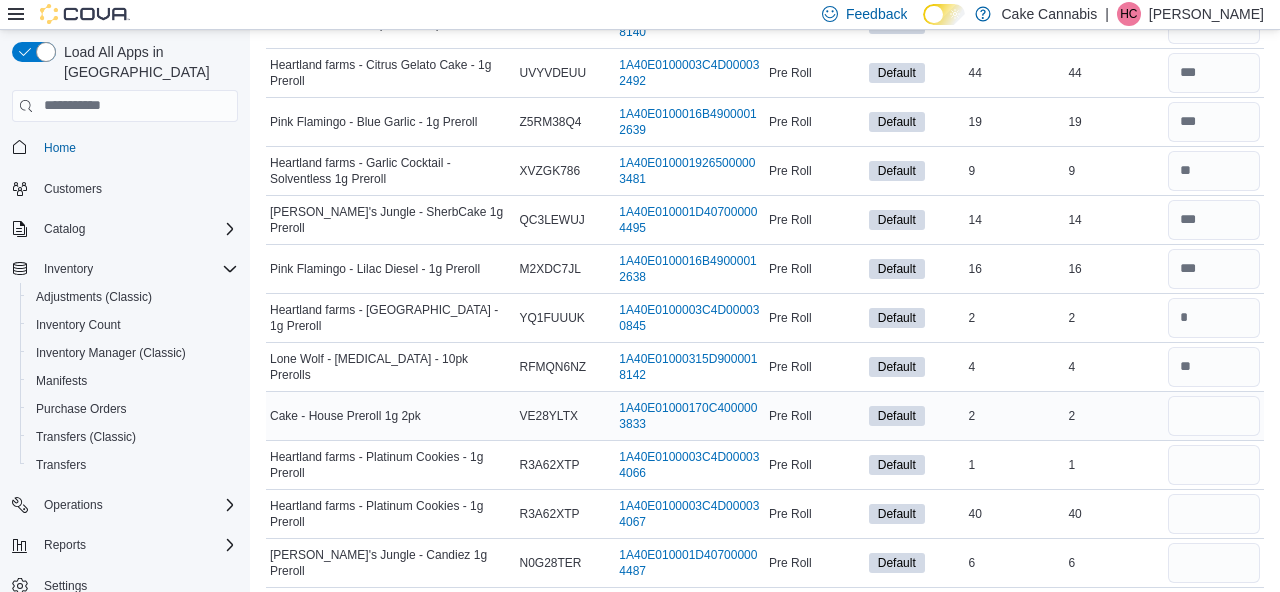 type 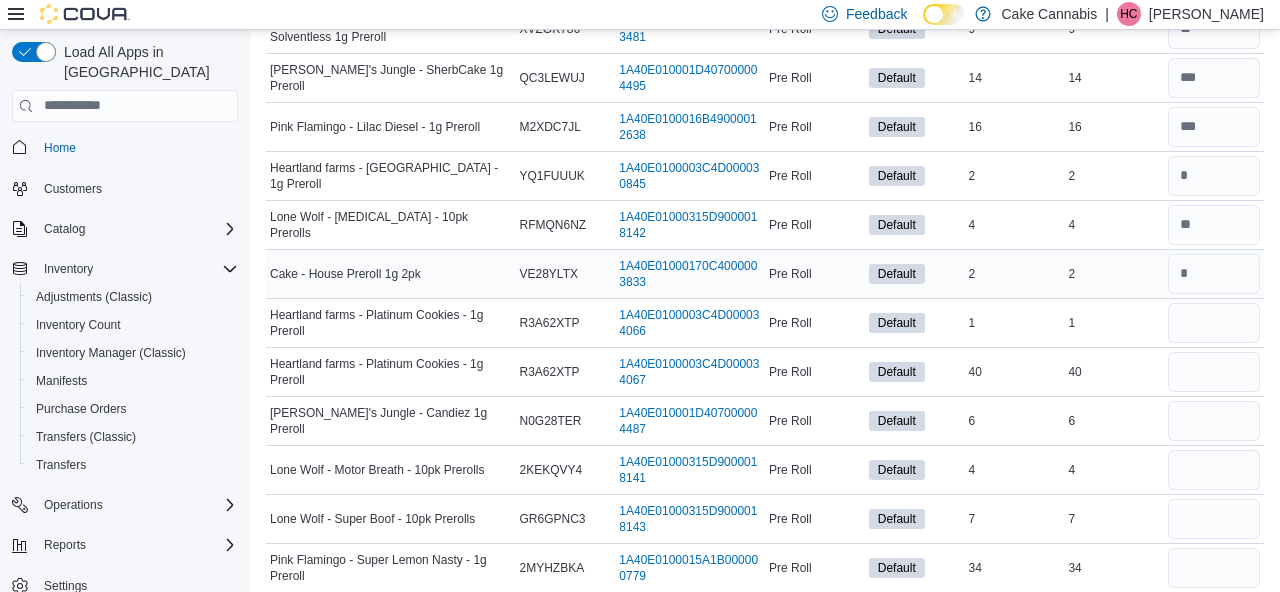 scroll, scrollTop: 481, scrollLeft: 0, axis: vertical 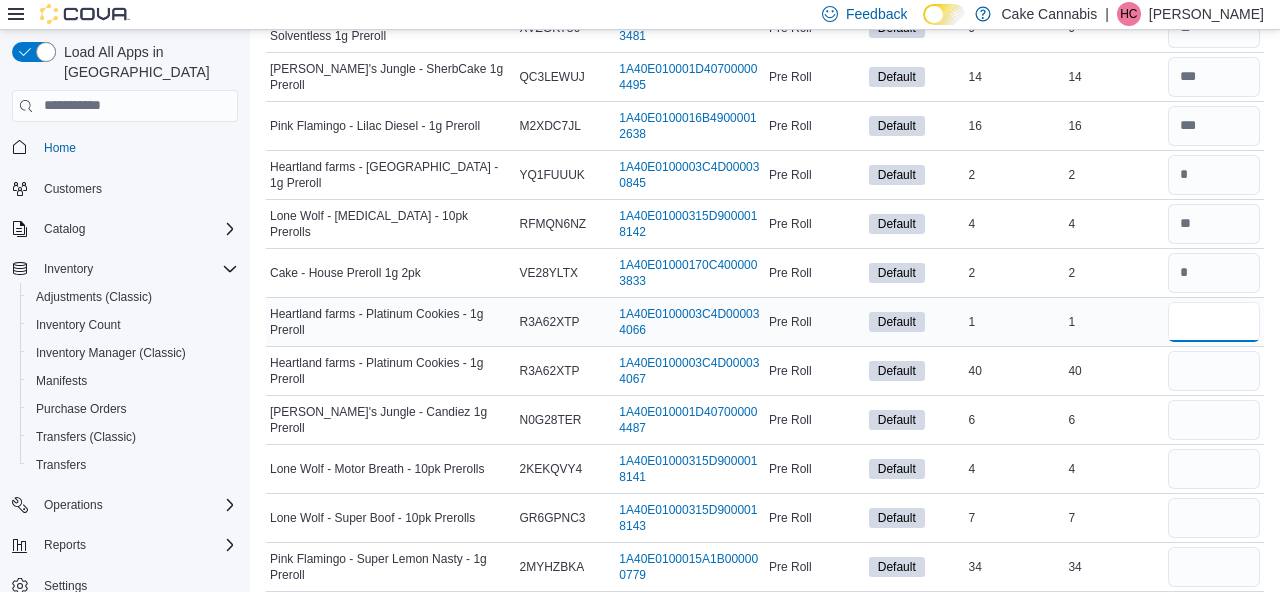 click at bounding box center (1214, 322) 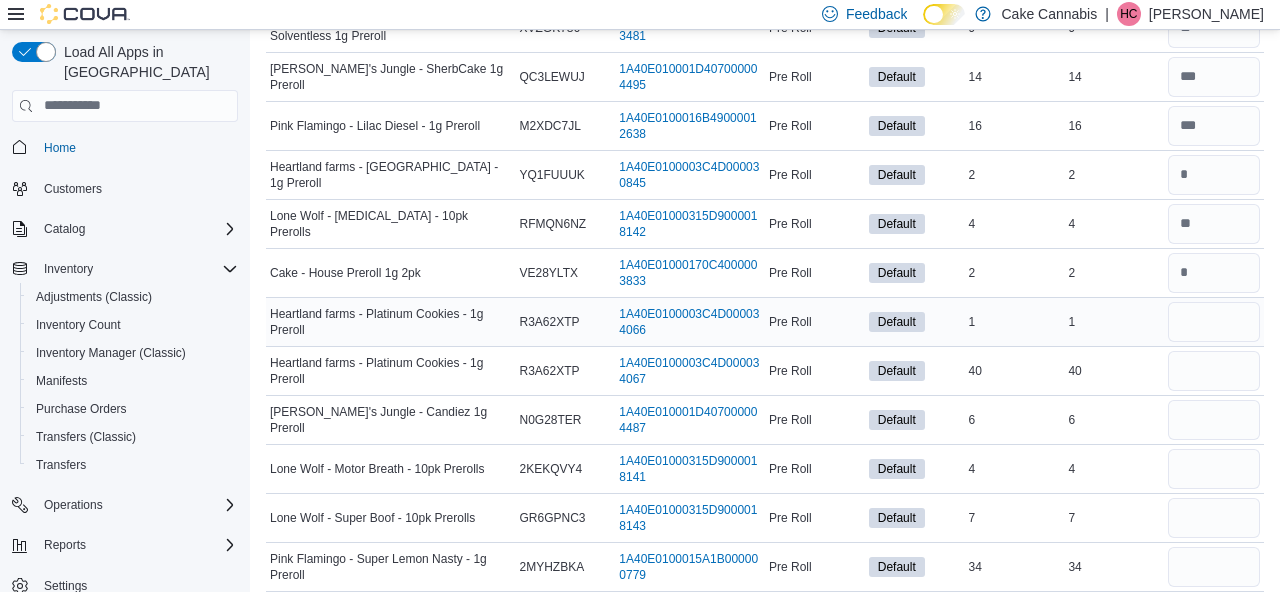 type 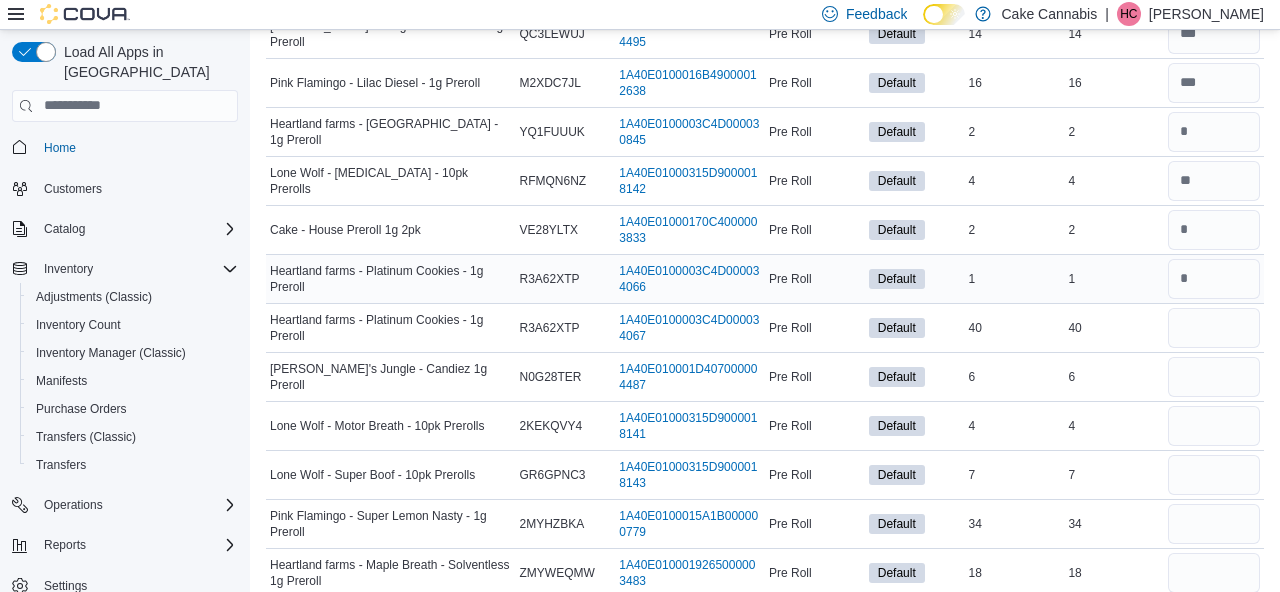 scroll, scrollTop: 526, scrollLeft: 0, axis: vertical 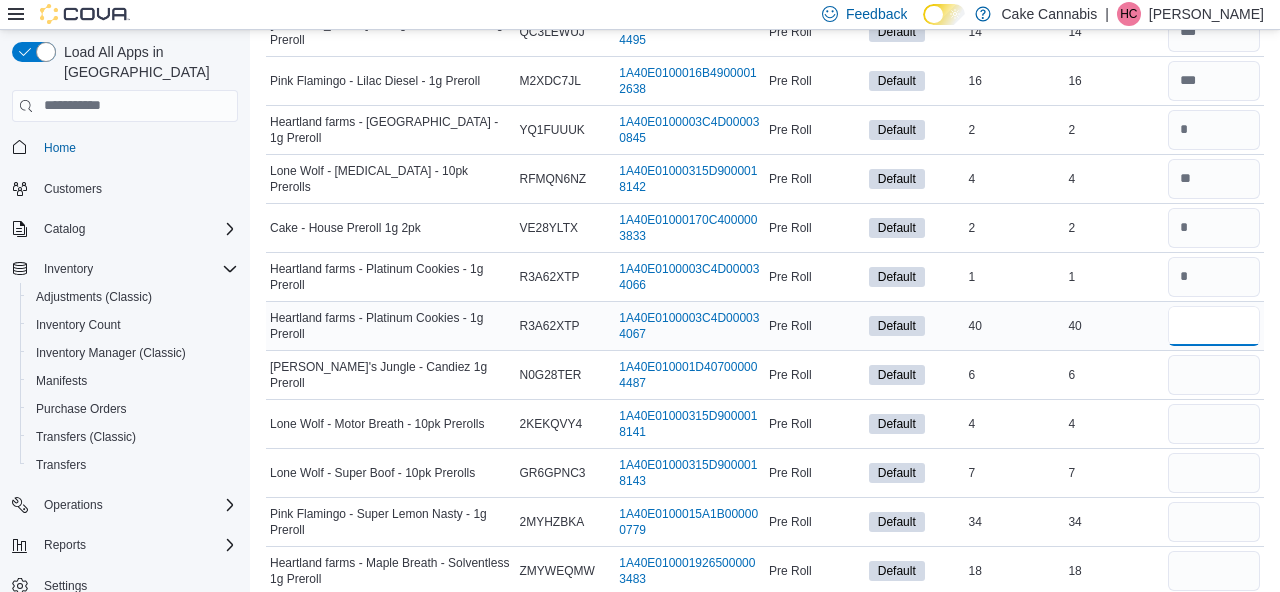 click at bounding box center [1214, 326] 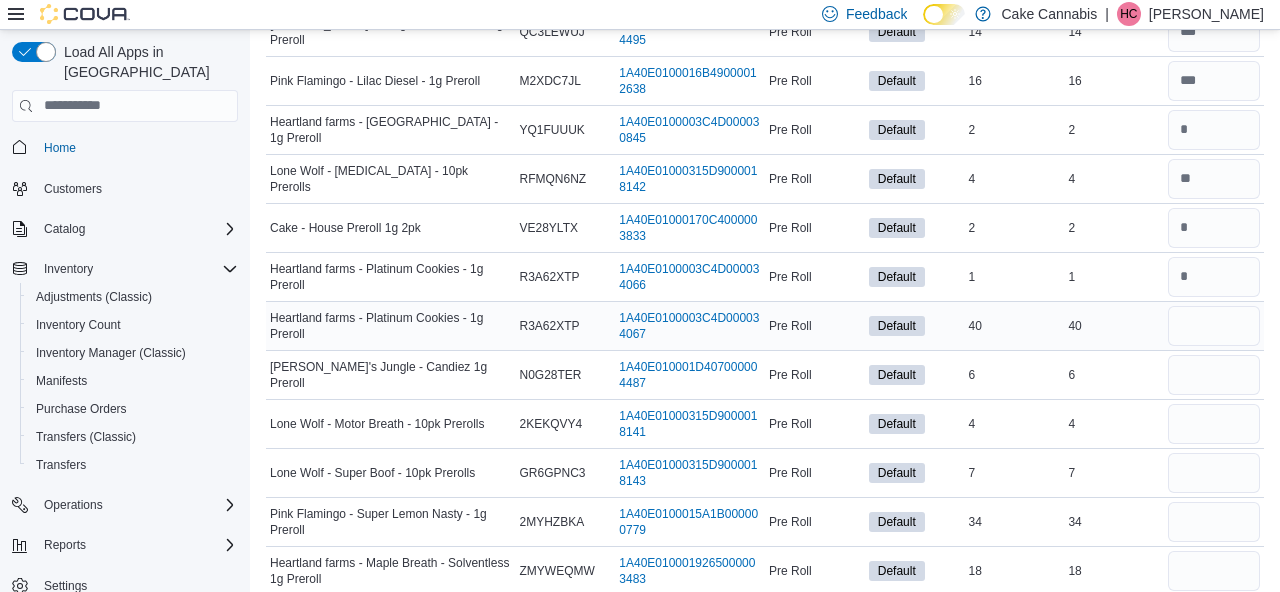 type 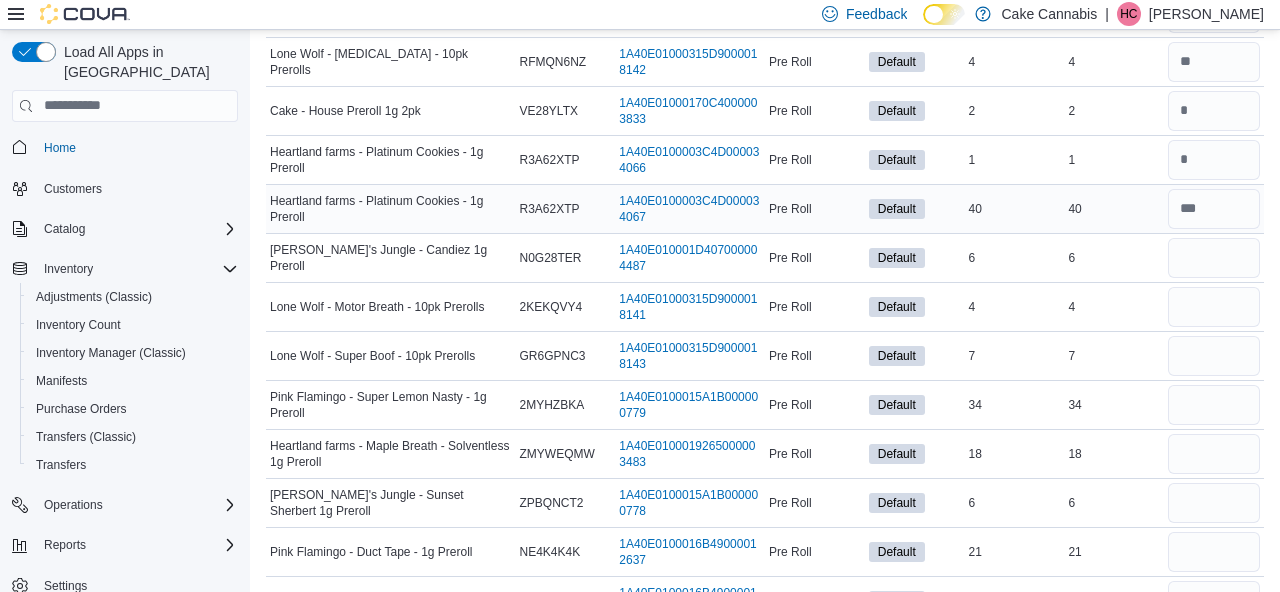 scroll, scrollTop: 662, scrollLeft: 0, axis: vertical 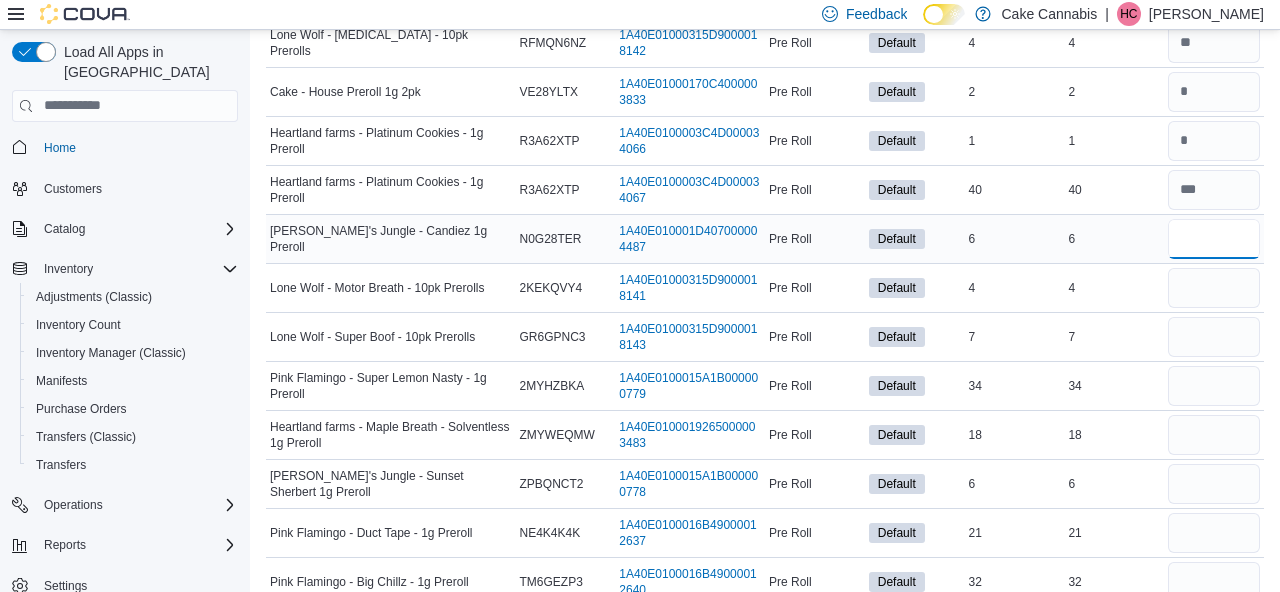 click at bounding box center (1214, 239) 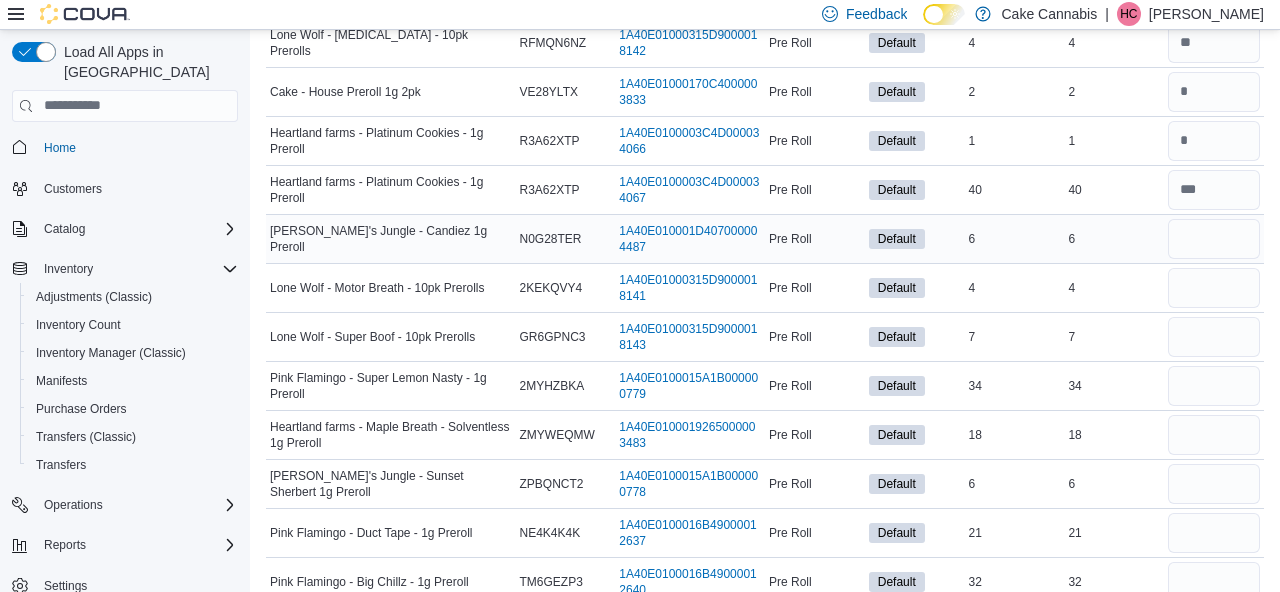 type 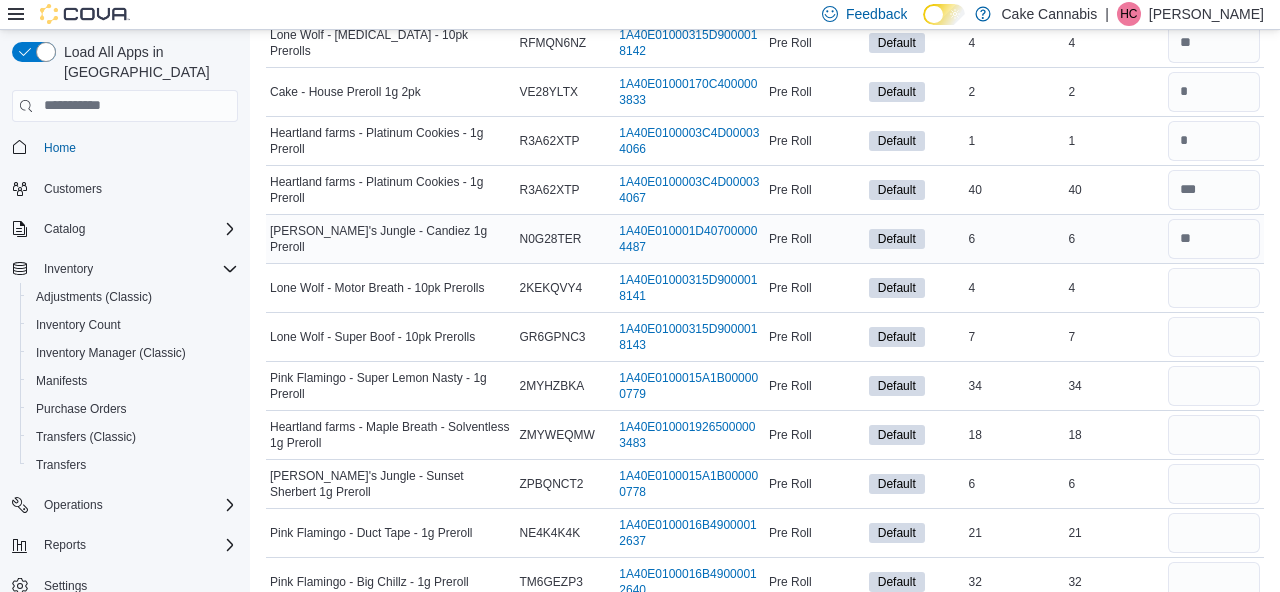 scroll, scrollTop: 723, scrollLeft: 0, axis: vertical 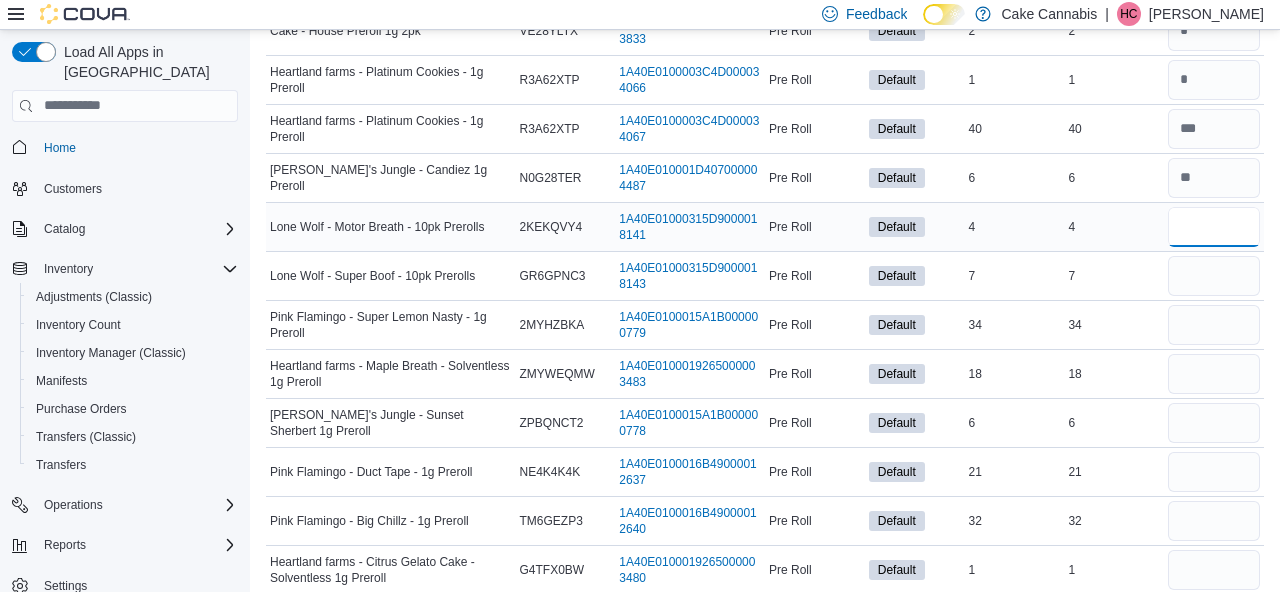 click at bounding box center (1214, 227) 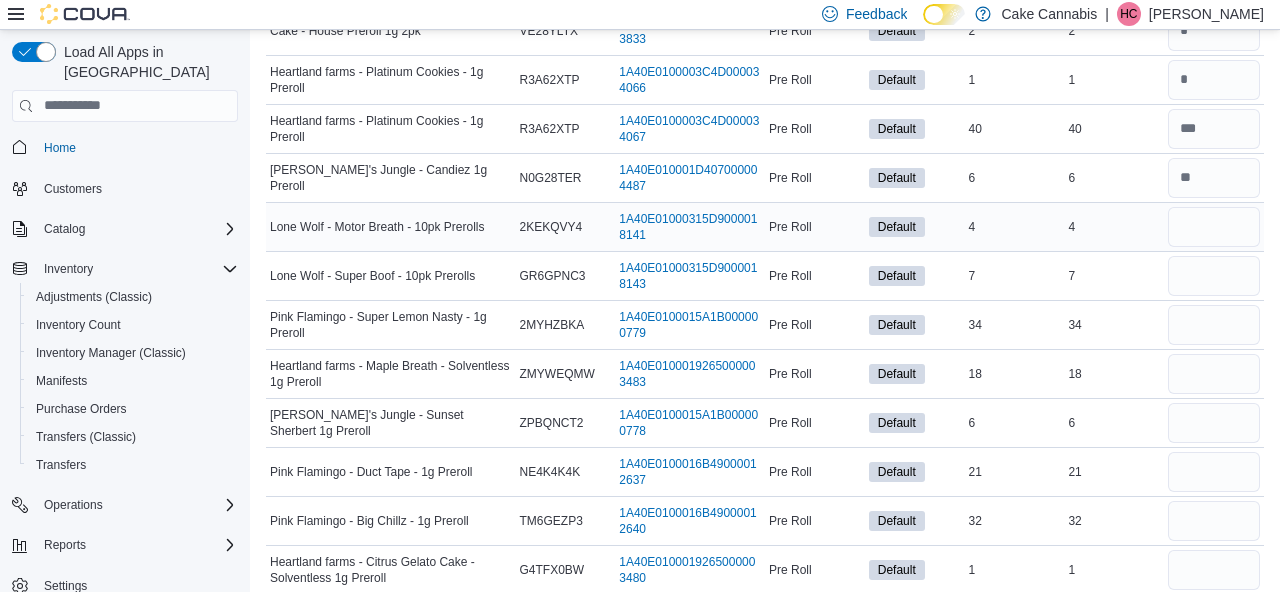 type 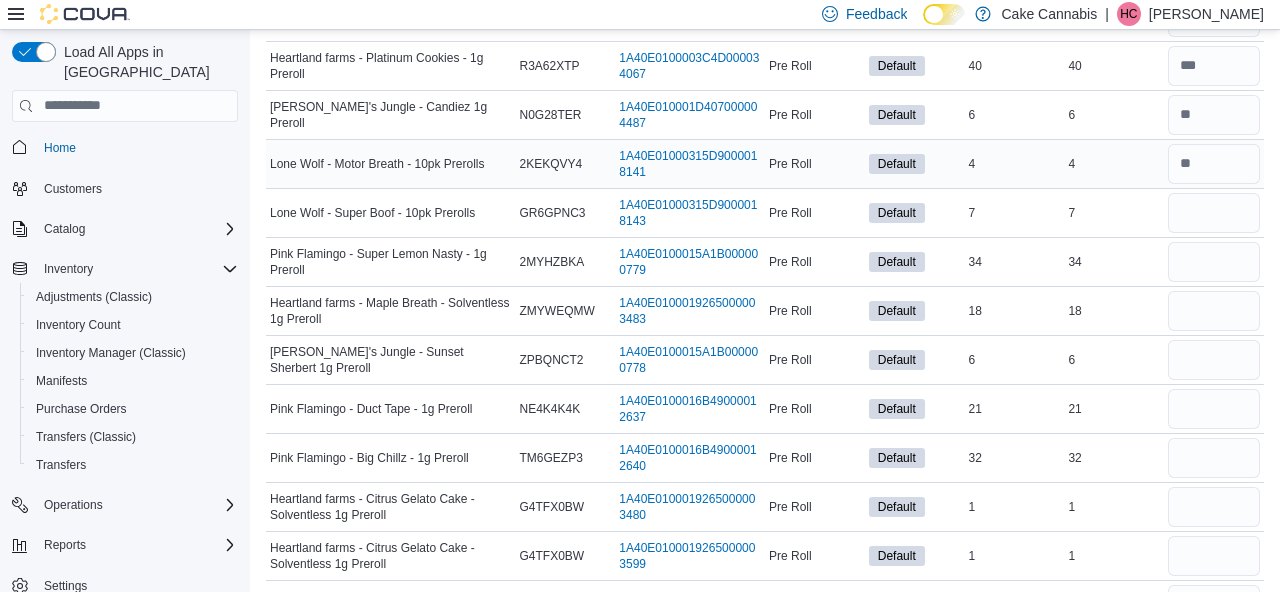 scroll, scrollTop: 794, scrollLeft: 0, axis: vertical 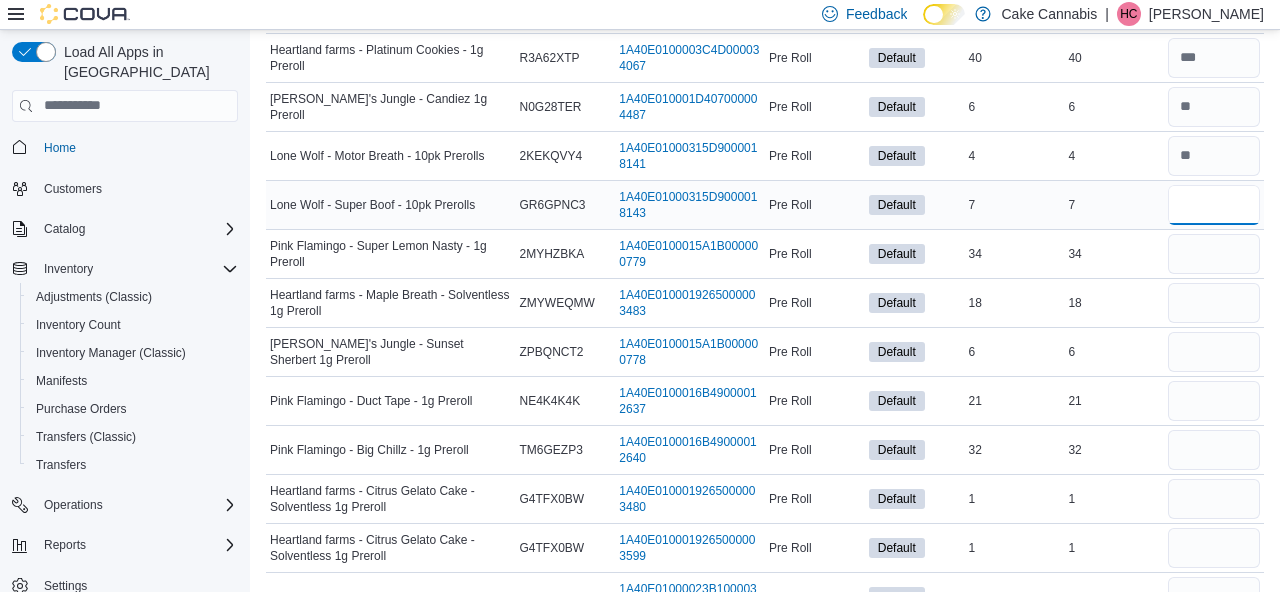 click at bounding box center [1214, 205] 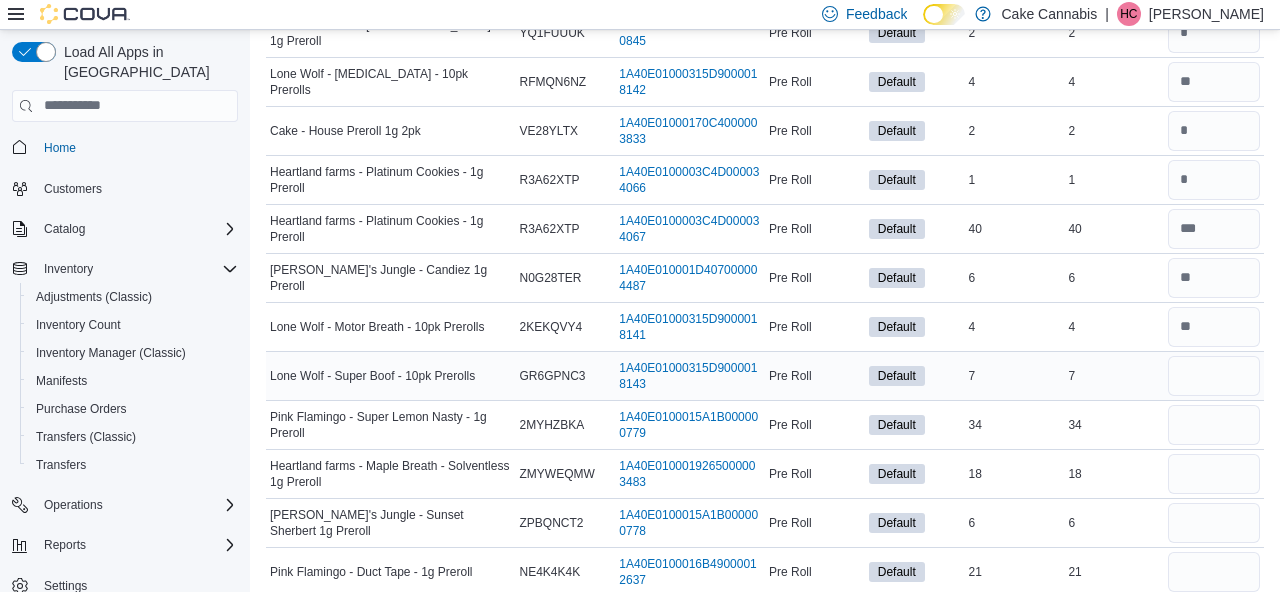 scroll, scrollTop: 633, scrollLeft: 0, axis: vertical 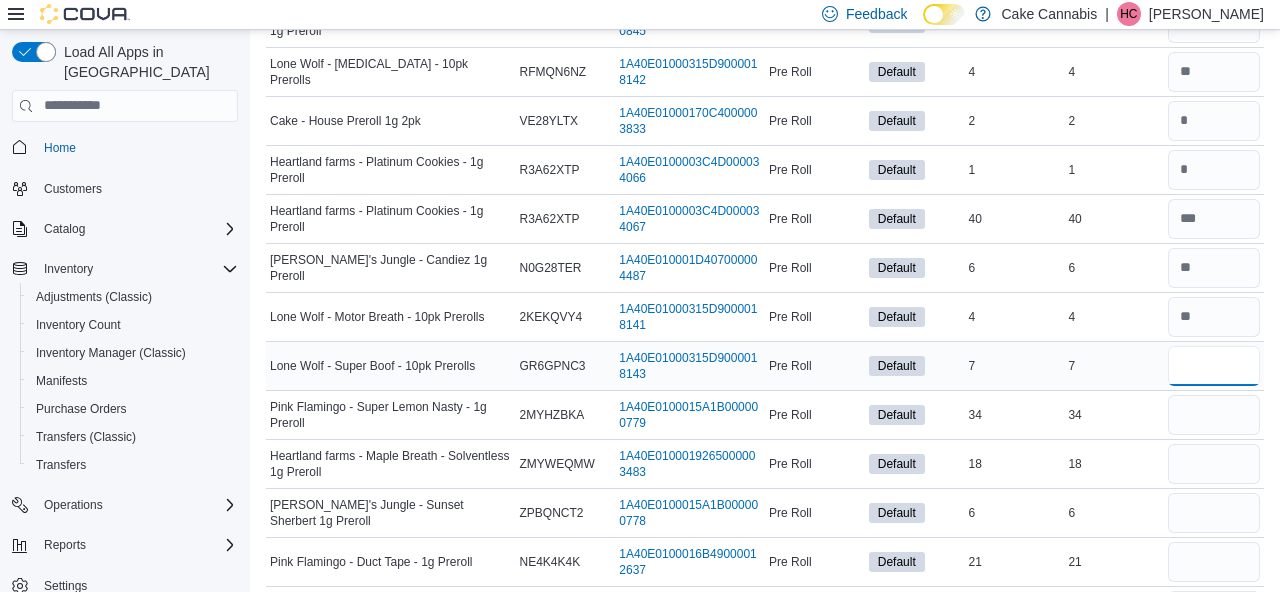 click at bounding box center (1214, 366) 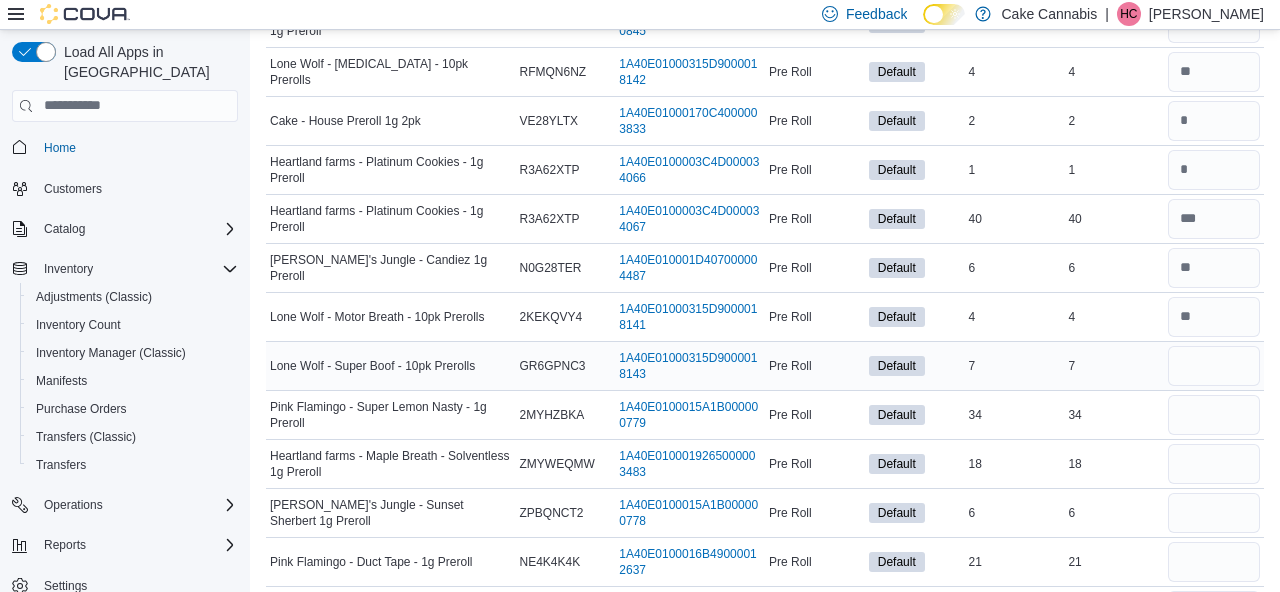 type 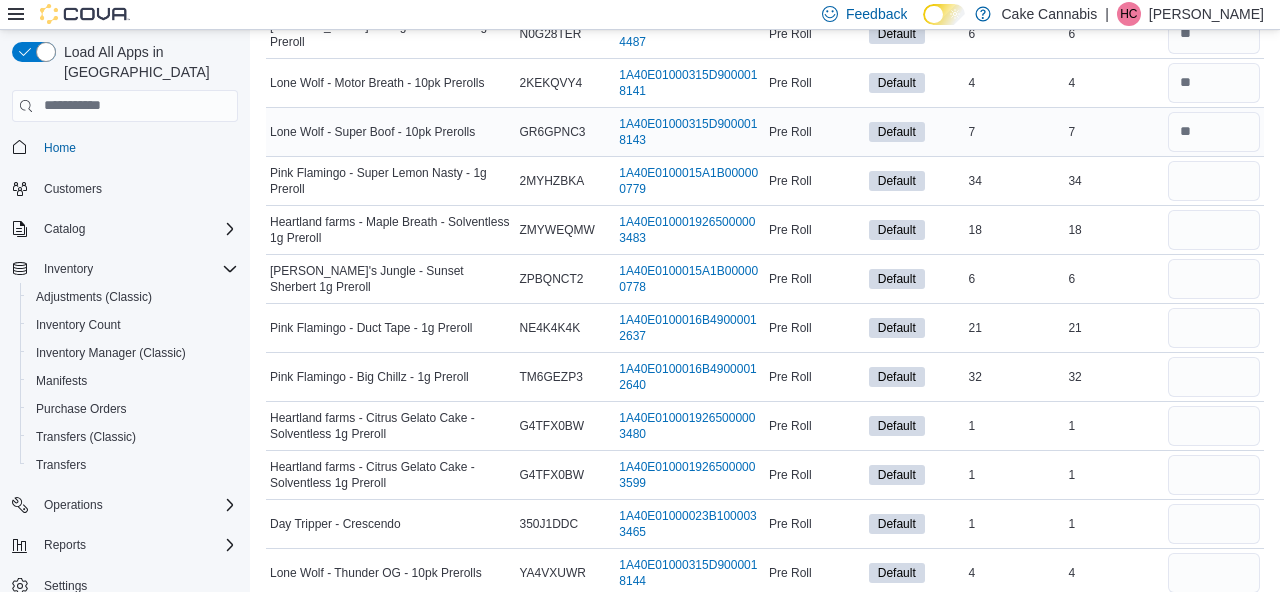 scroll, scrollTop: 894, scrollLeft: 0, axis: vertical 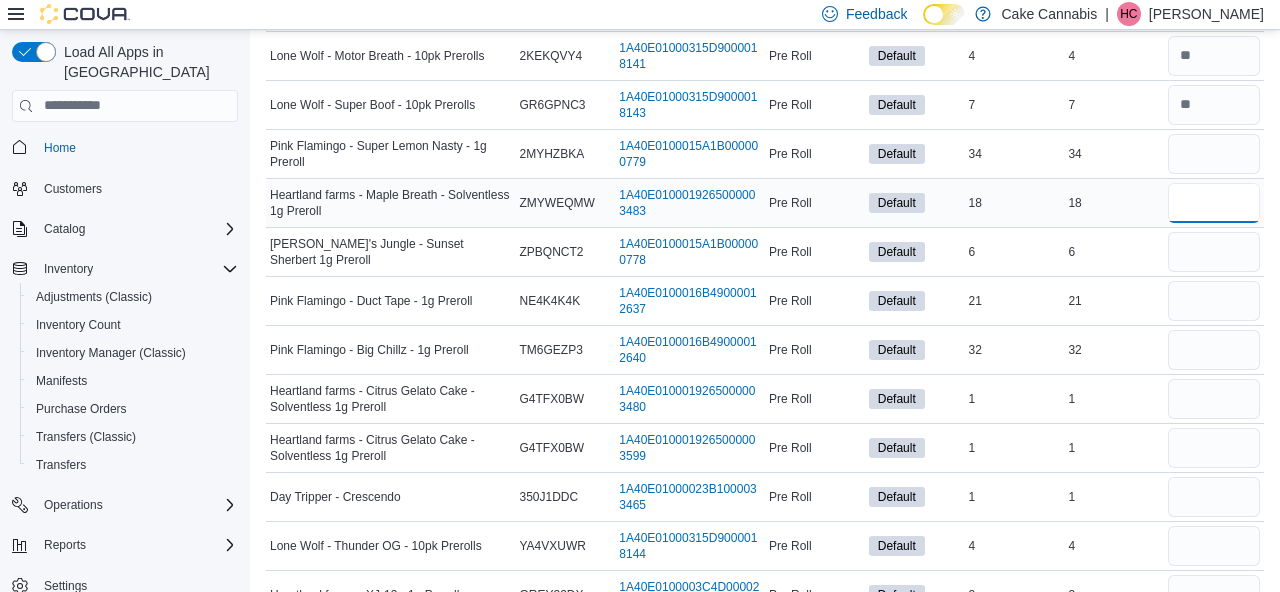 click at bounding box center (1214, 203) 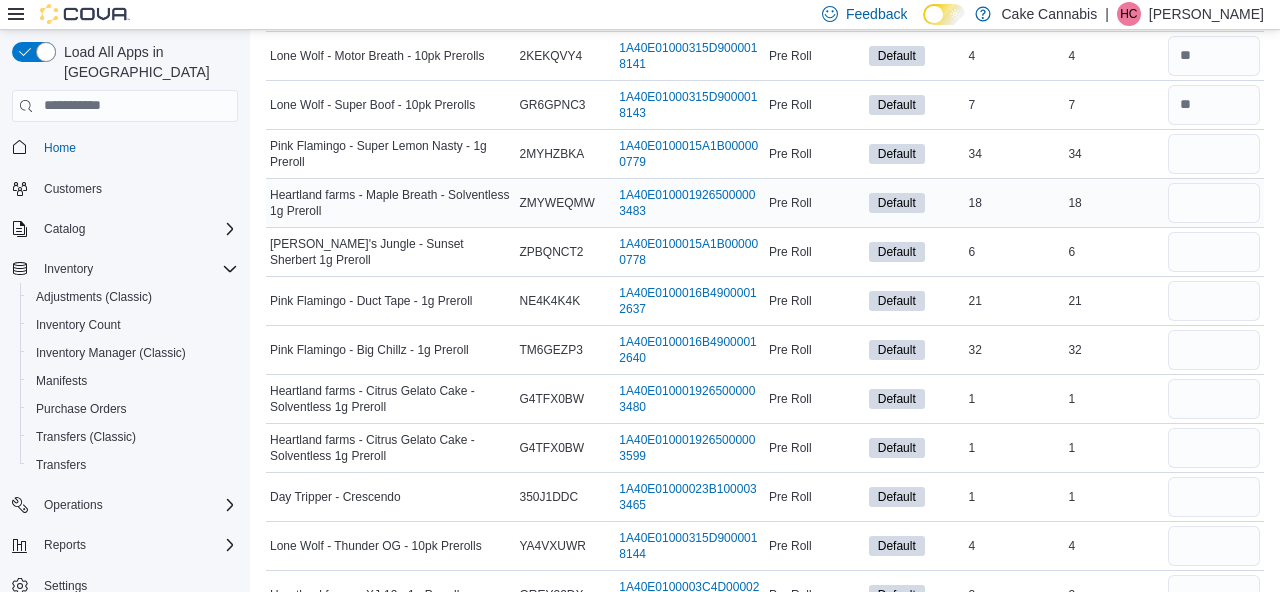 type 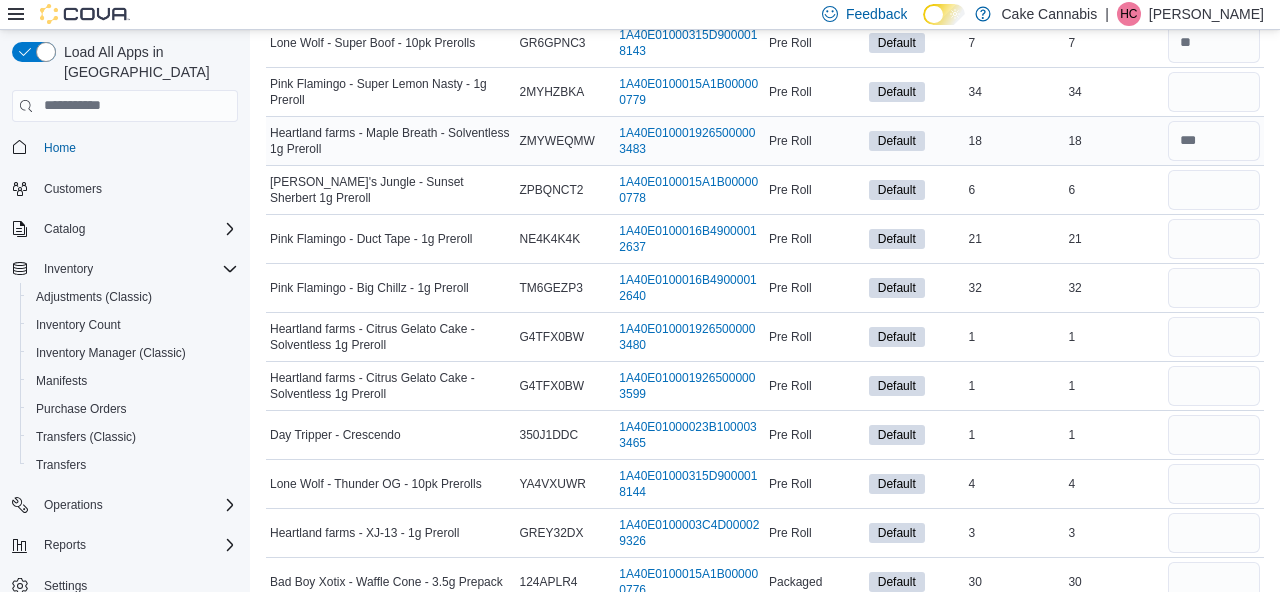 scroll, scrollTop: 958, scrollLeft: 0, axis: vertical 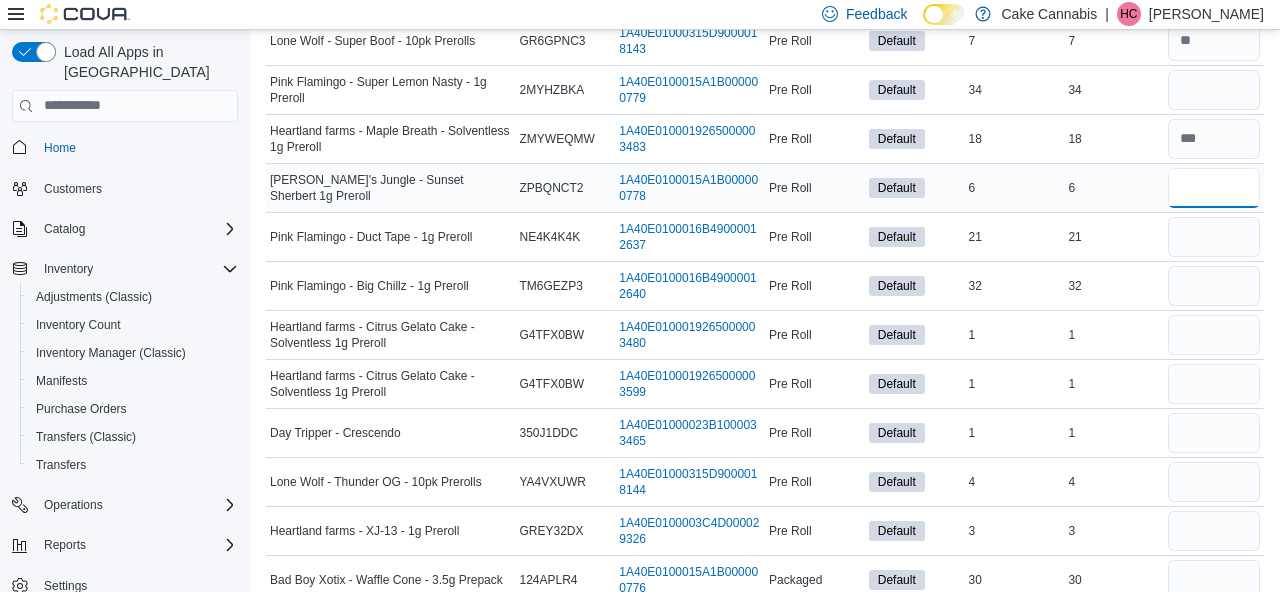 click at bounding box center (1214, 188) 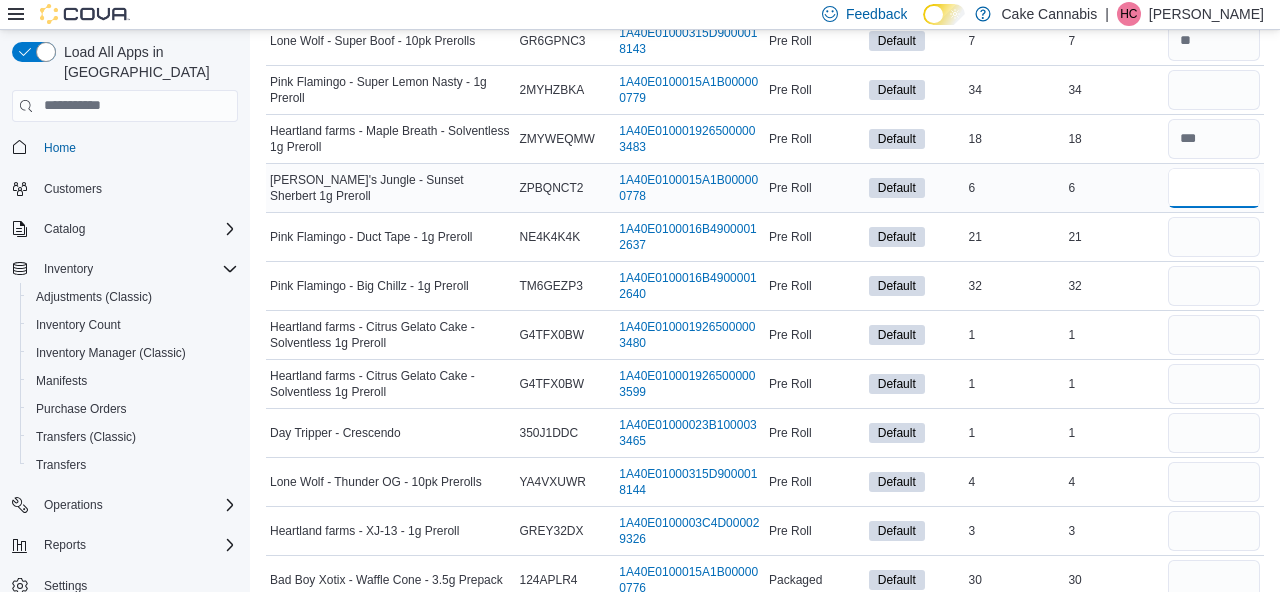 type on "*" 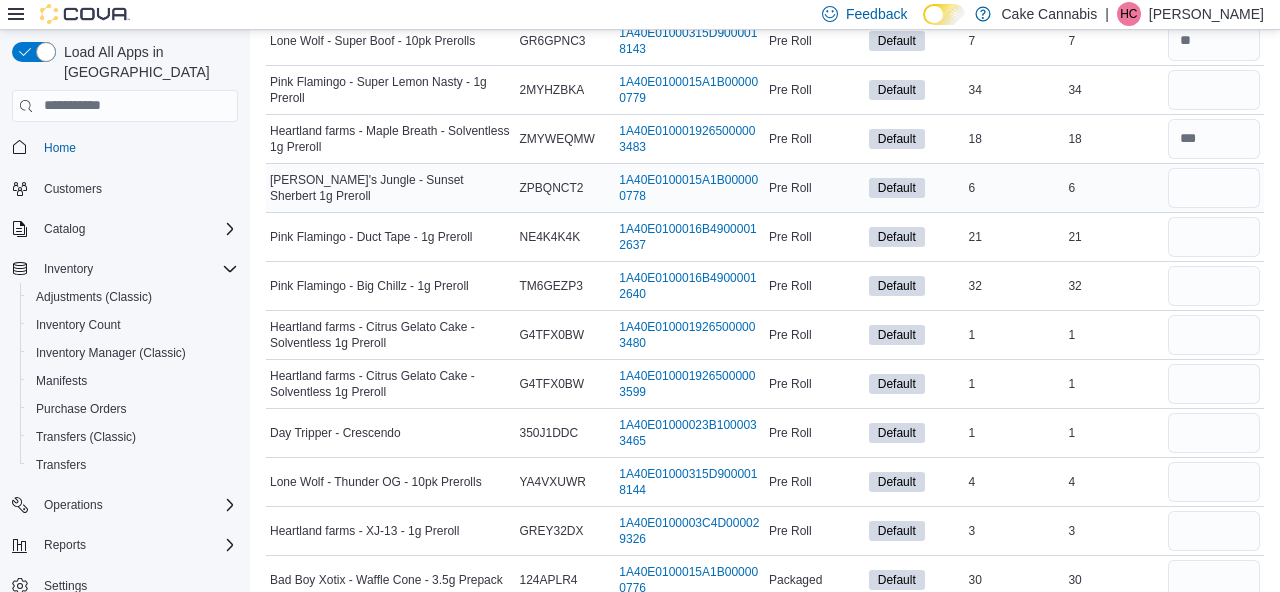type 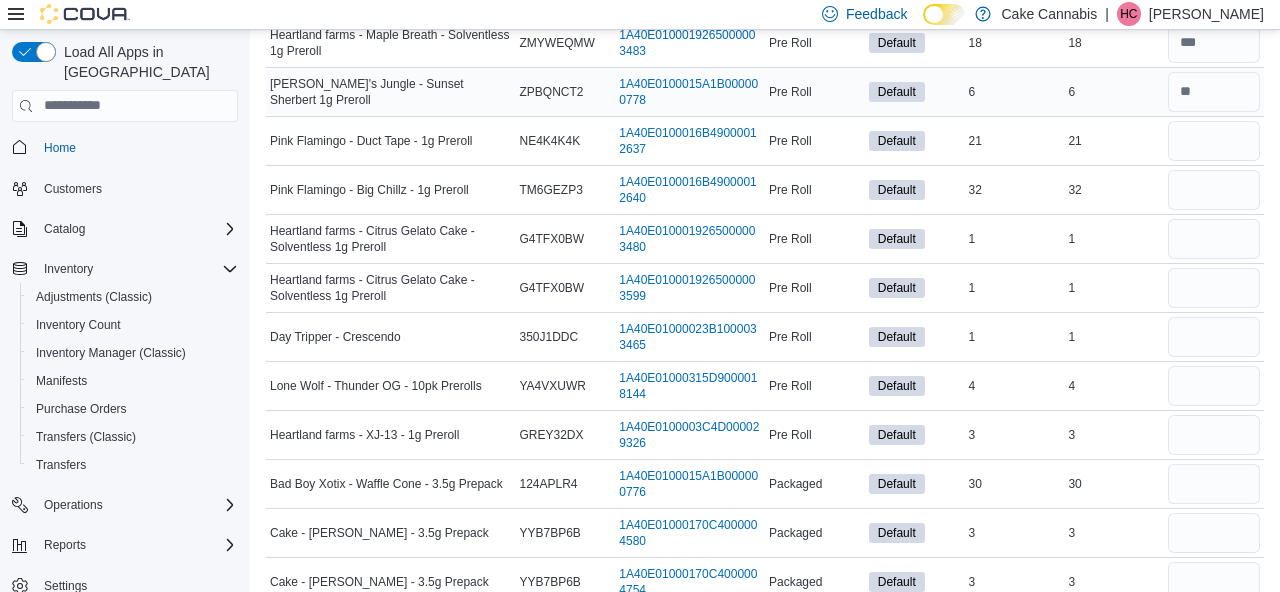 scroll, scrollTop: 1056, scrollLeft: 0, axis: vertical 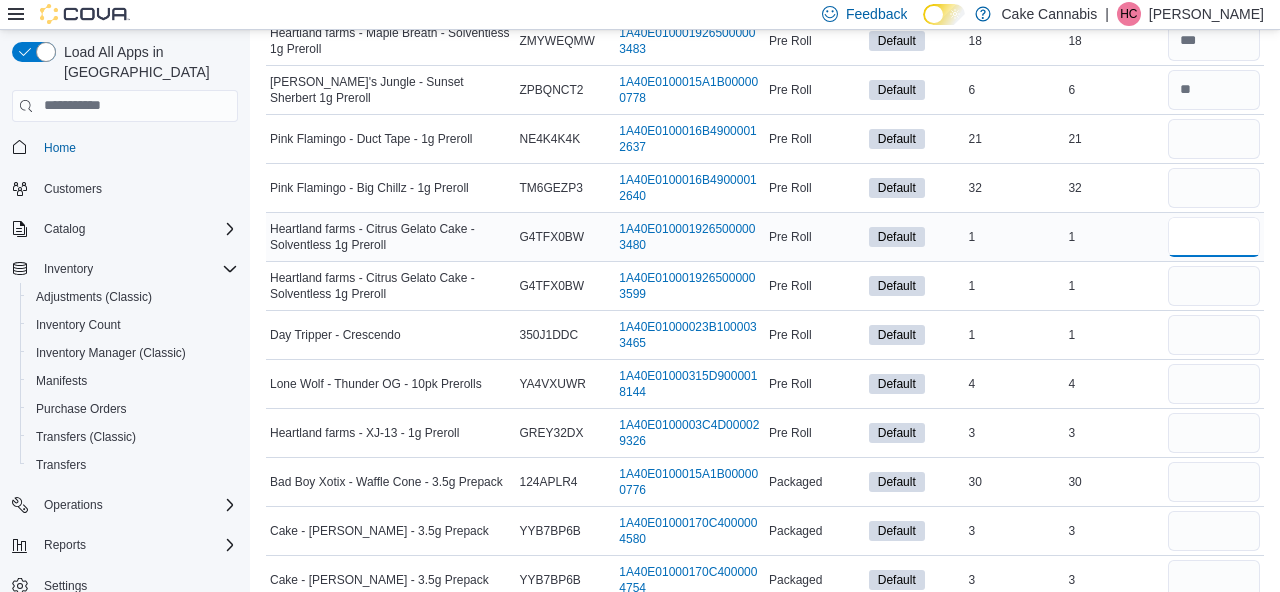 click at bounding box center [1214, 237] 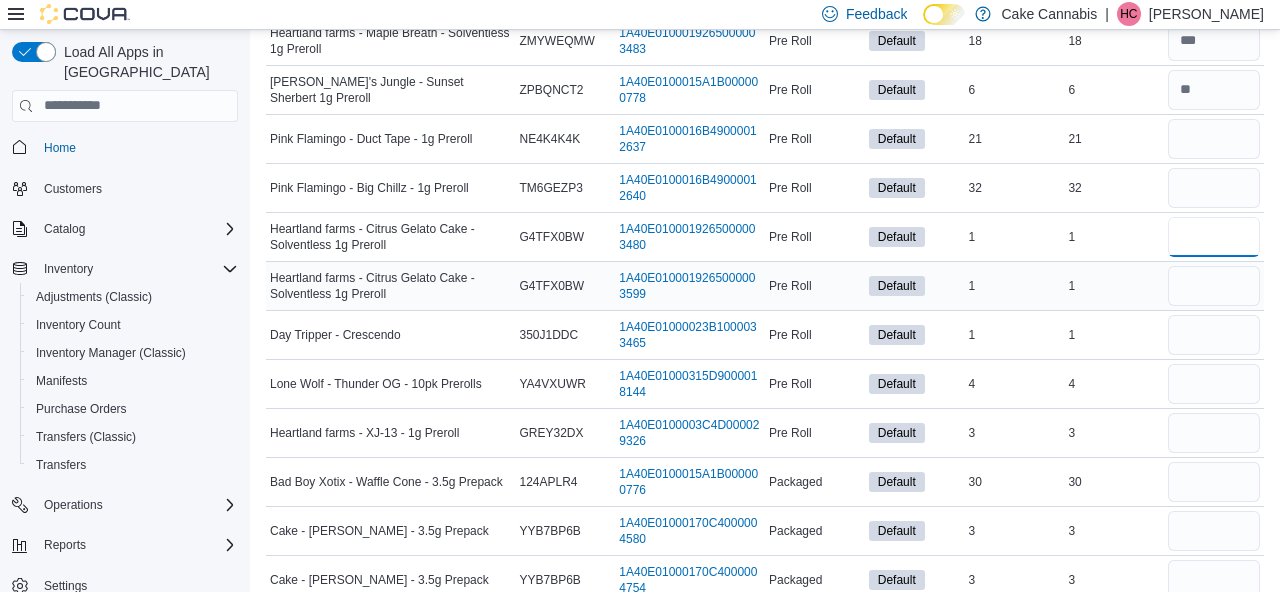 type on "*" 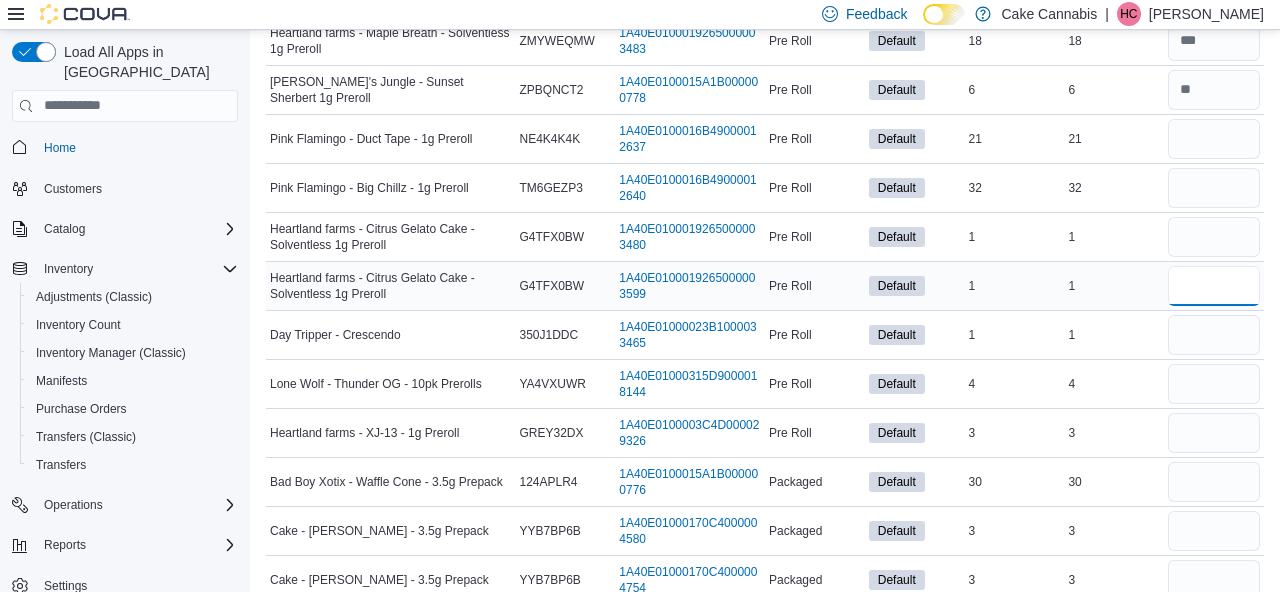 click at bounding box center (1214, 286) 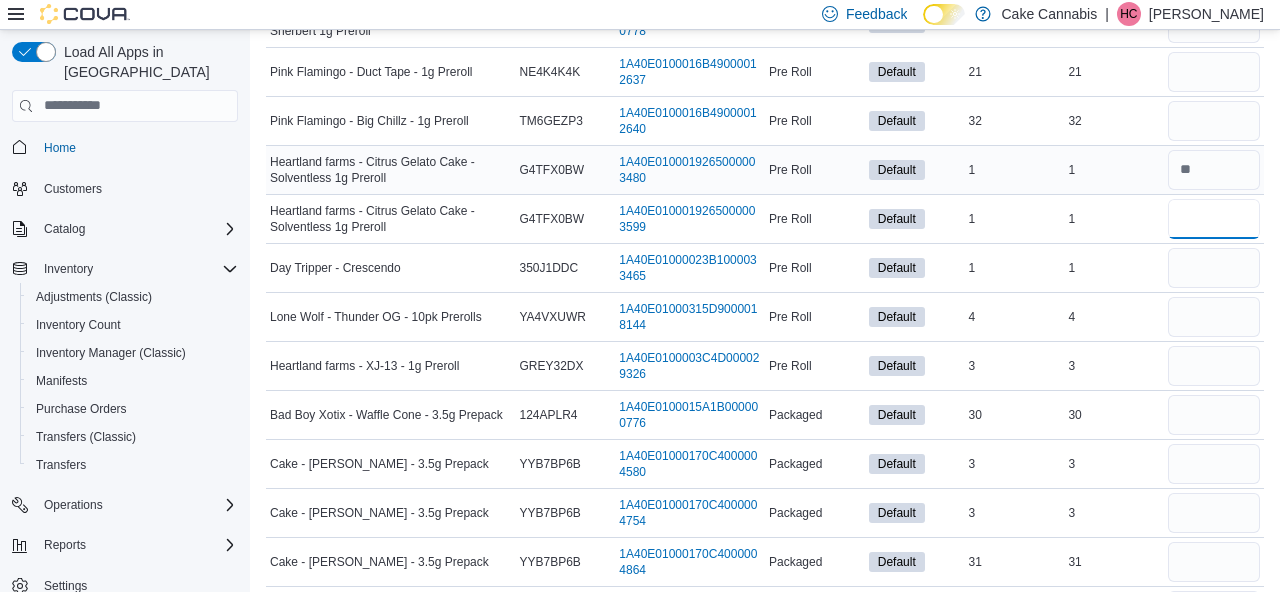 scroll, scrollTop: 1126, scrollLeft: 0, axis: vertical 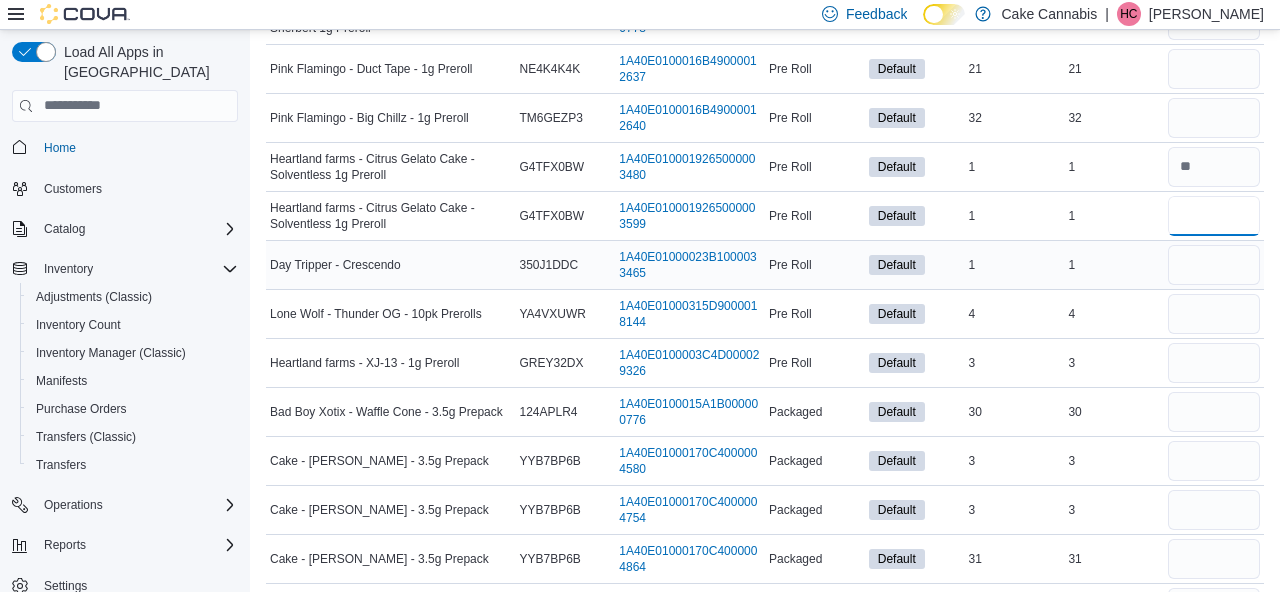 type on "*" 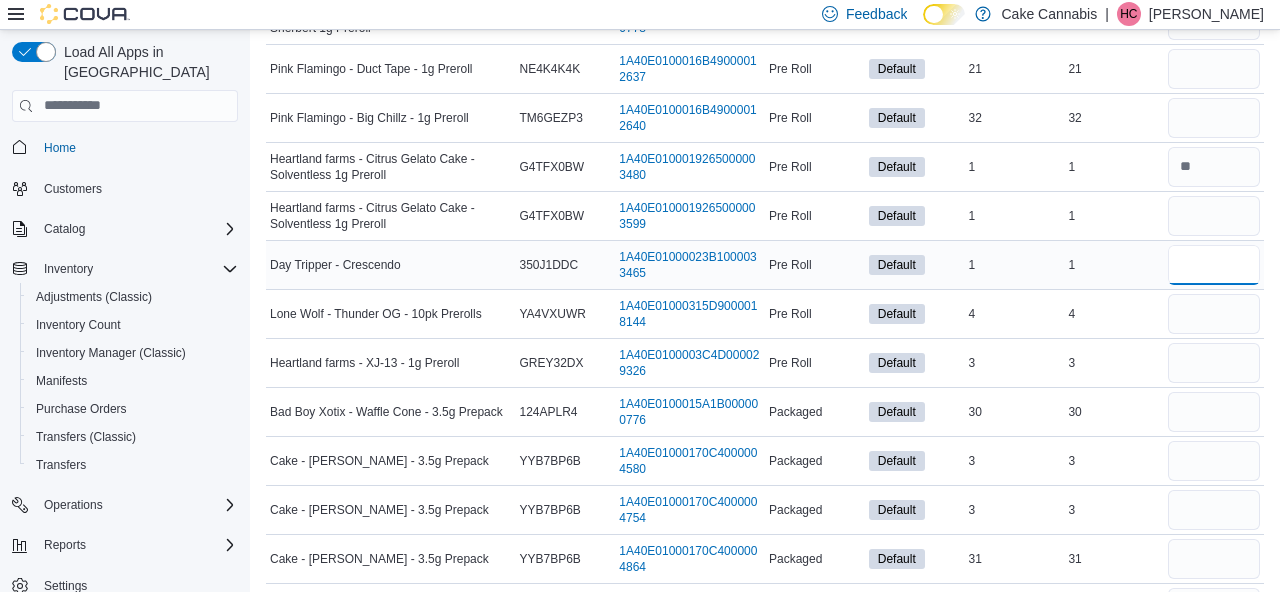 click at bounding box center [1214, 265] 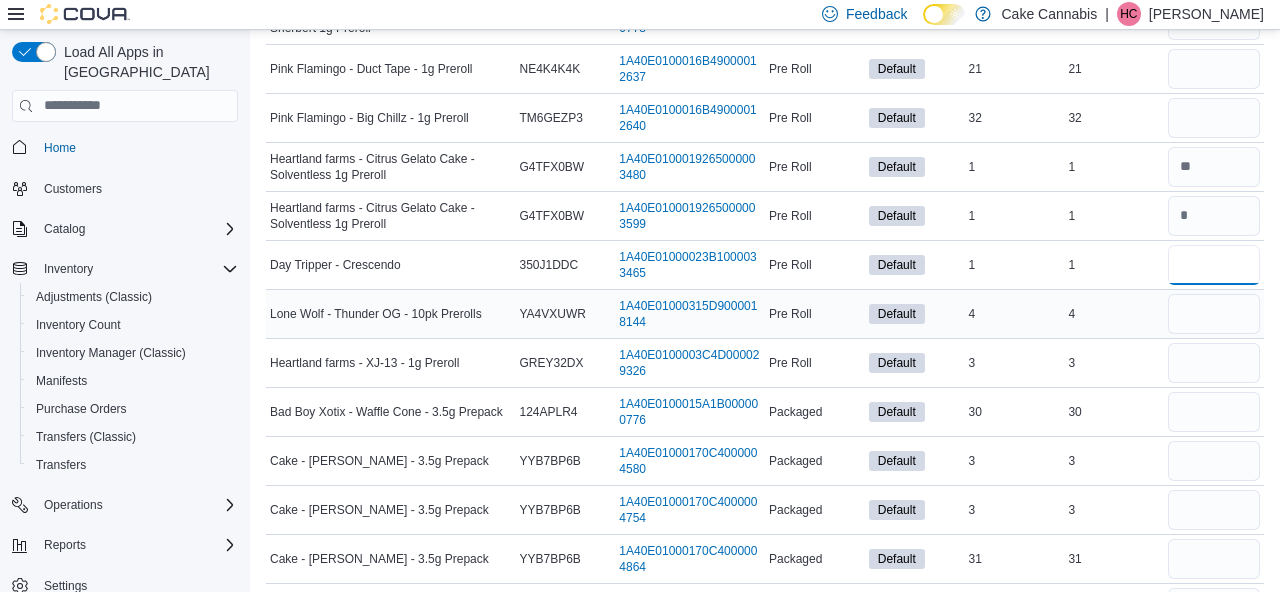 type on "*" 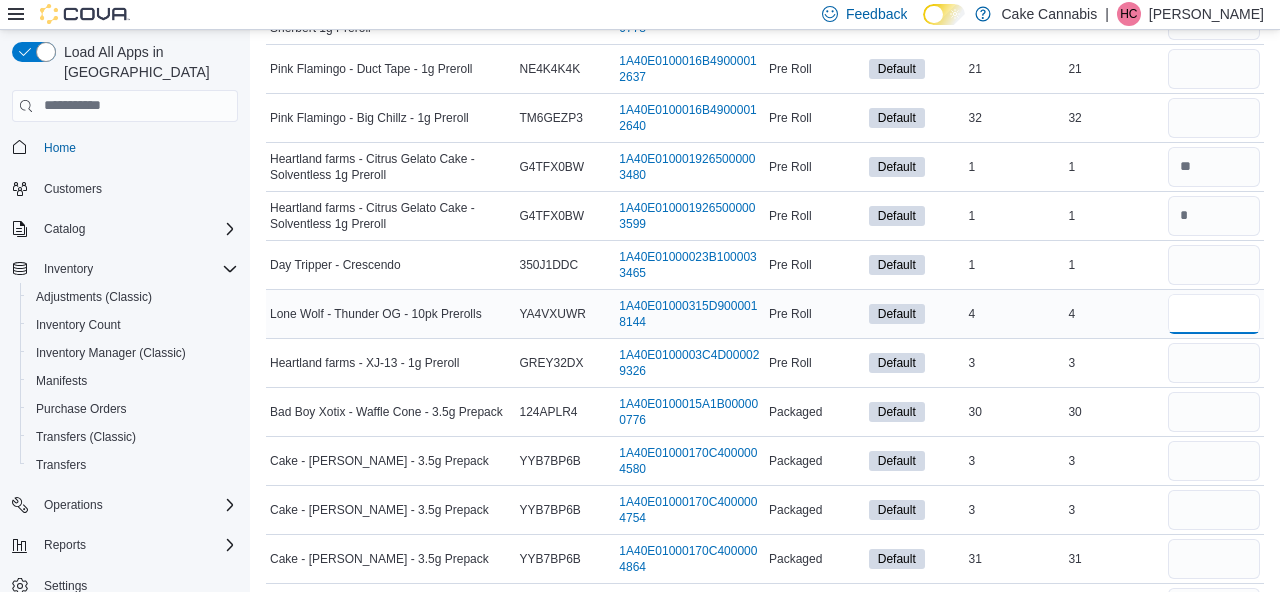 click at bounding box center [1214, 314] 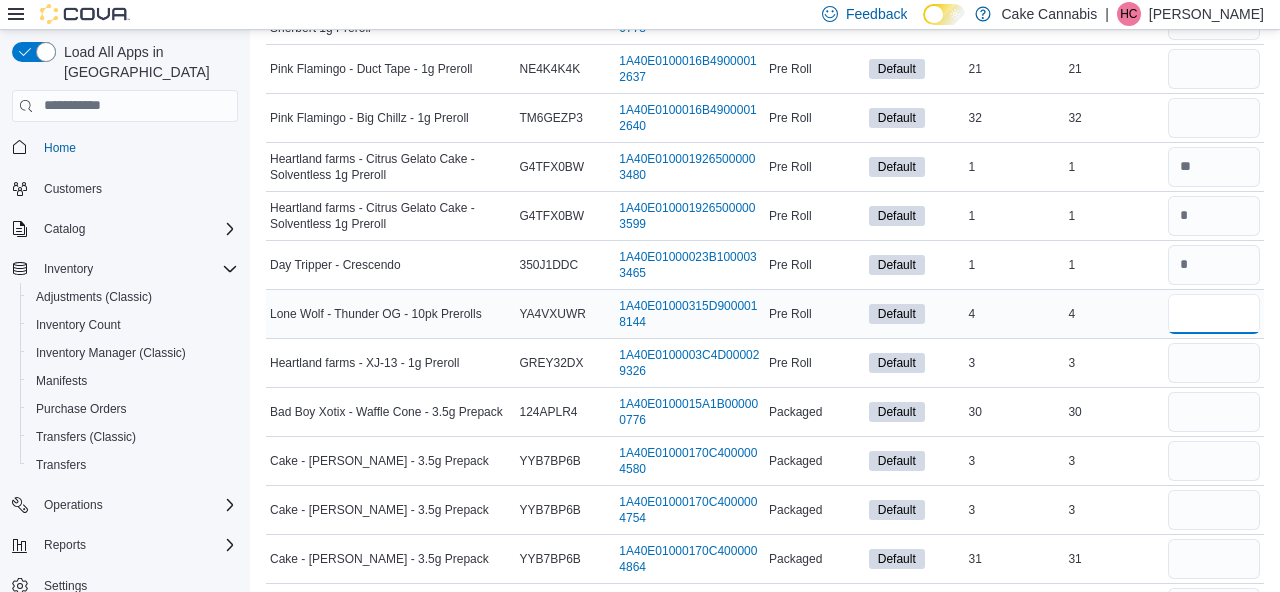 type on "*" 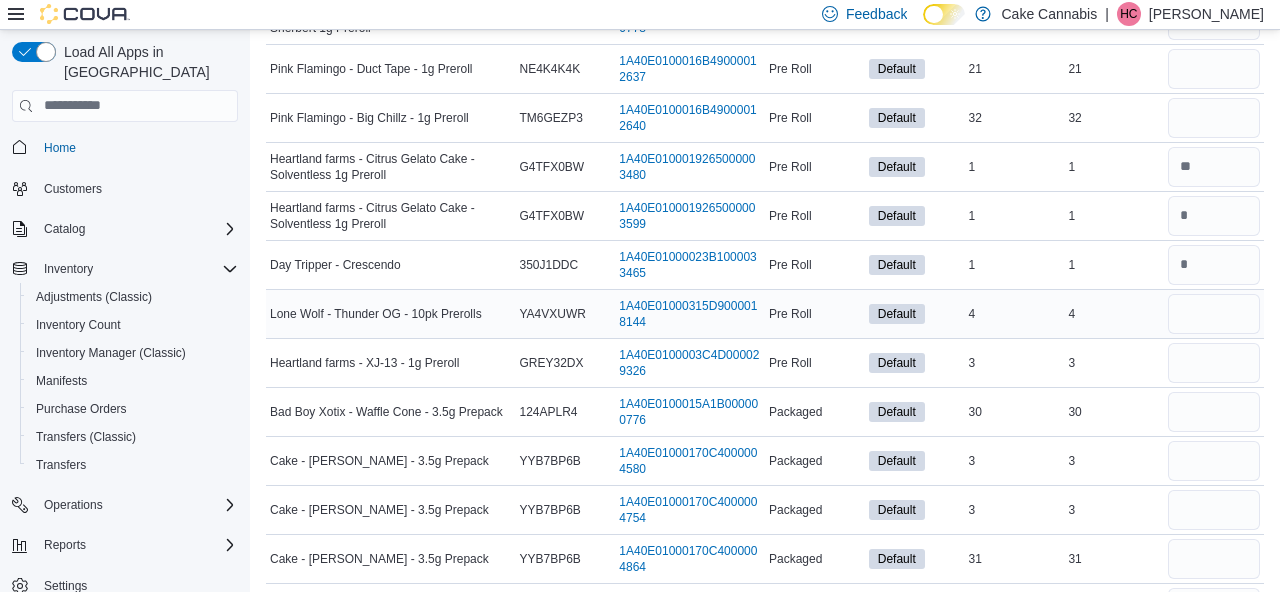 type 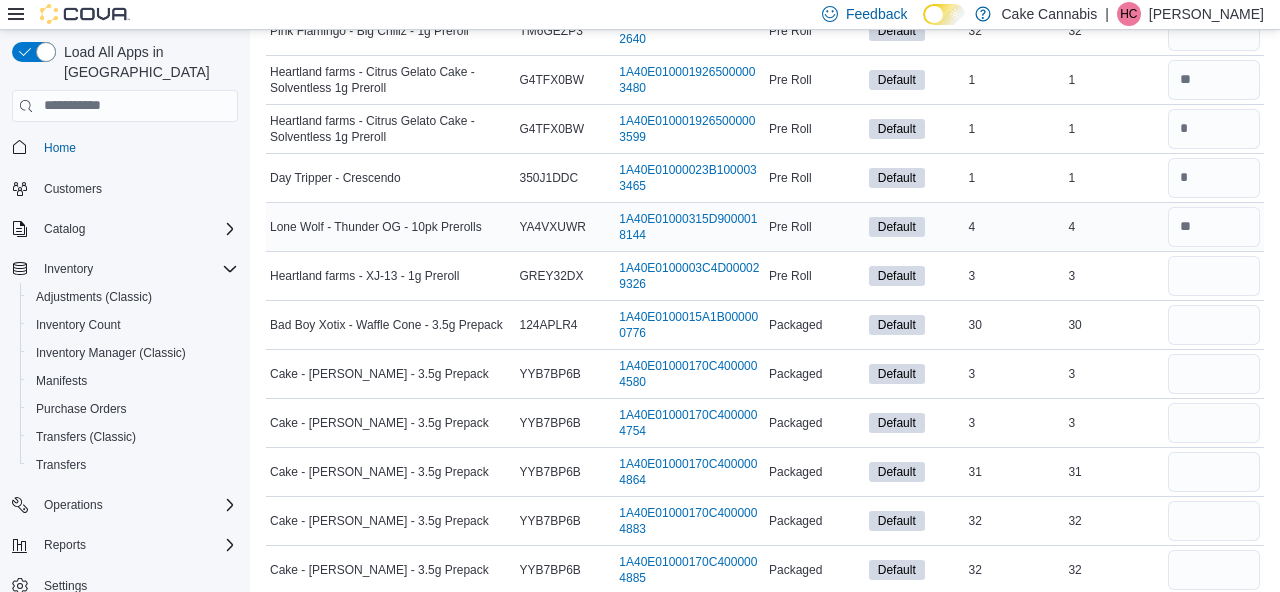 scroll, scrollTop: 1227, scrollLeft: 0, axis: vertical 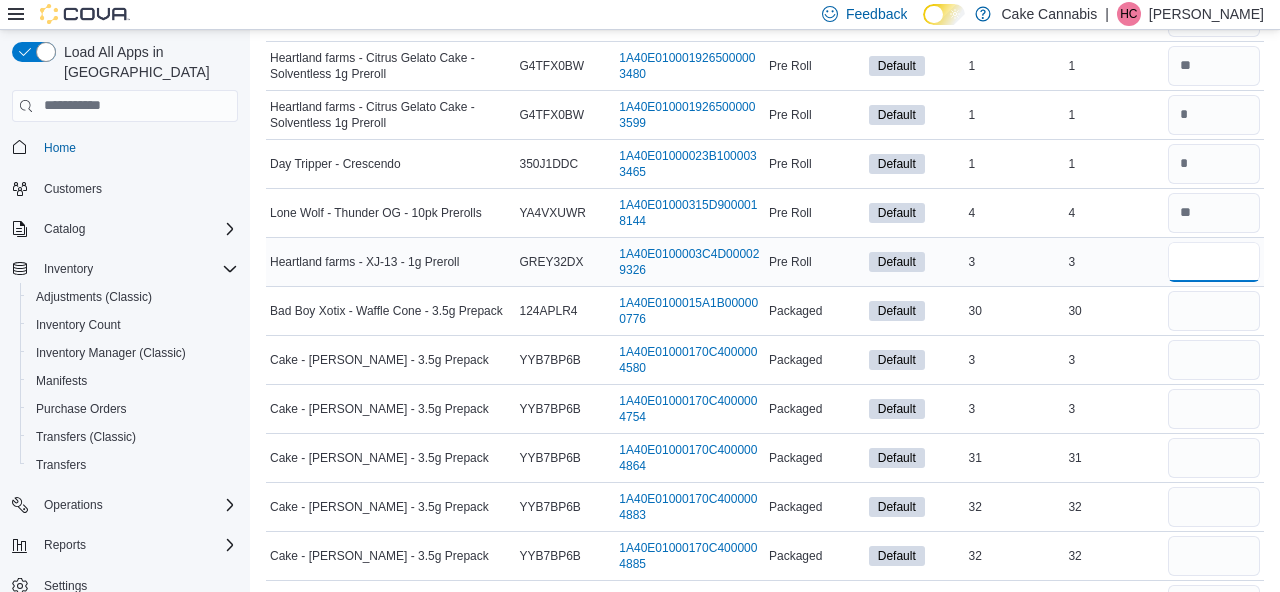 click at bounding box center [1214, 262] 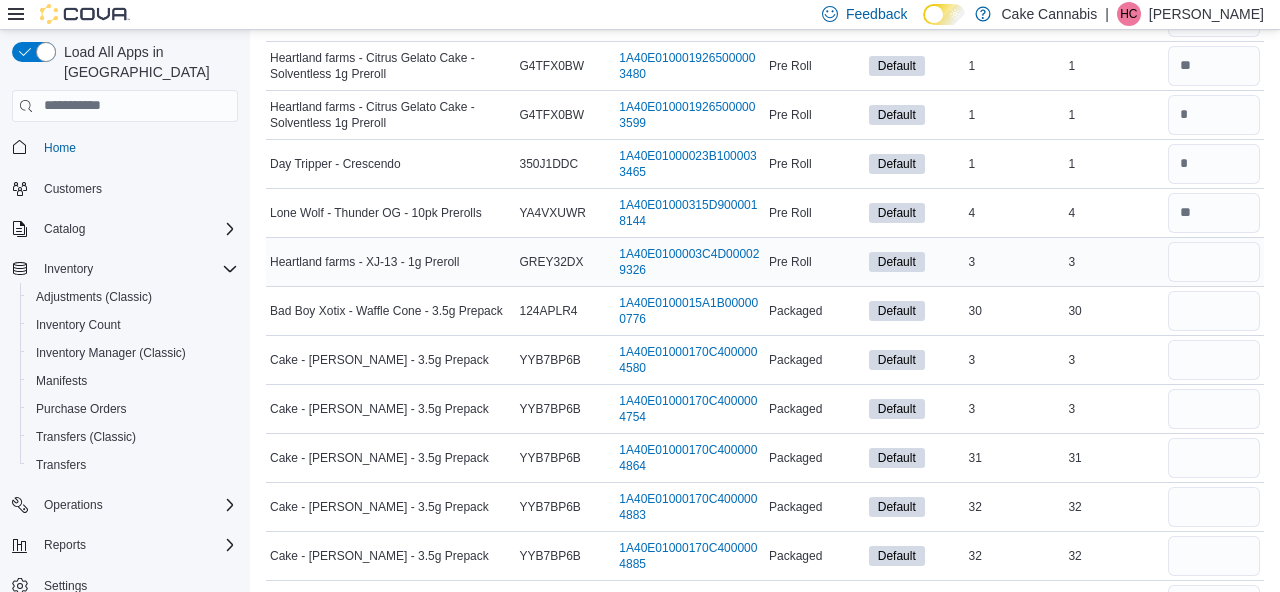 type 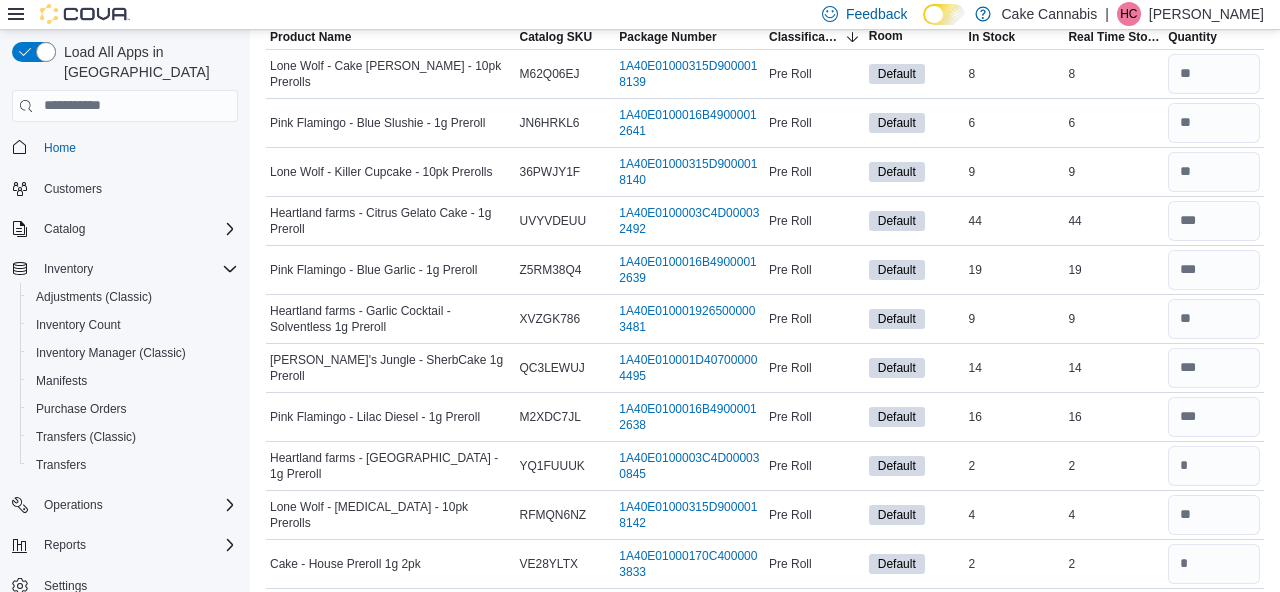 scroll, scrollTop: 0, scrollLeft: 0, axis: both 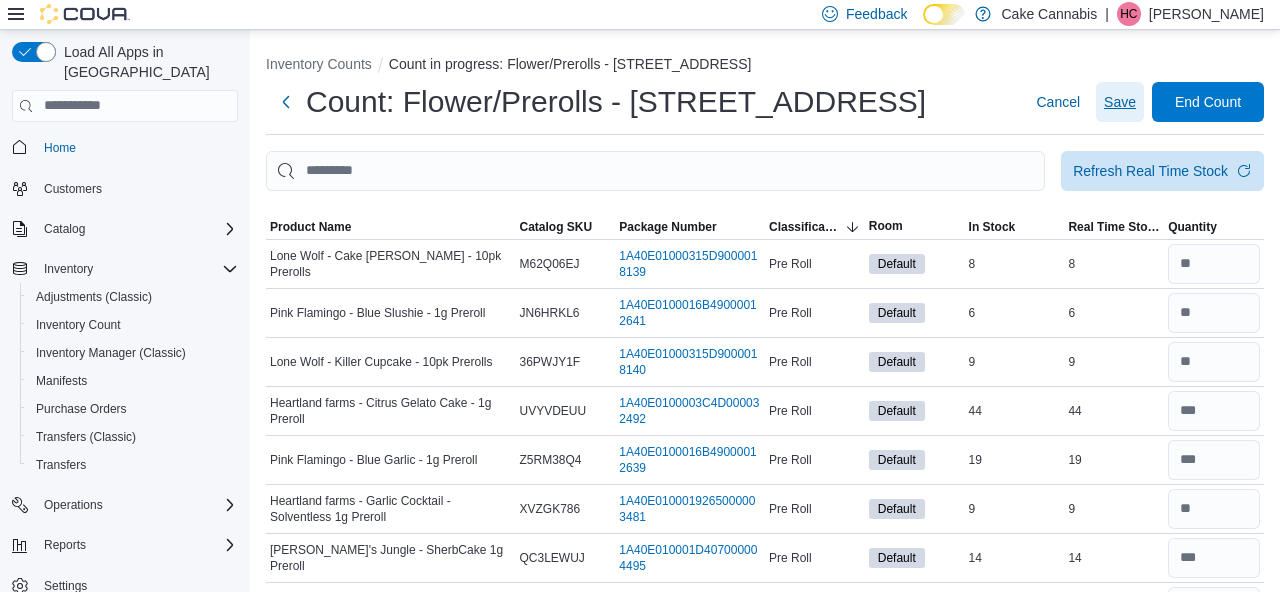 click on "Save" at bounding box center [1120, 102] 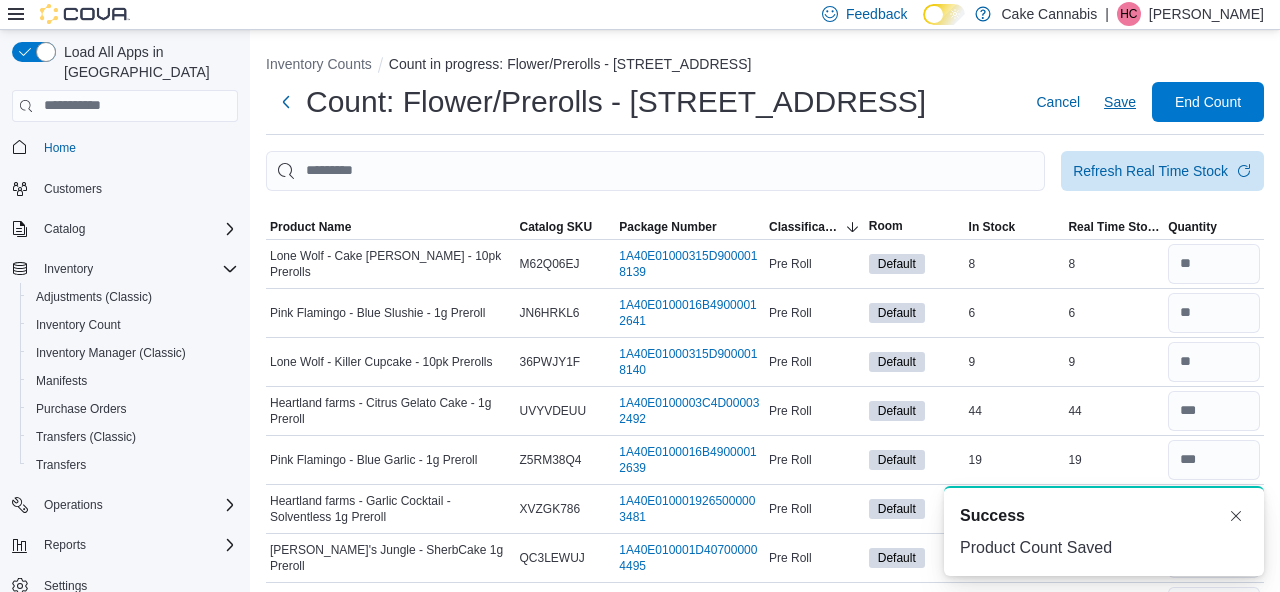 scroll, scrollTop: 0, scrollLeft: 0, axis: both 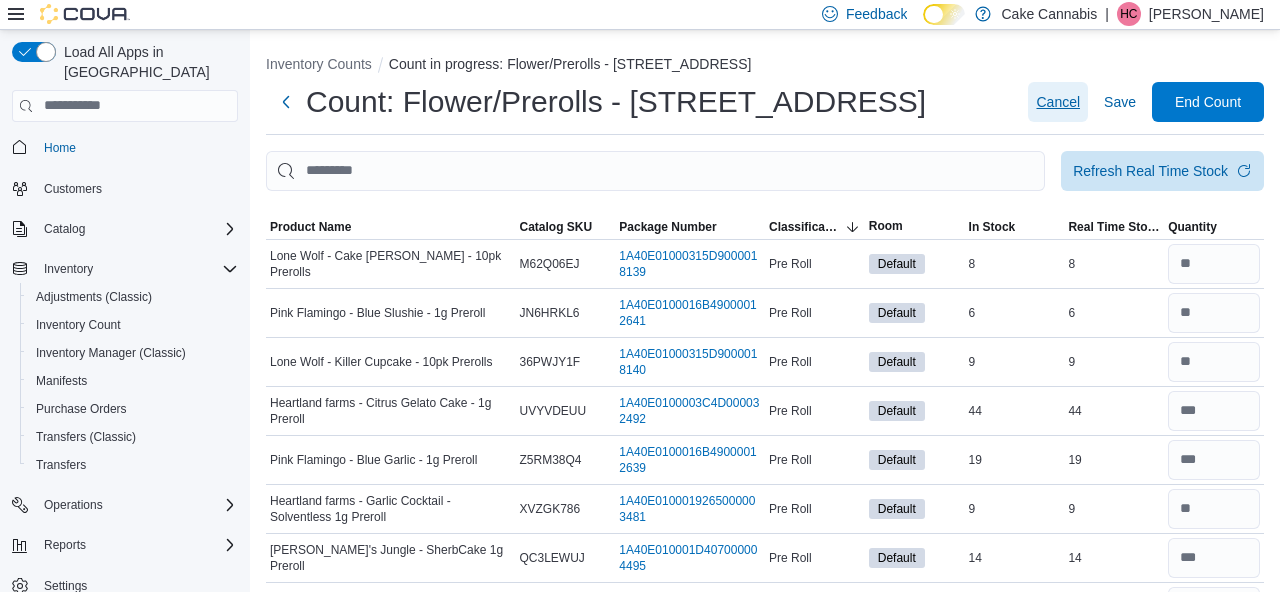 click on "Cancel" at bounding box center (1058, 102) 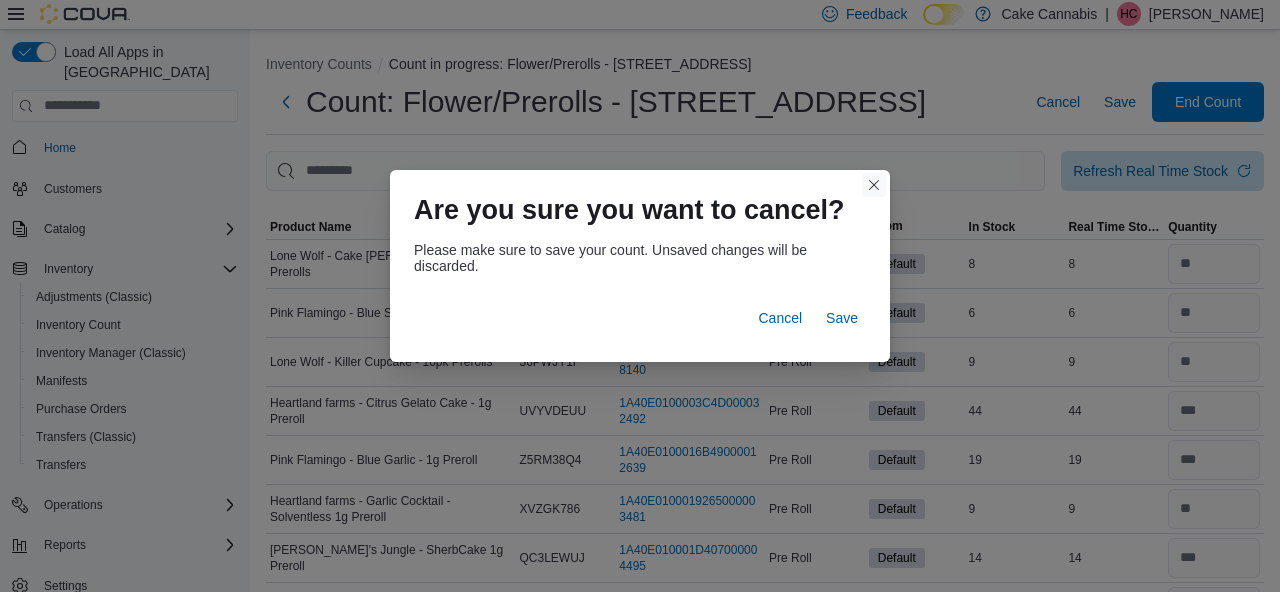 click at bounding box center [874, 185] 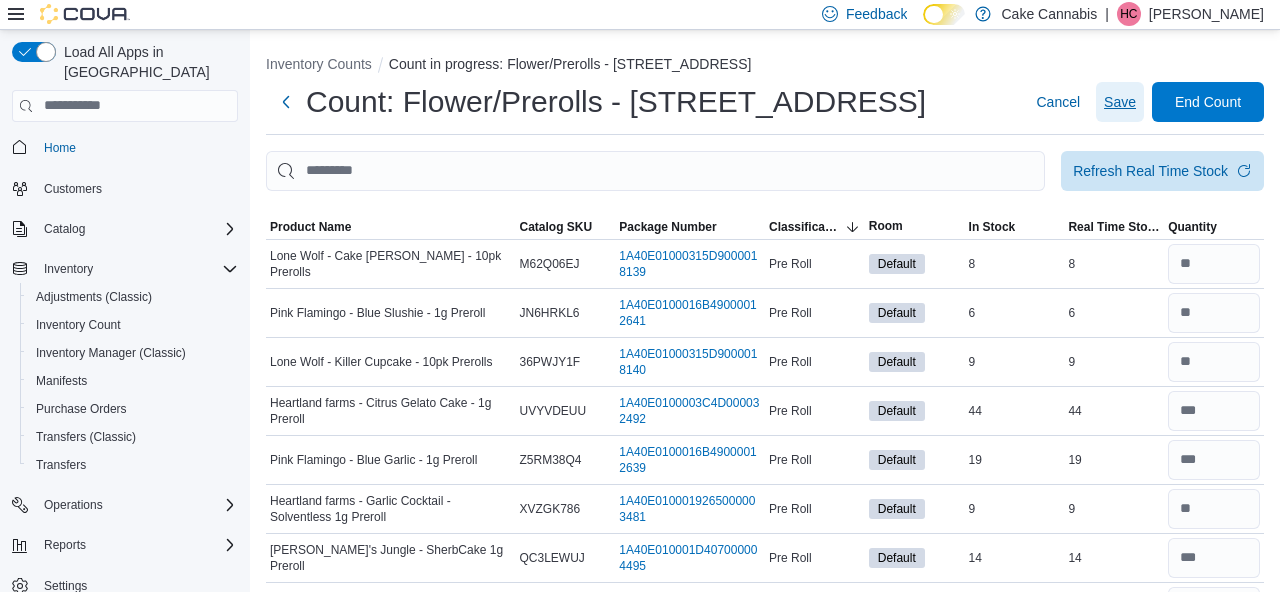 click on "Save" at bounding box center (1120, 102) 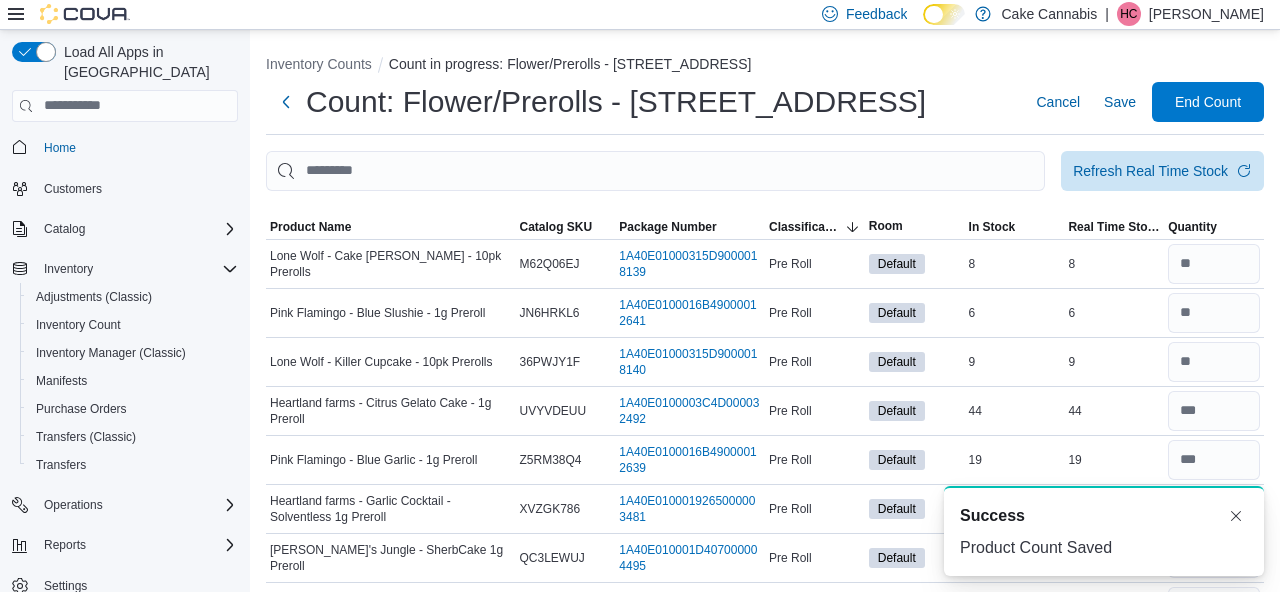 scroll, scrollTop: 0, scrollLeft: 0, axis: both 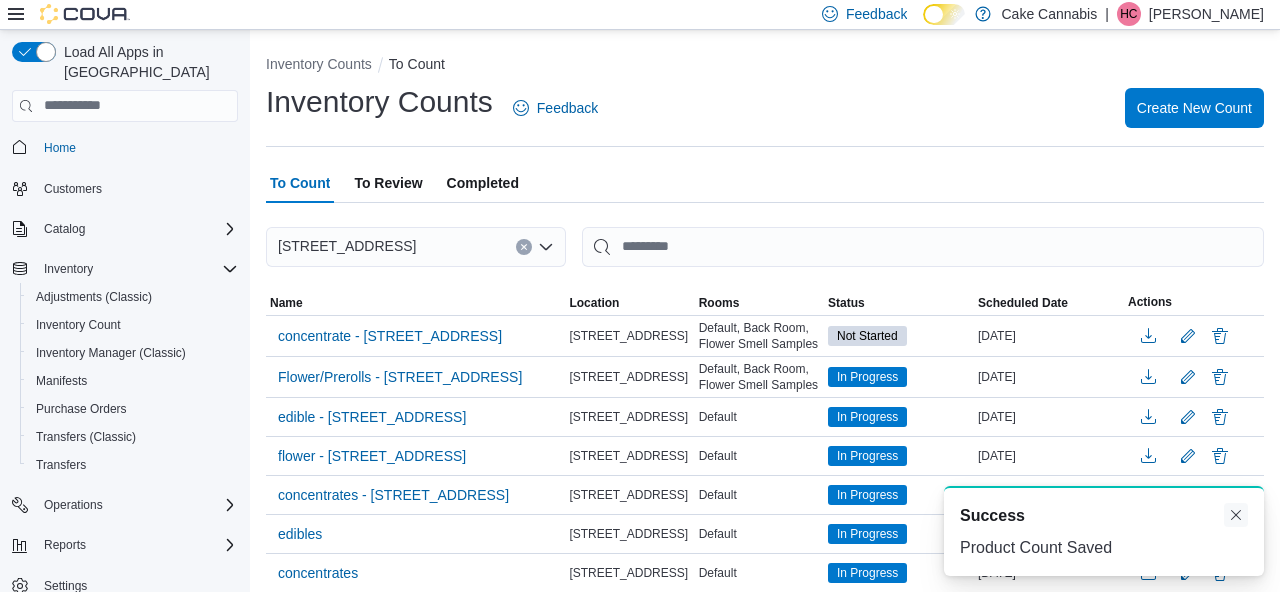 click at bounding box center [1236, 515] 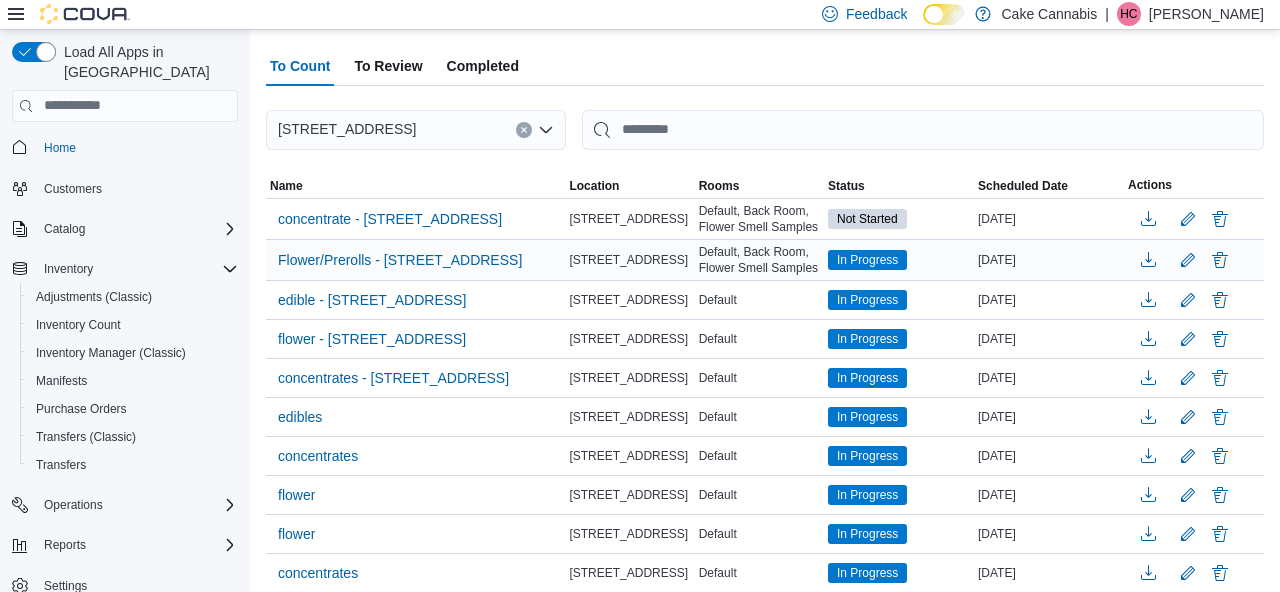 scroll, scrollTop: 116, scrollLeft: 0, axis: vertical 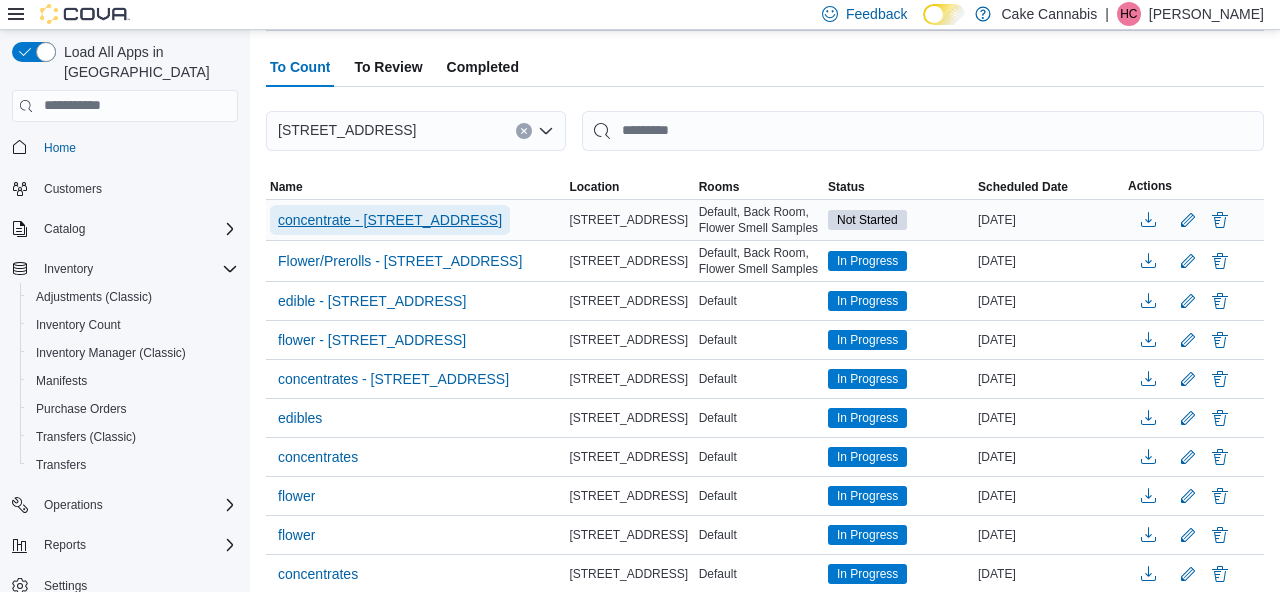 click on "concentrate - [STREET_ADDRESS]" at bounding box center [390, 220] 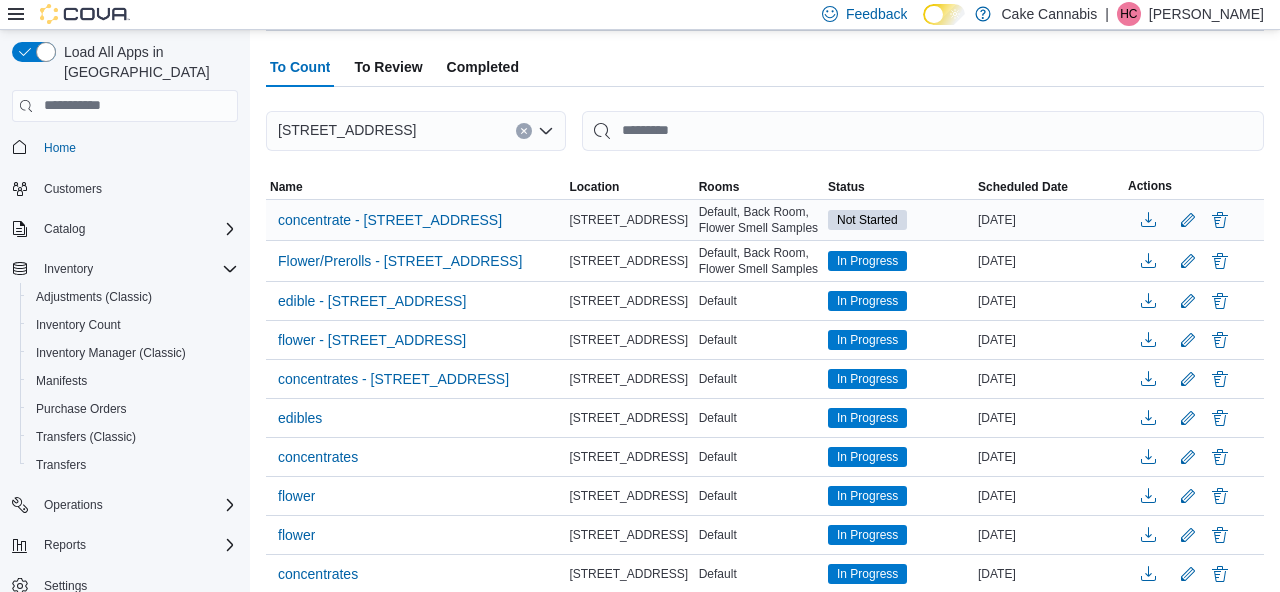 scroll, scrollTop: 0, scrollLeft: 0, axis: both 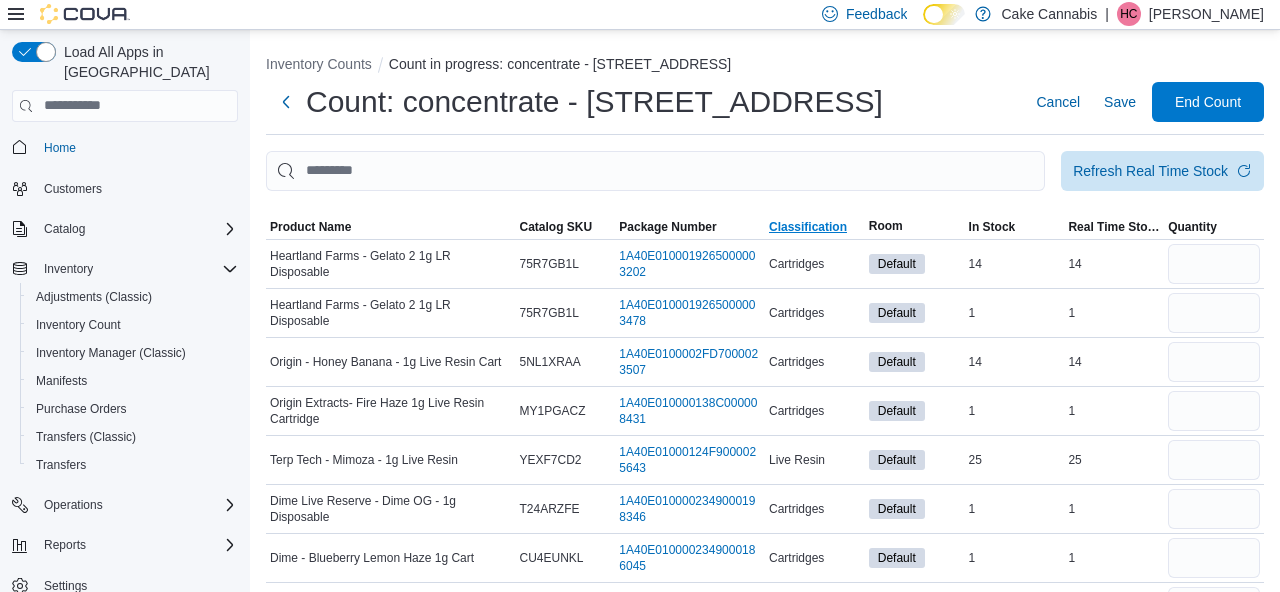 click on "Classification" at bounding box center (808, 227) 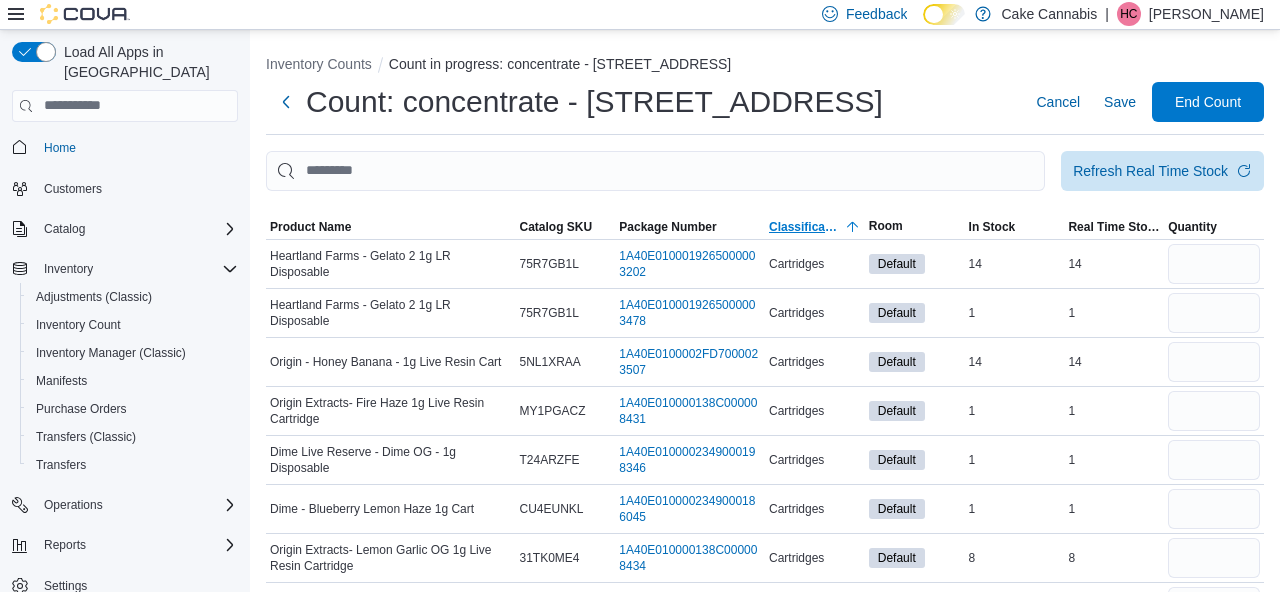 click on "Classification" at bounding box center (805, 227) 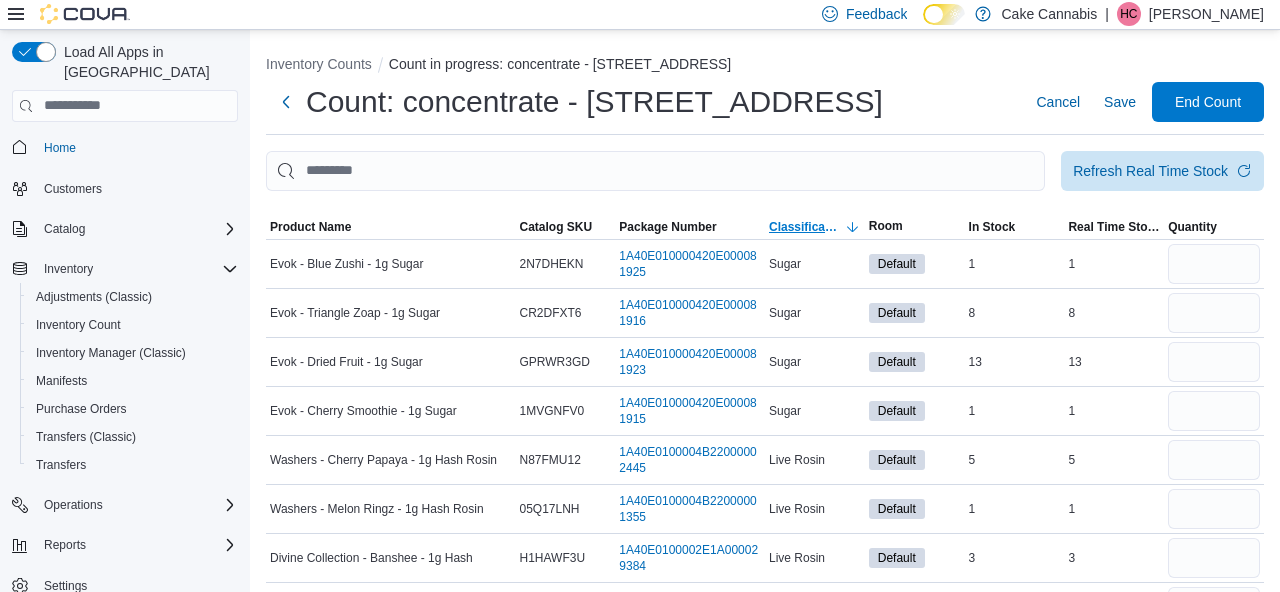 click on "Classification" at bounding box center [805, 227] 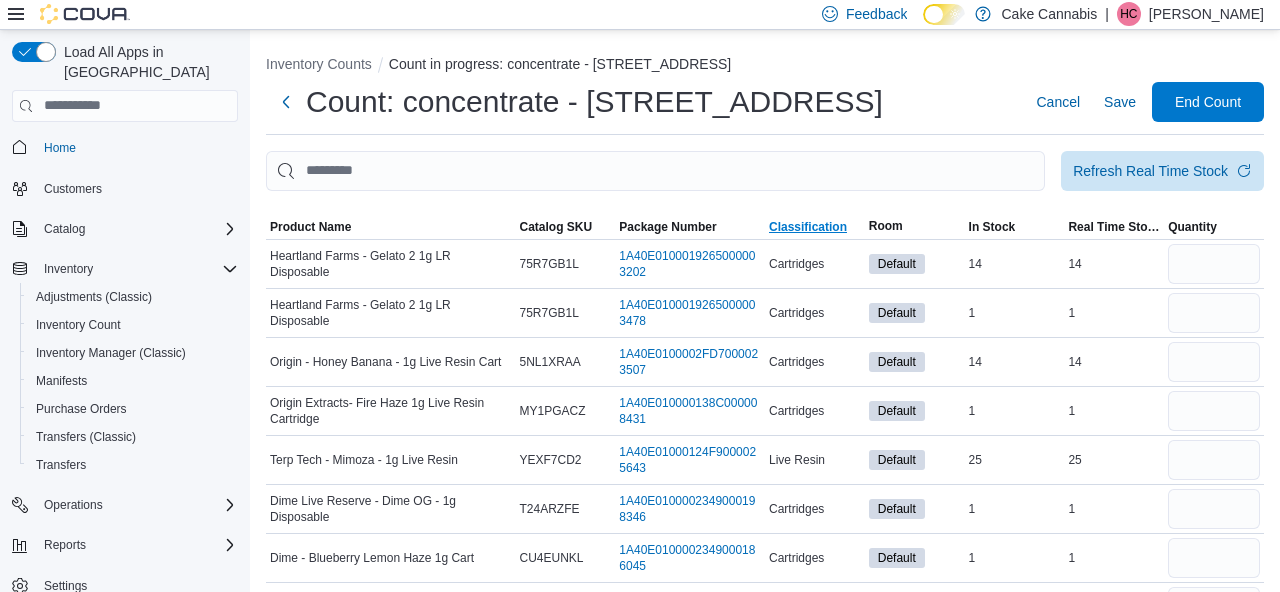 click on "Classification" at bounding box center [808, 227] 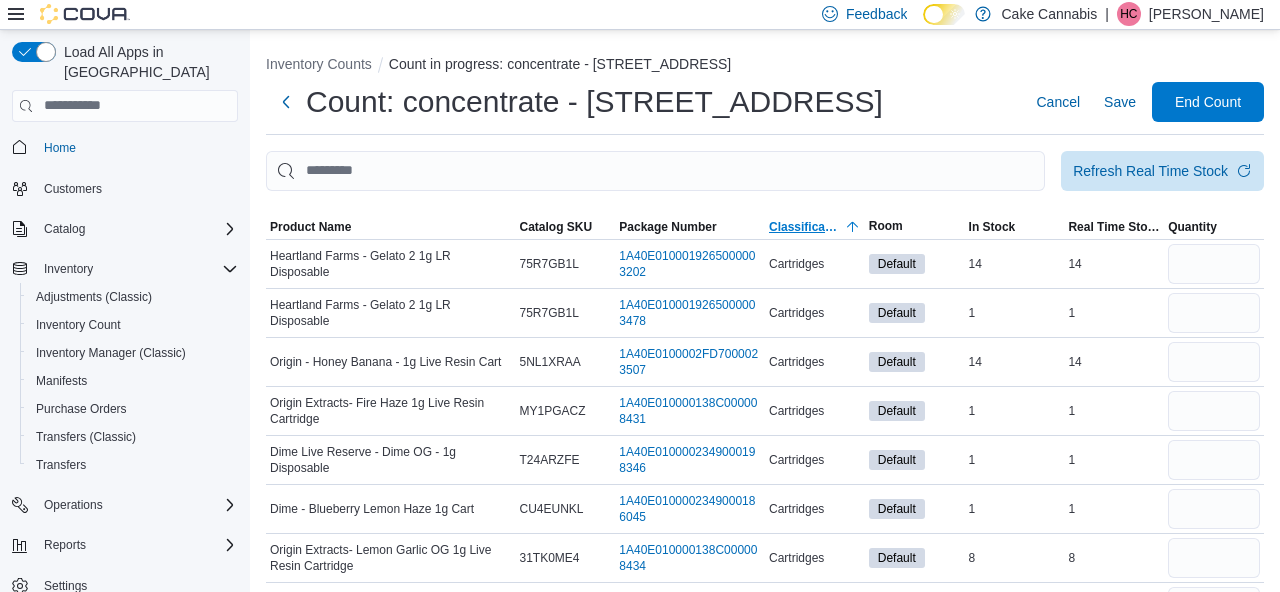 click on "Classification" at bounding box center [805, 227] 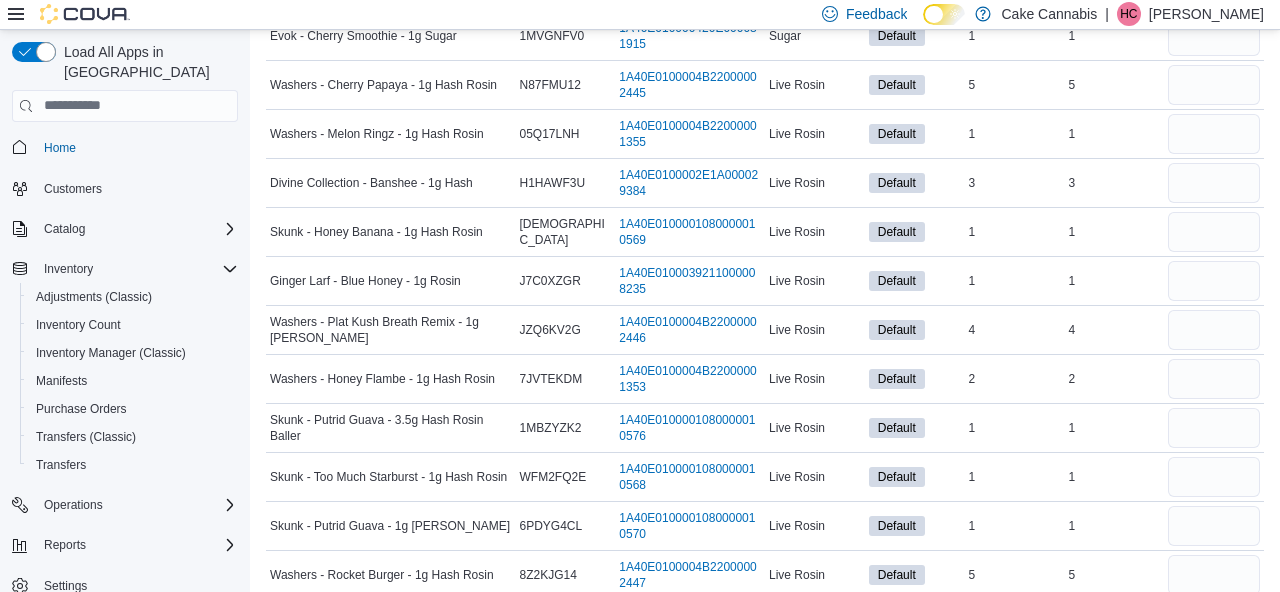 scroll, scrollTop: 0, scrollLeft: 0, axis: both 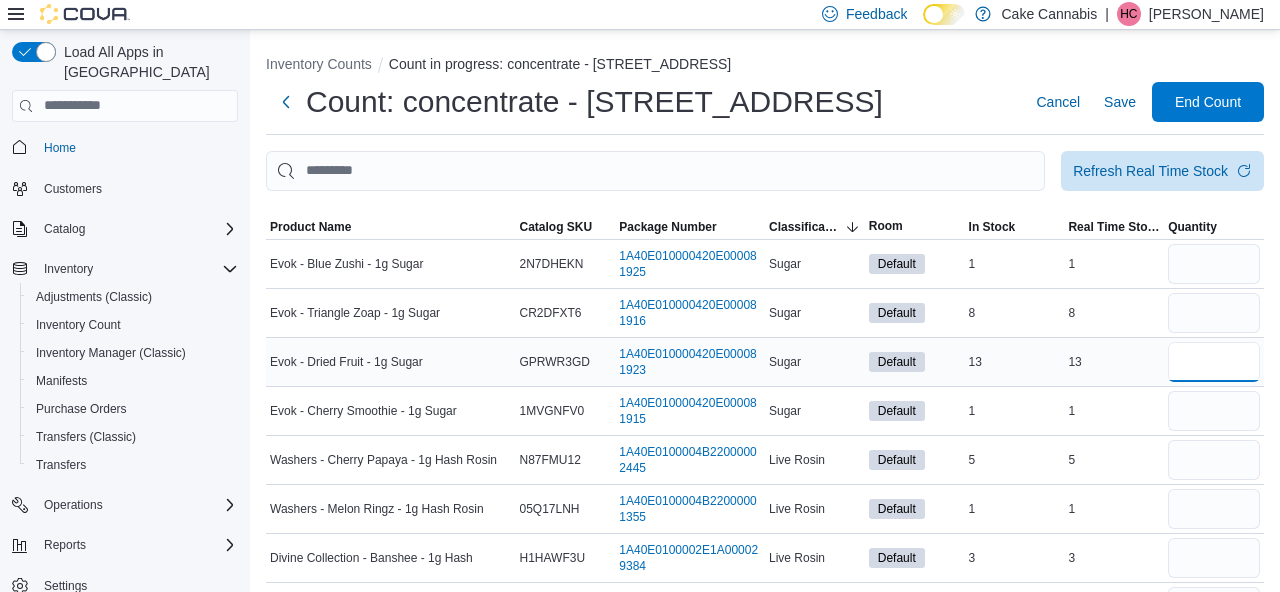 click at bounding box center [1214, 362] 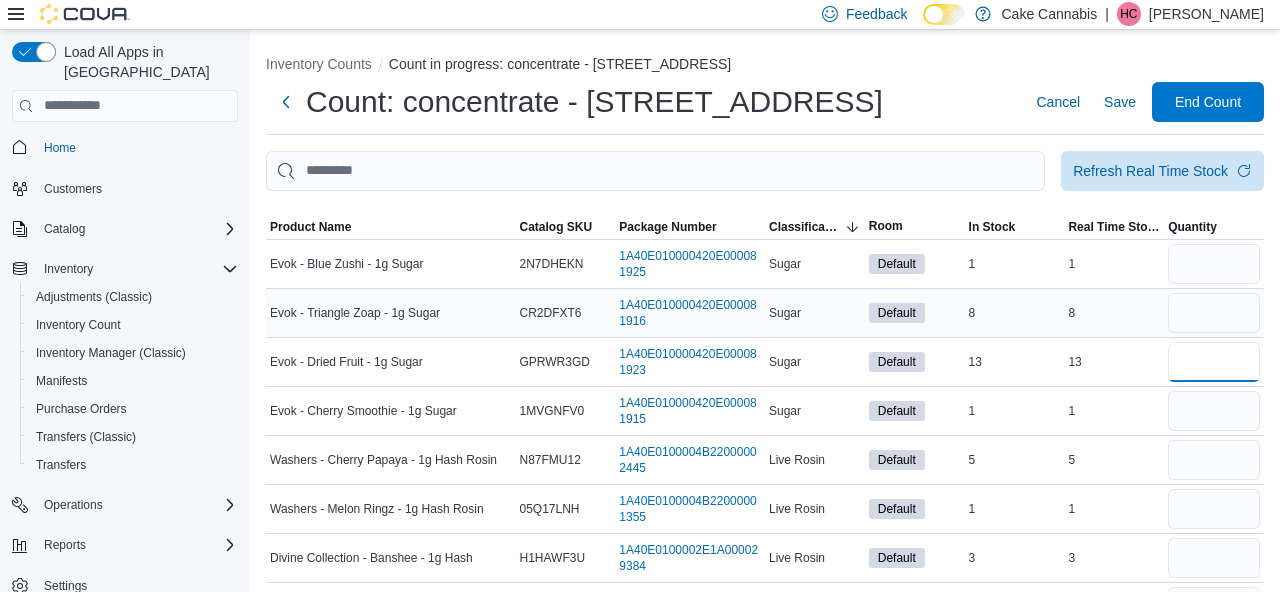 type on "**" 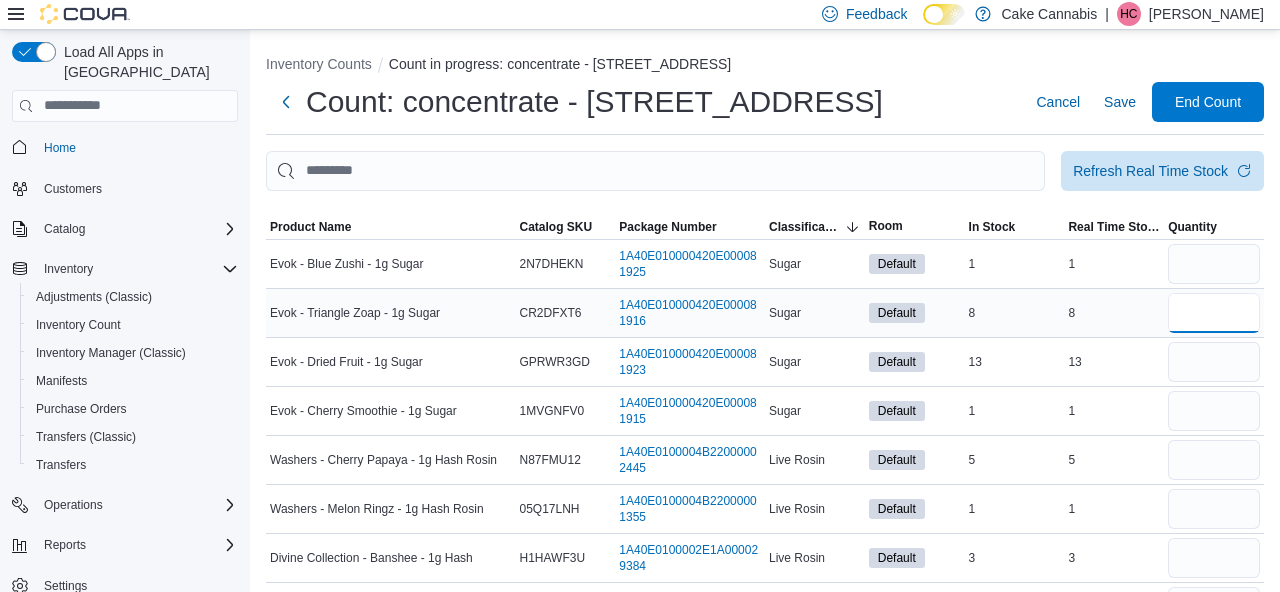 type 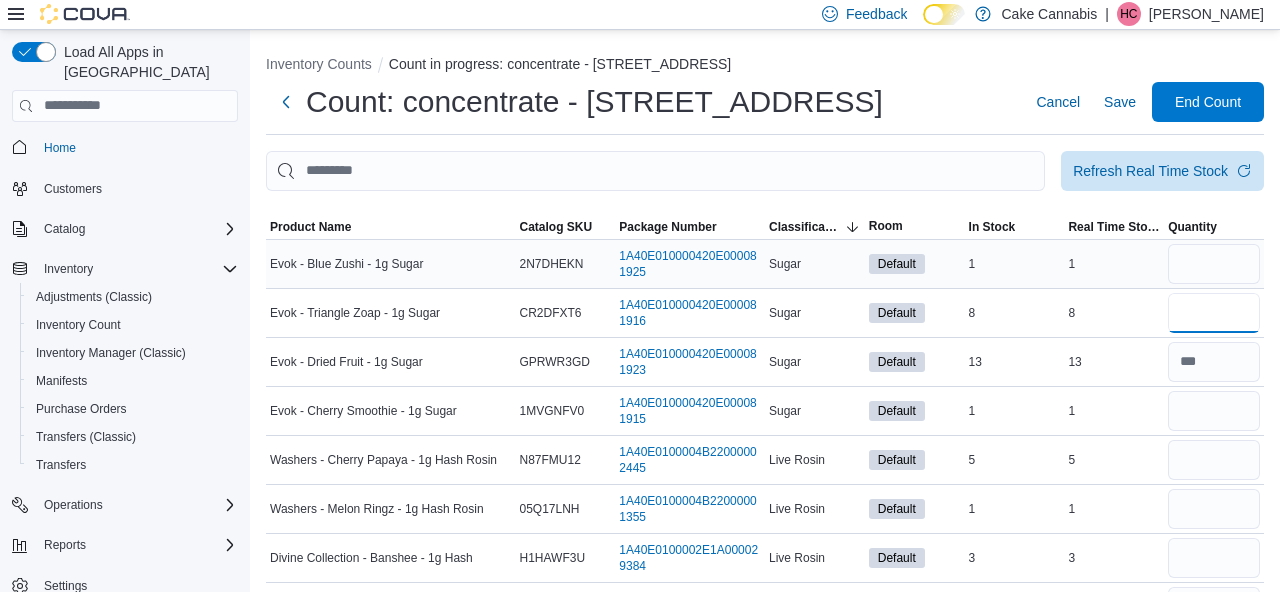type on "*" 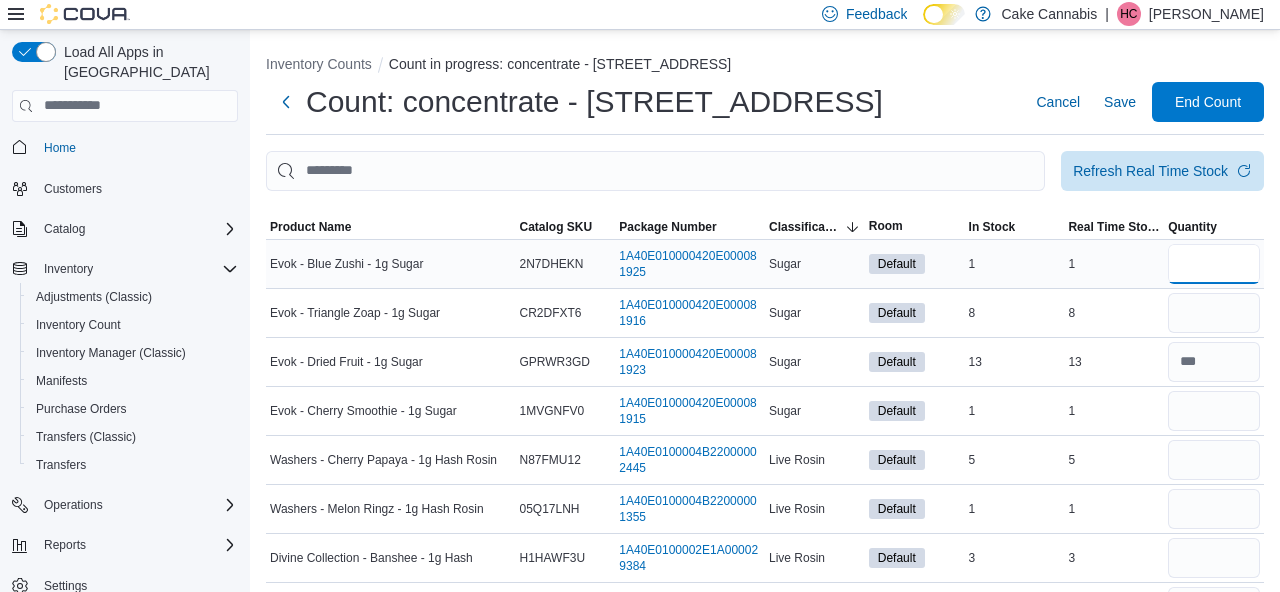 type 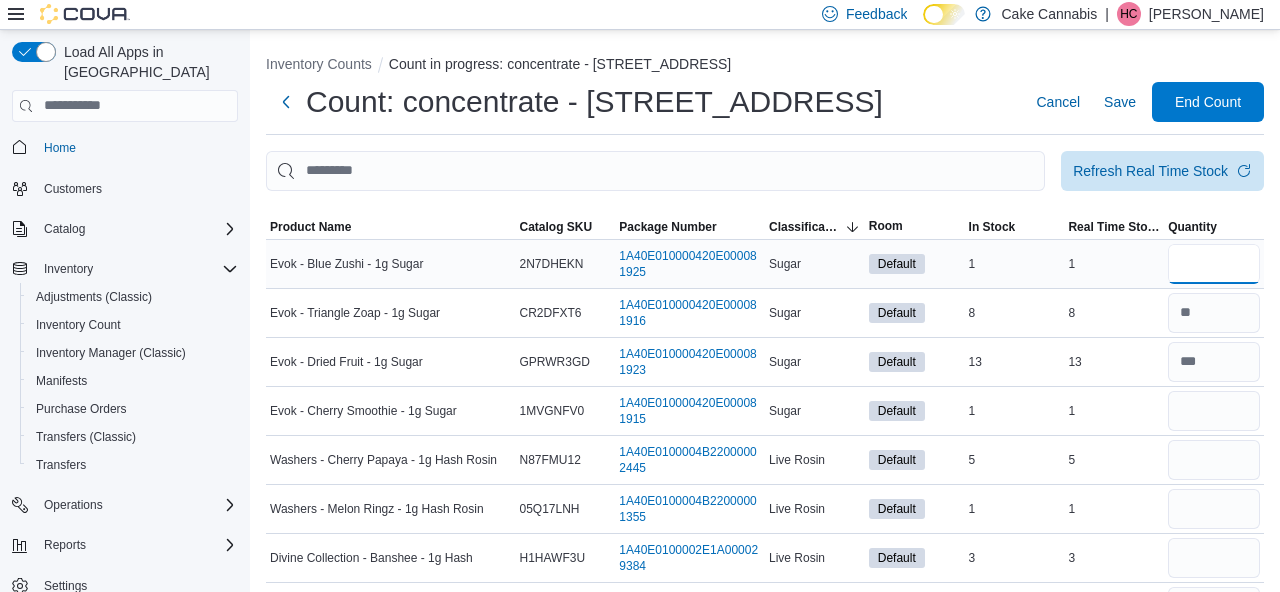 type on "*" 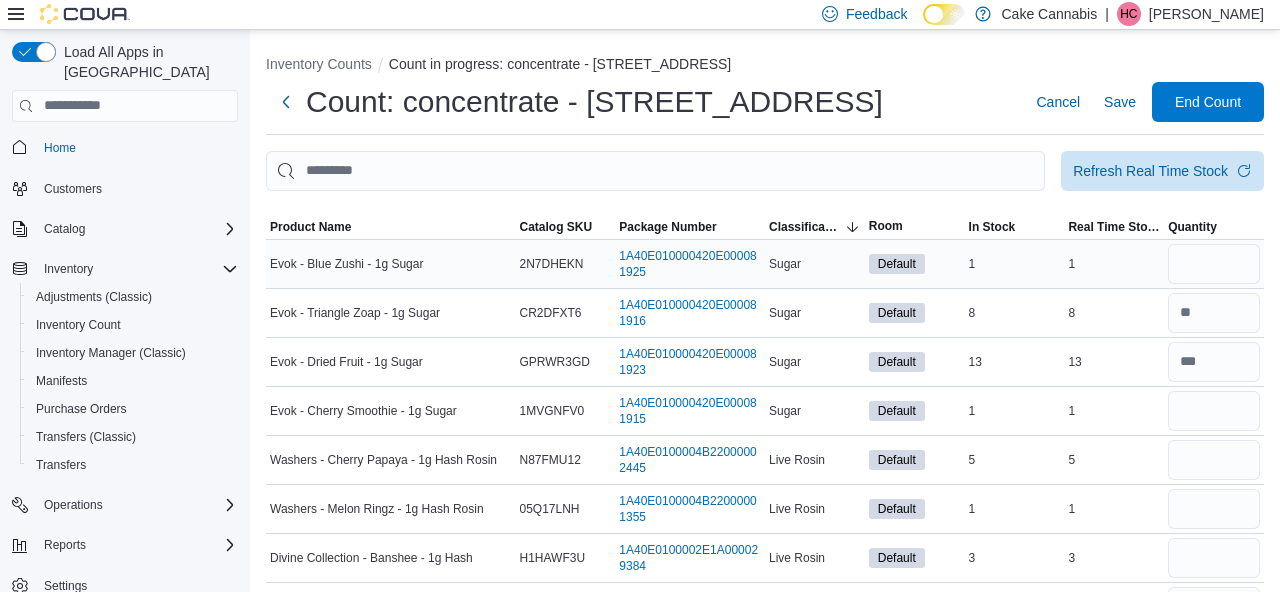 type 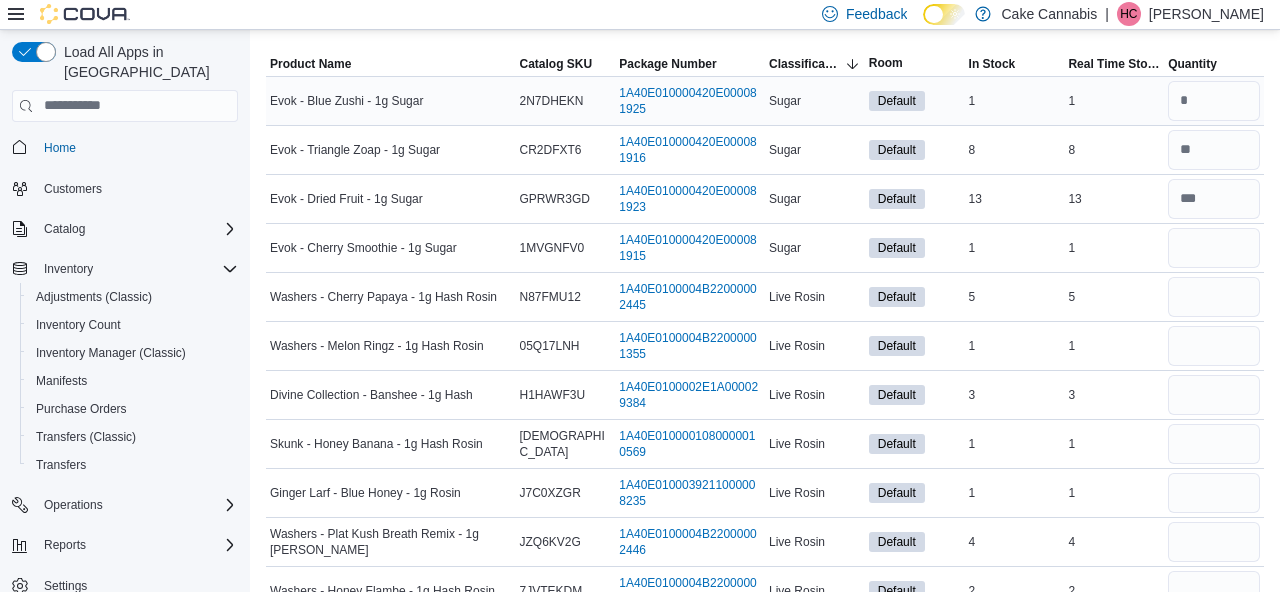 scroll, scrollTop: 171, scrollLeft: 0, axis: vertical 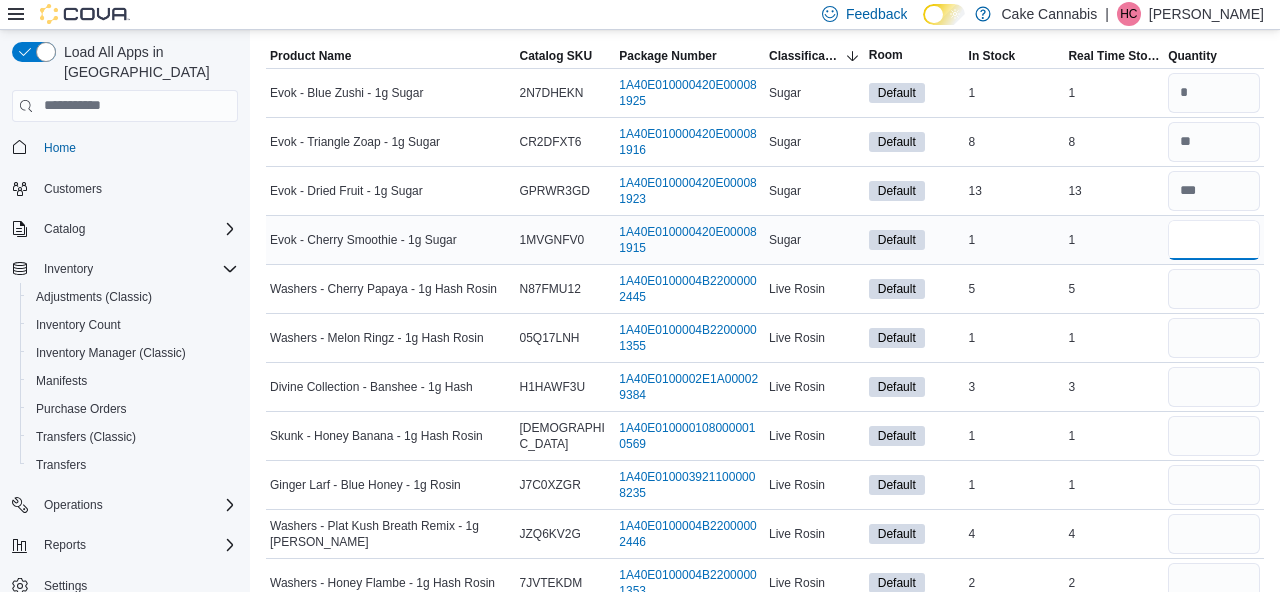 click at bounding box center [1214, 240] 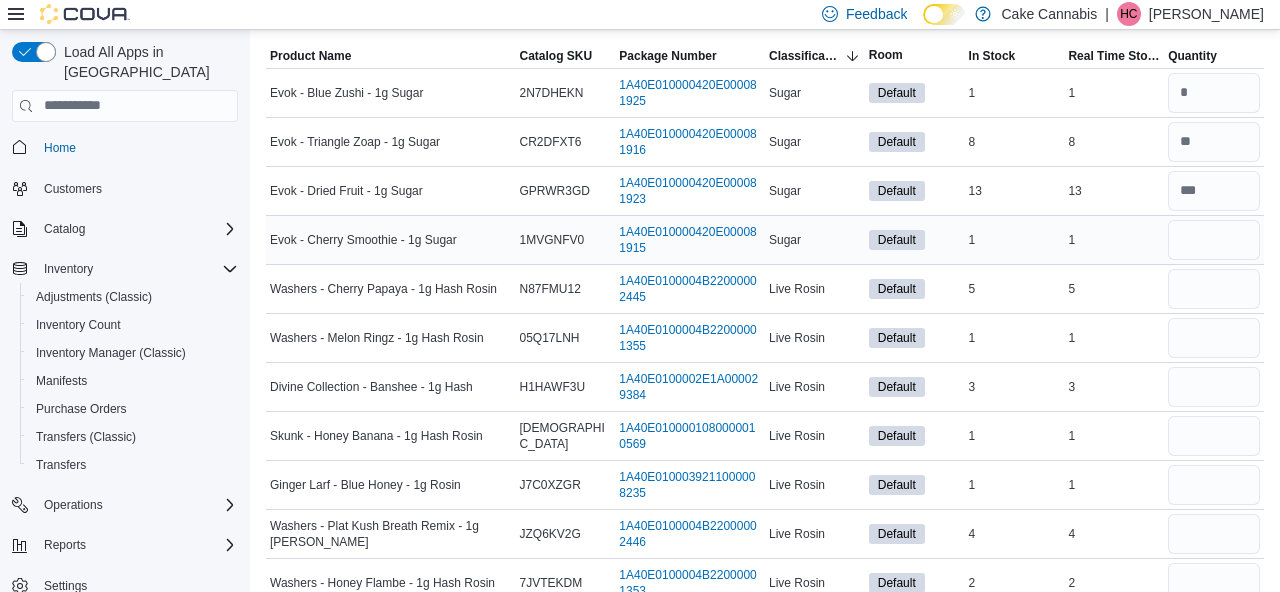 type 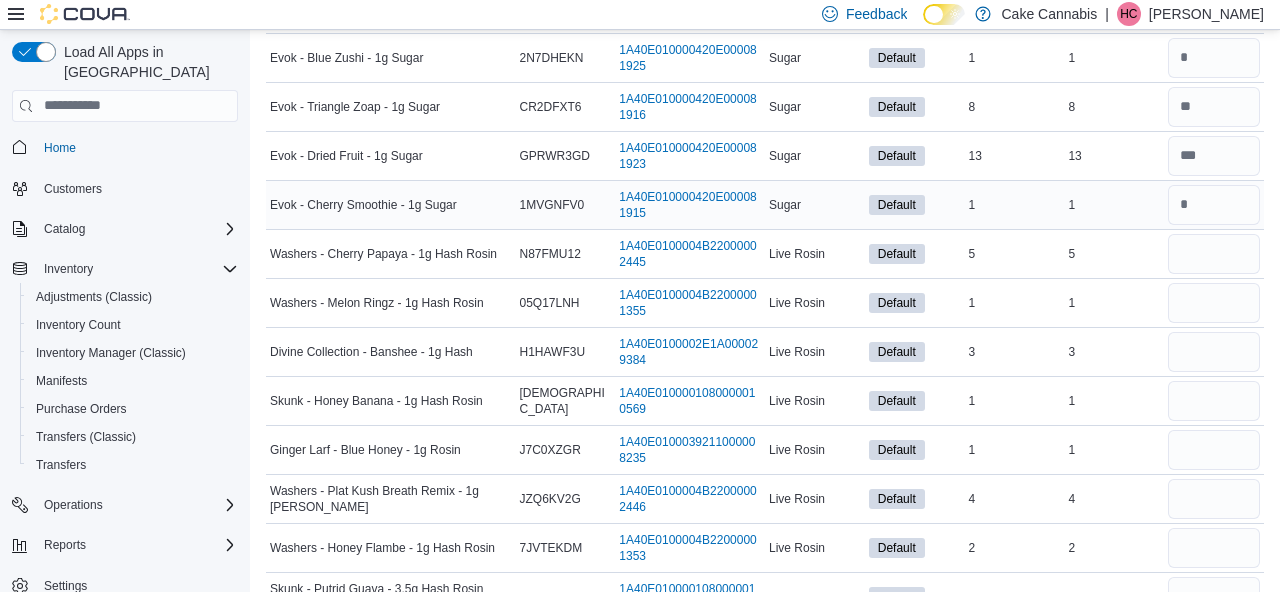 scroll, scrollTop: 210, scrollLeft: 0, axis: vertical 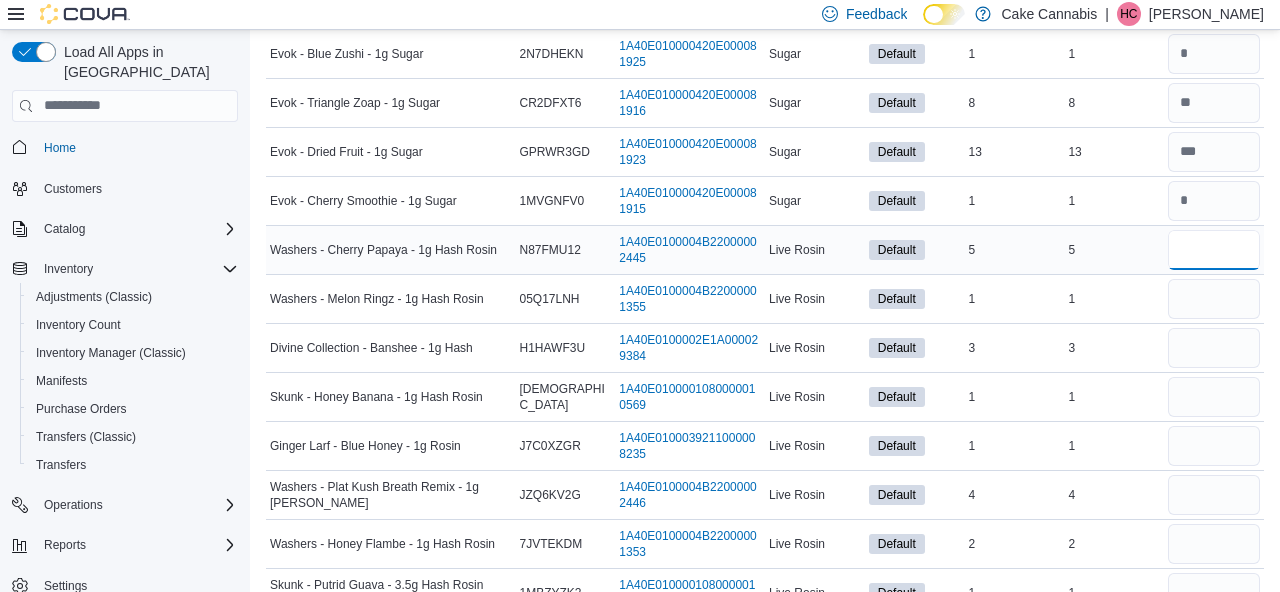 click at bounding box center (1214, 250) 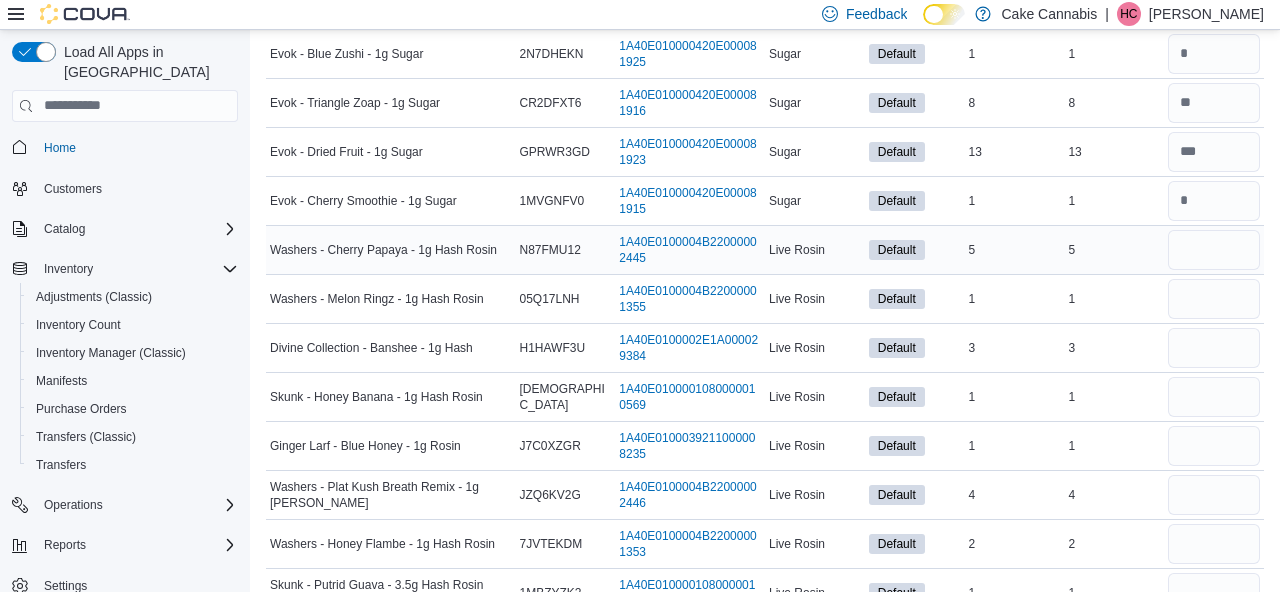 type 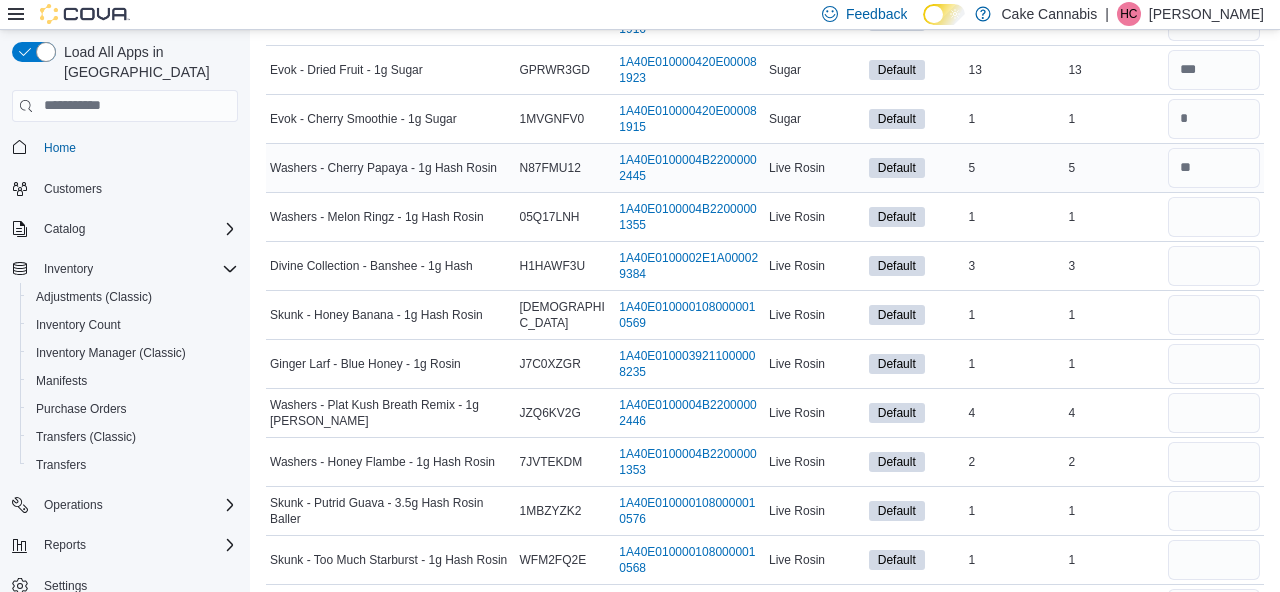 scroll, scrollTop: 293, scrollLeft: 0, axis: vertical 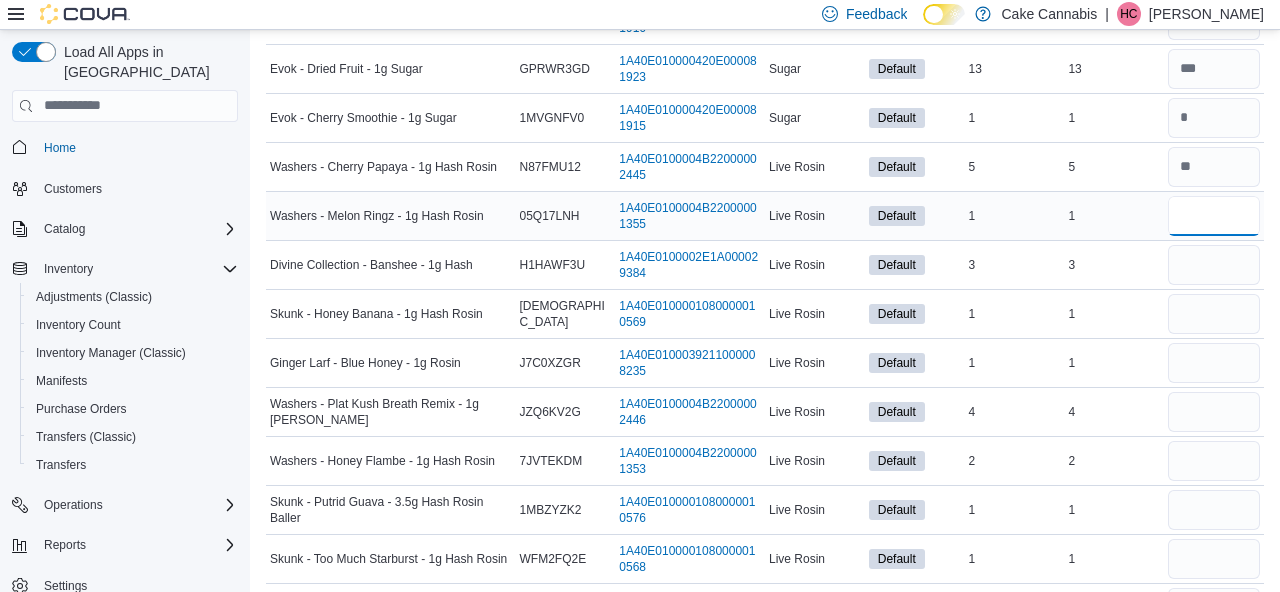 click at bounding box center [1214, 216] 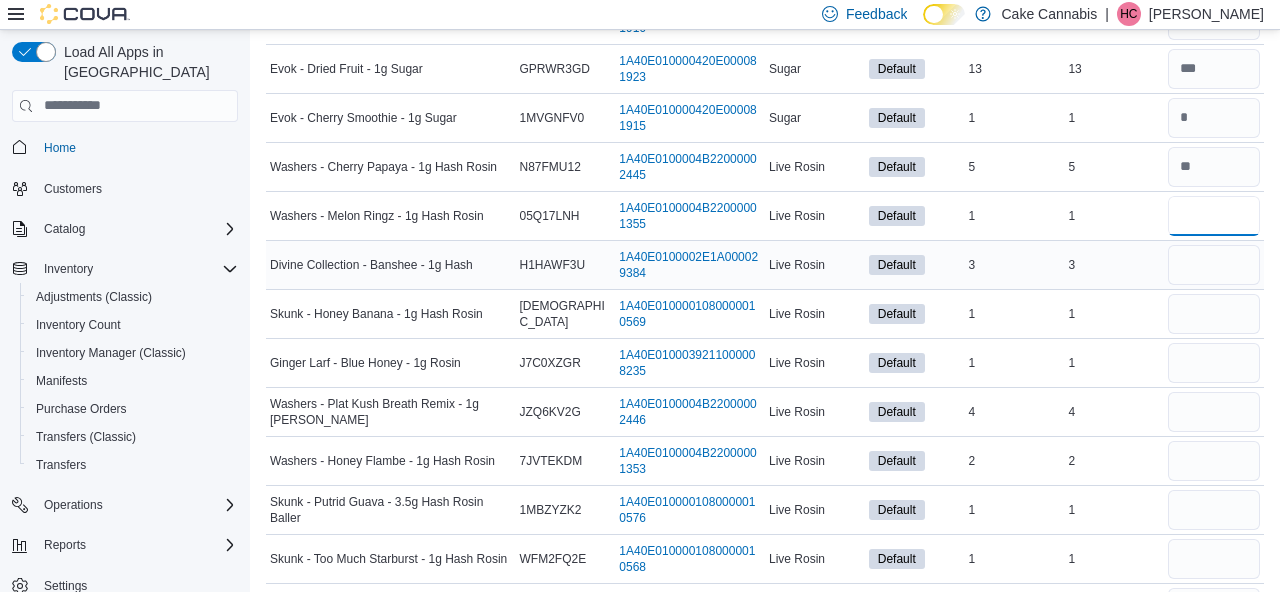 type on "*" 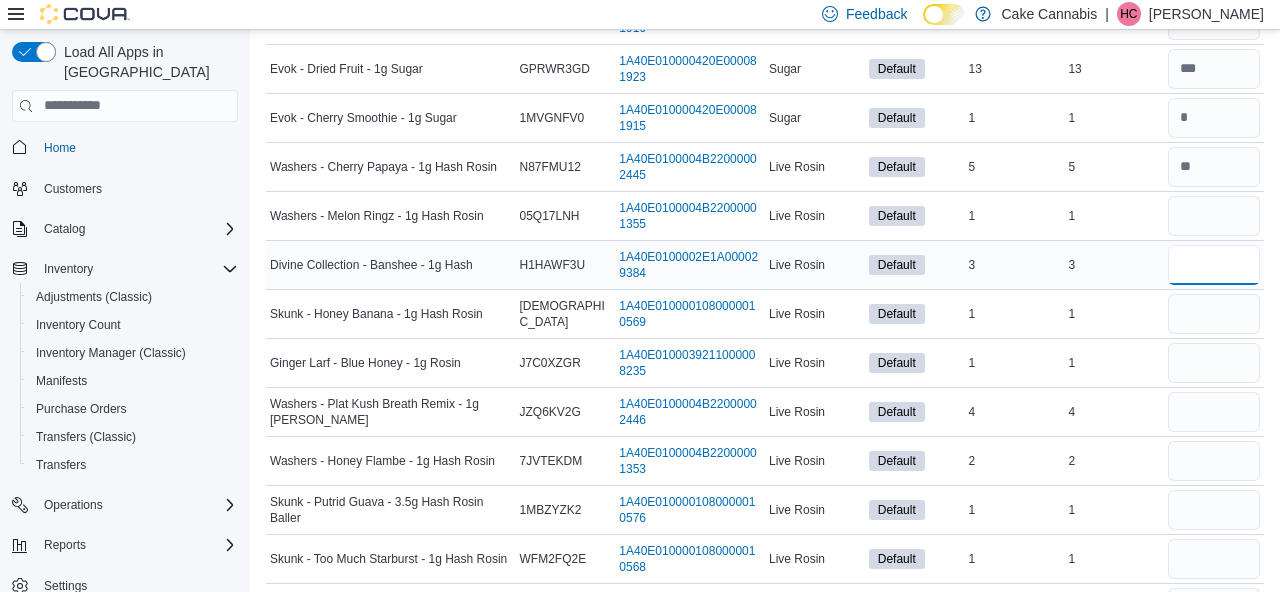 type 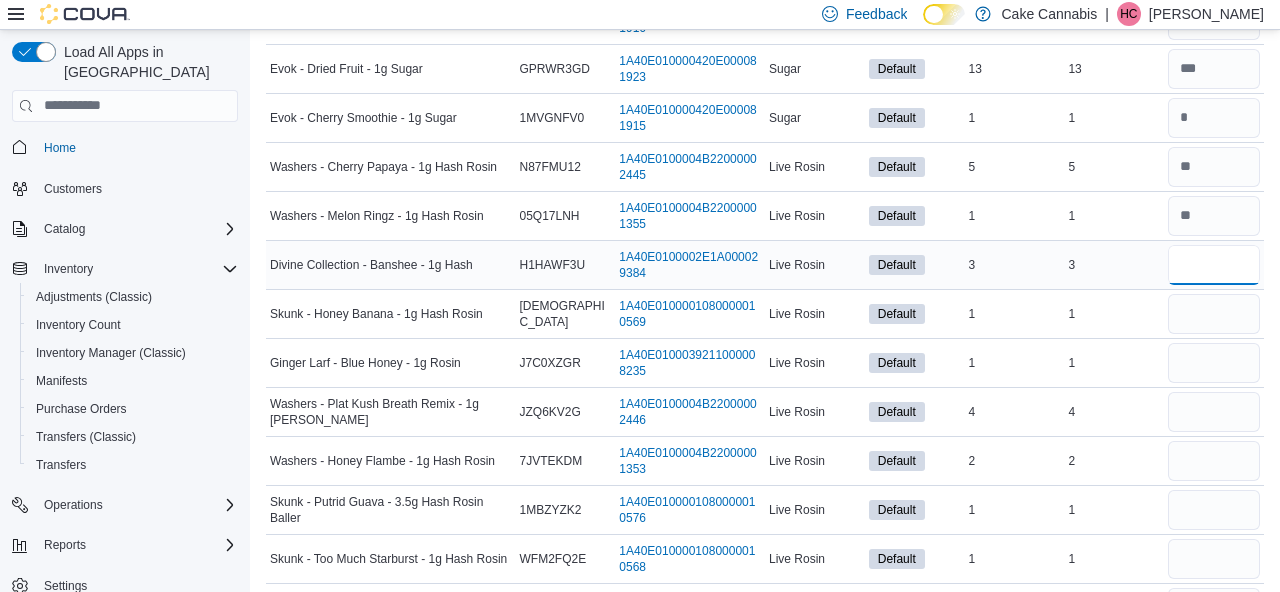 click at bounding box center [1214, 265] 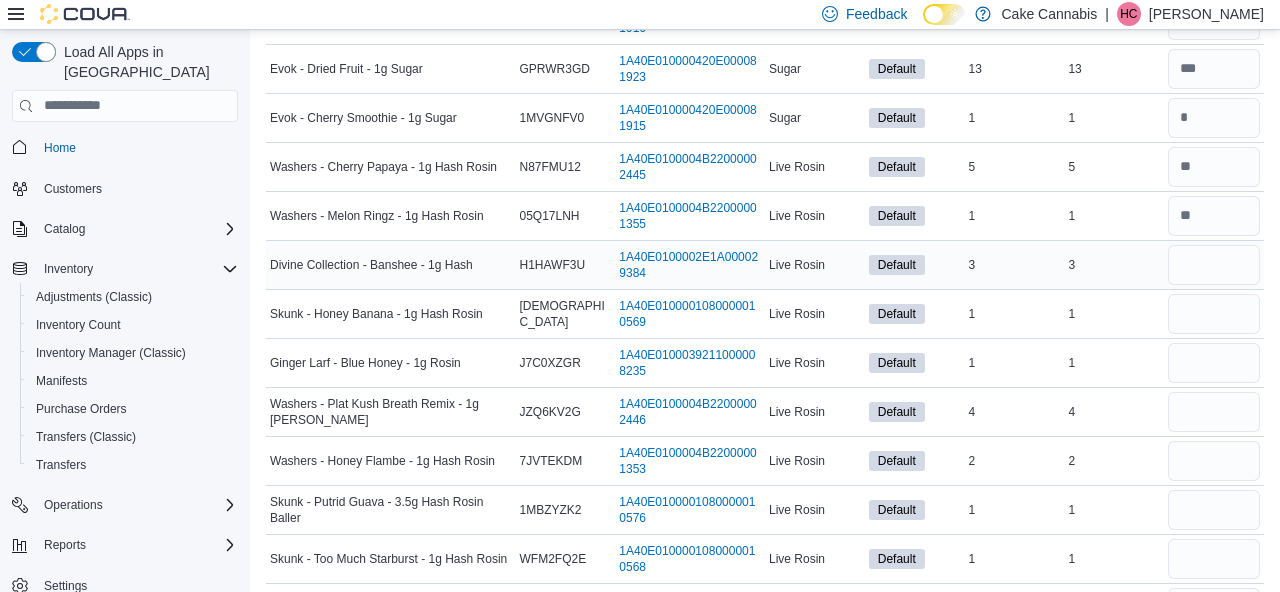 type 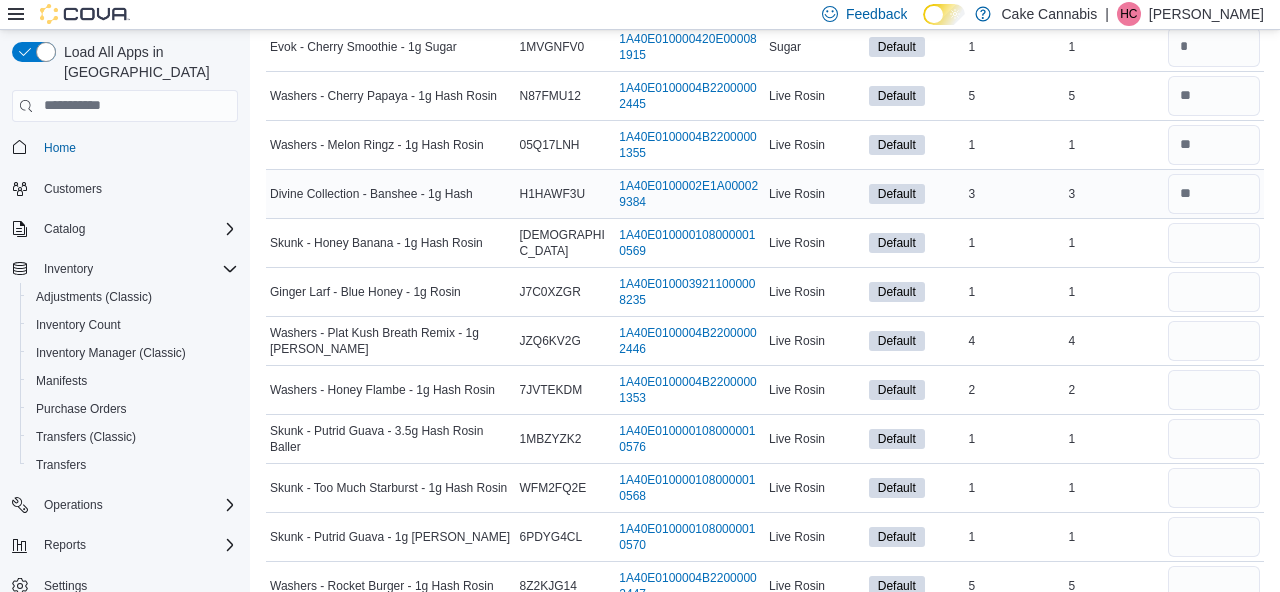 scroll, scrollTop: 385, scrollLeft: 0, axis: vertical 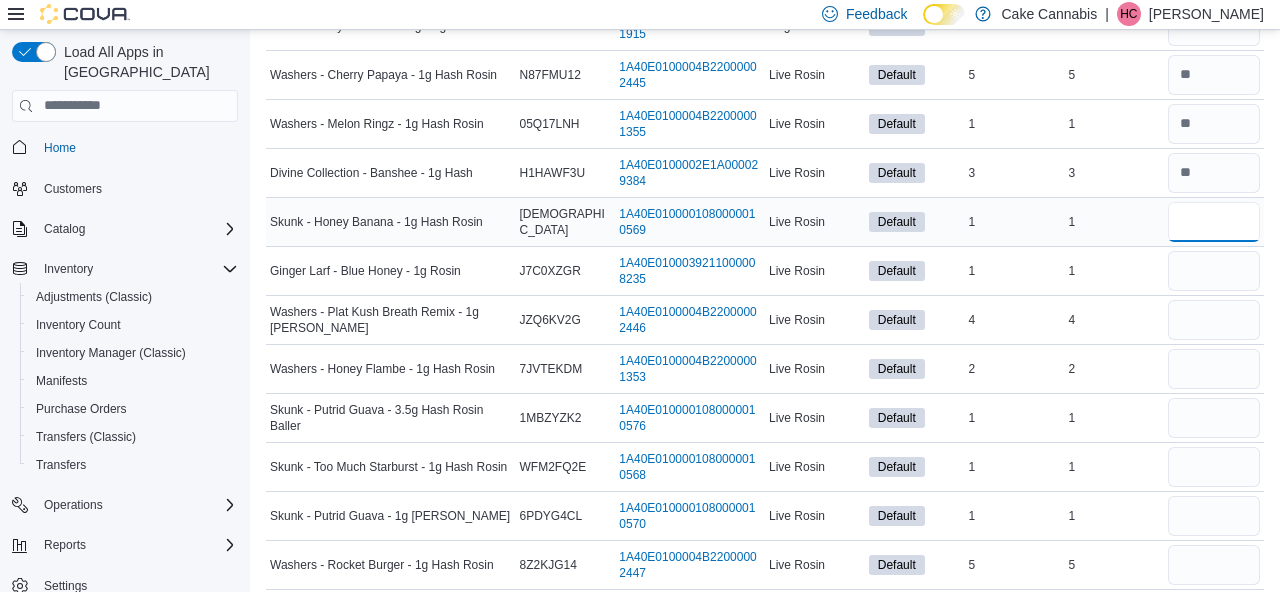 click at bounding box center [1214, 222] 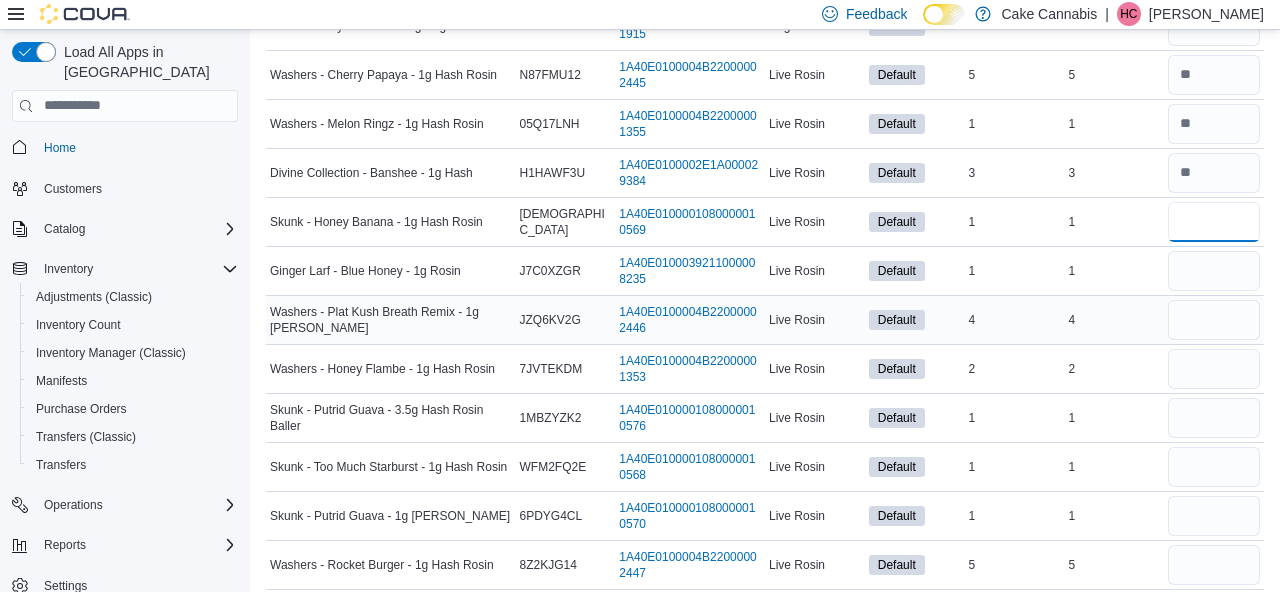 type on "*" 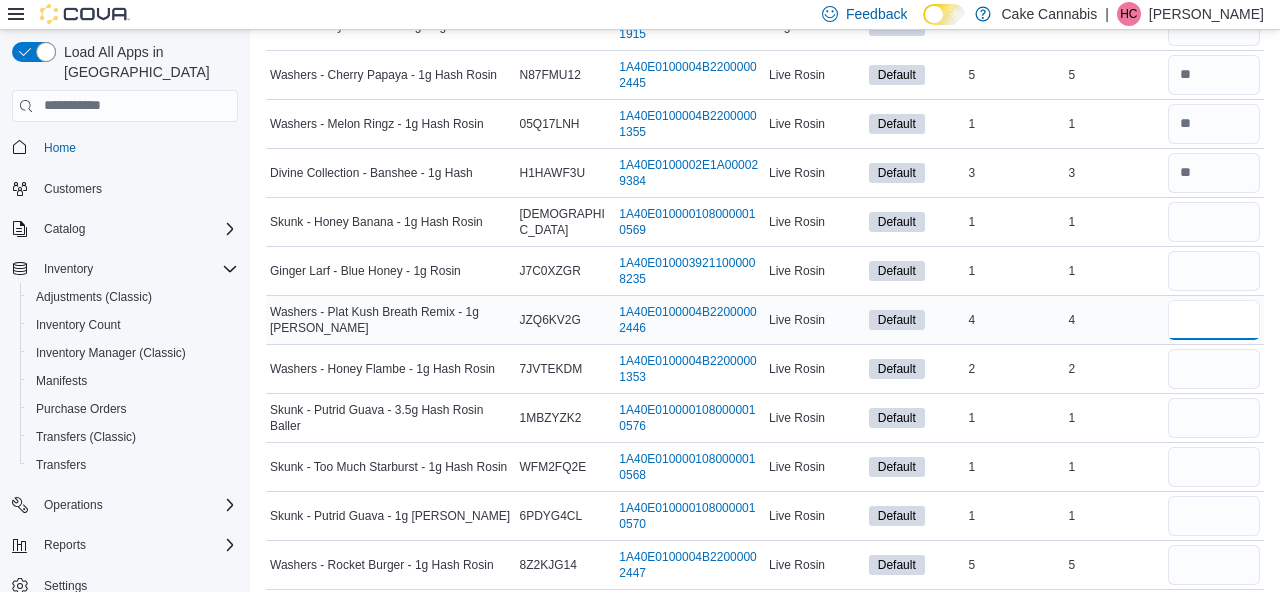 type 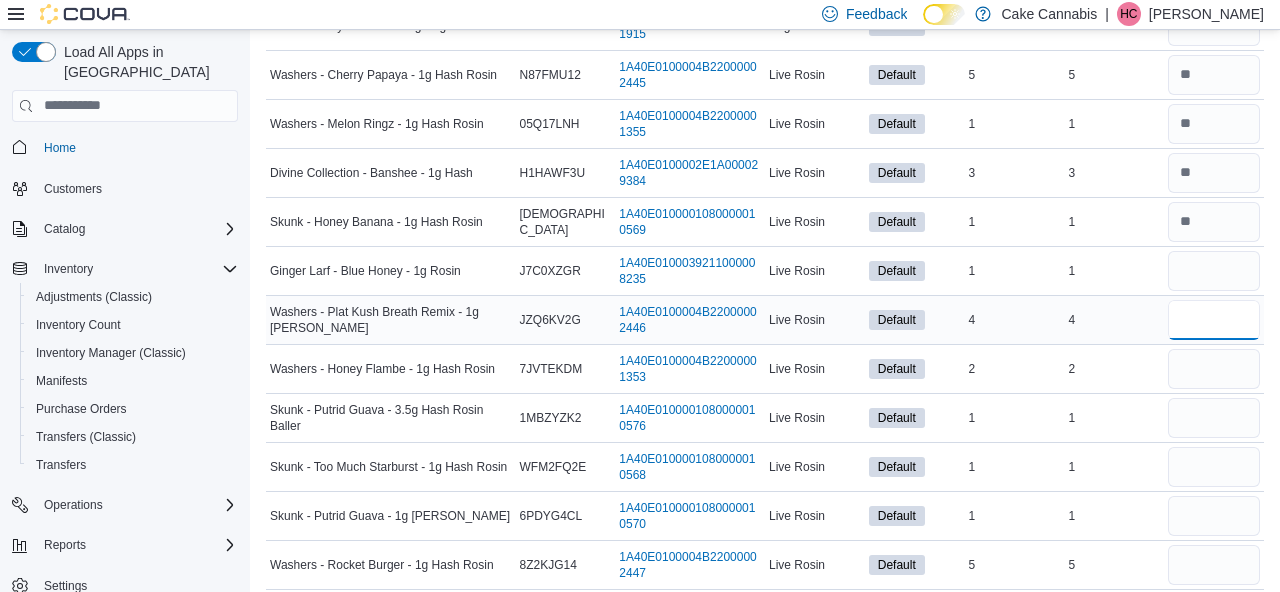 click at bounding box center (1214, 320) 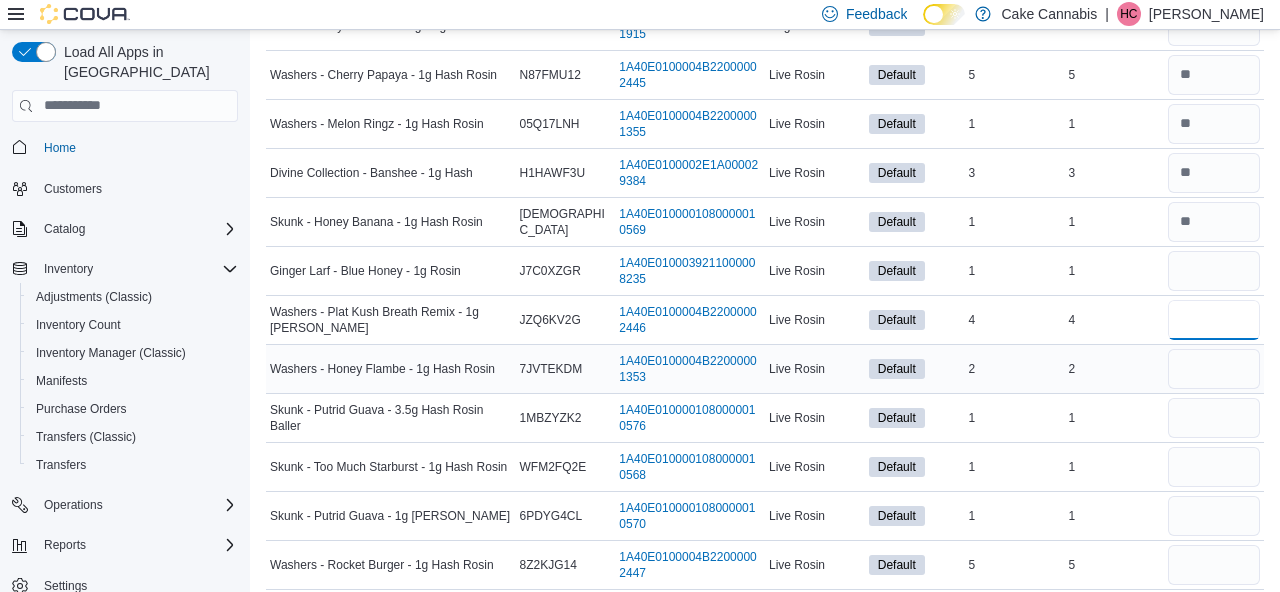 type on "*" 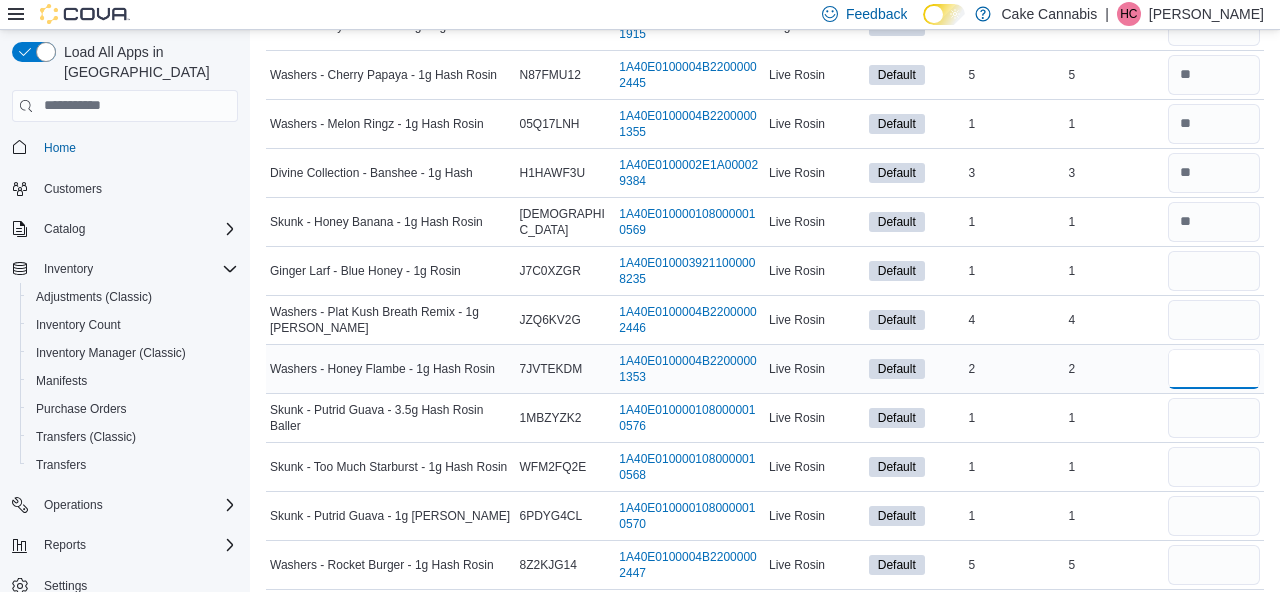 type 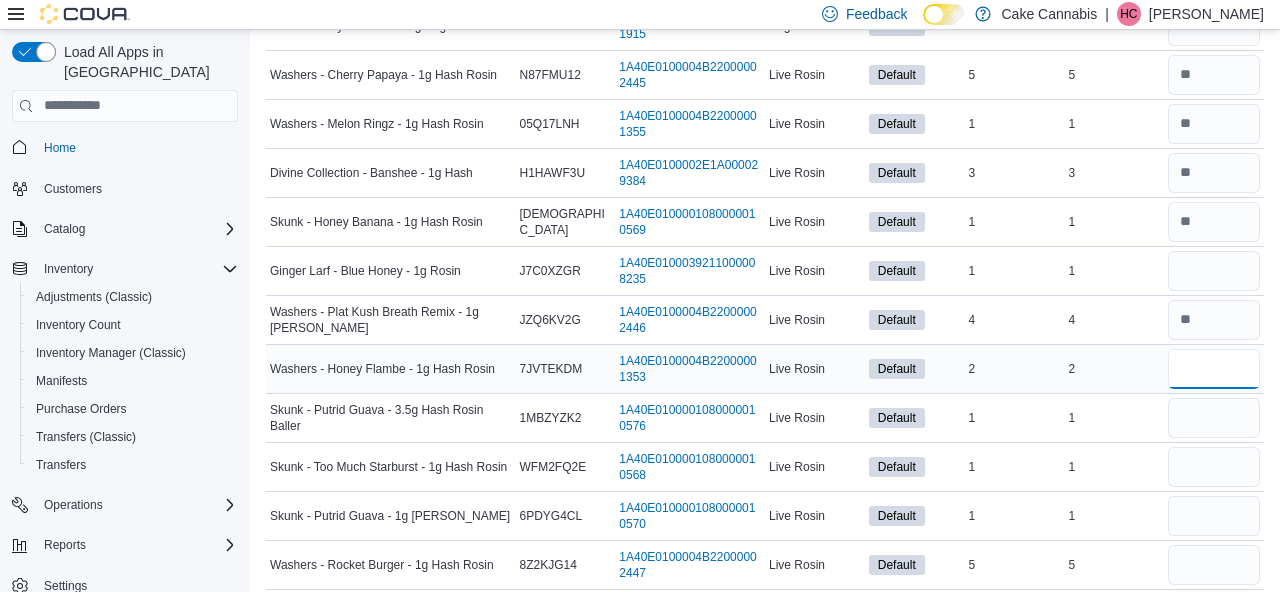 click at bounding box center [1214, 369] 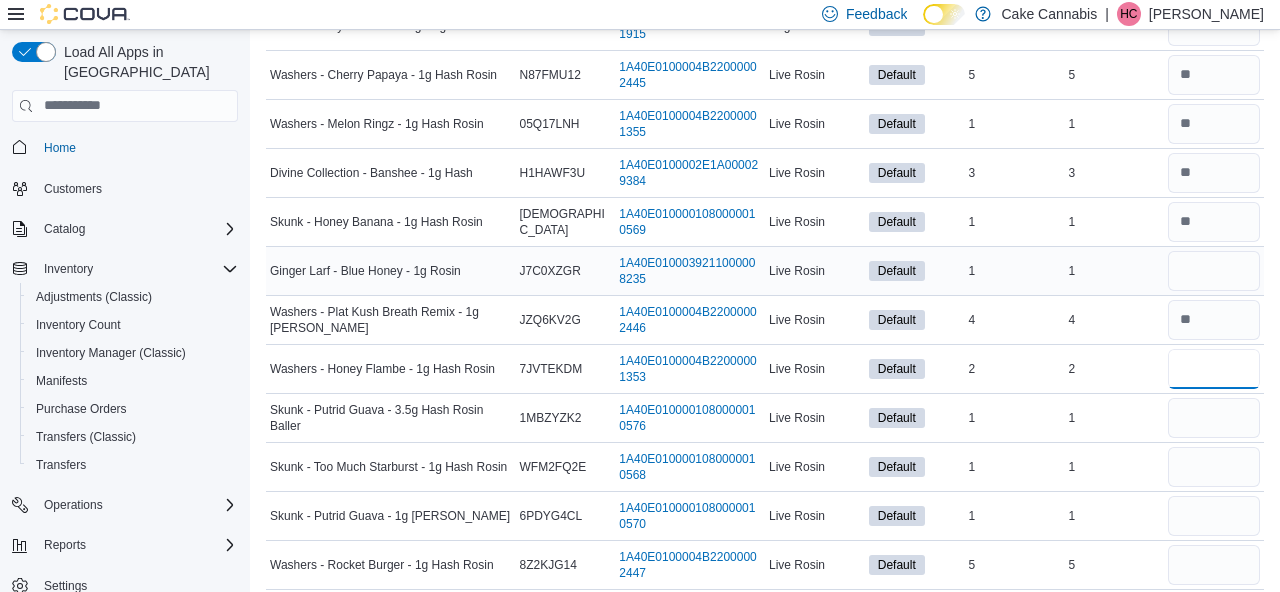 type on "*" 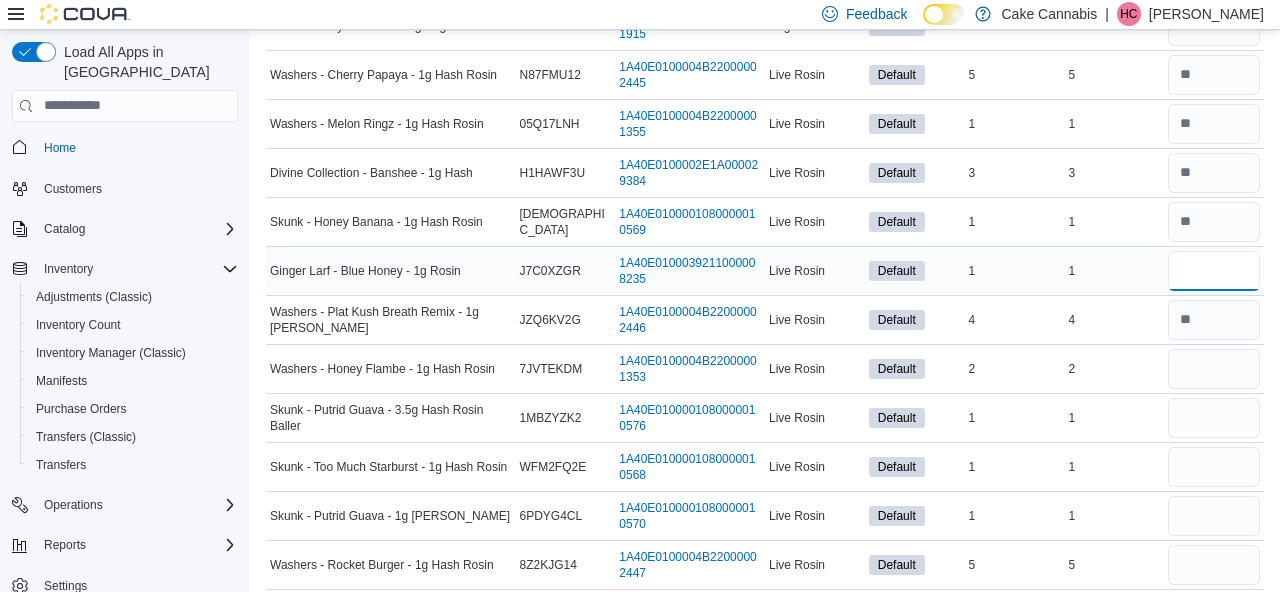 type 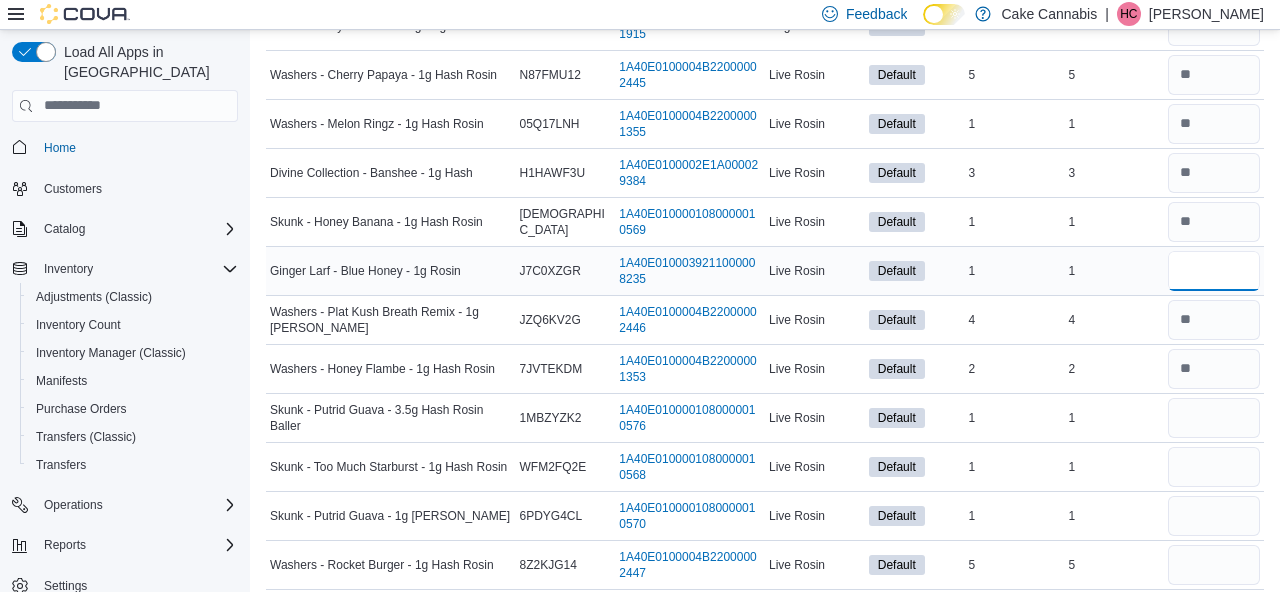 click at bounding box center [1214, 271] 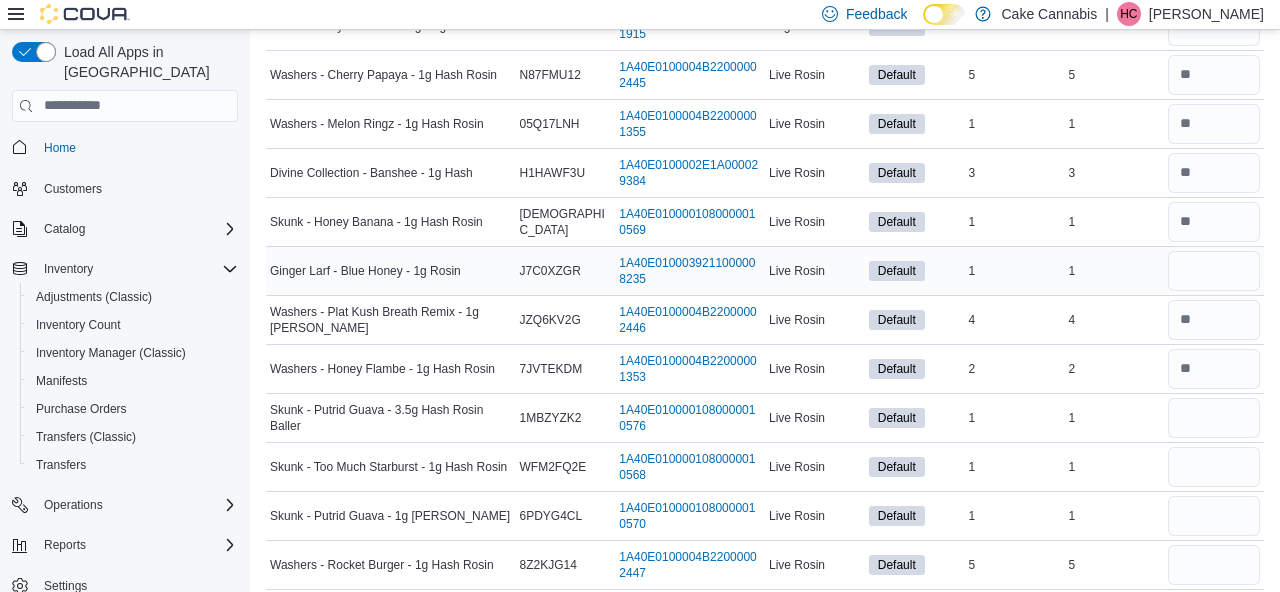 type 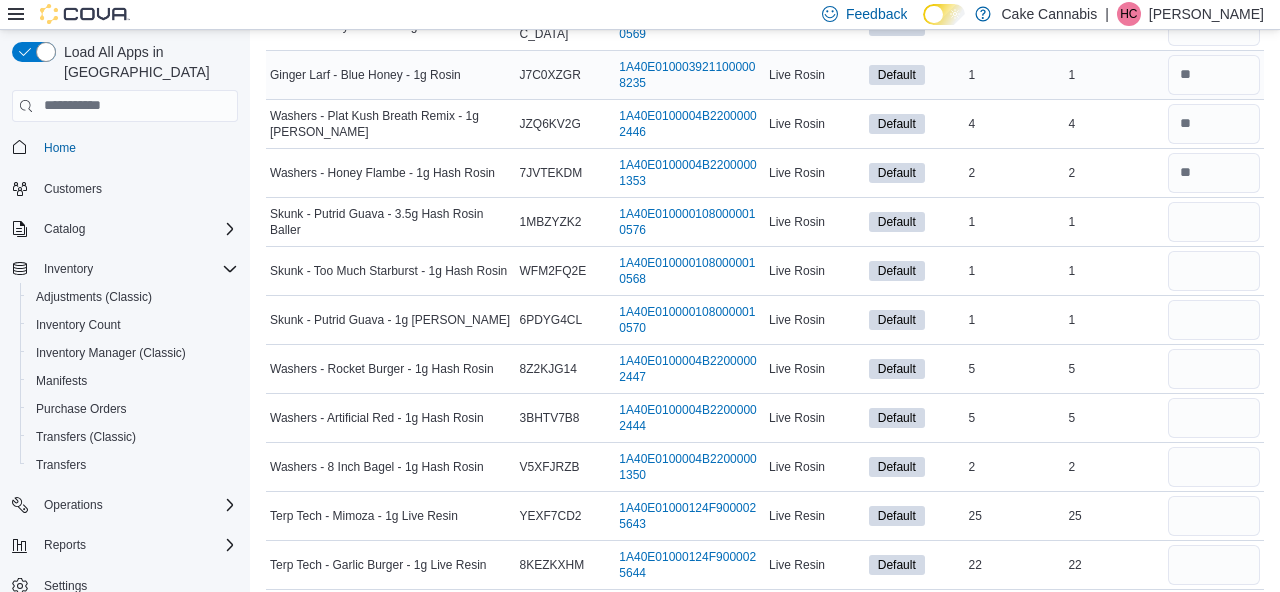 scroll, scrollTop: 582, scrollLeft: 0, axis: vertical 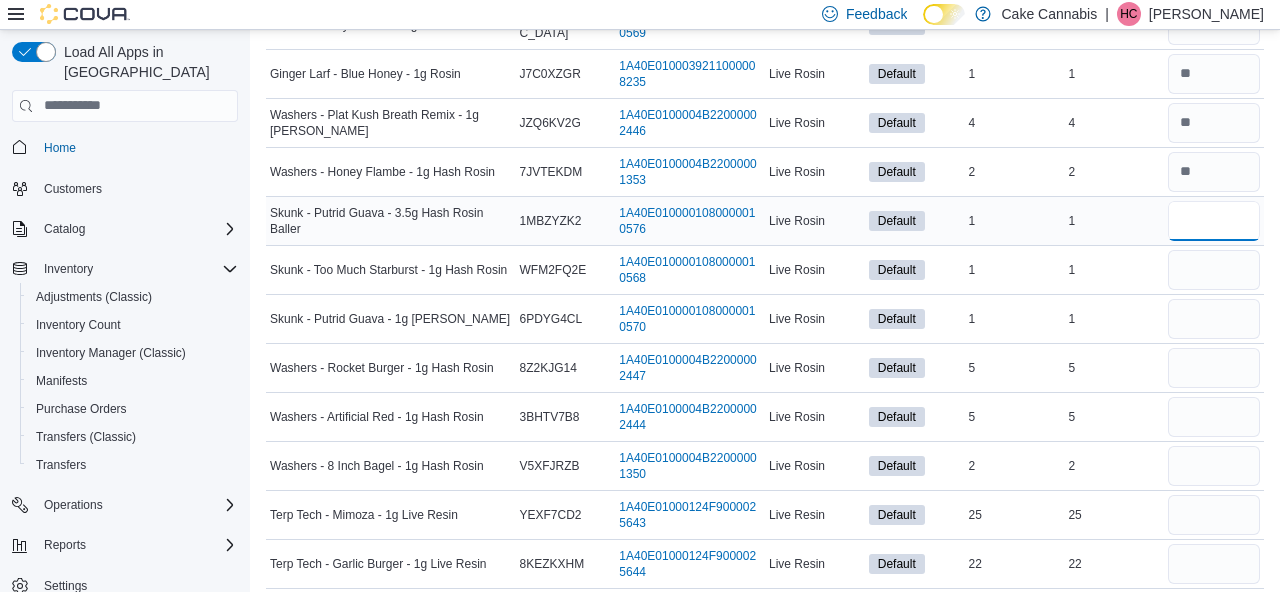 click at bounding box center [1214, 221] 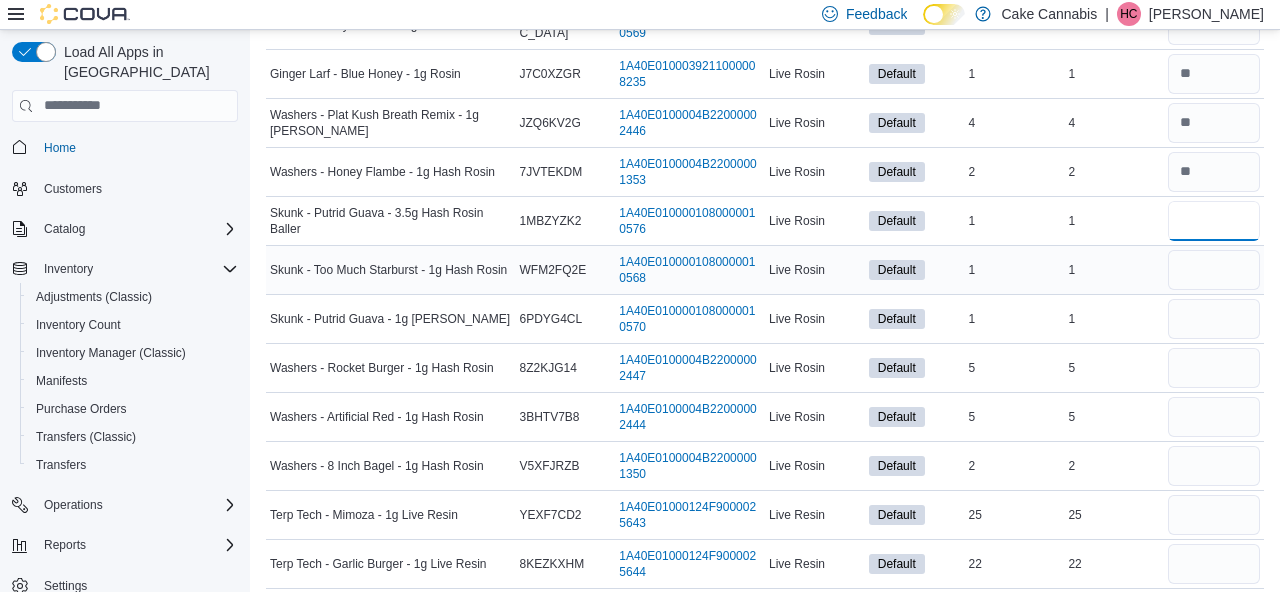 type on "*" 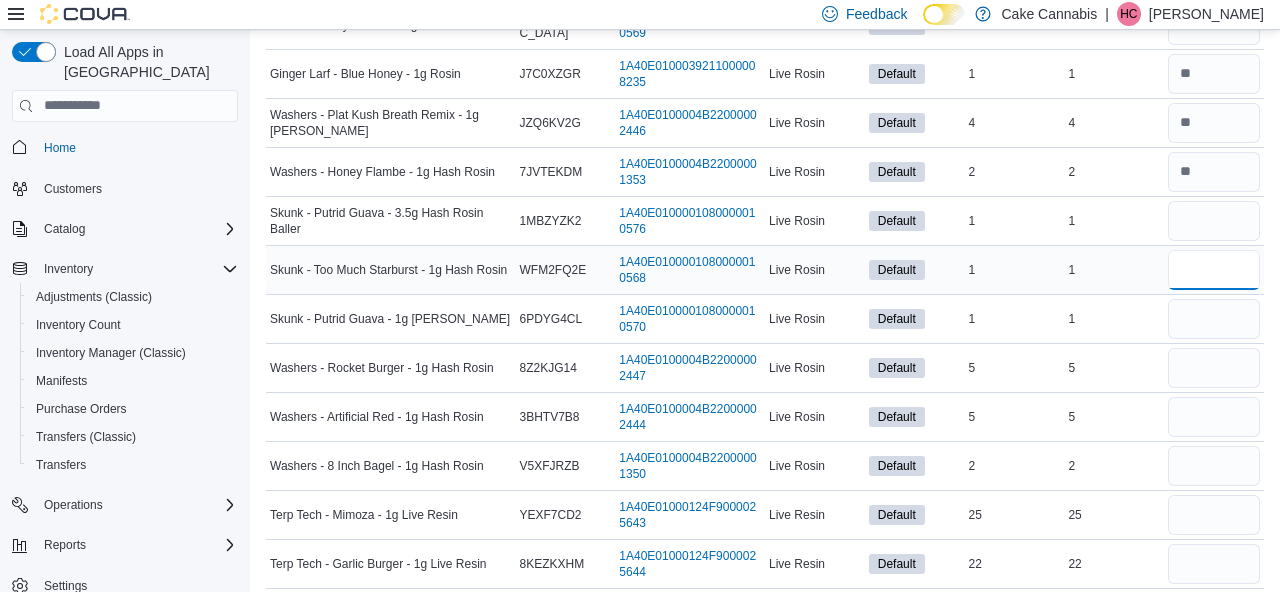 type 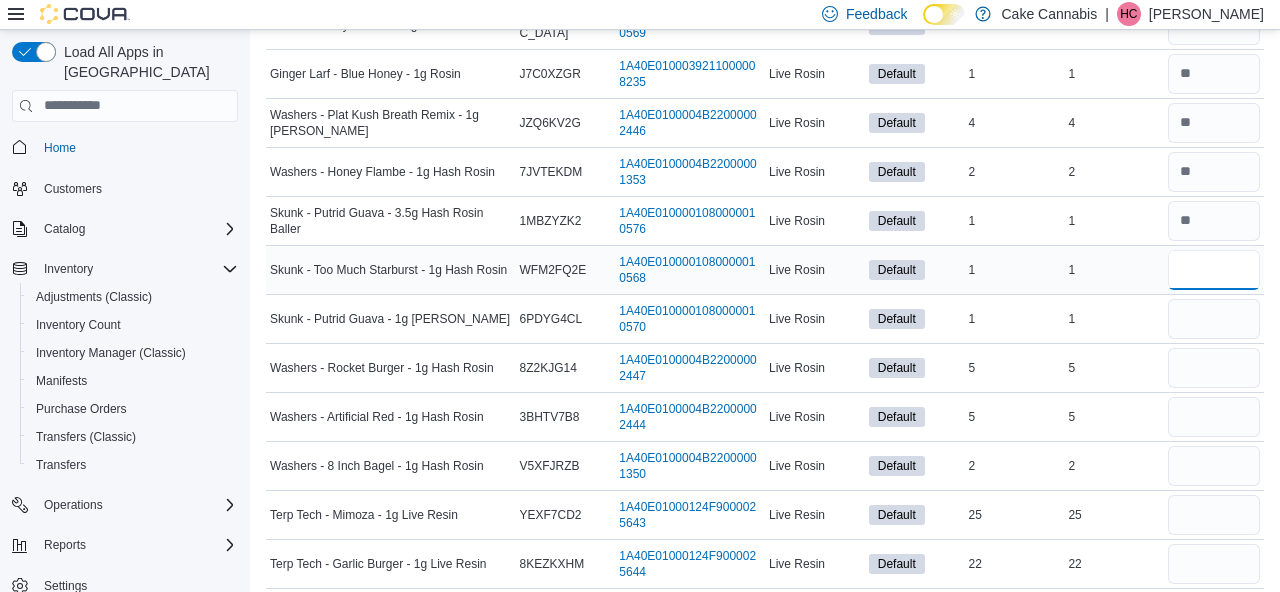 click at bounding box center [1214, 270] 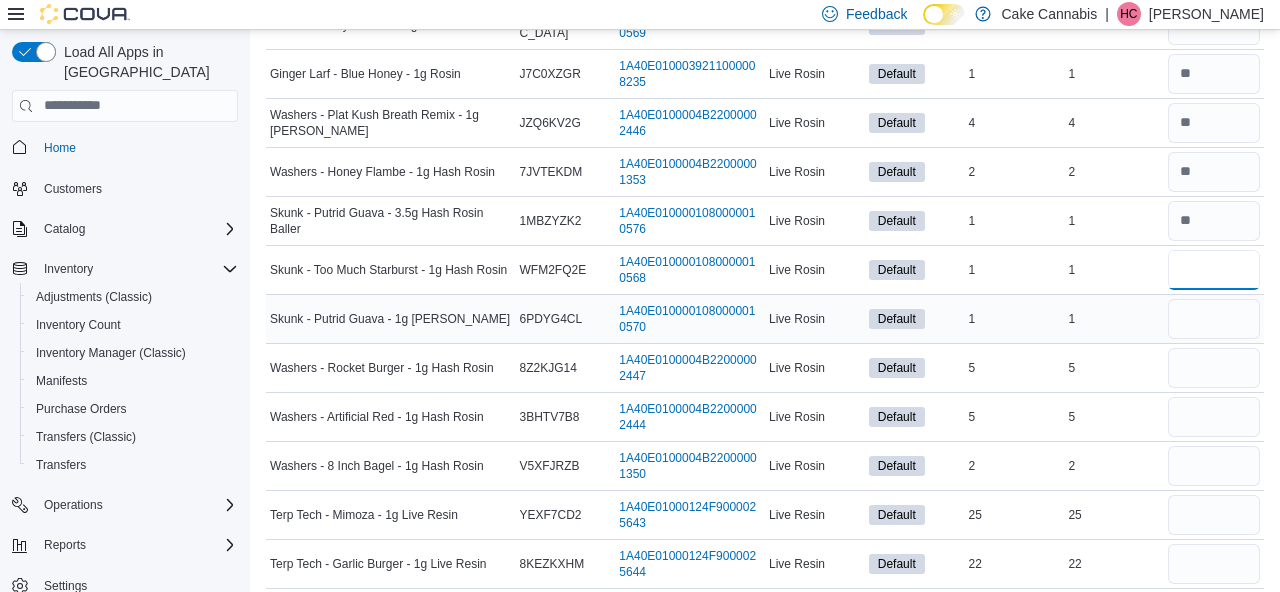type on "*" 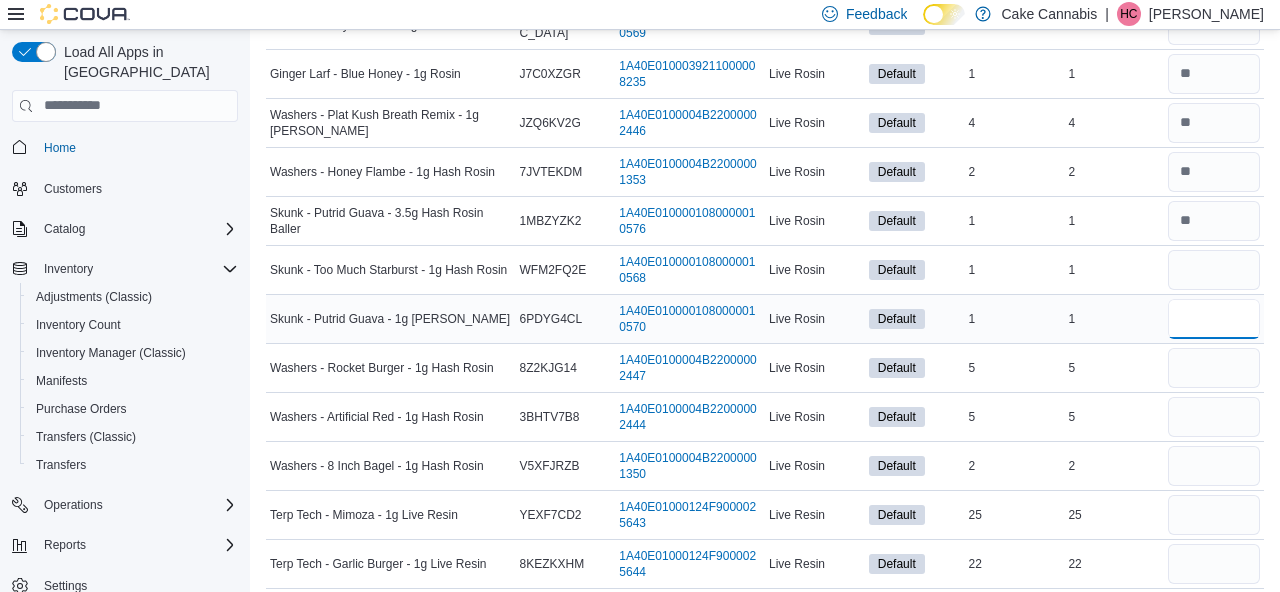 type 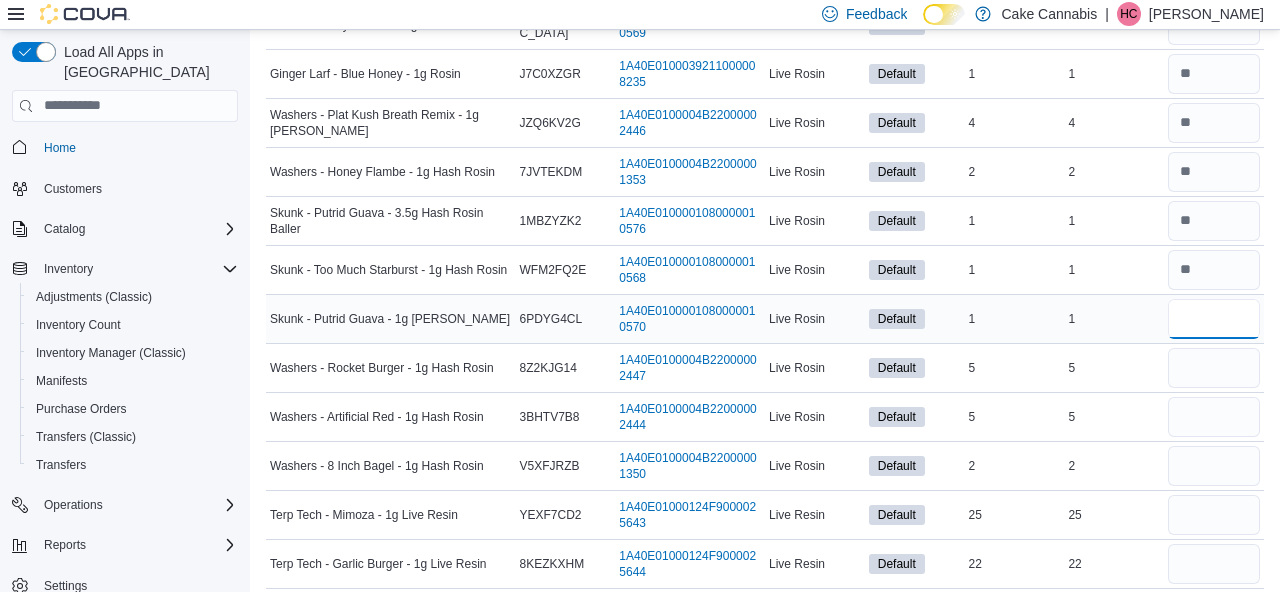 type on "*" 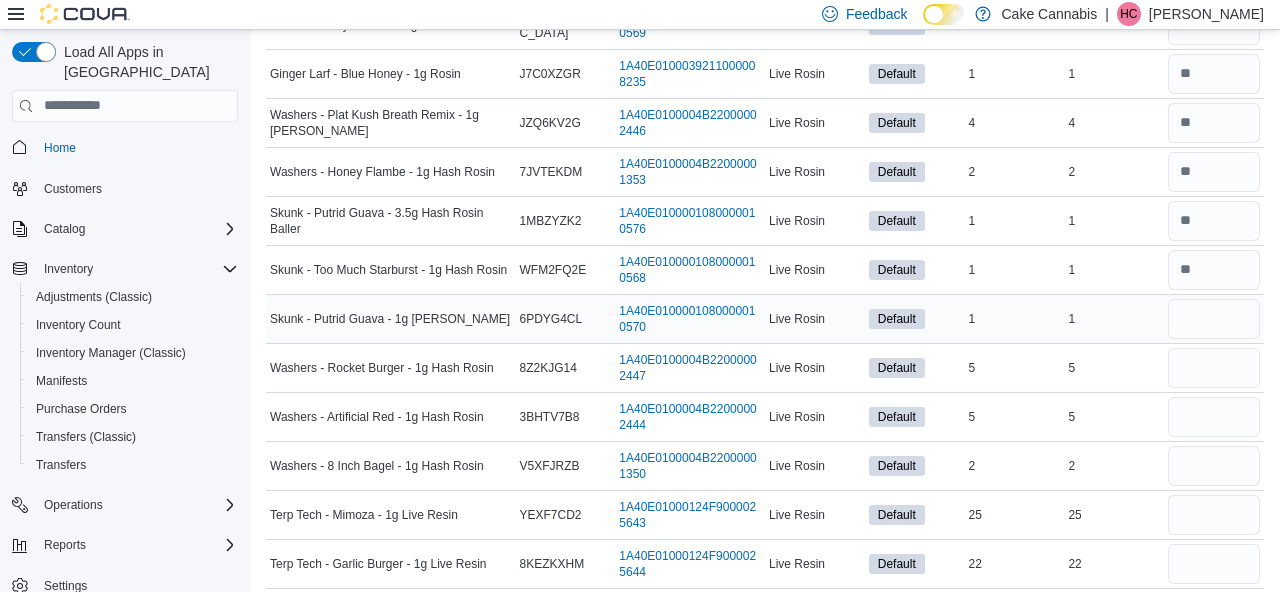 type 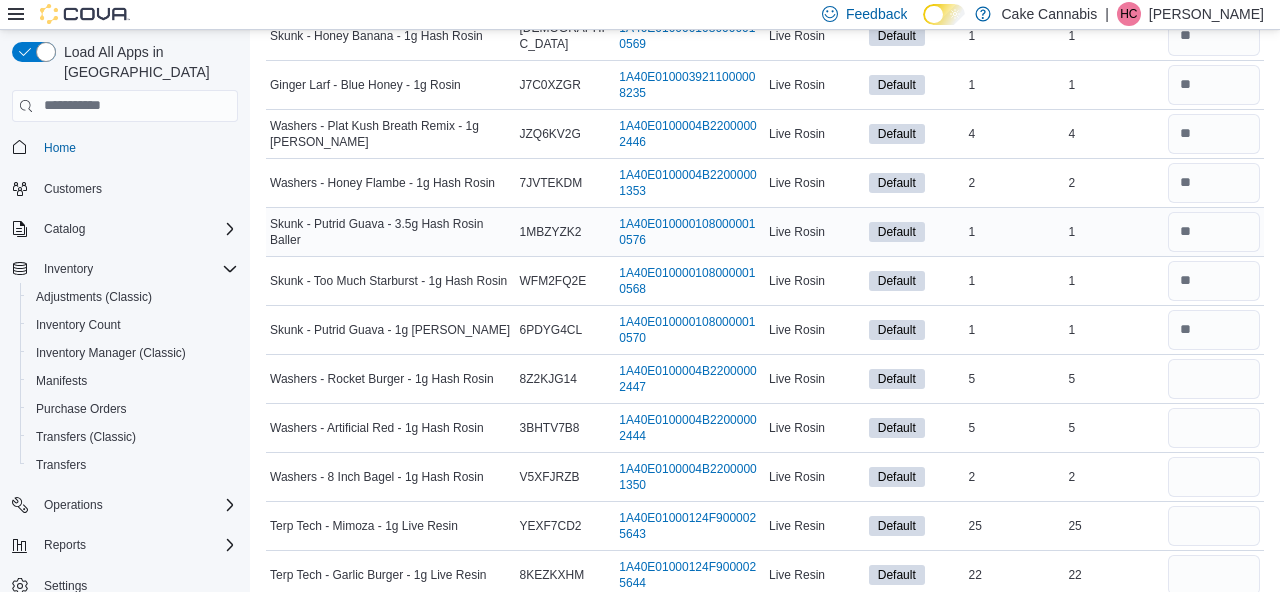 scroll, scrollTop: 597, scrollLeft: 0, axis: vertical 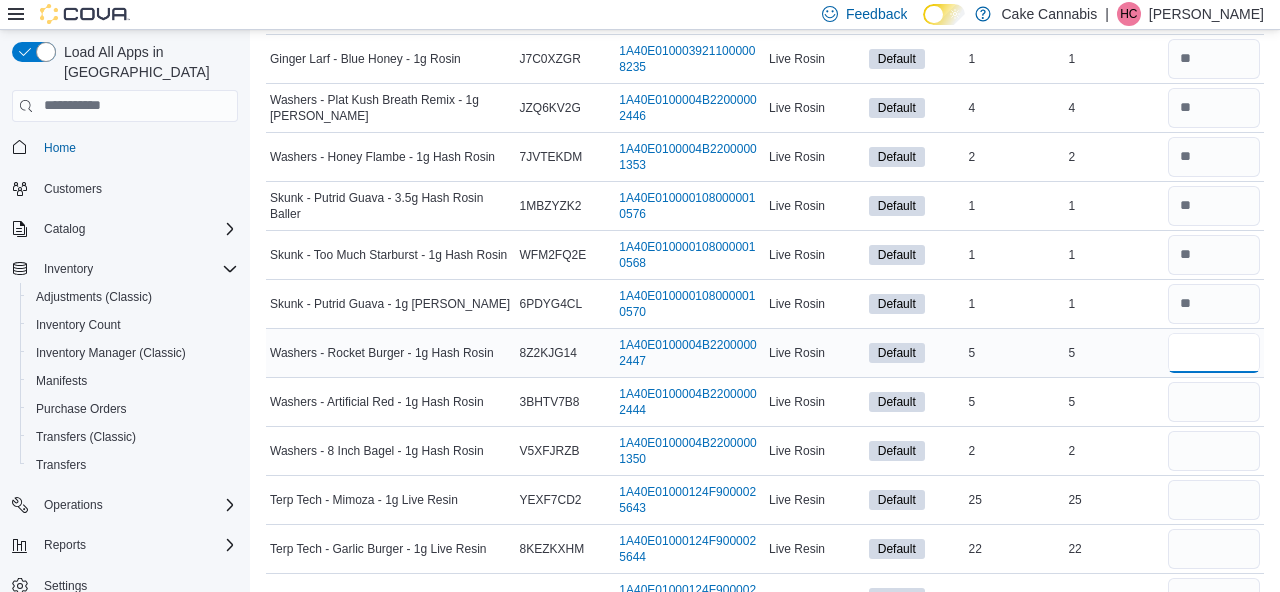 click at bounding box center [1214, 353] 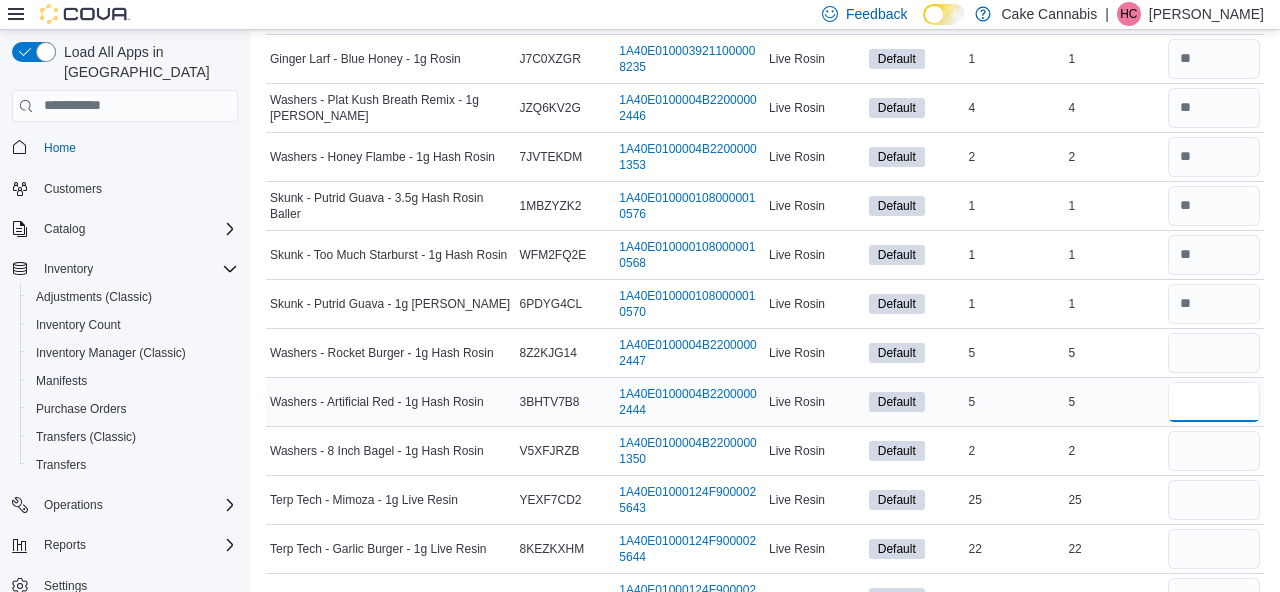 click at bounding box center [1214, 402] 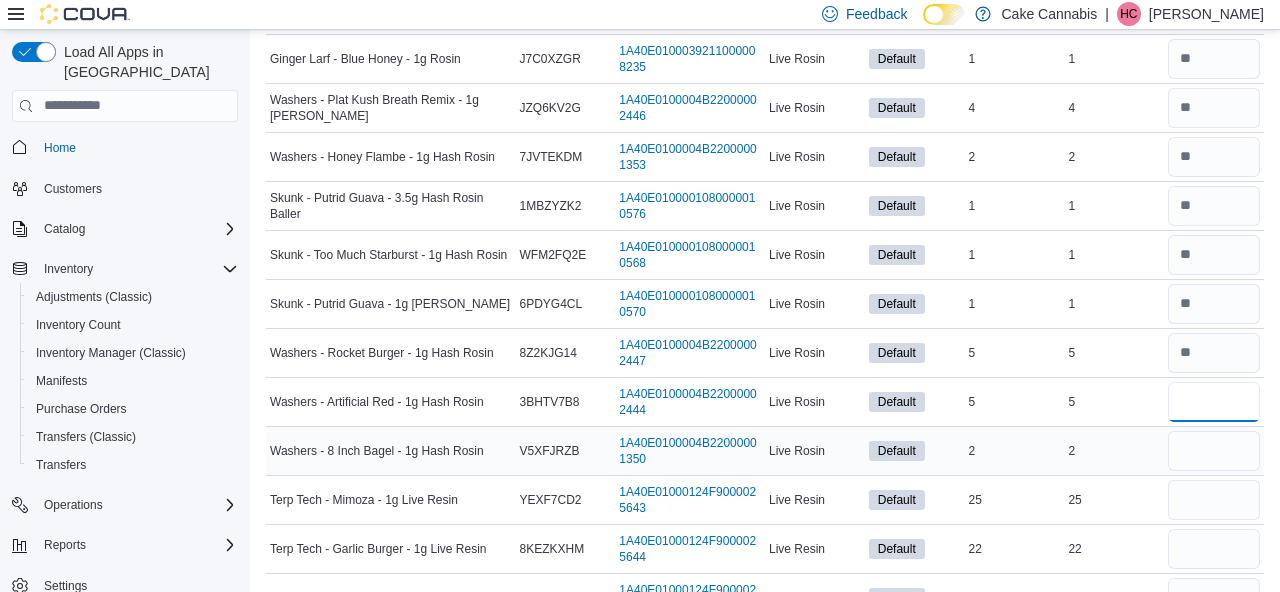 type on "*" 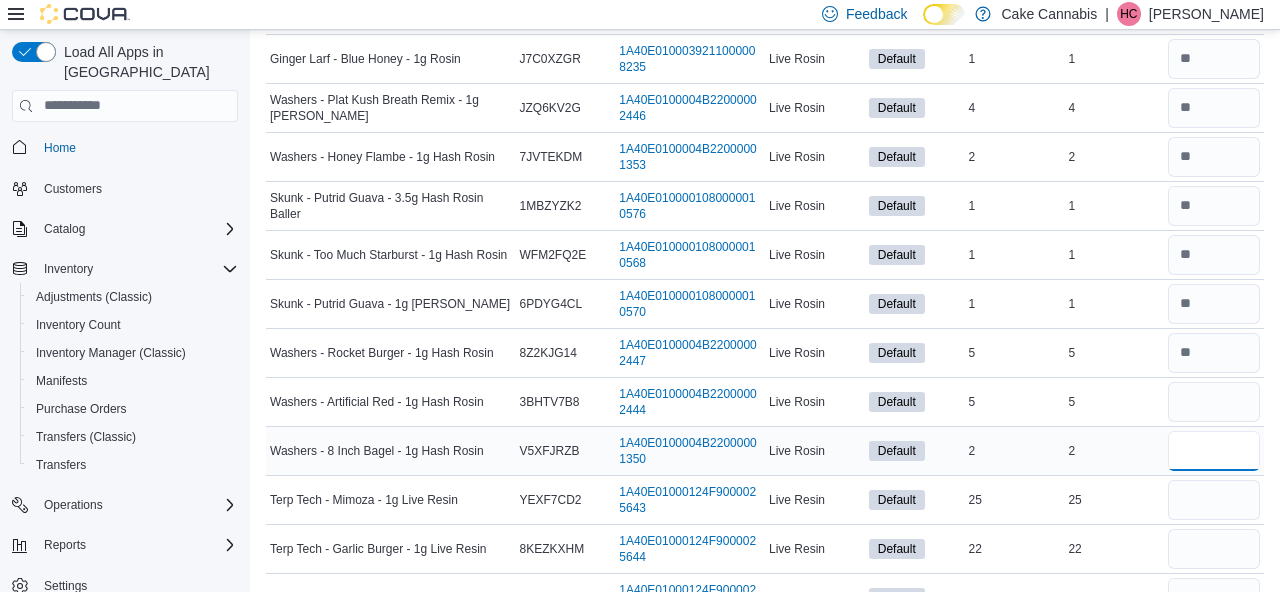 type 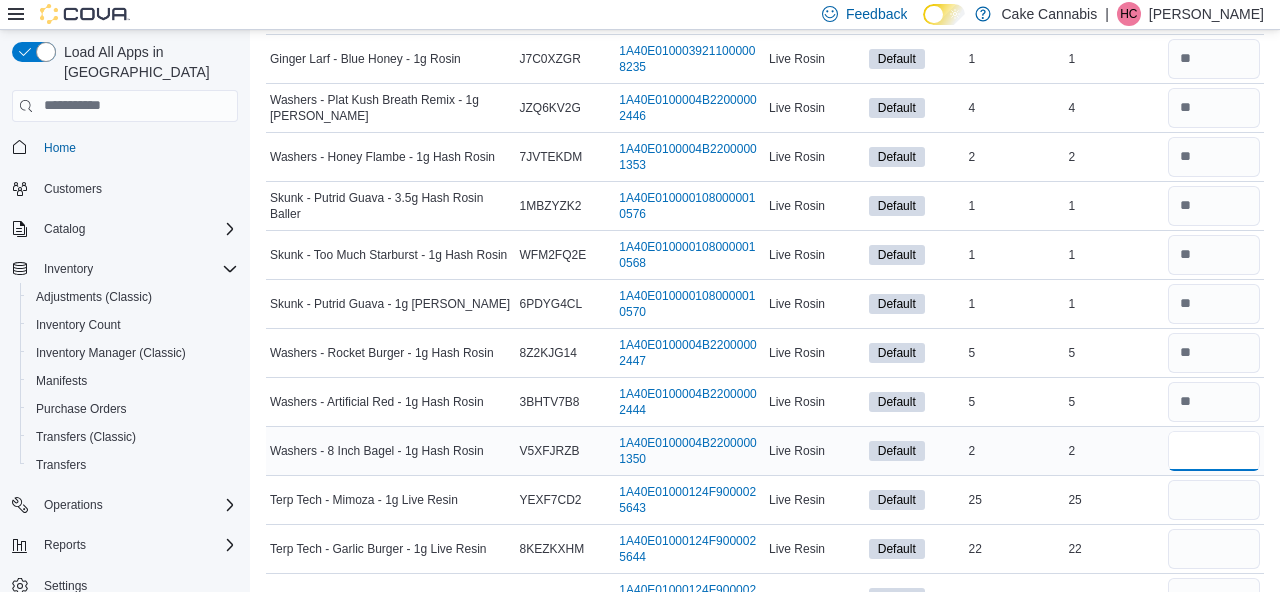click at bounding box center [1214, 451] 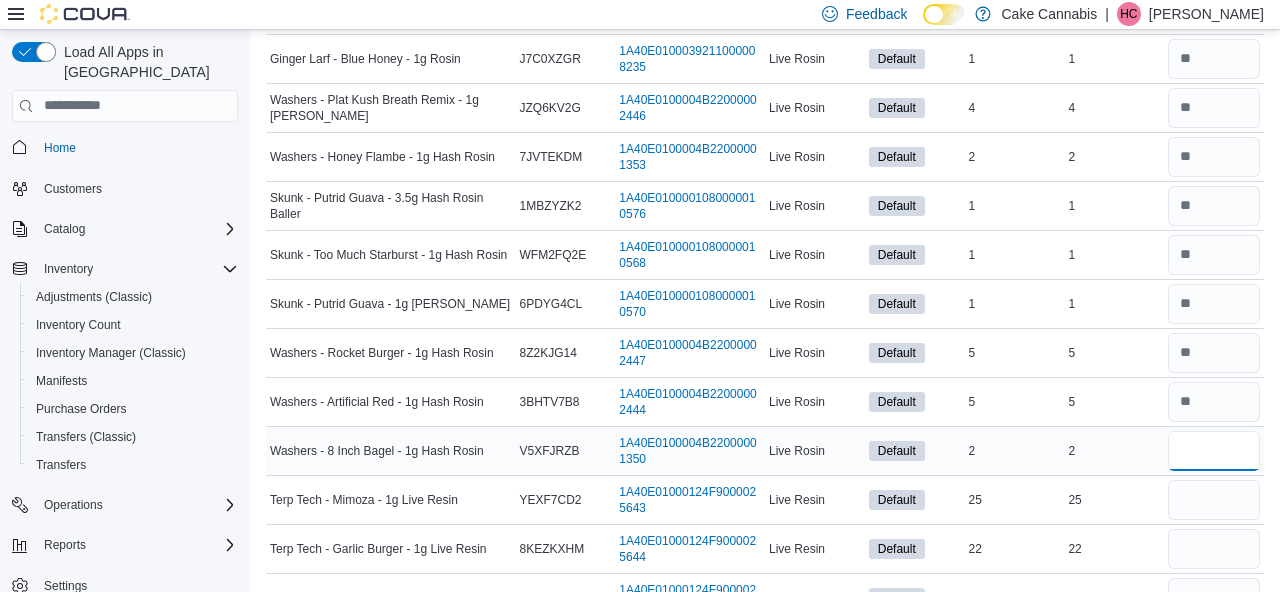 type on "*" 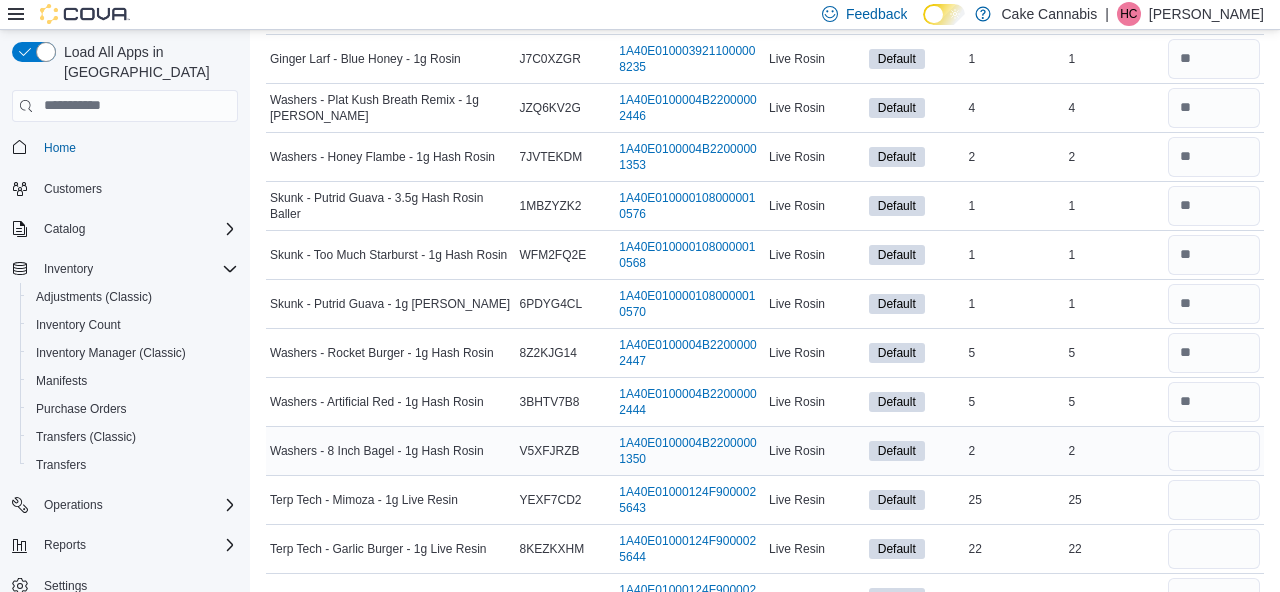type 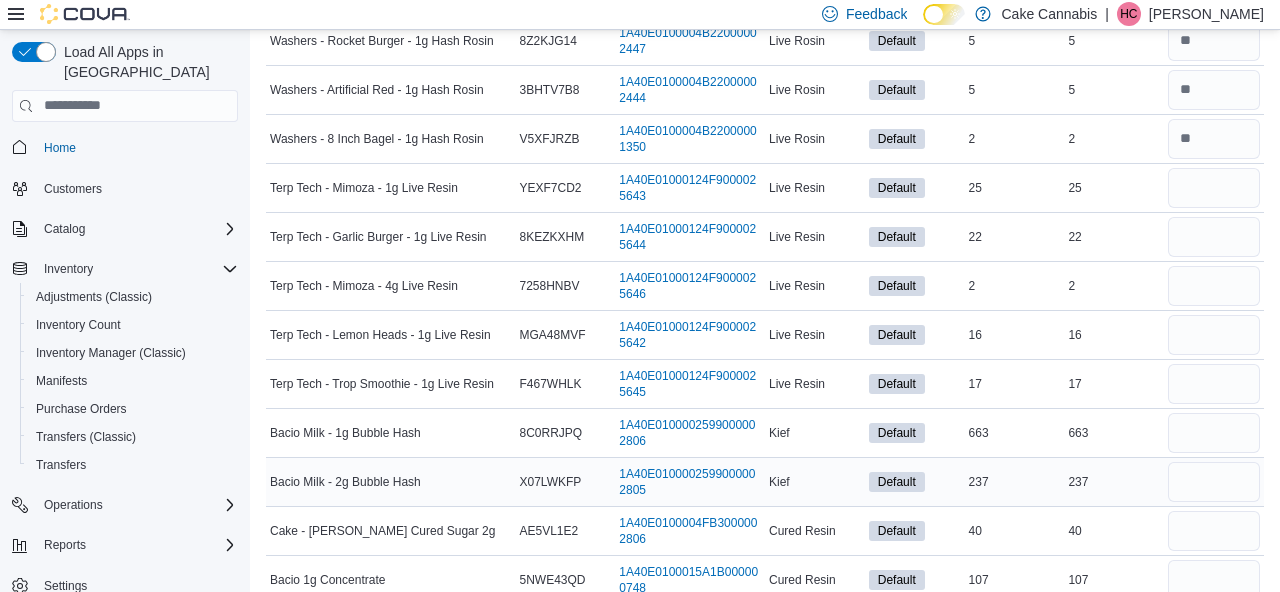 scroll, scrollTop: 904, scrollLeft: 0, axis: vertical 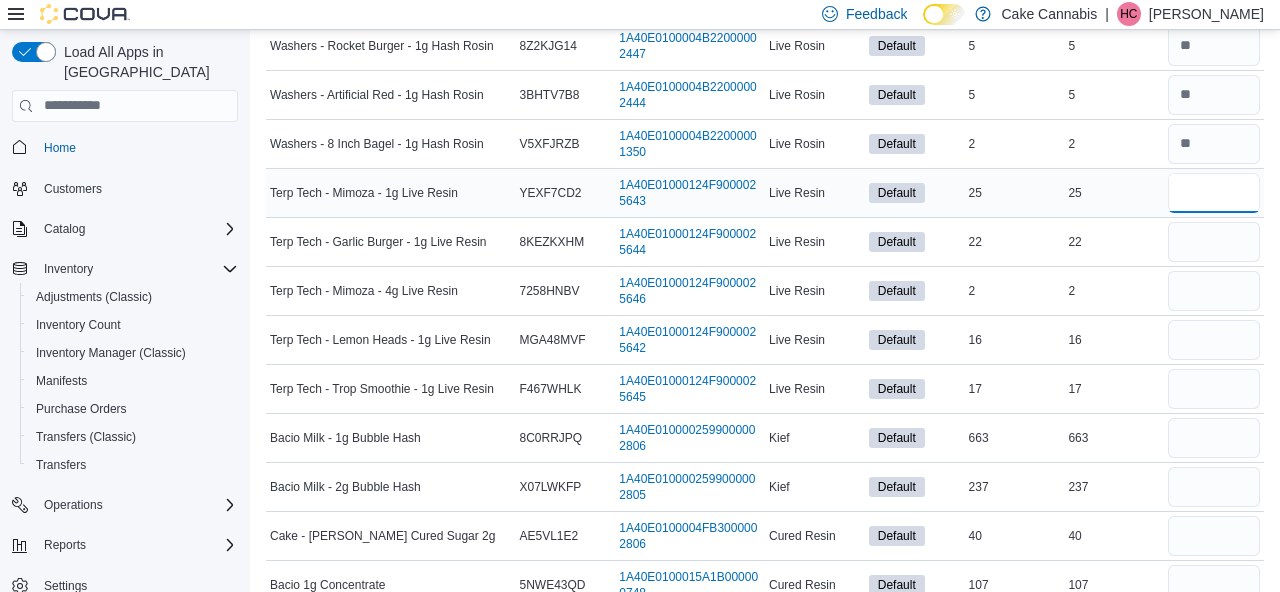 click at bounding box center (1214, 193) 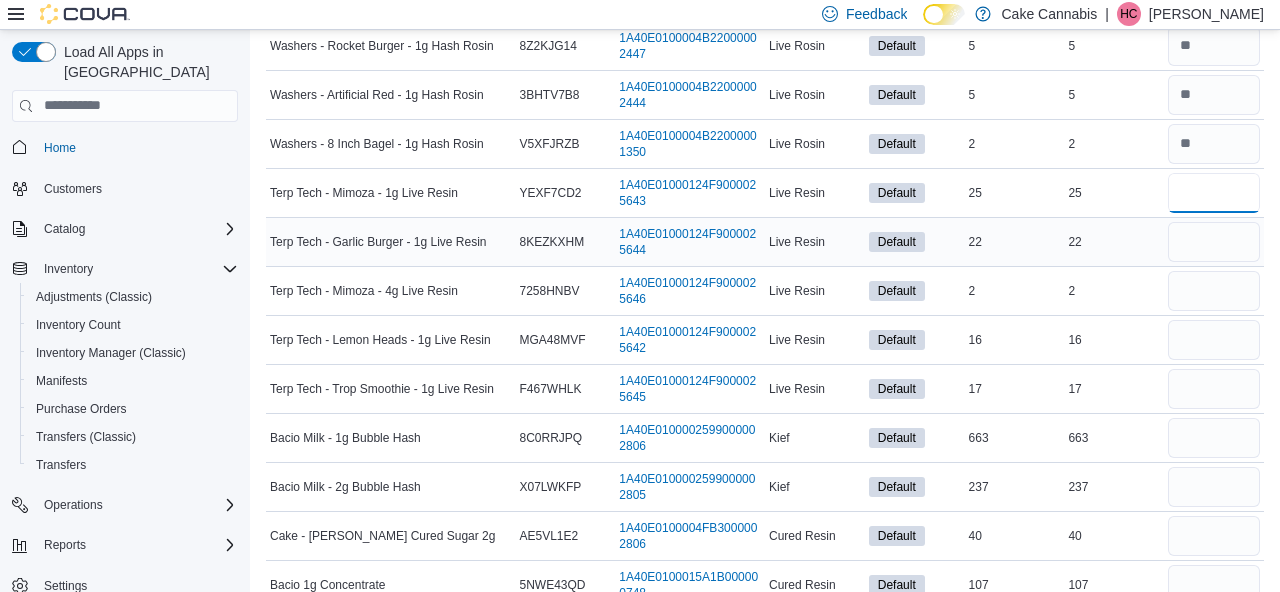 type on "**" 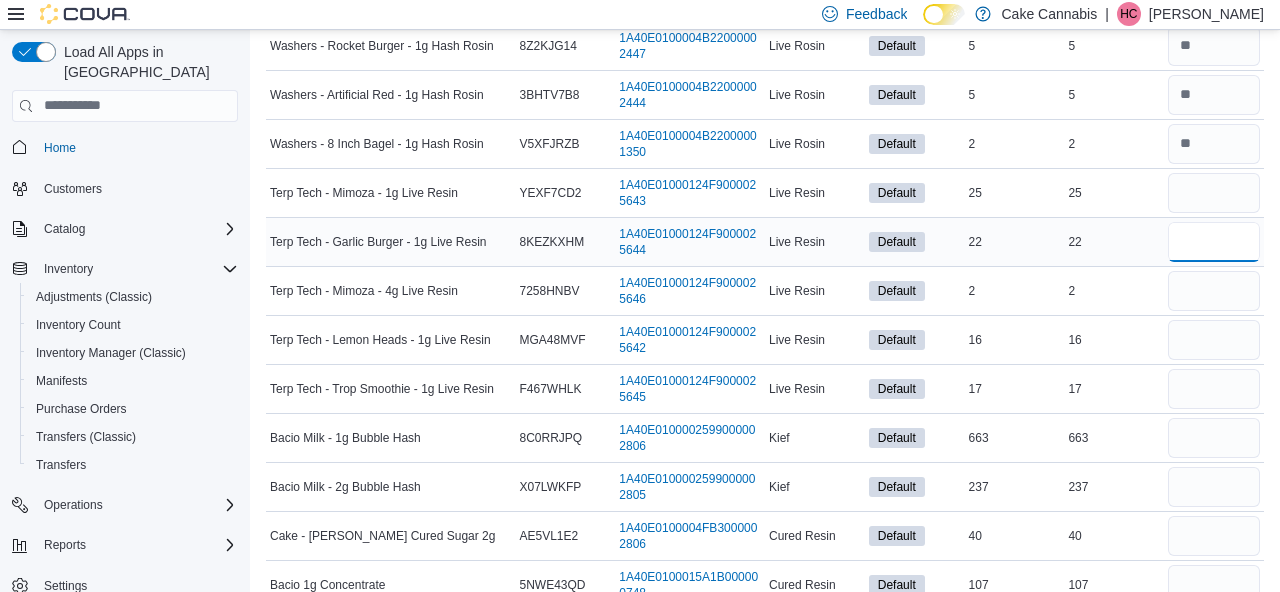 type 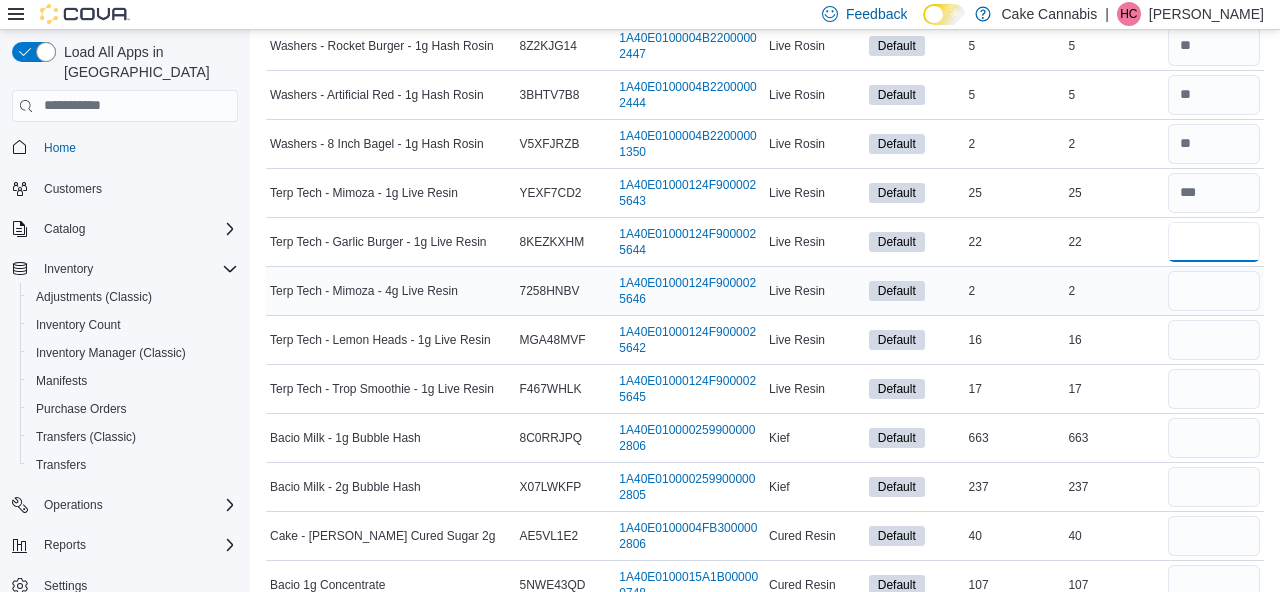 type on "**" 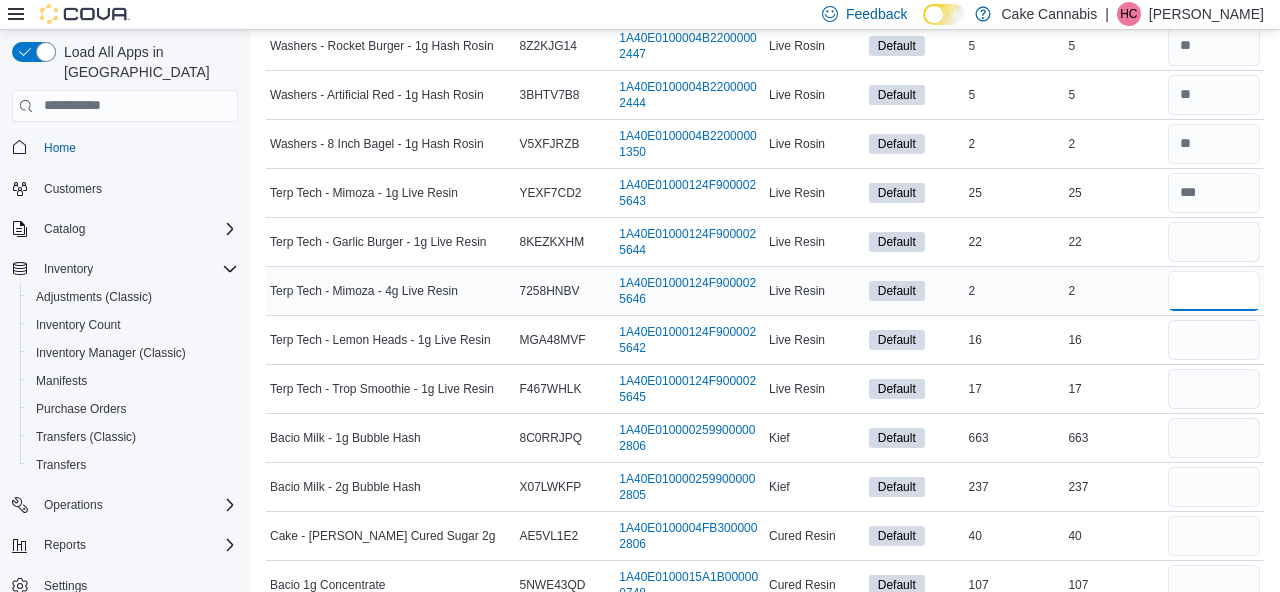 type 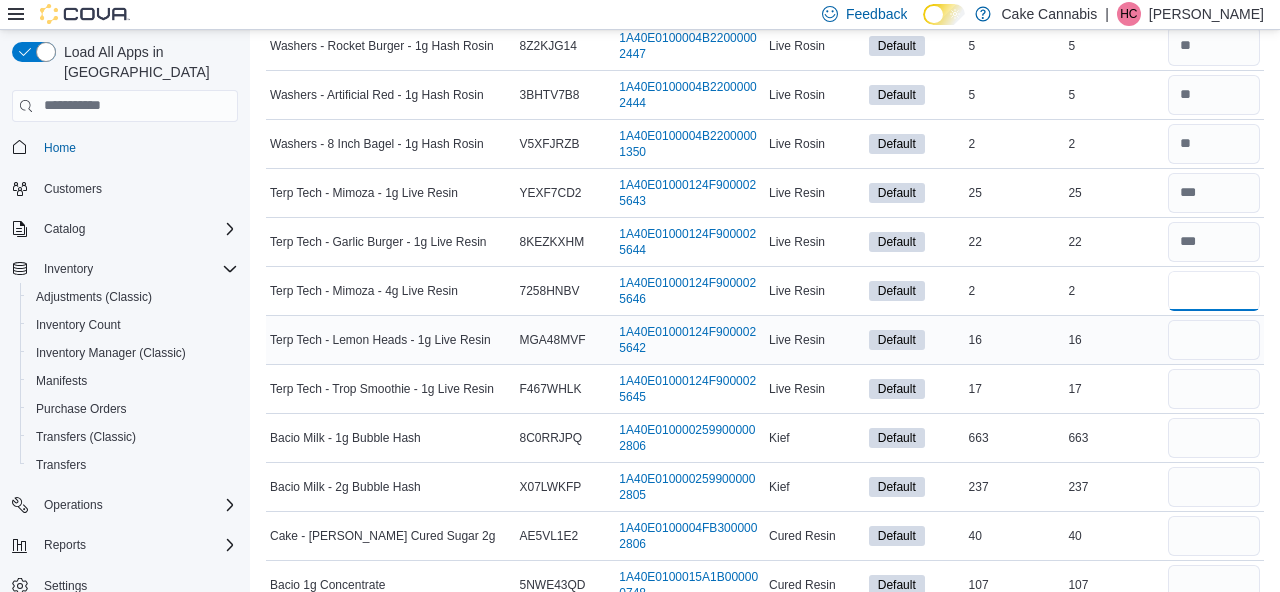 type on "*" 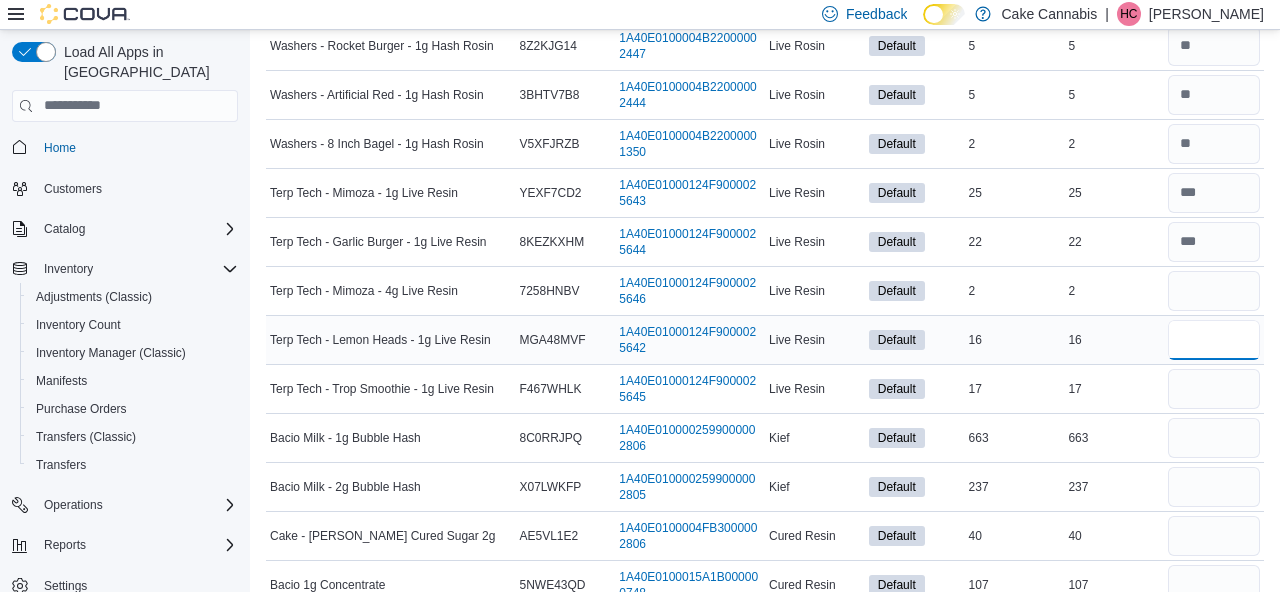 type 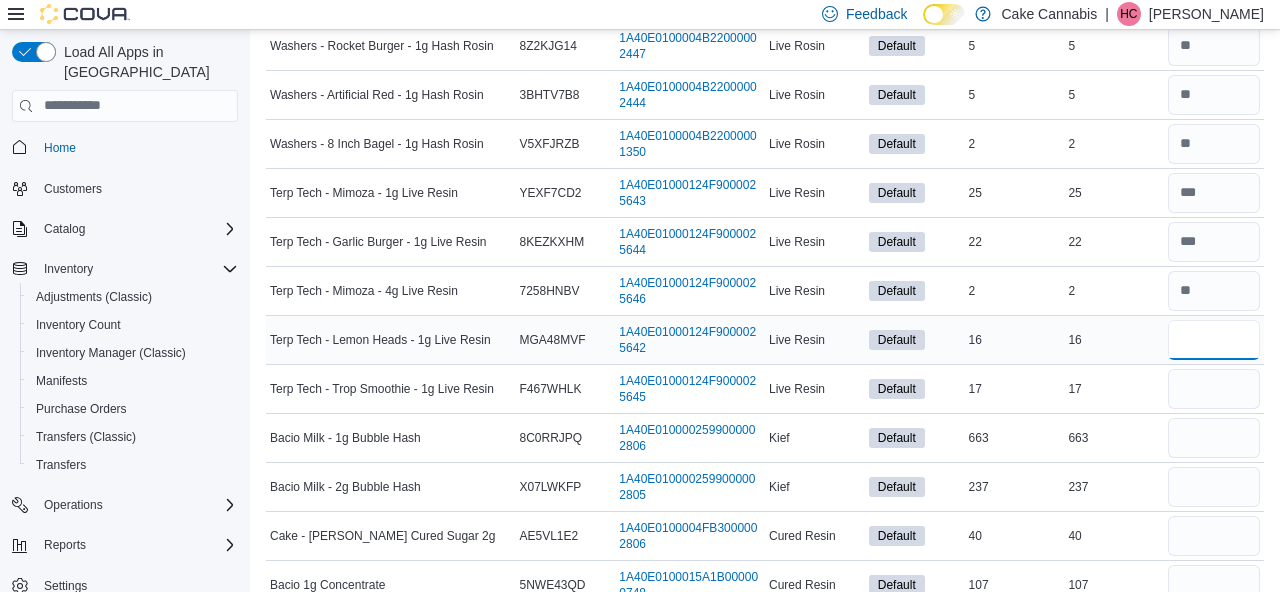 click at bounding box center (1214, 340) 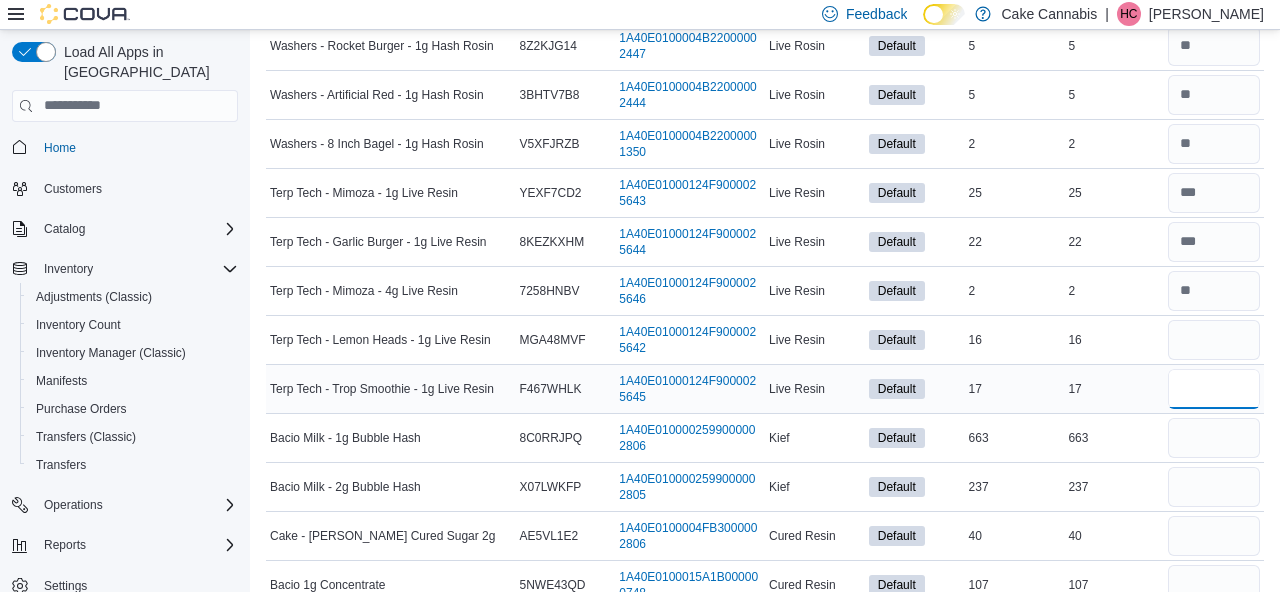 click at bounding box center (1214, 389) 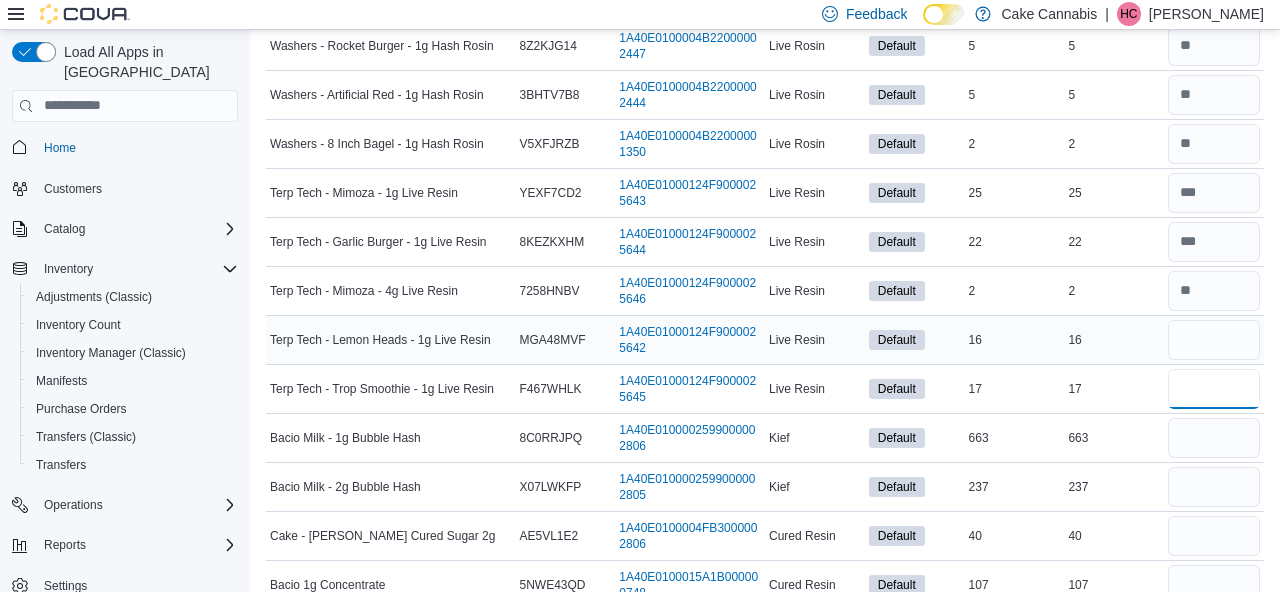 type on "**" 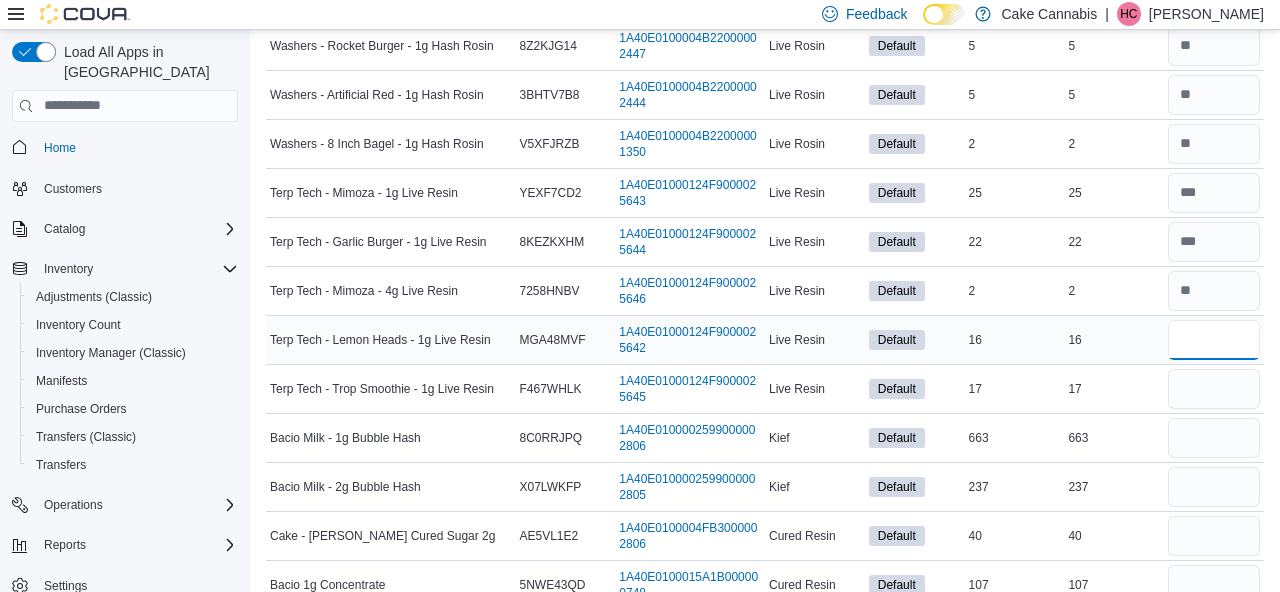 type 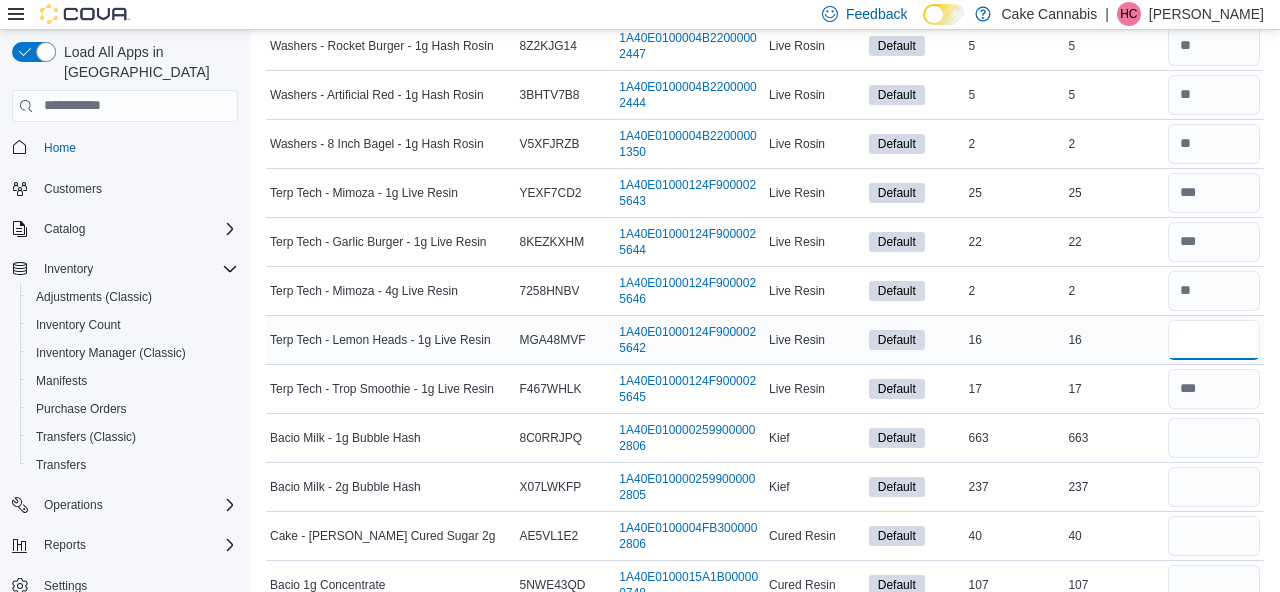 click at bounding box center (1214, 340) 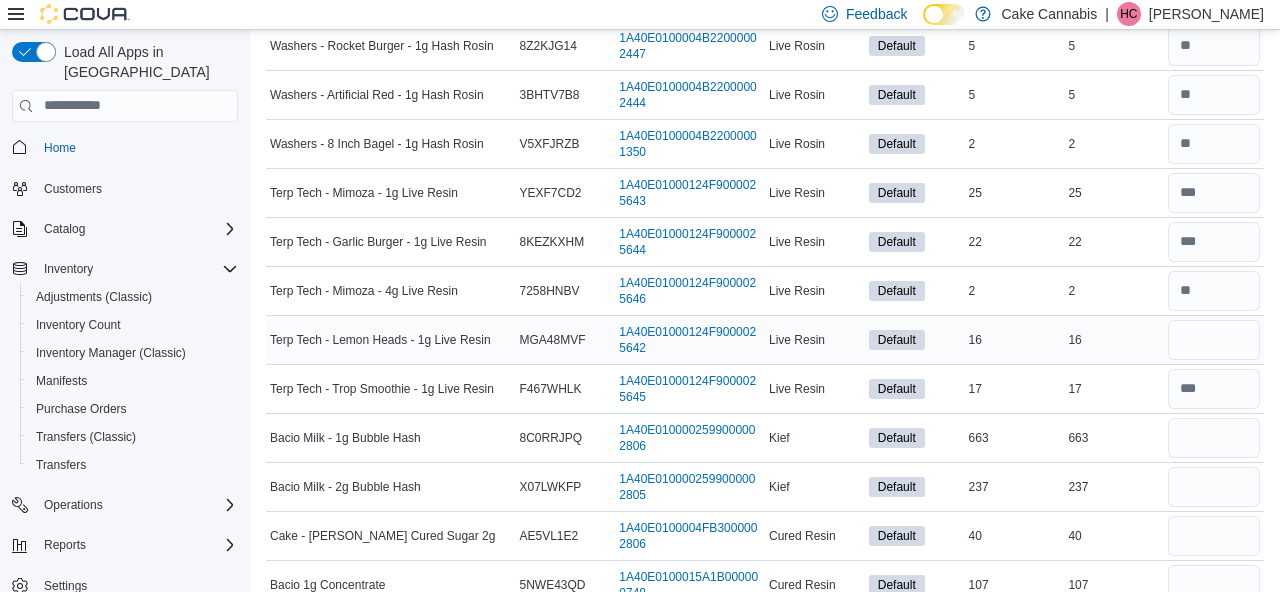 type 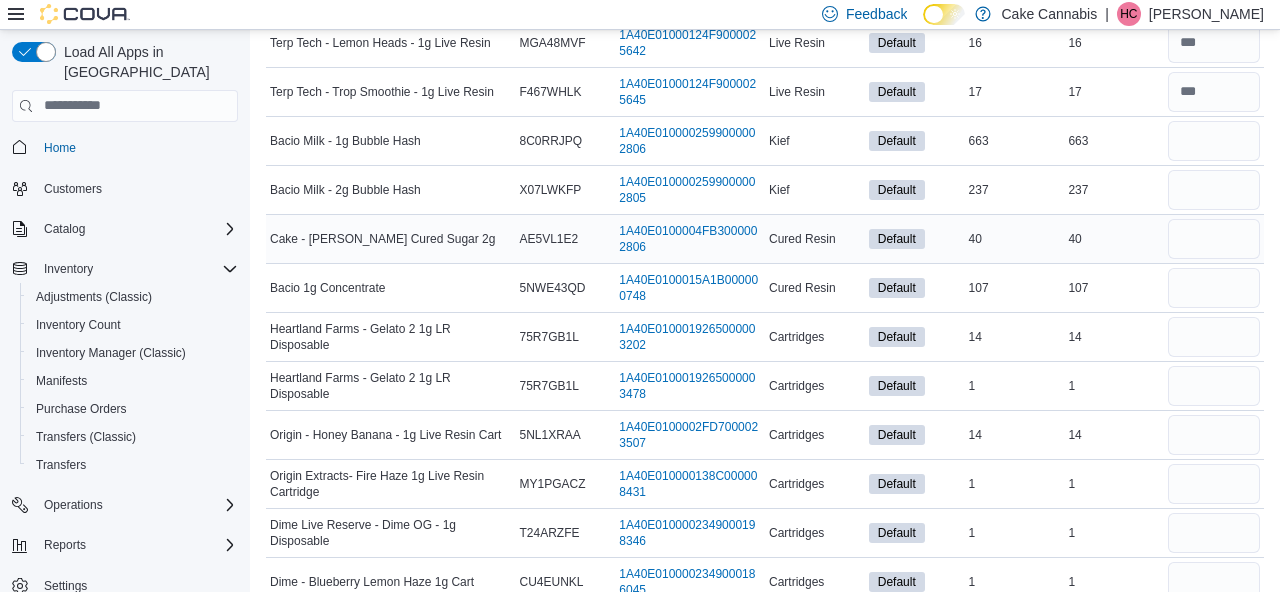 scroll, scrollTop: 1202, scrollLeft: 0, axis: vertical 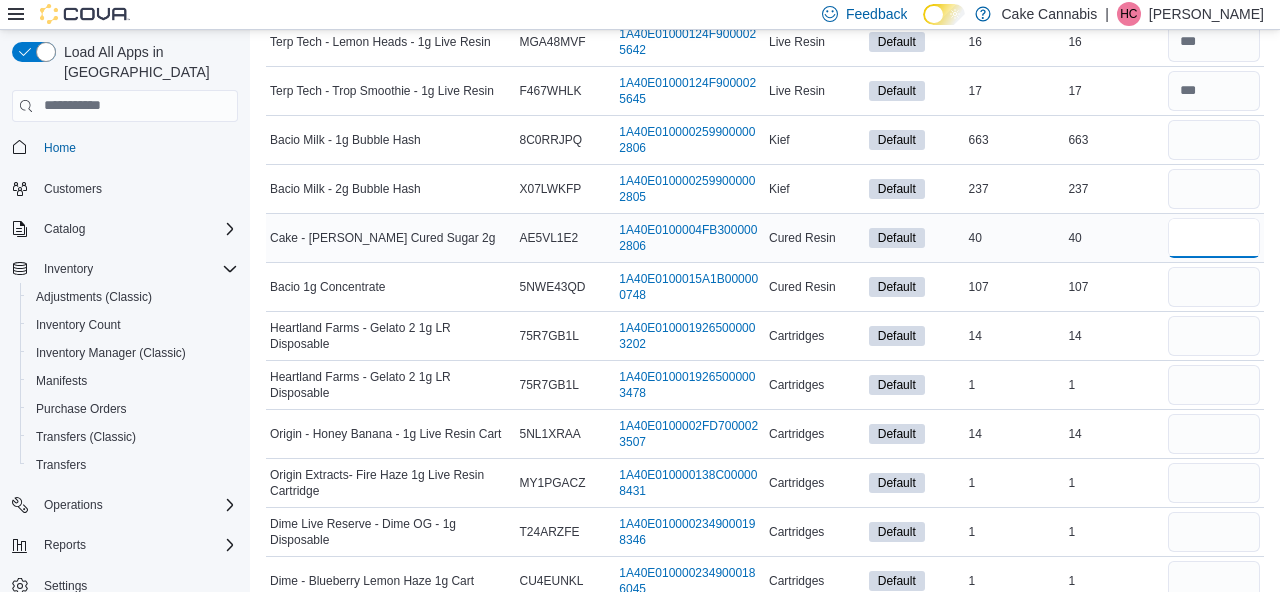 click at bounding box center [1214, 238] 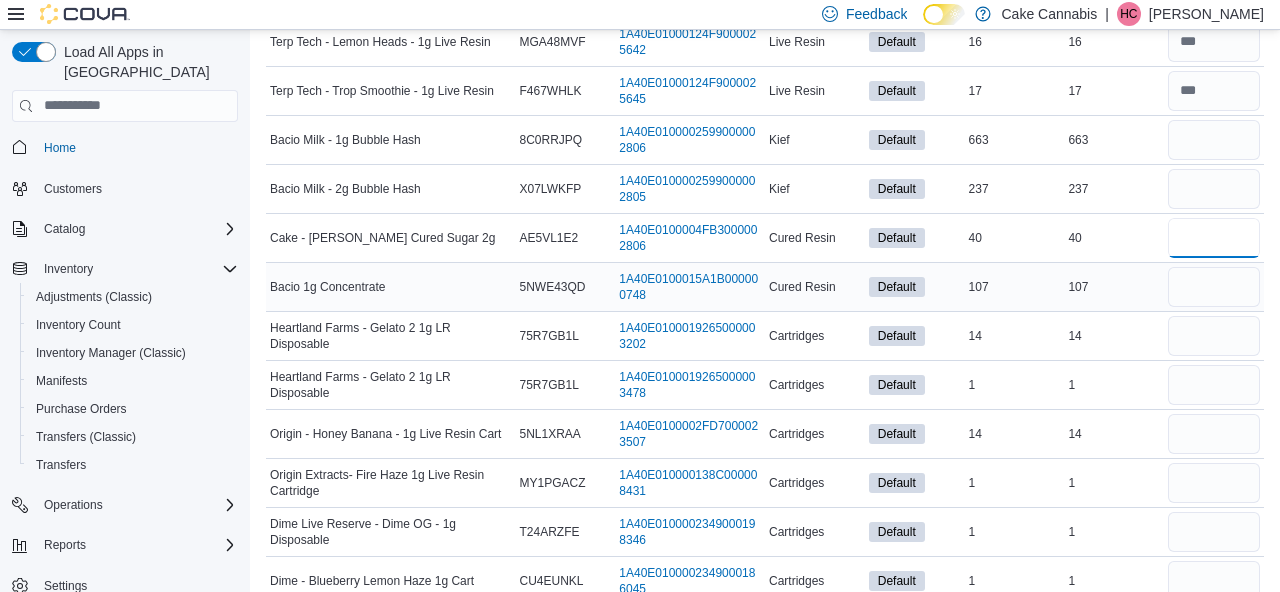 type on "**" 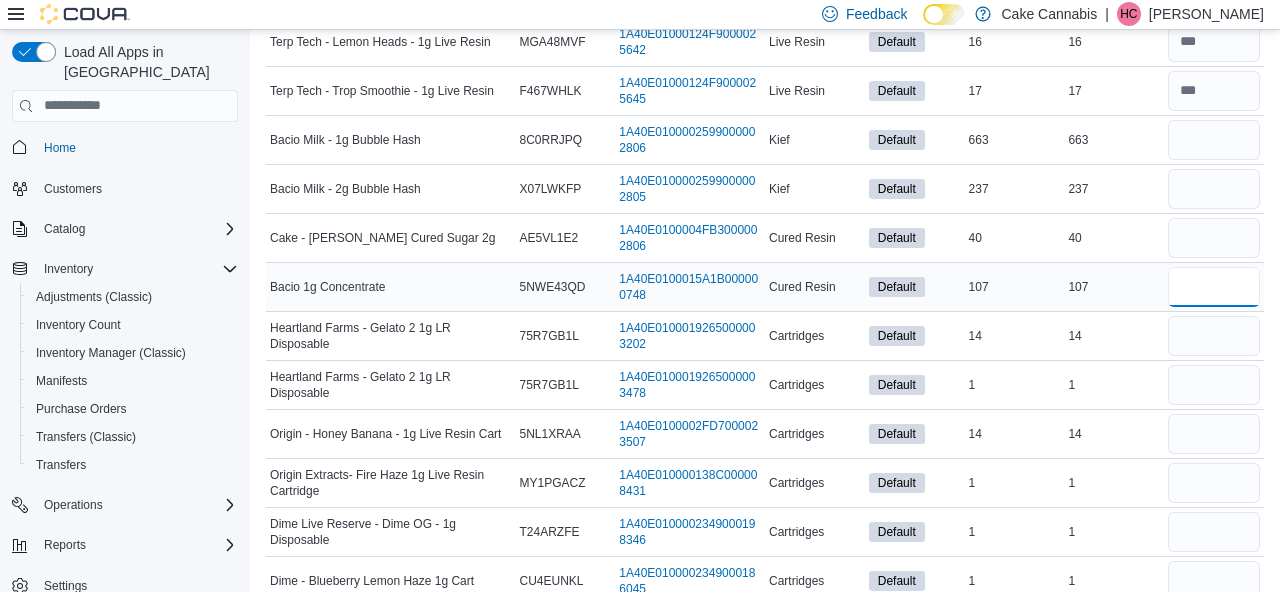 type 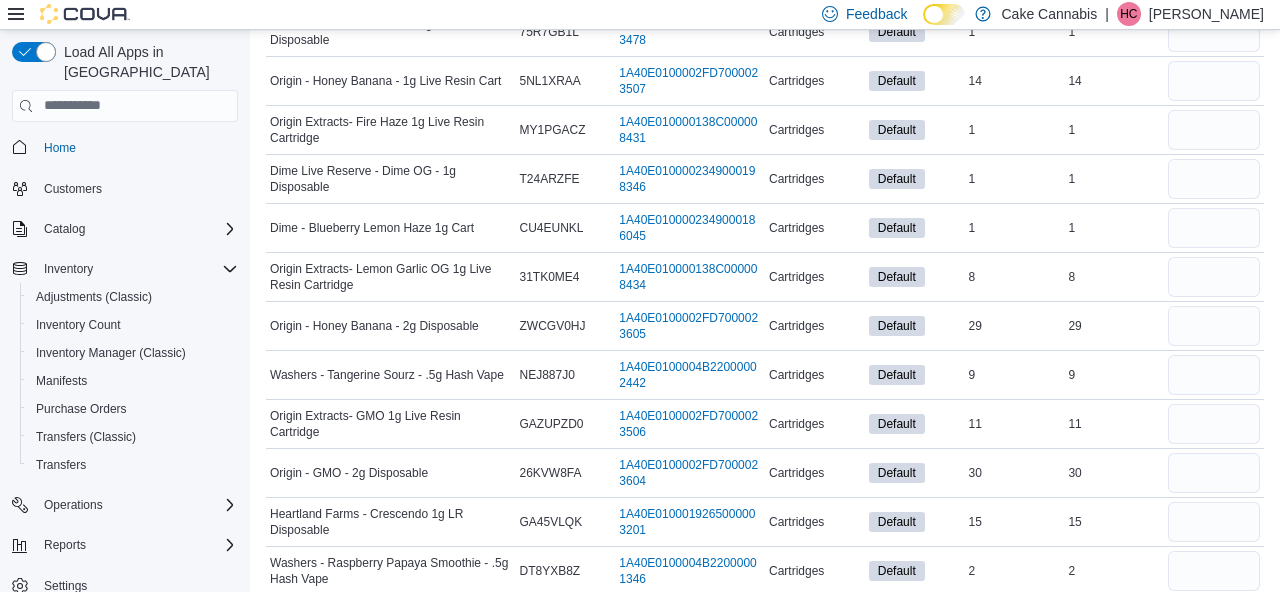 scroll, scrollTop: 1551, scrollLeft: 0, axis: vertical 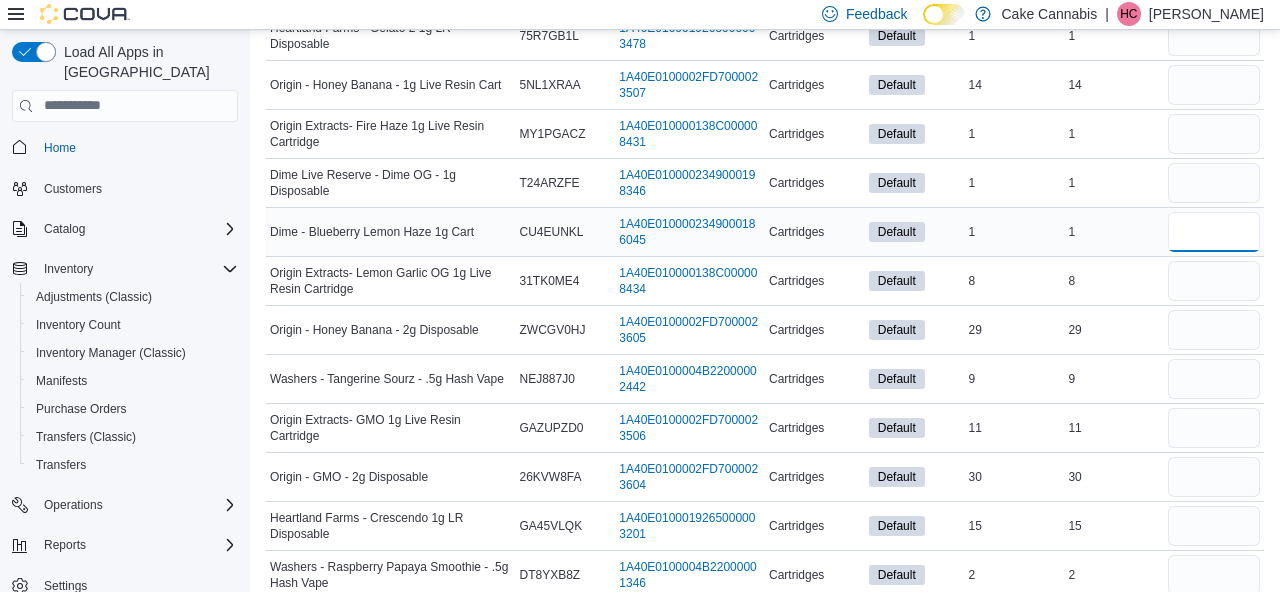 click at bounding box center [1214, 232] 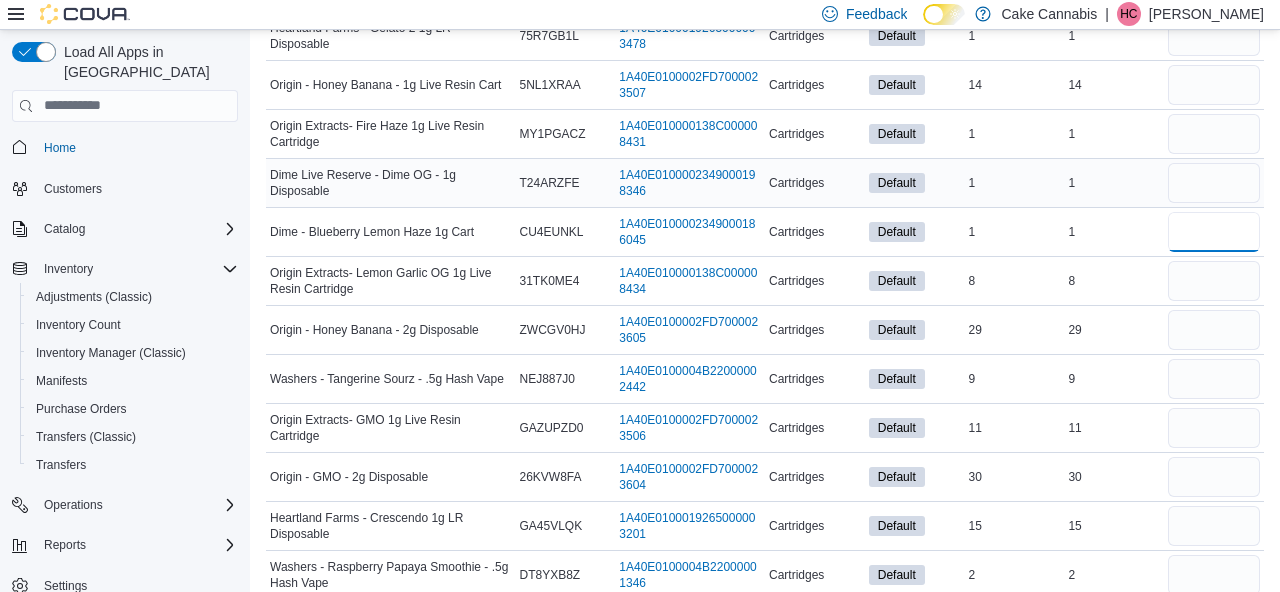 type on "*" 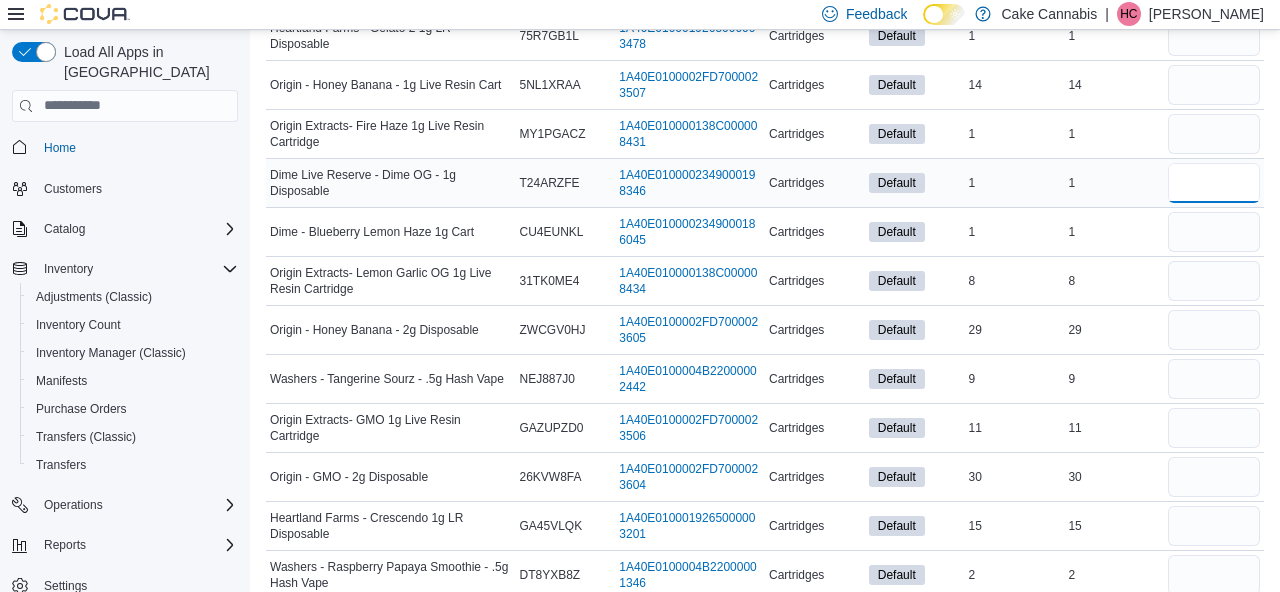 type 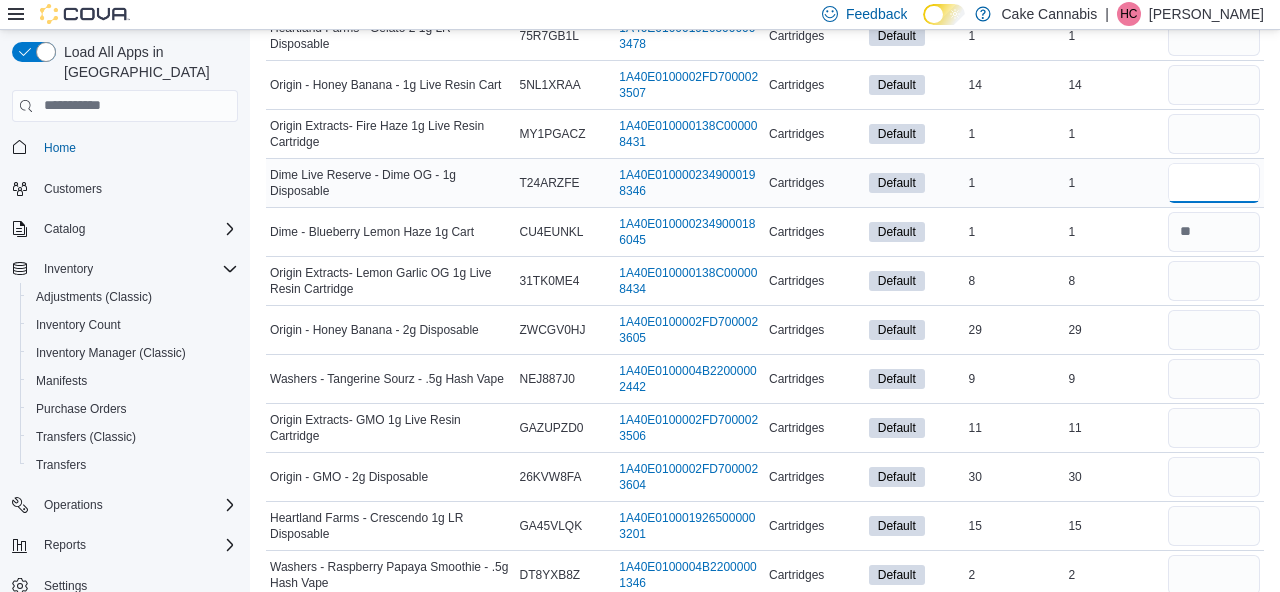 click at bounding box center (1214, 183) 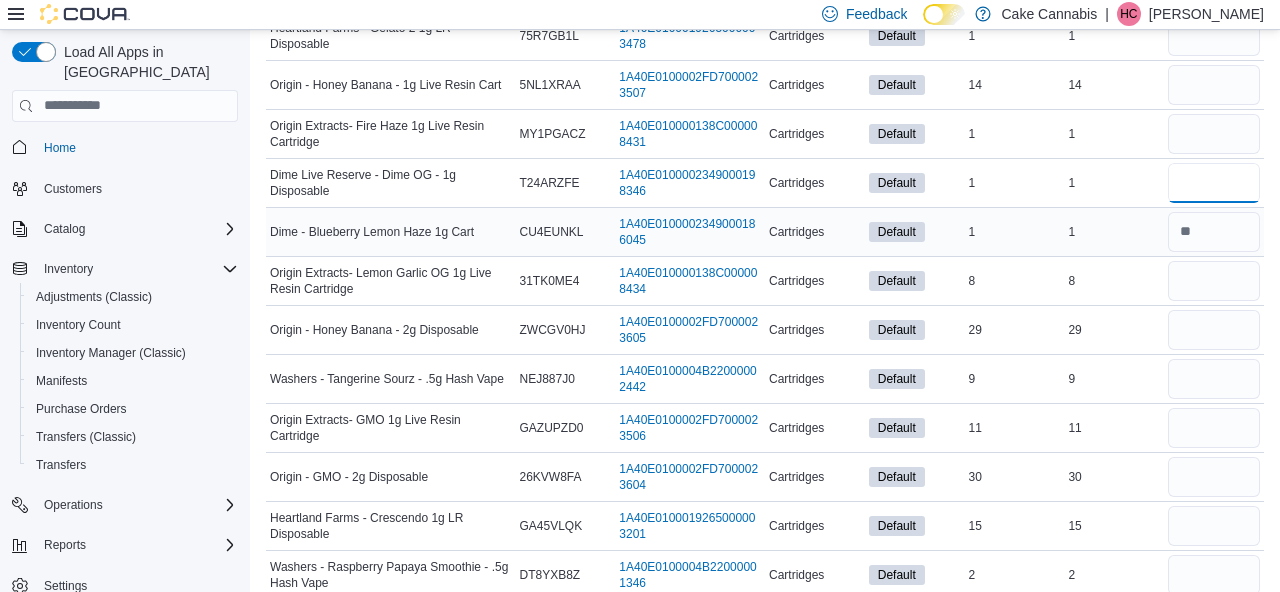 type on "*" 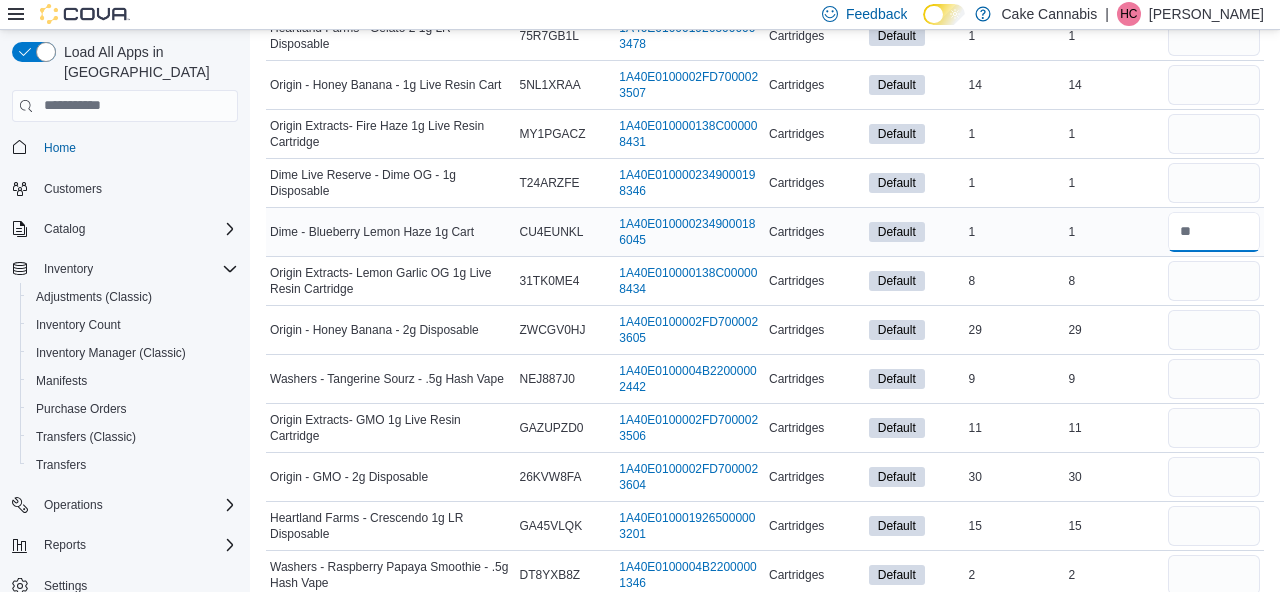 type 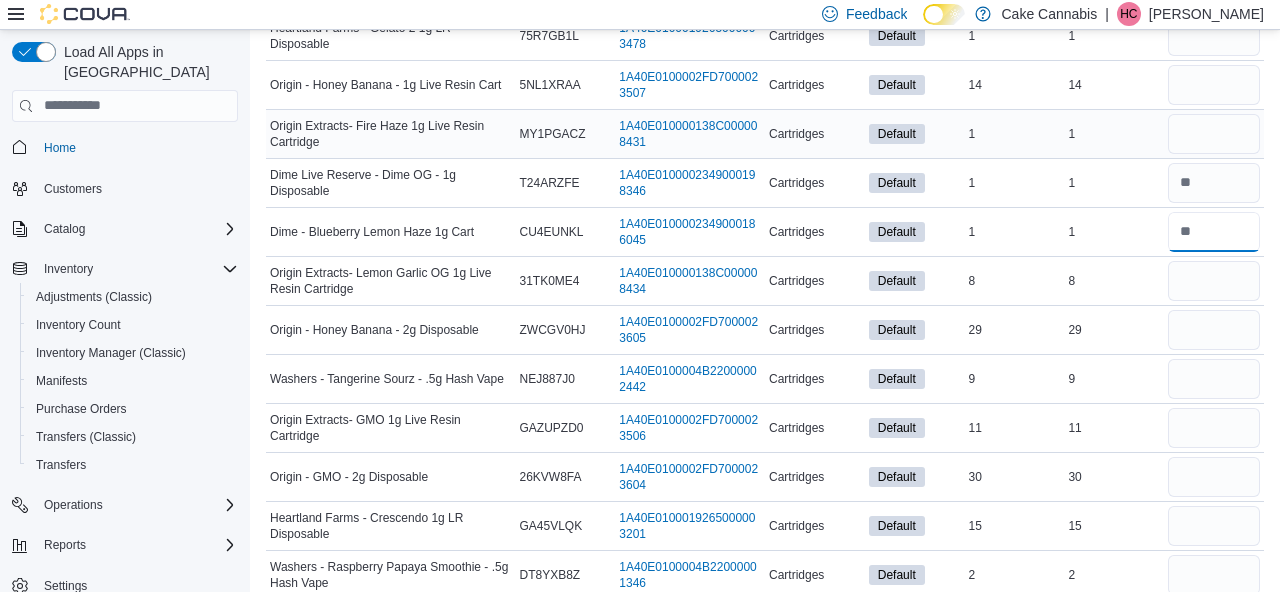 type on "*" 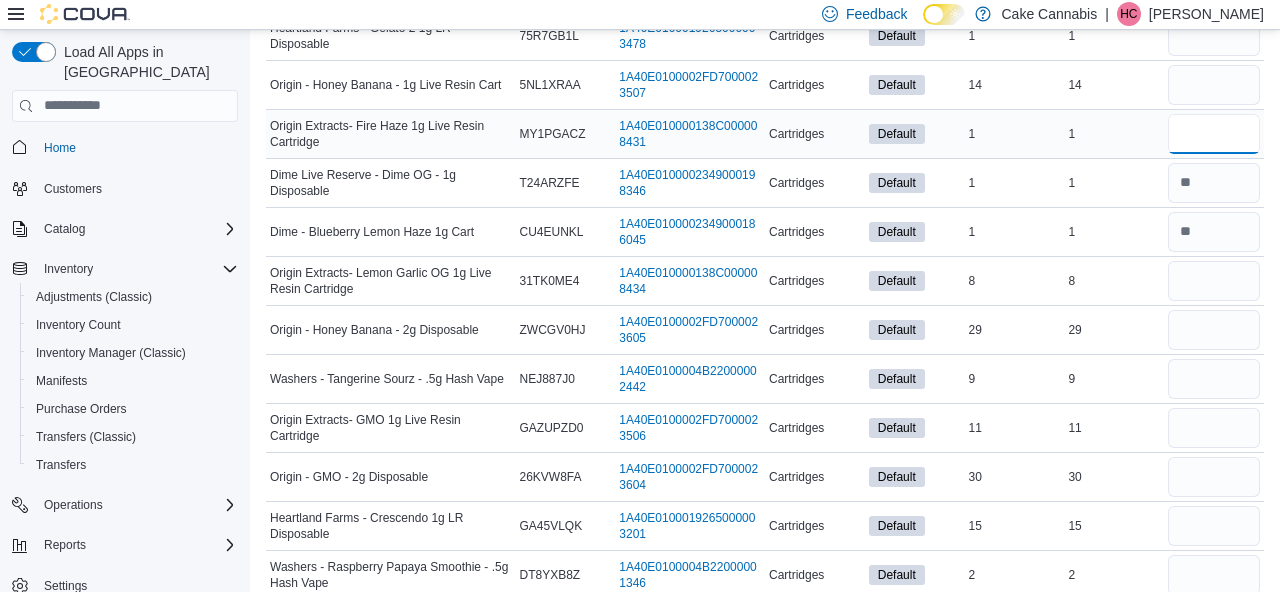 type 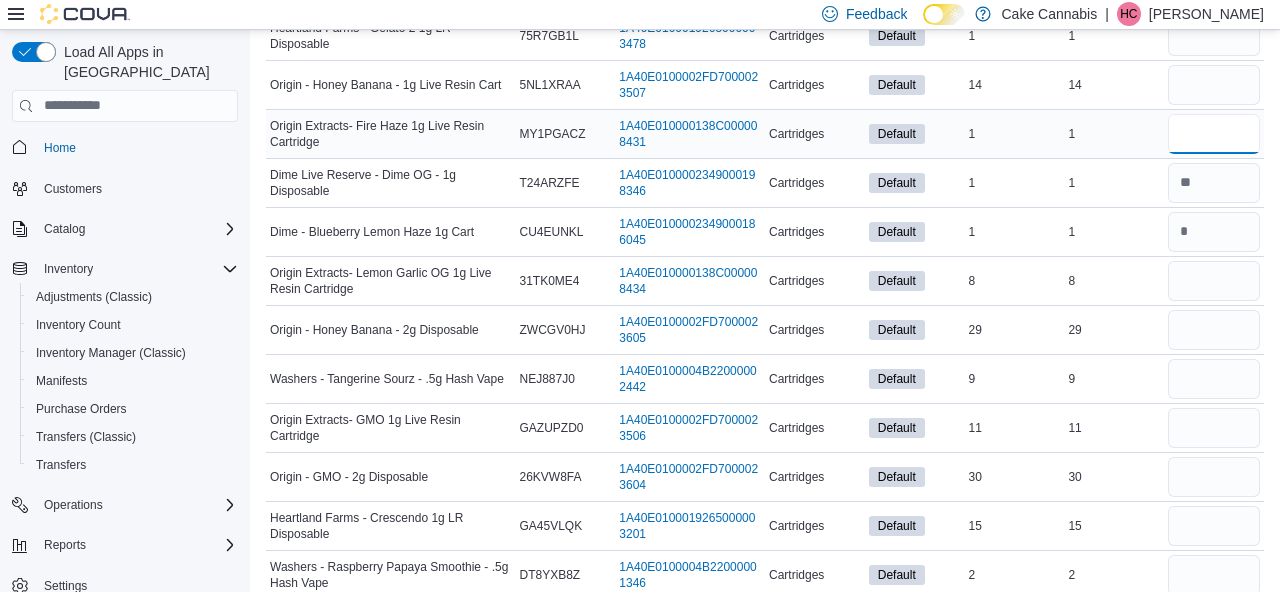 click at bounding box center (1214, 134) 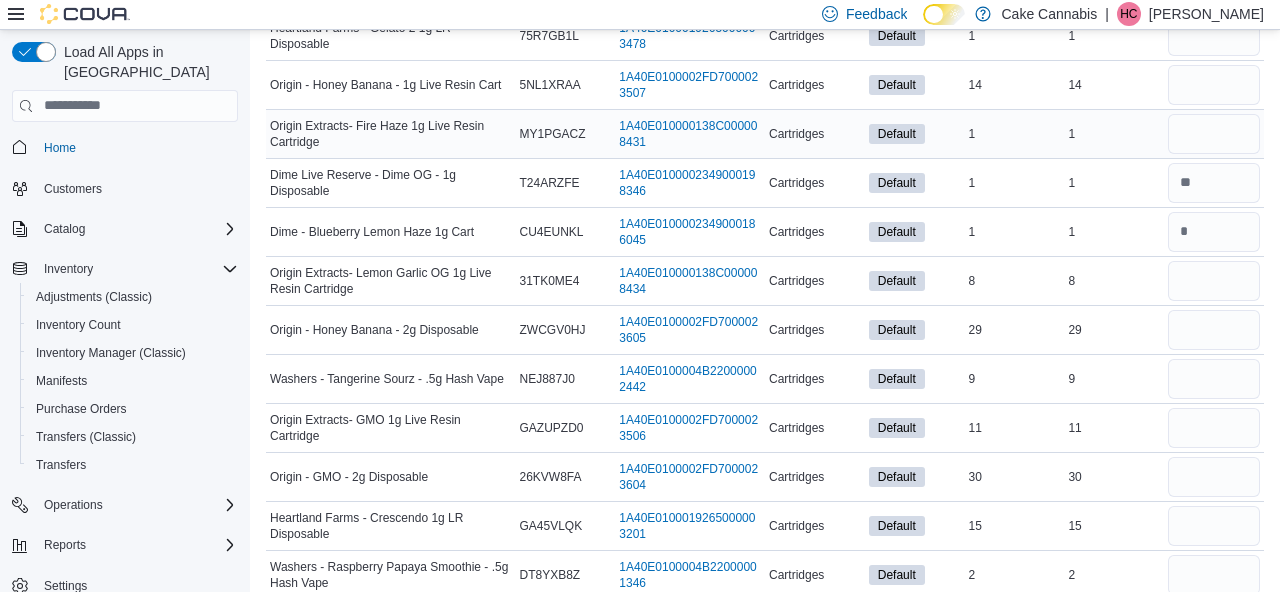type 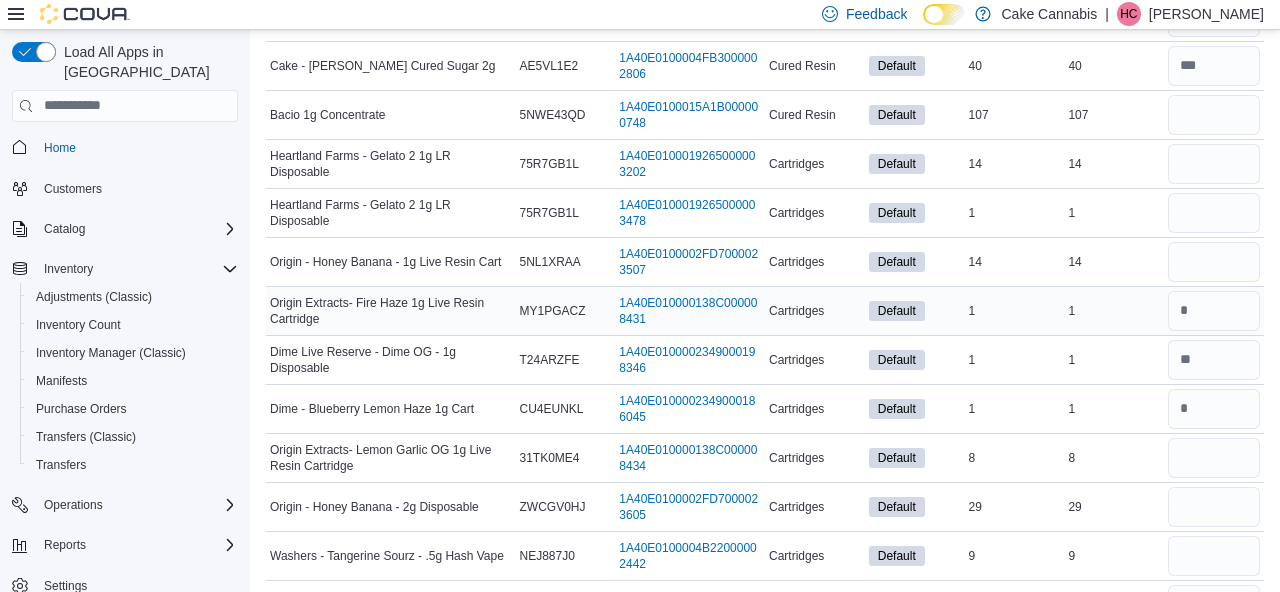 scroll, scrollTop: 1367, scrollLeft: 0, axis: vertical 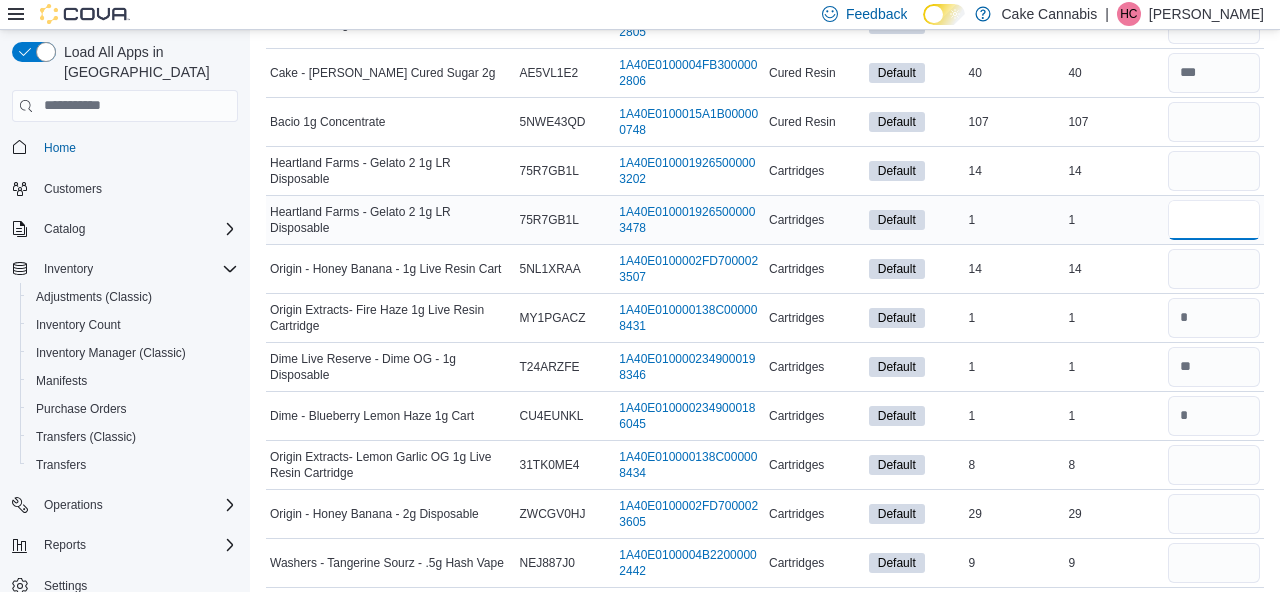 click at bounding box center (1214, 220) 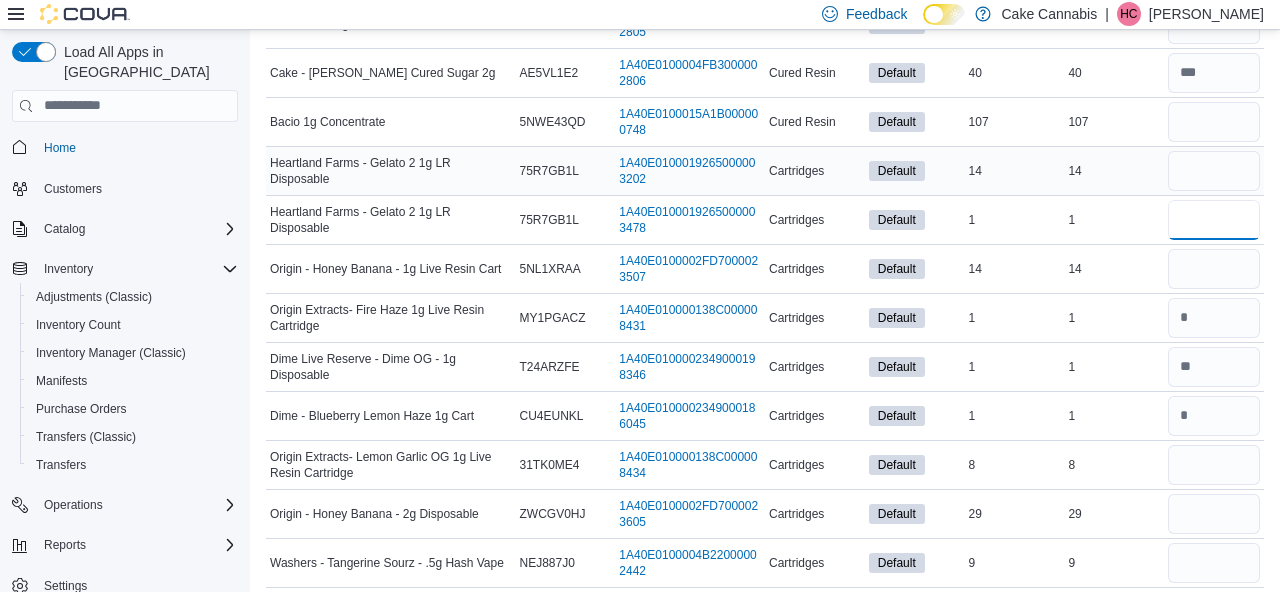 type on "*" 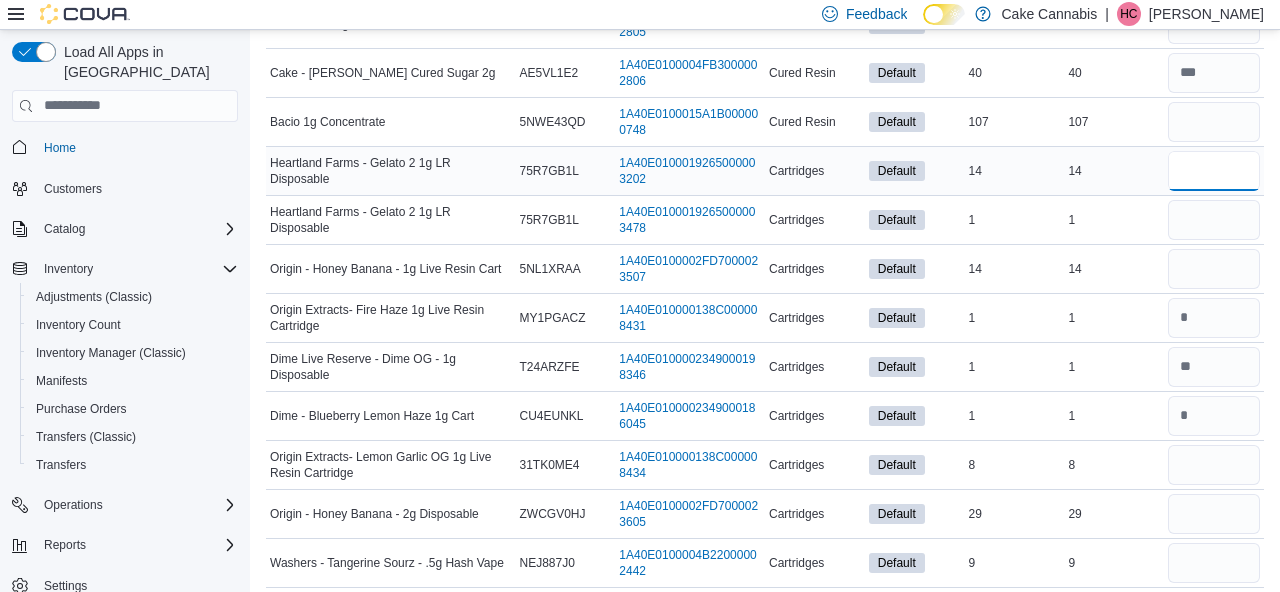 type 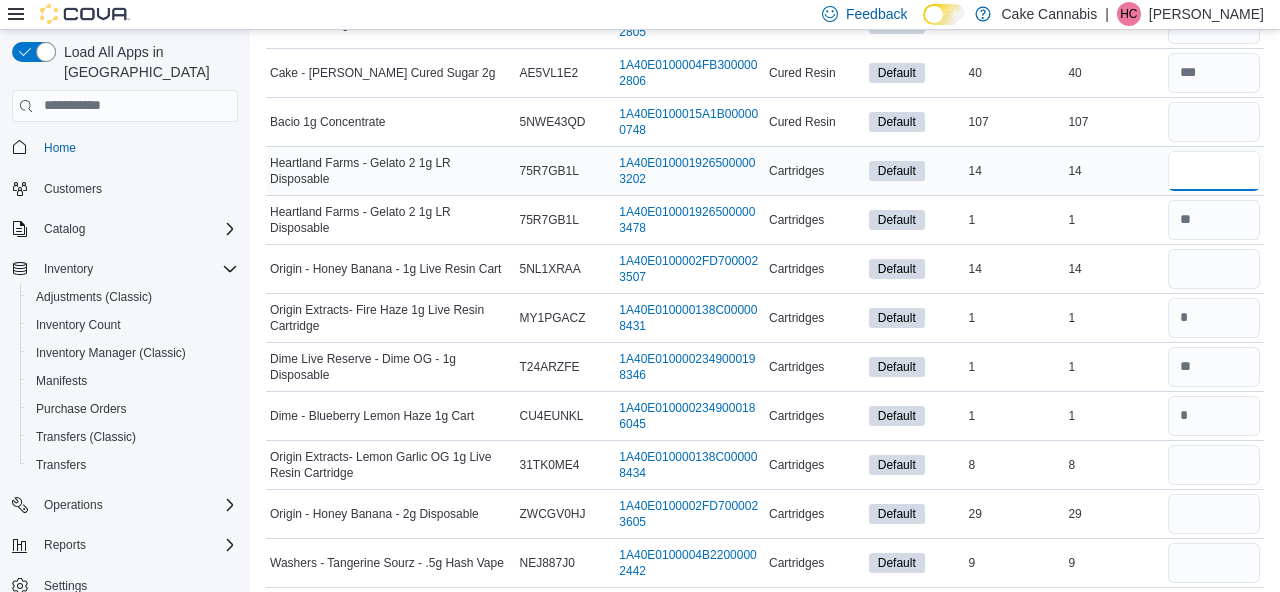click at bounding box center (1214, 171) 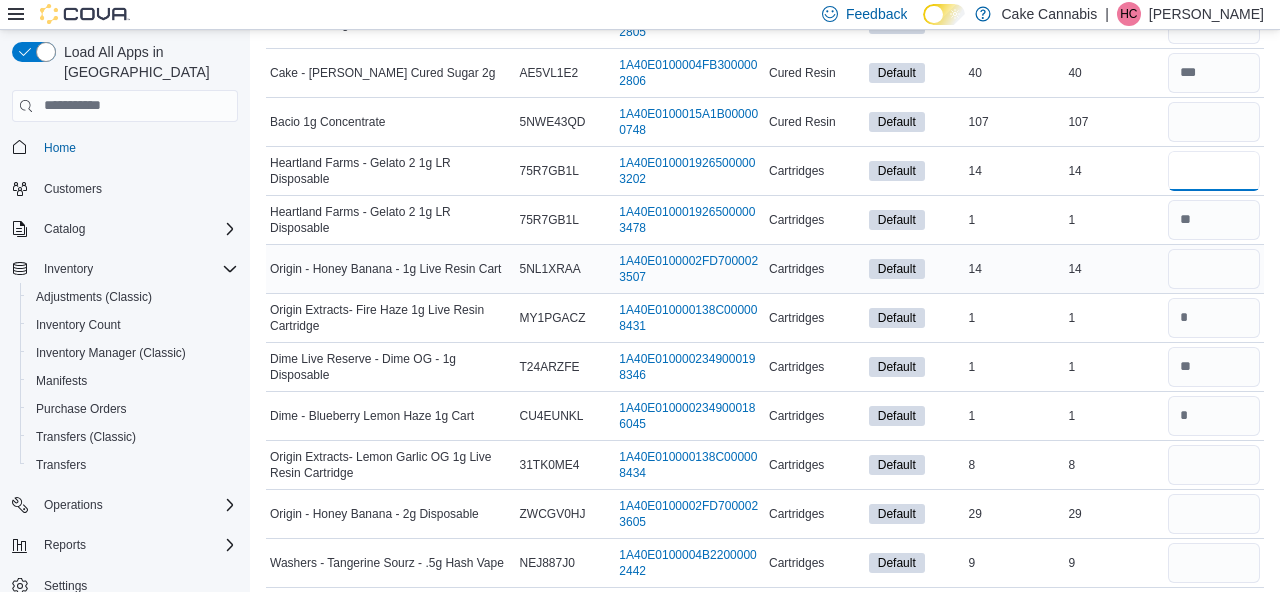 type on "**" 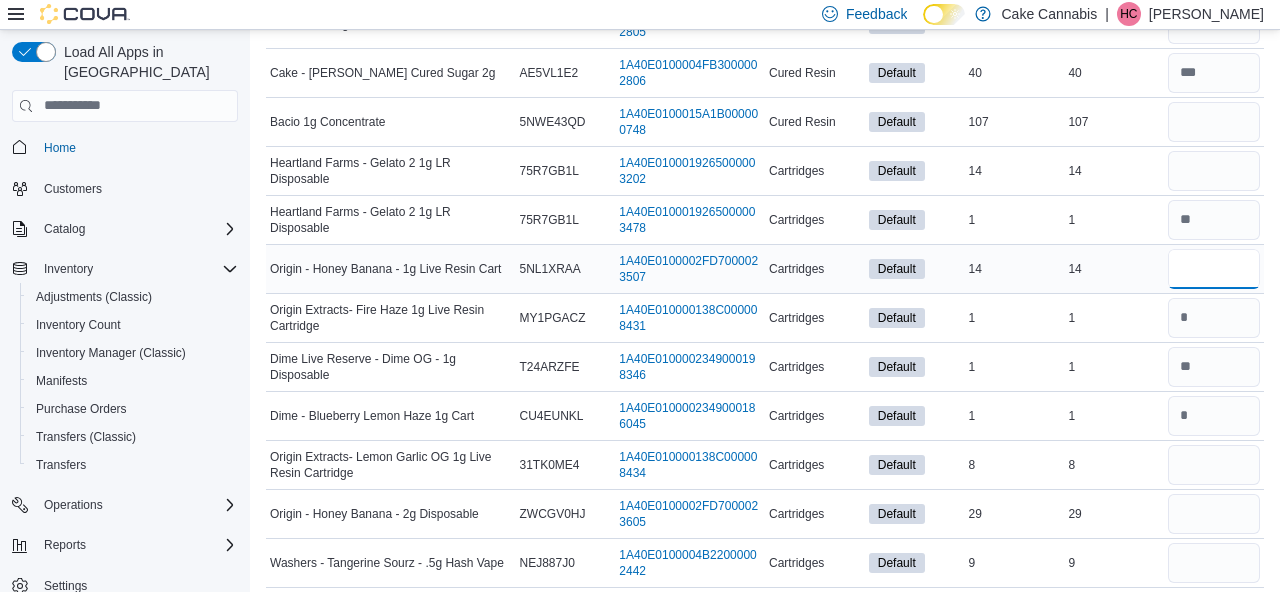 type 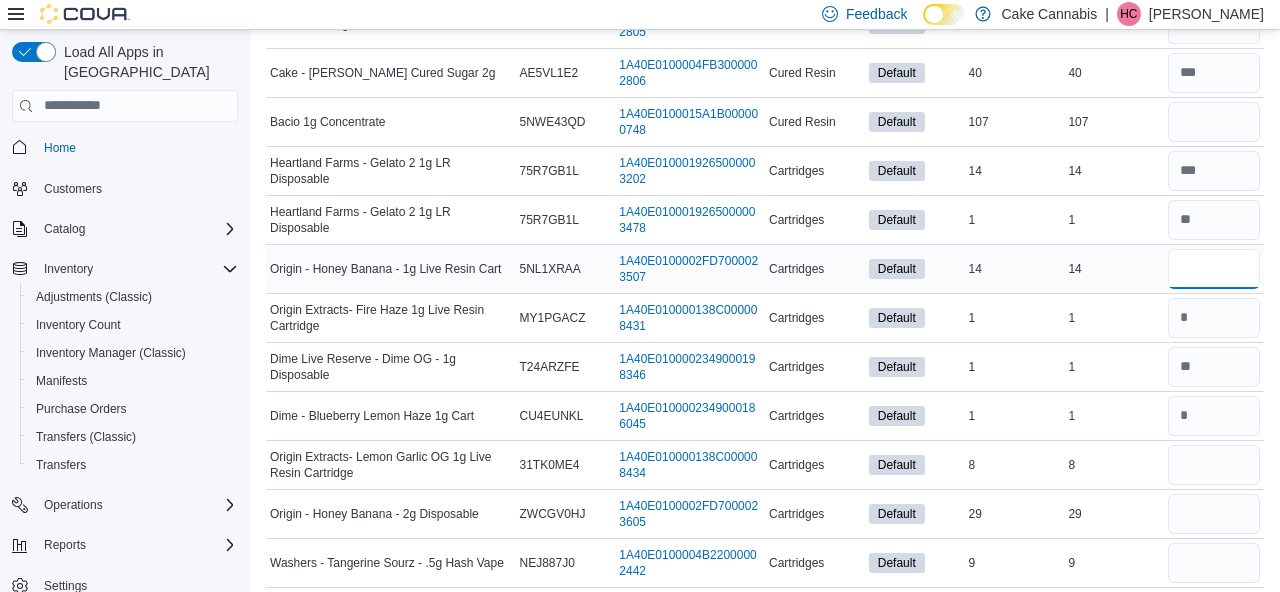 click at bounding box center [1214, 269] 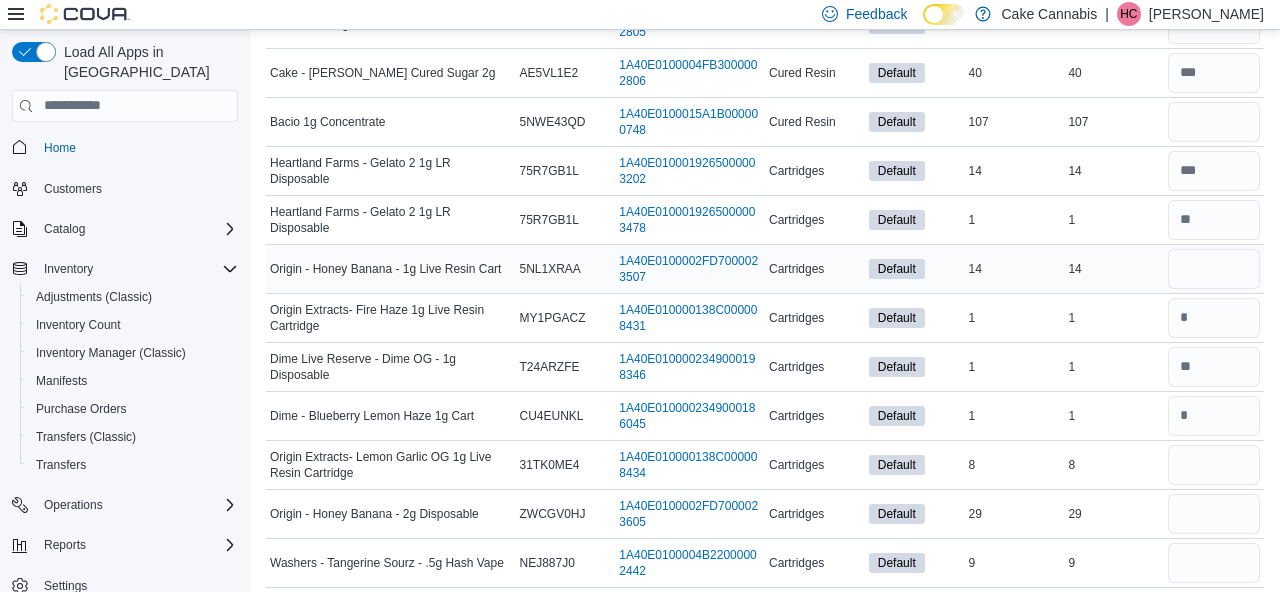 type 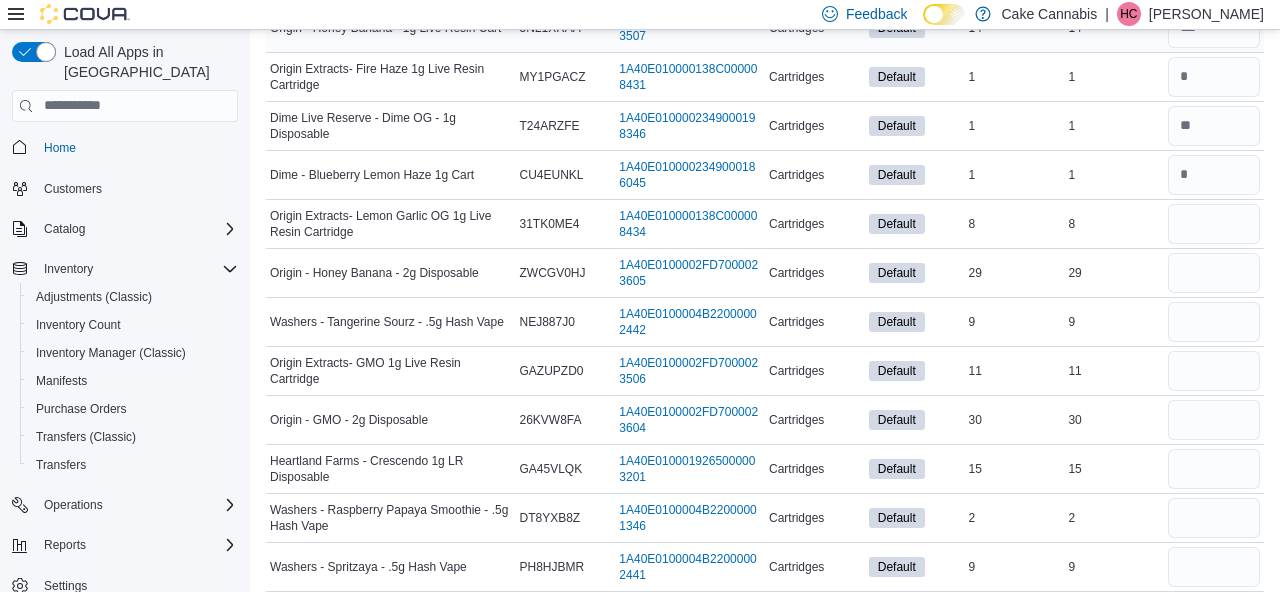 scroll, scrollTop: 1623, scrollLeft: 0, axis: vertical 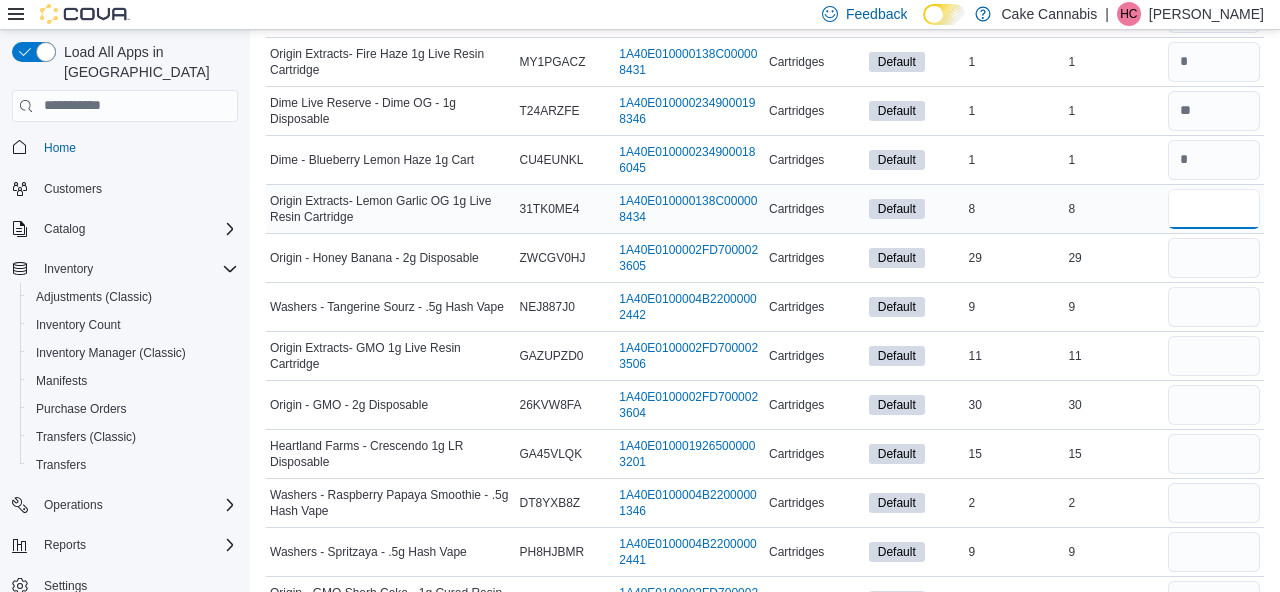 click at bounding box center [1214, 209] 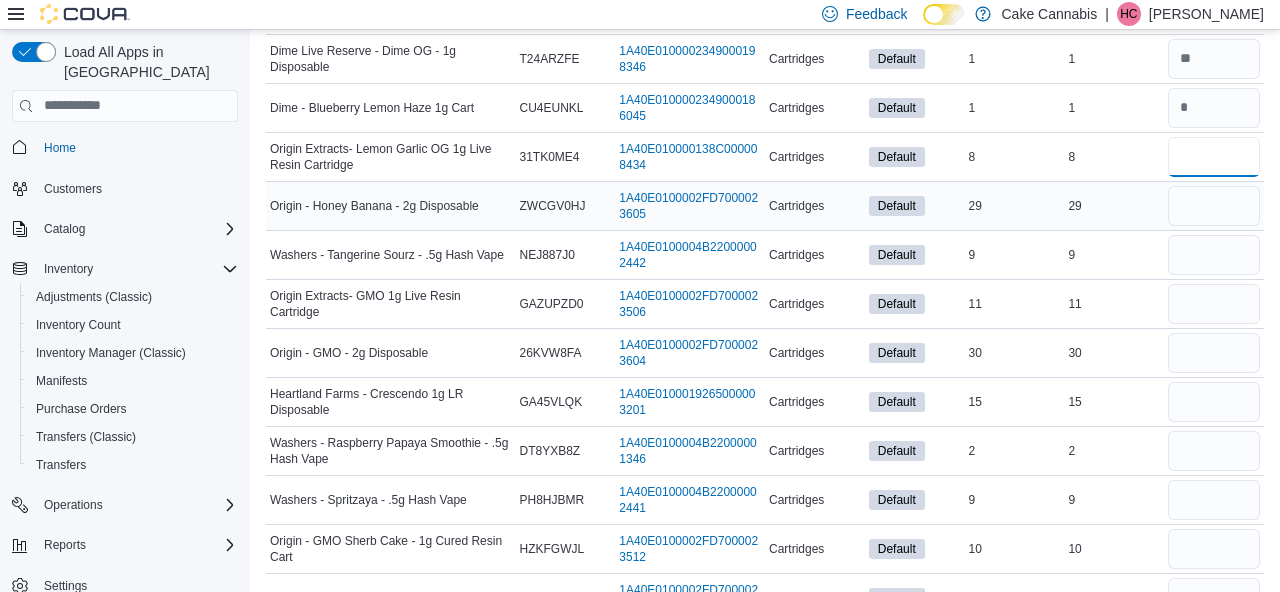 scroll, scrollTop: 1677, scrollLeft: 0, axis: vertical 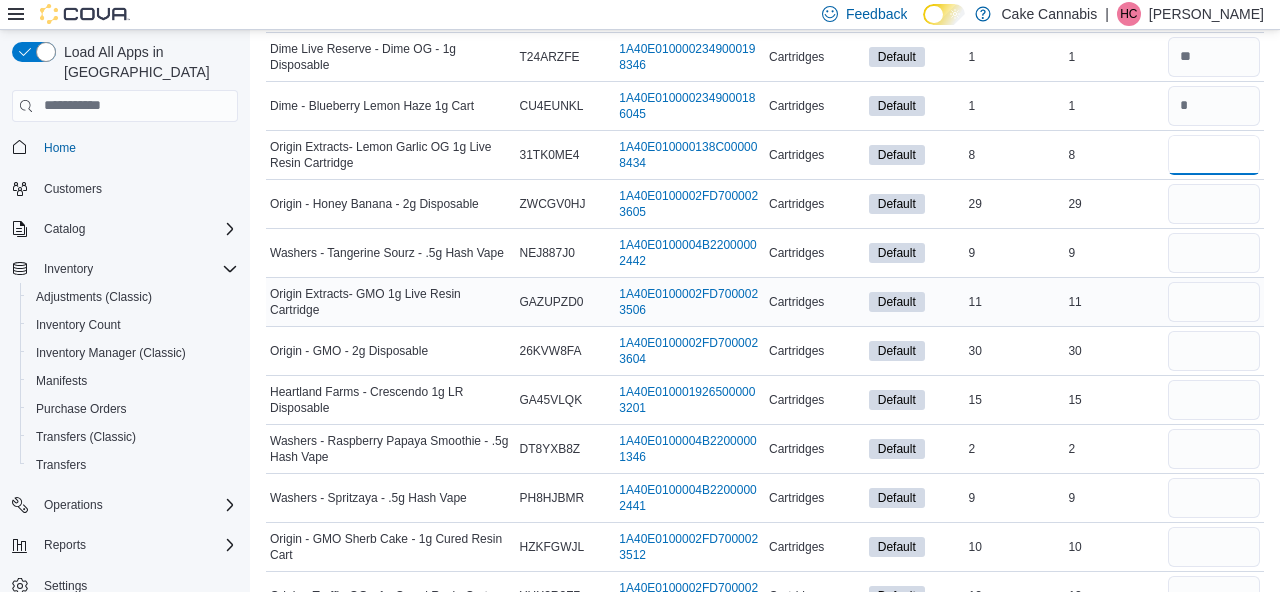 type on "*" 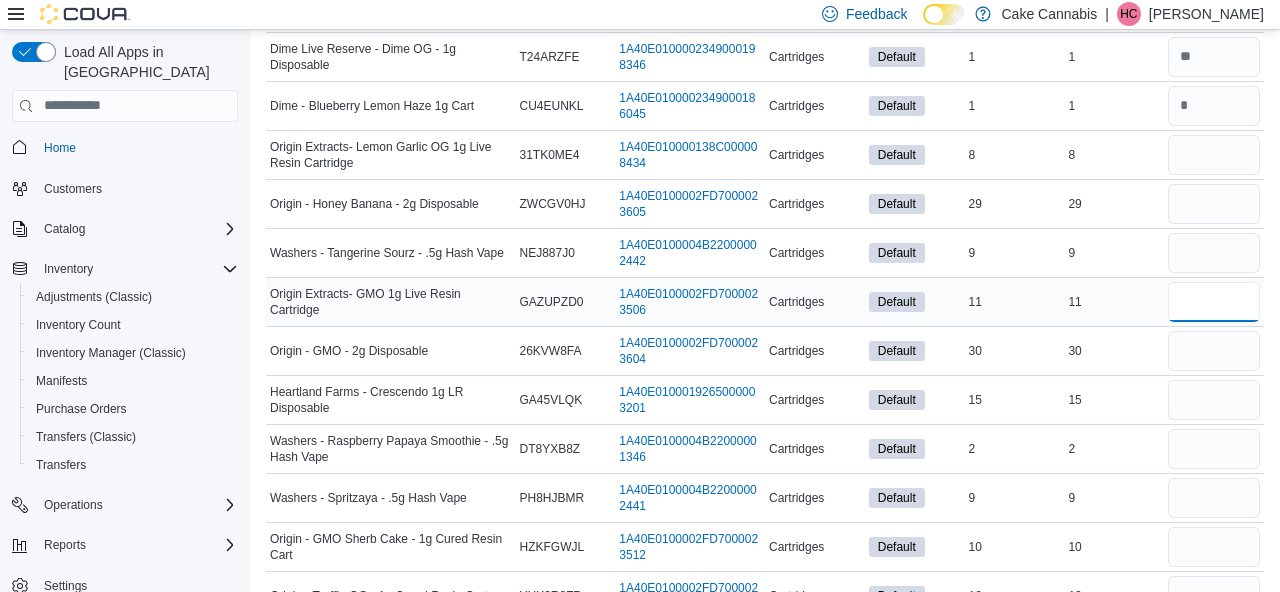 type 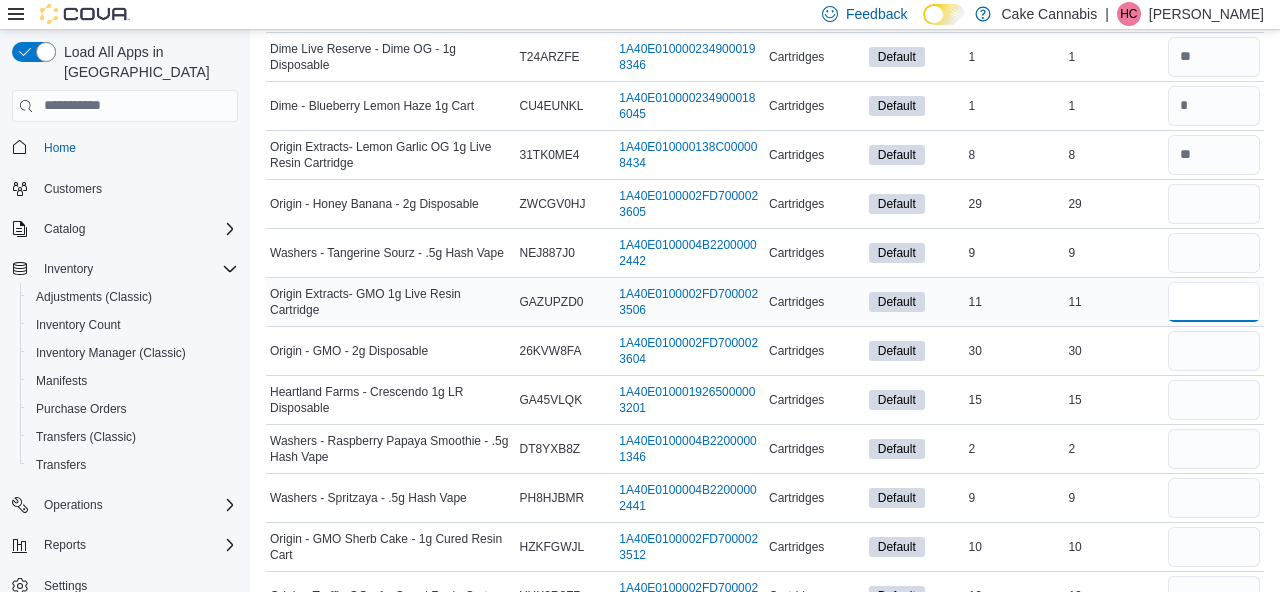 click at bounding box center [1214, 302] 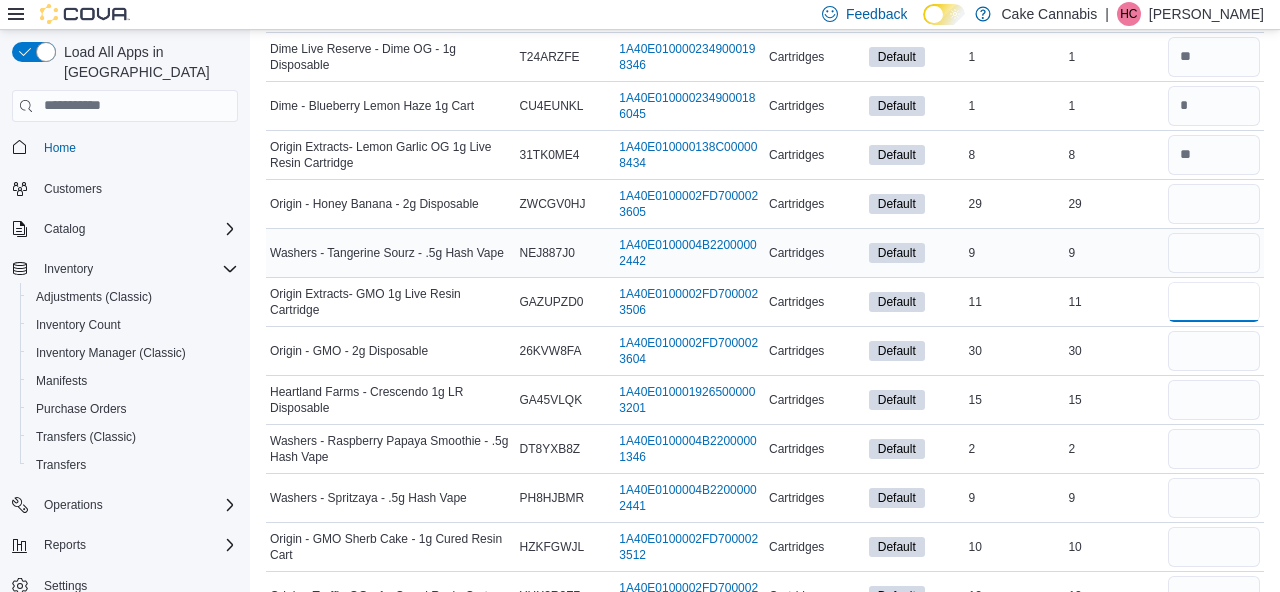 type on "**" 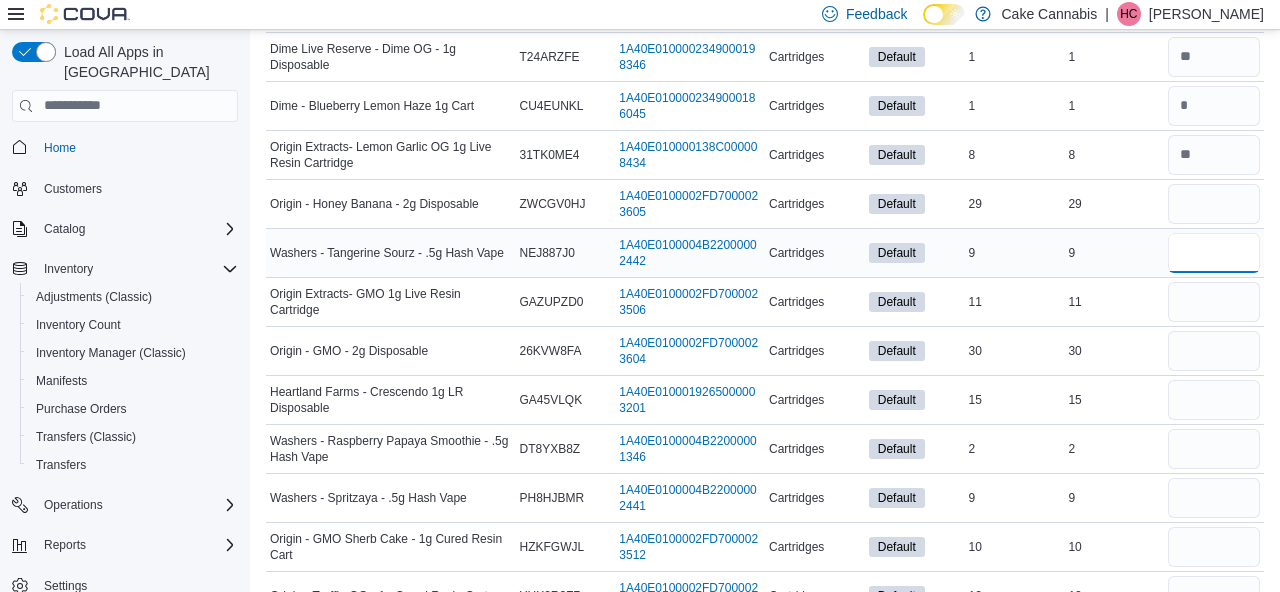 type 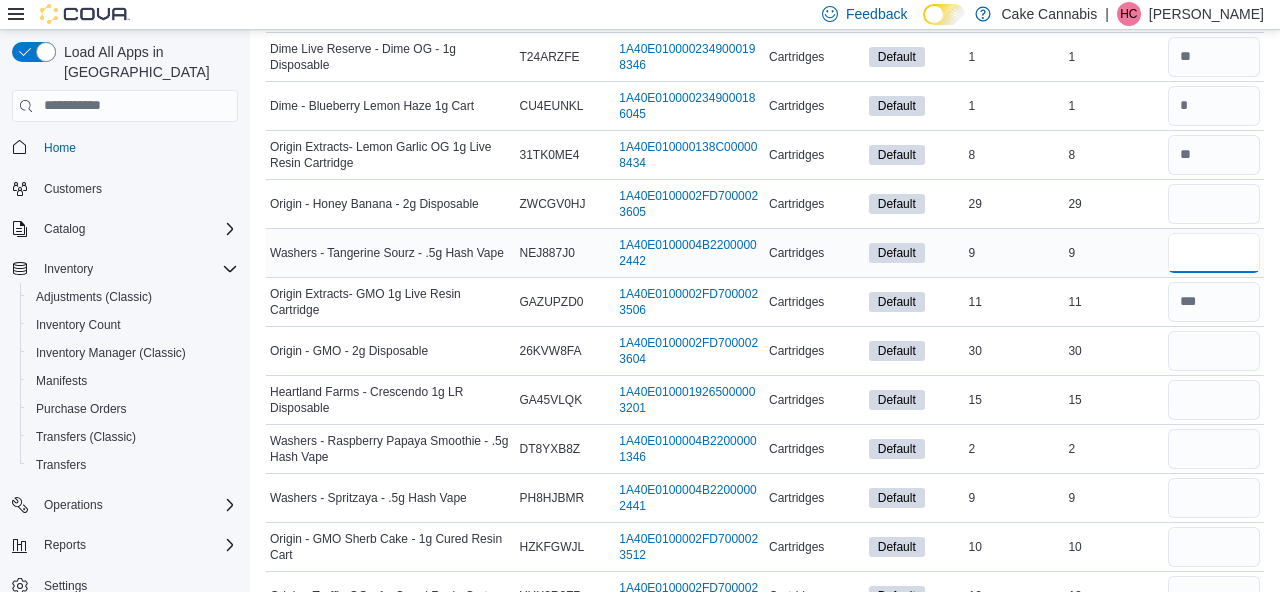 type on "*" 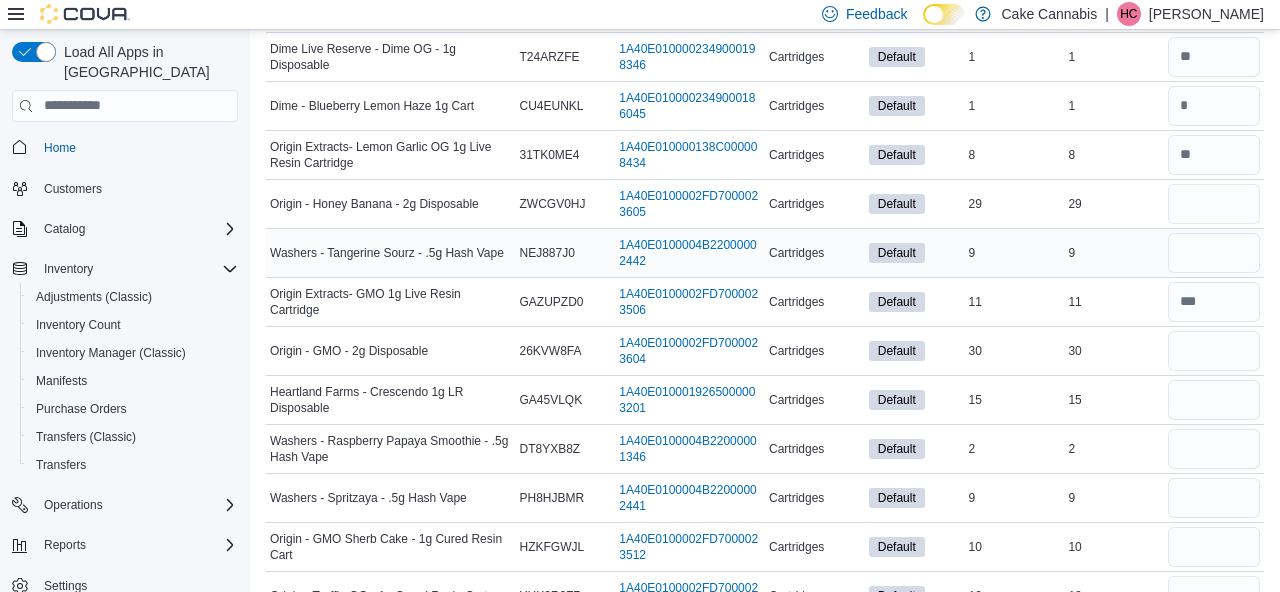 type 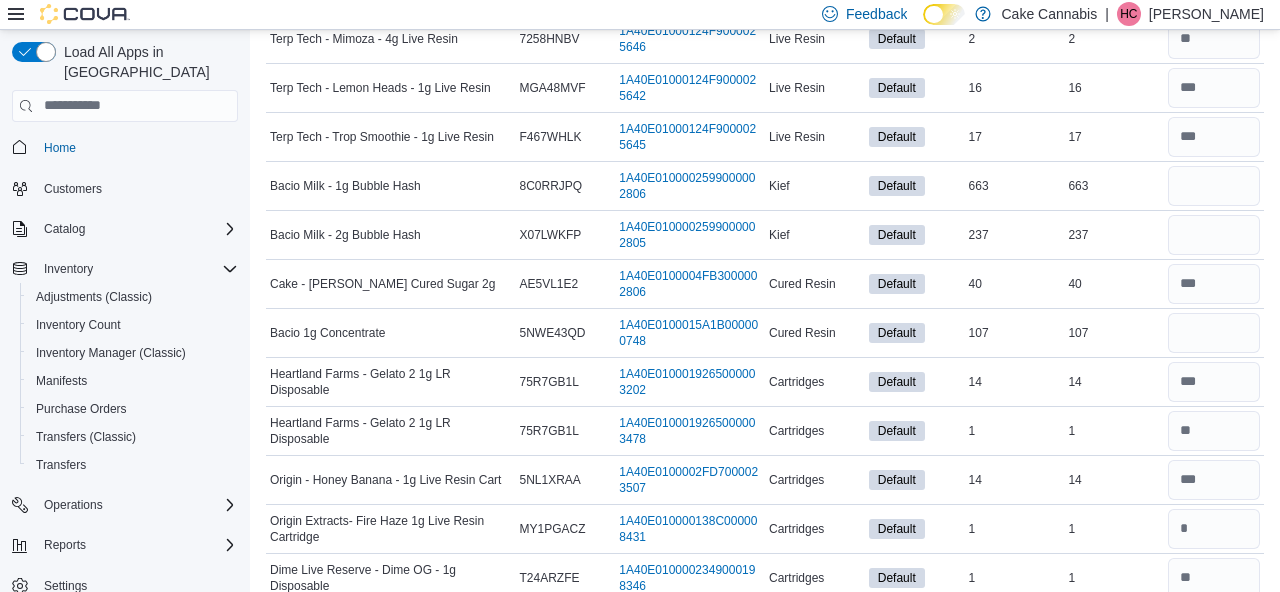 scroll, scrollTop: 1131, scrollLeft: 0, axis: vertical 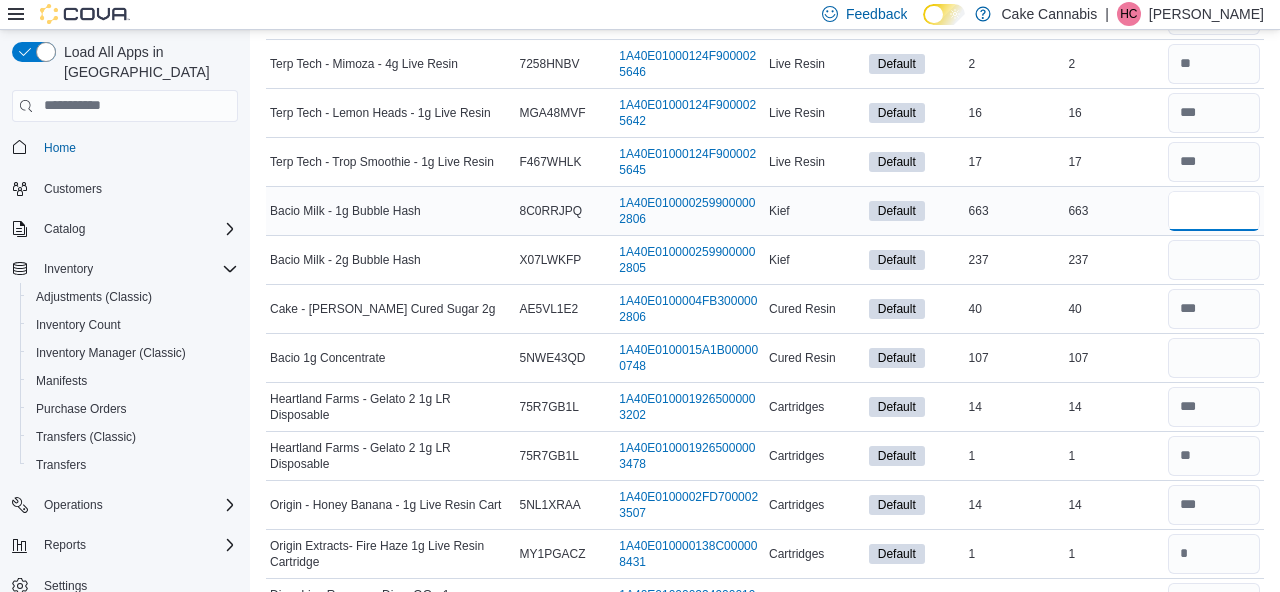 click at bounding box center (1214, 211) 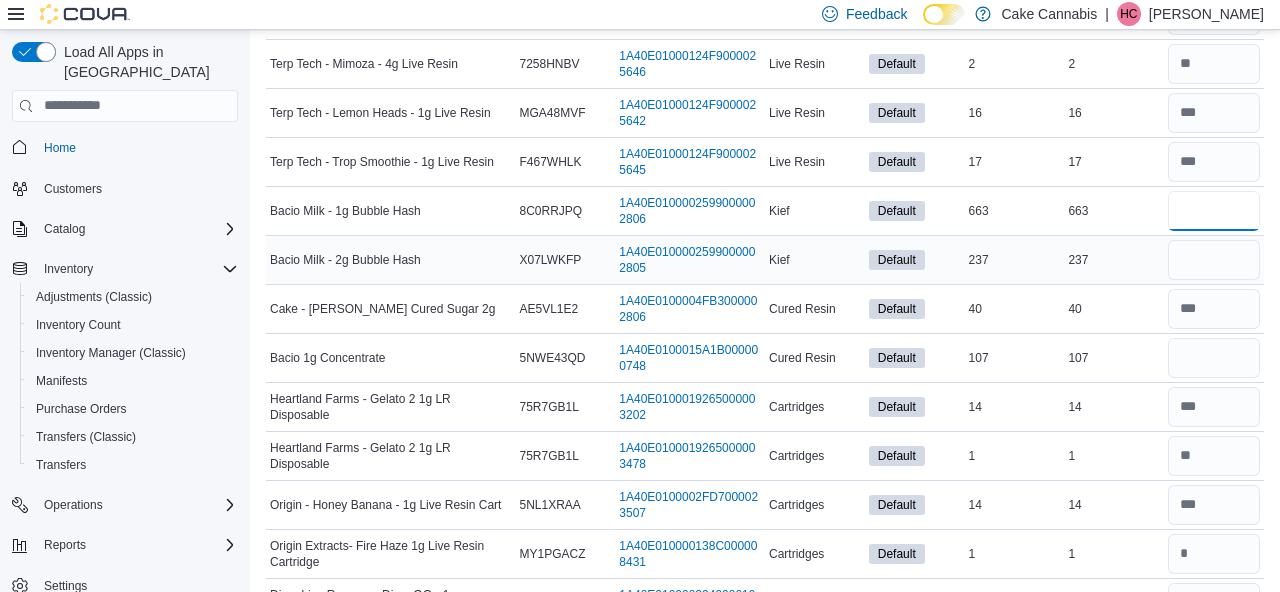 type on "***" 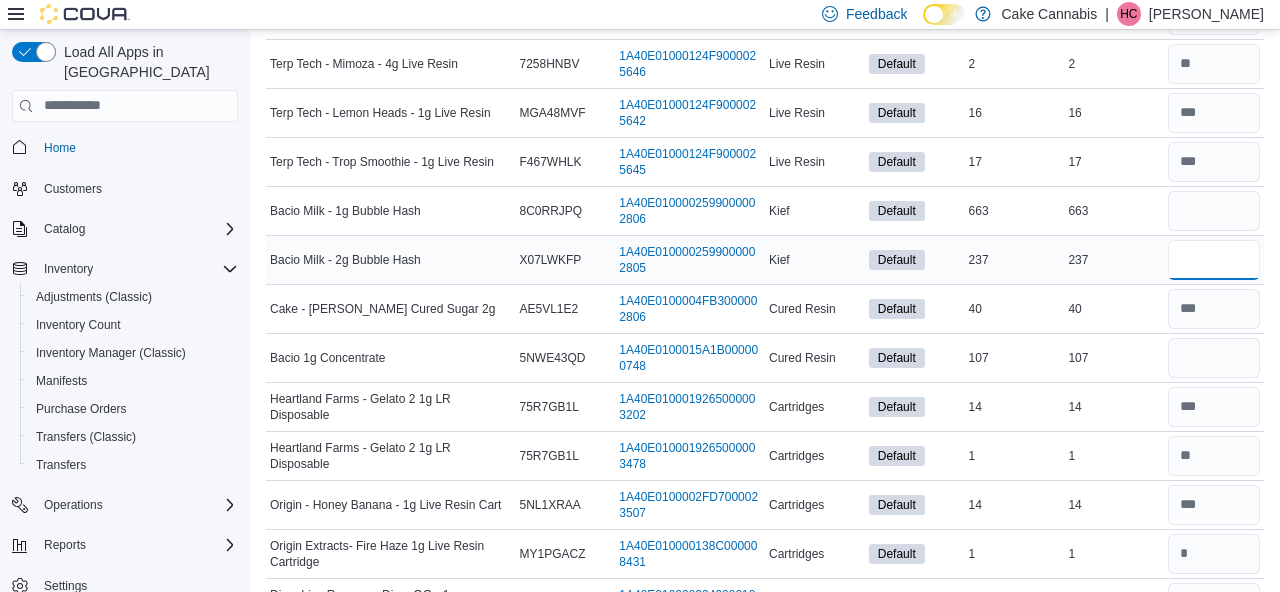 type 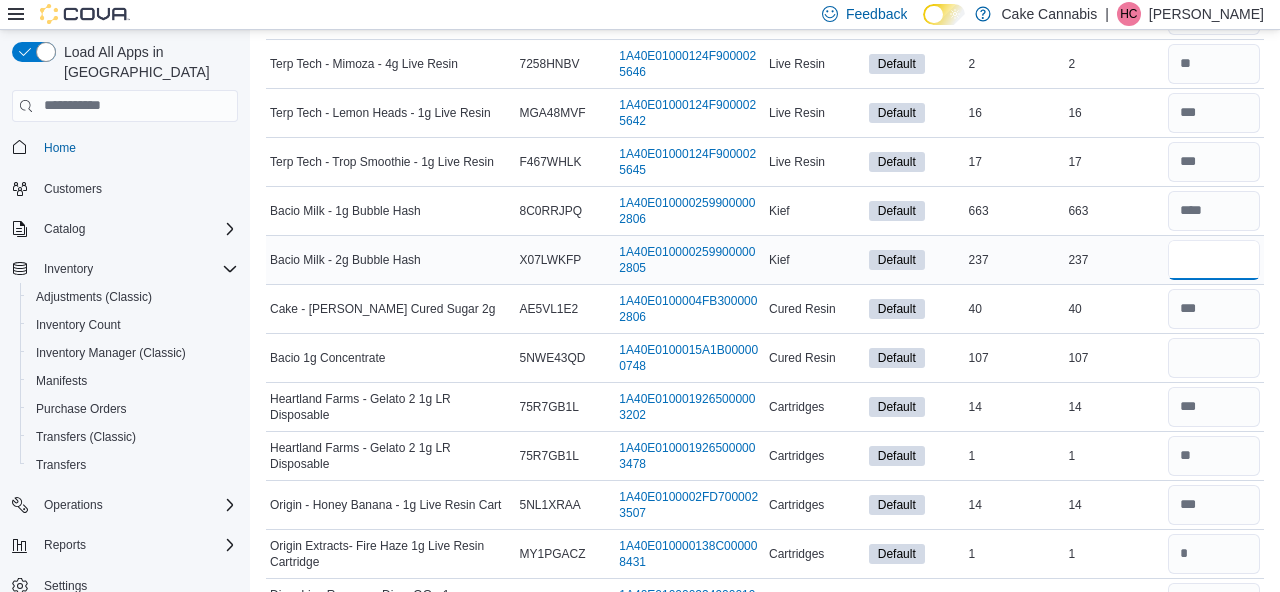 click at bounding box center (1214, 260) 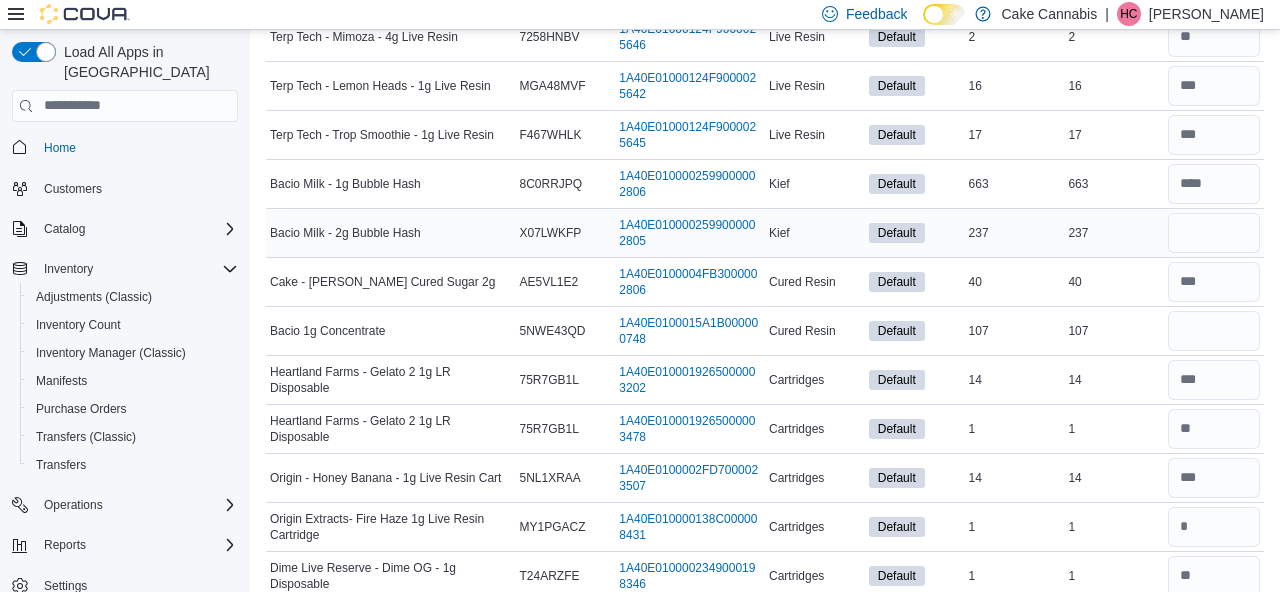 scroll, scrollTop: 1155, scrollLeft: 0, axis: vertical 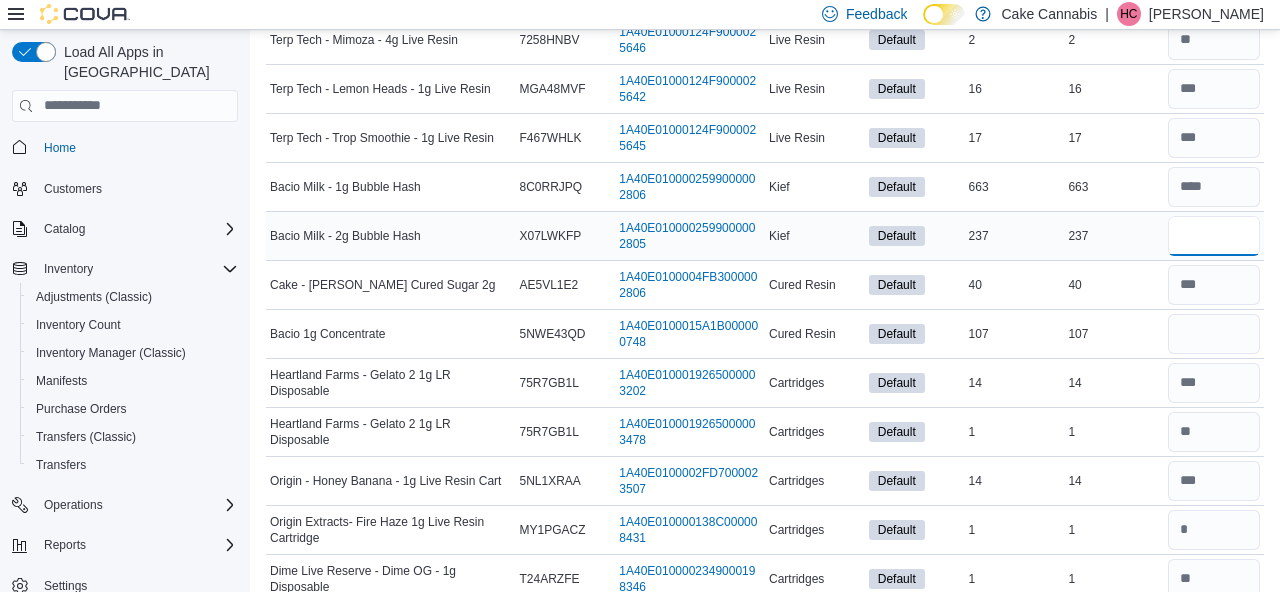click at bounding box center [1214, 236] 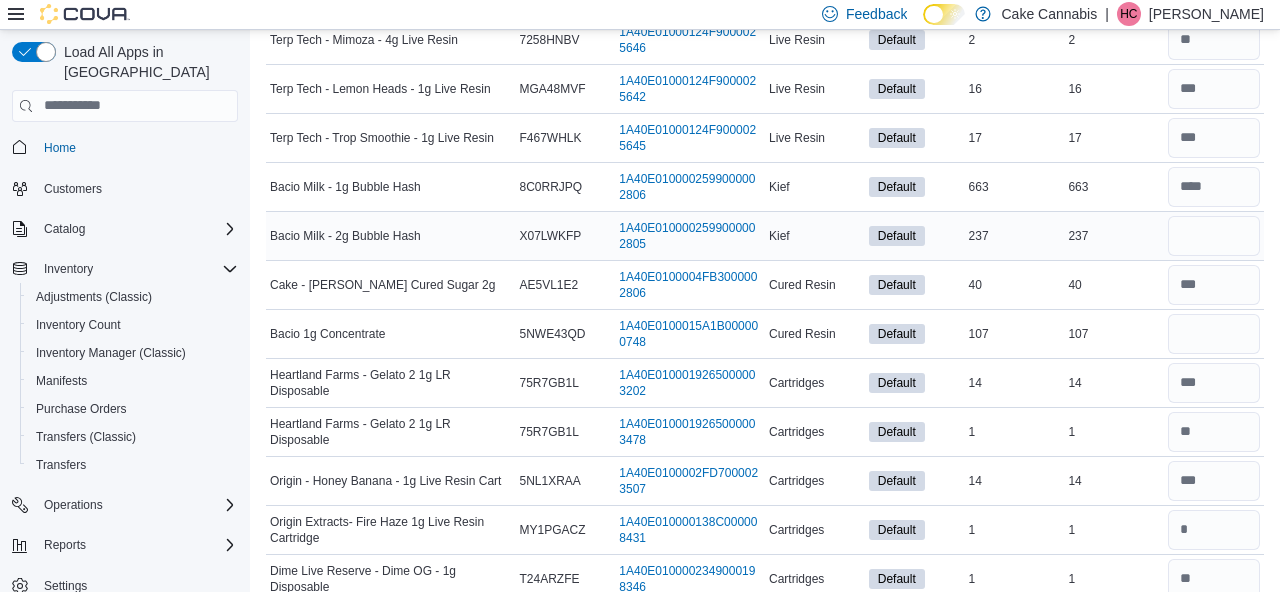 type 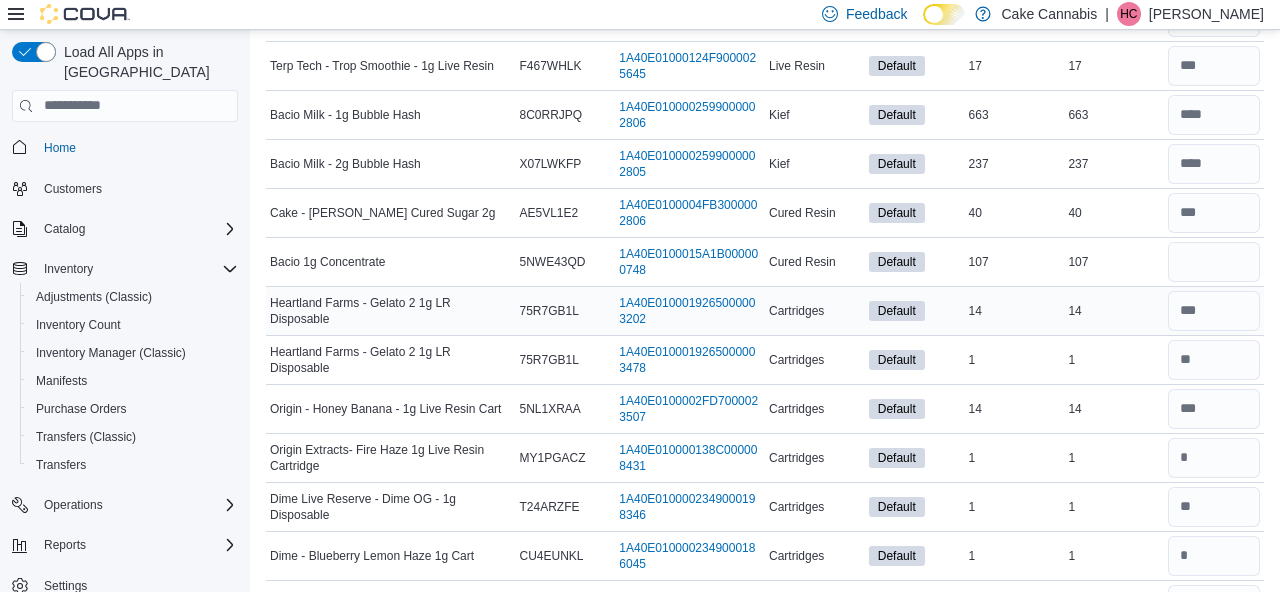 scroll, scrollTop: 1228, scrollLeft: 0, axis: vertical 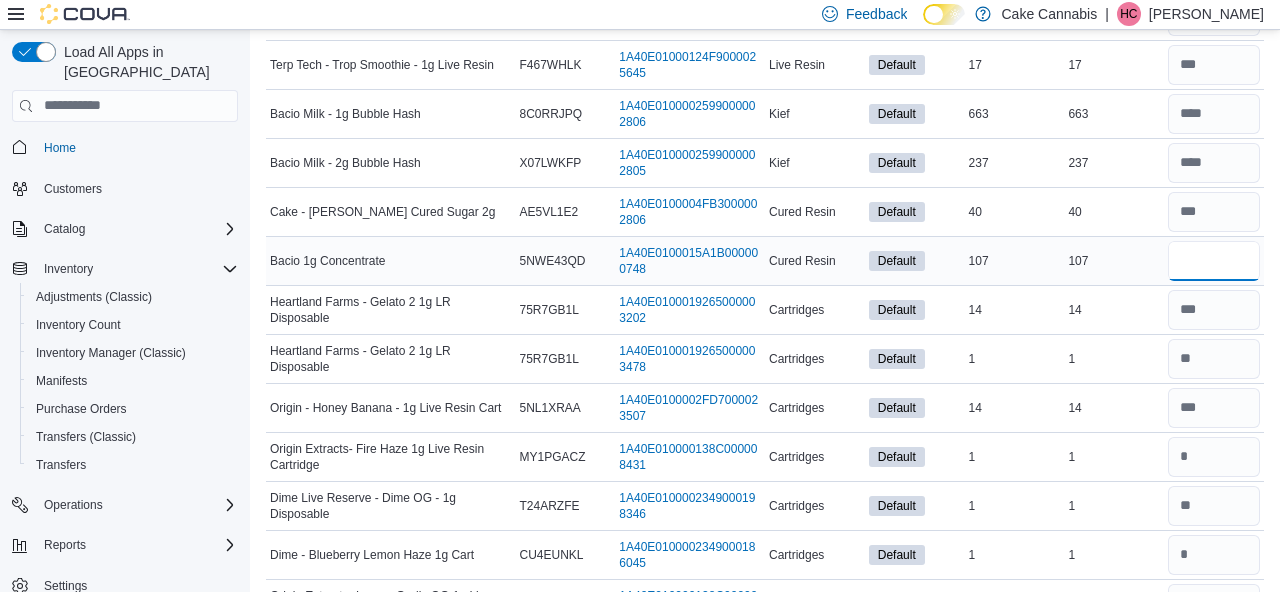 click at bounding box center (1214, 261) 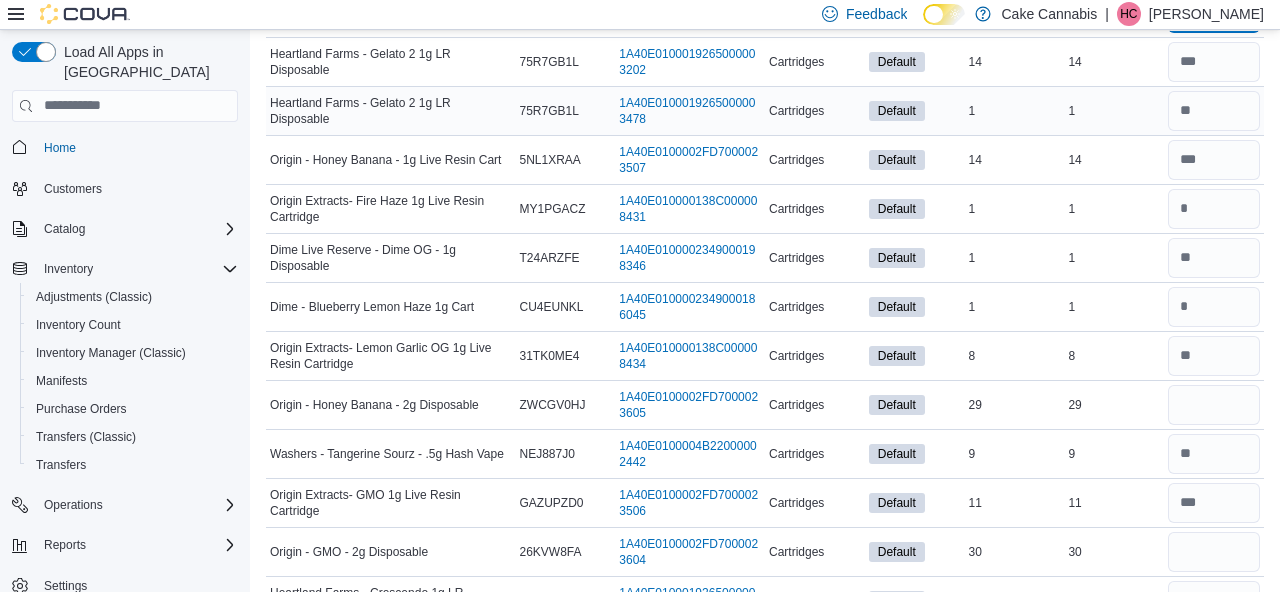 scroll, scrollTop: 1495, scrollLeft: 0, axis: vertical 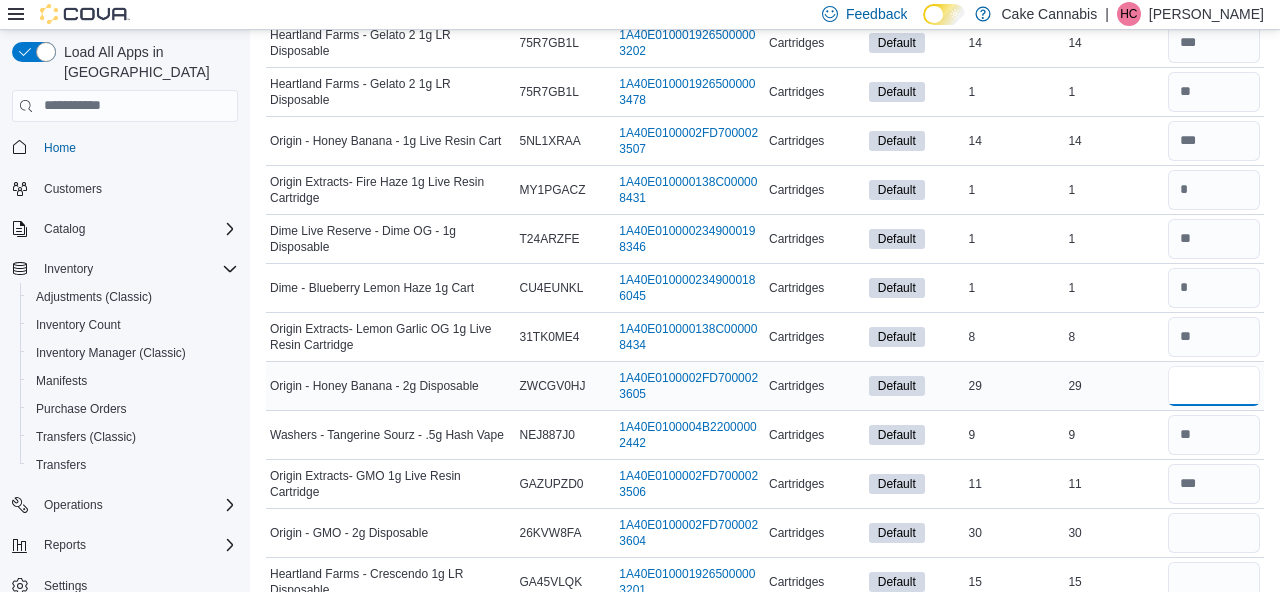 click at bounding box center (1214, 386) 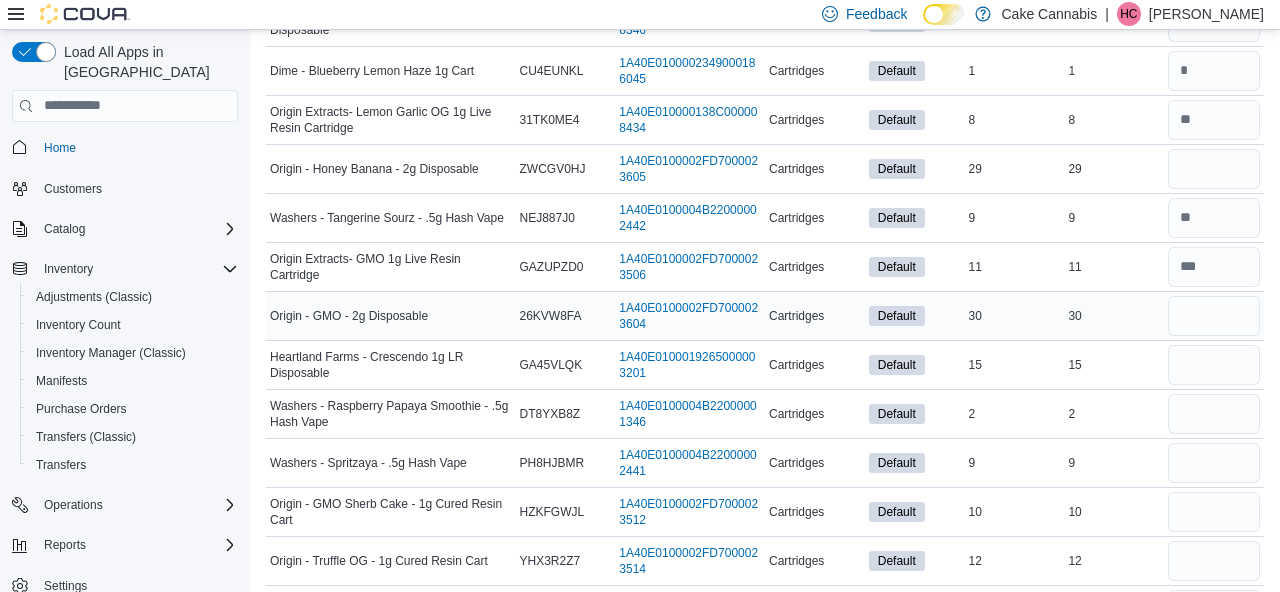 scroll, scrollTop: 1710, scrollLeft: 0, axis: vertical 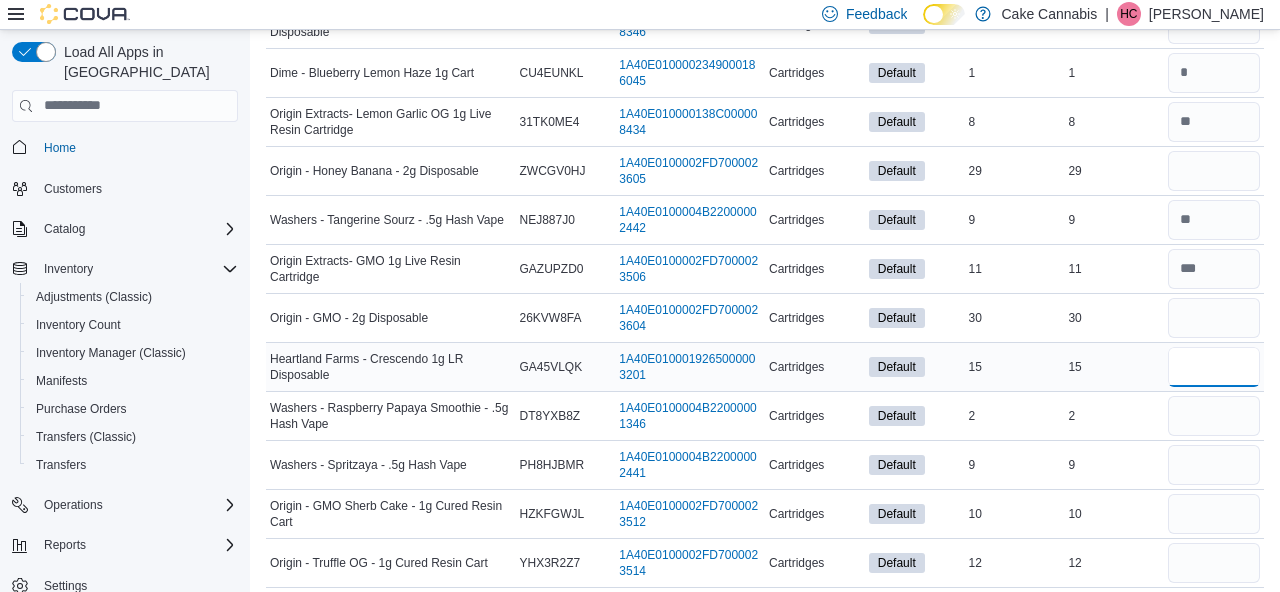 click at bounding box center (1214, 367) 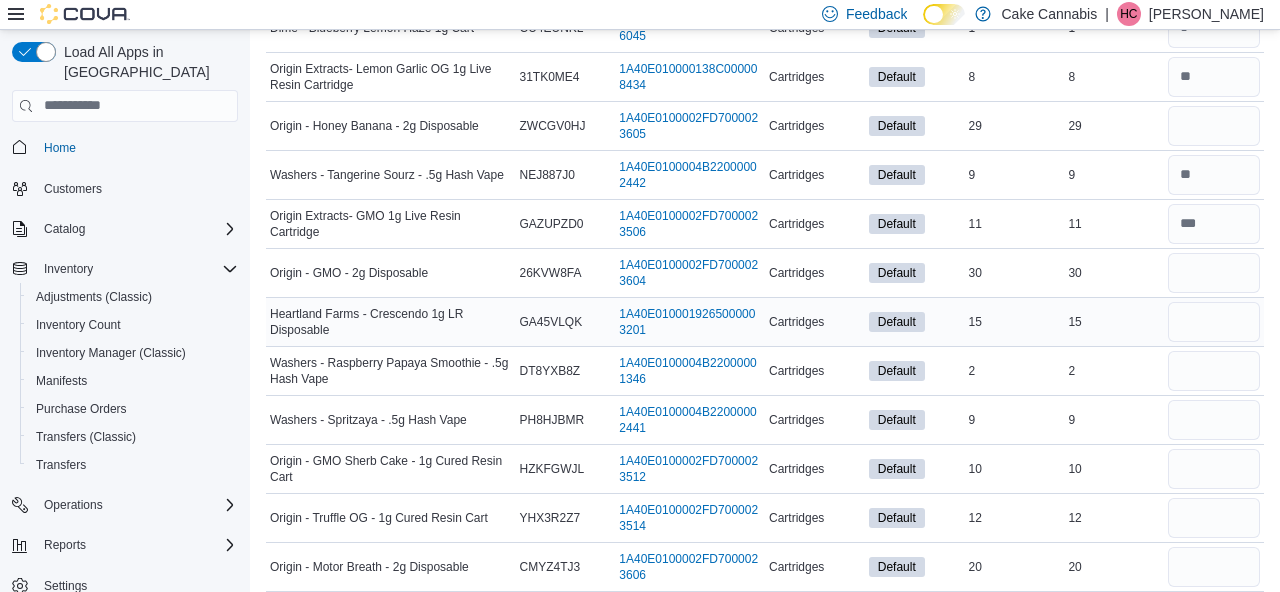 scroll, scrollTop: 1756, scrollLeft: 0, axis: vertical 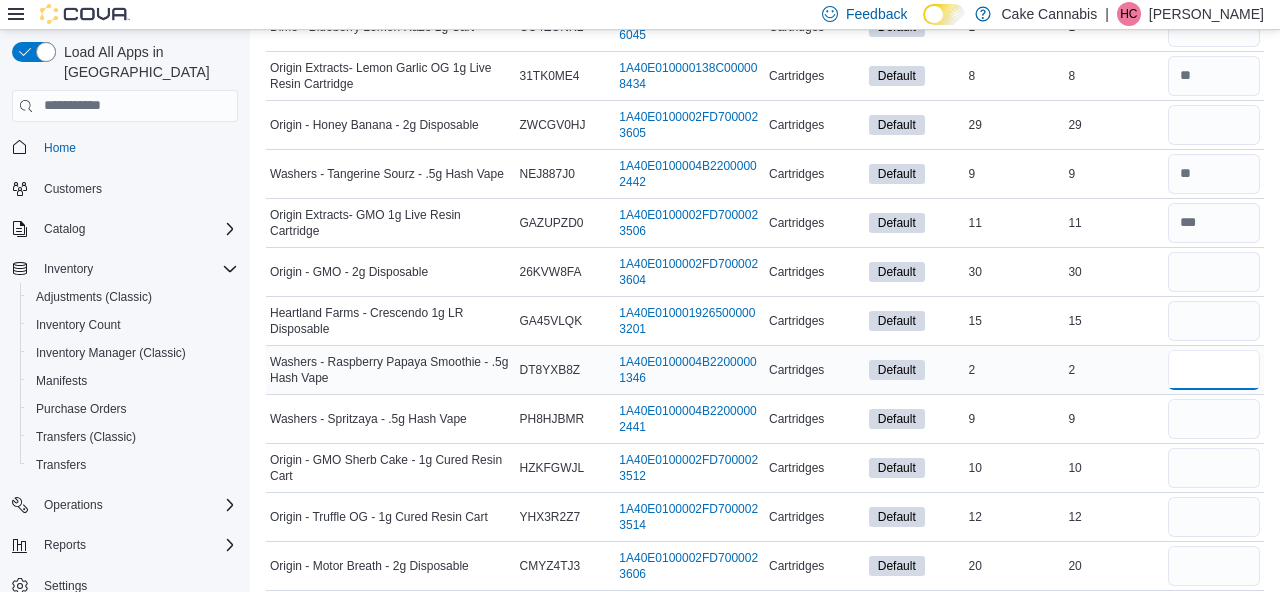click at bounding box center (1214, 370) 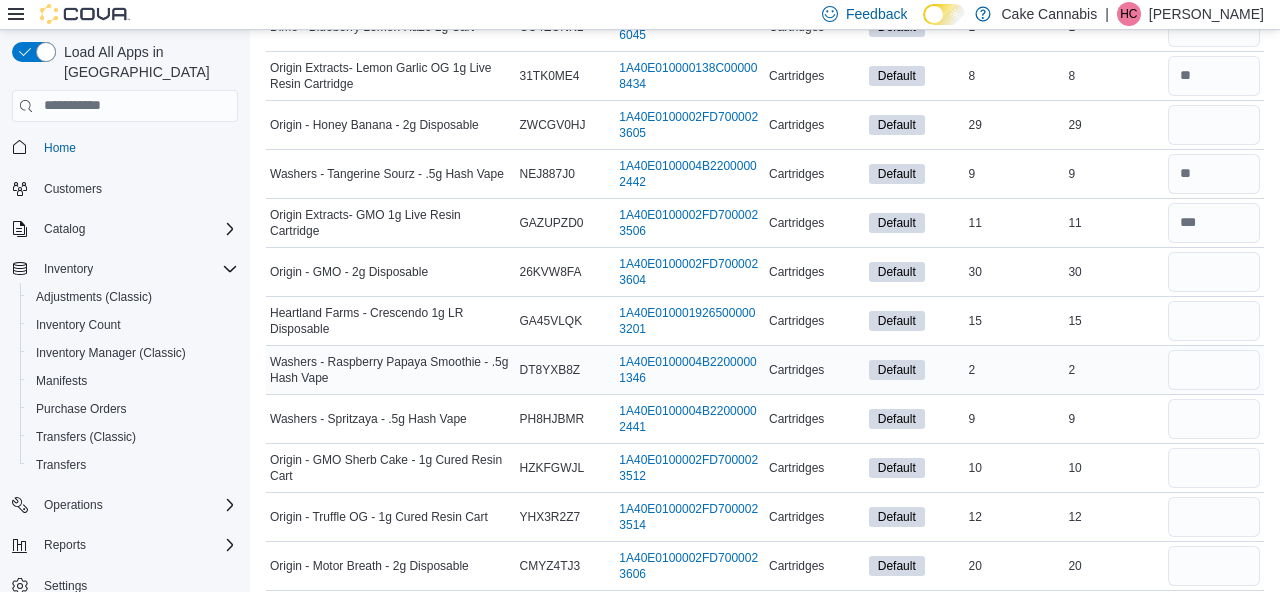 type 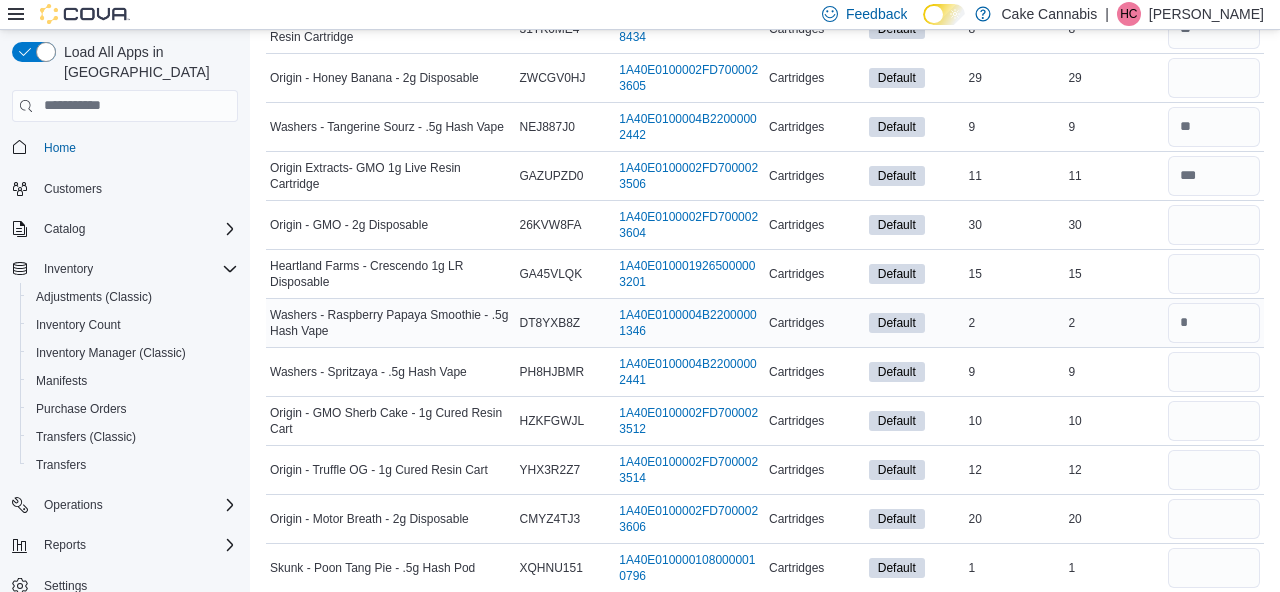 scroll, scrollTop: 1823, scrollLeft: 0, axis: vertical 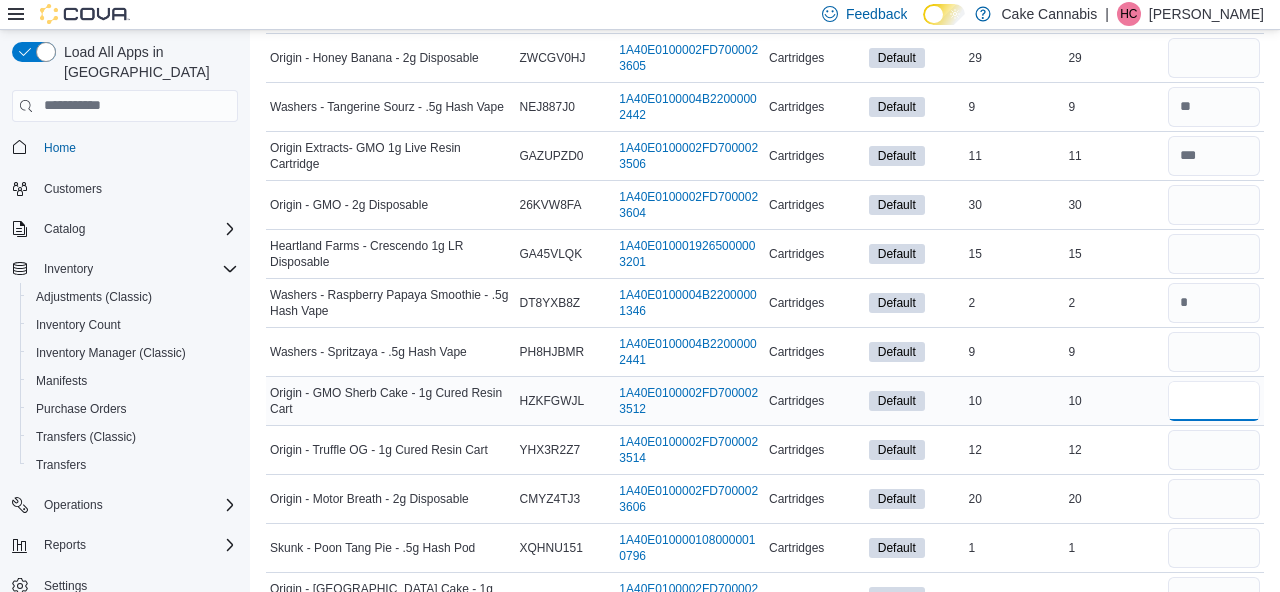 click at bounding box center (1214, 401) 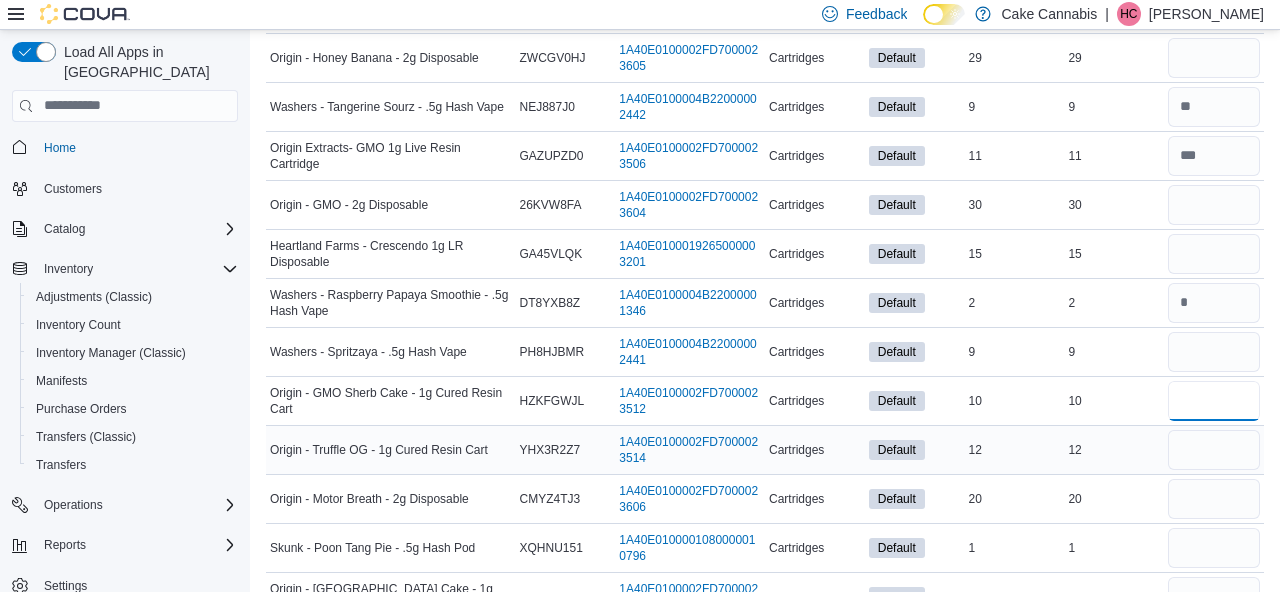 type on "**" 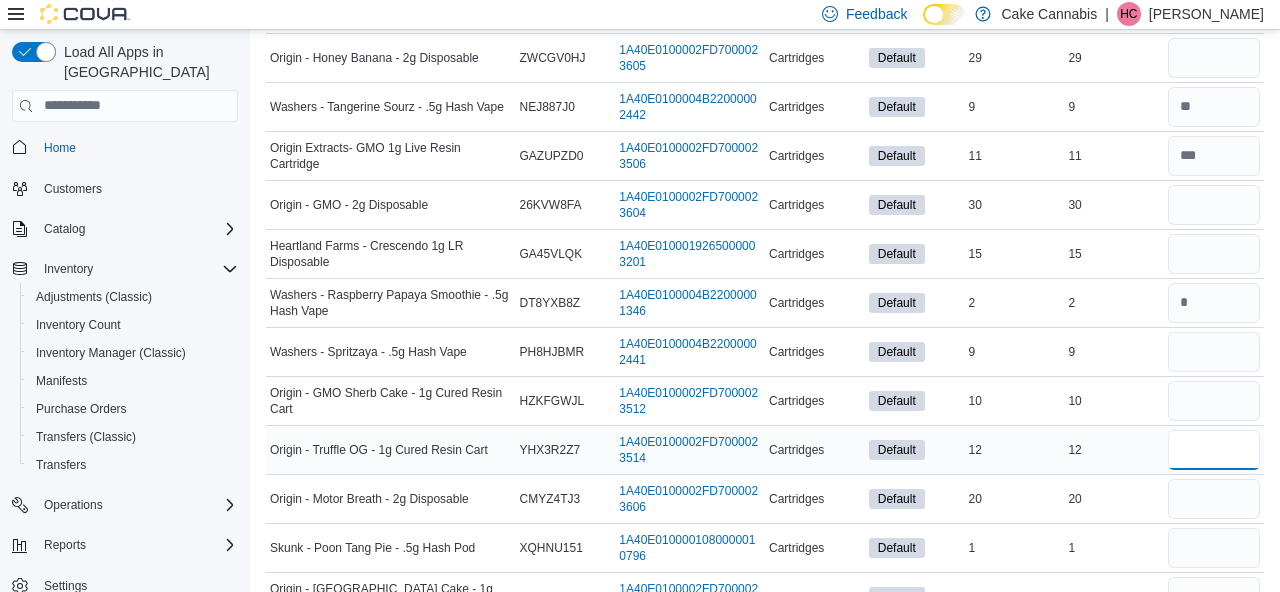 type 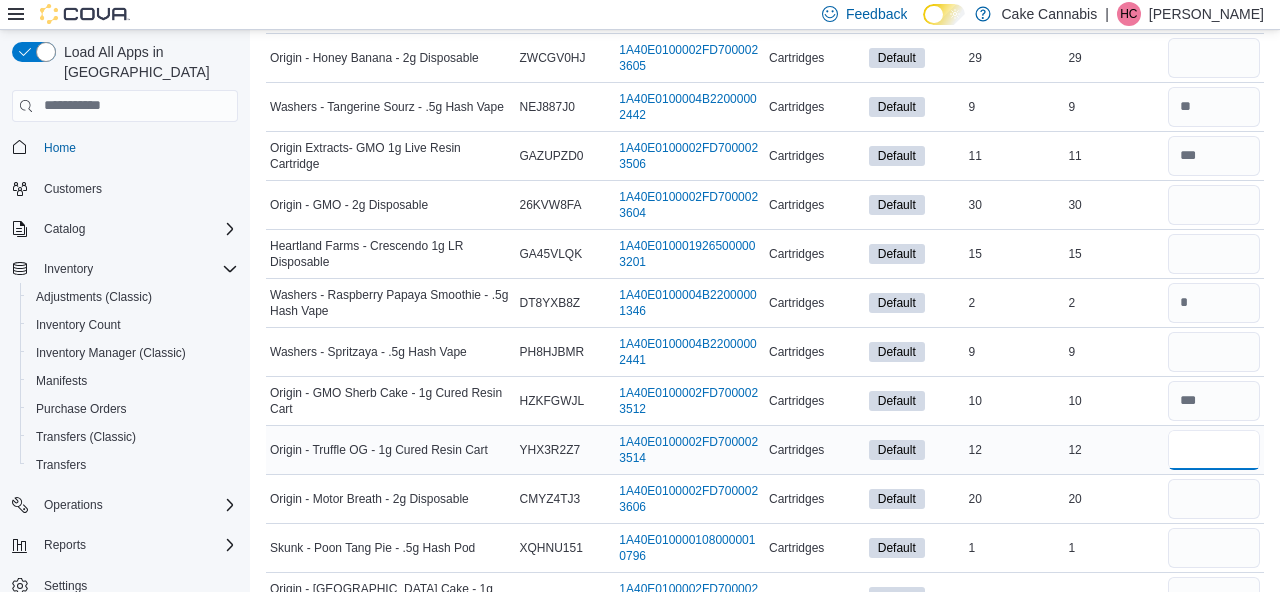 click at bounding box center (1214, 450) 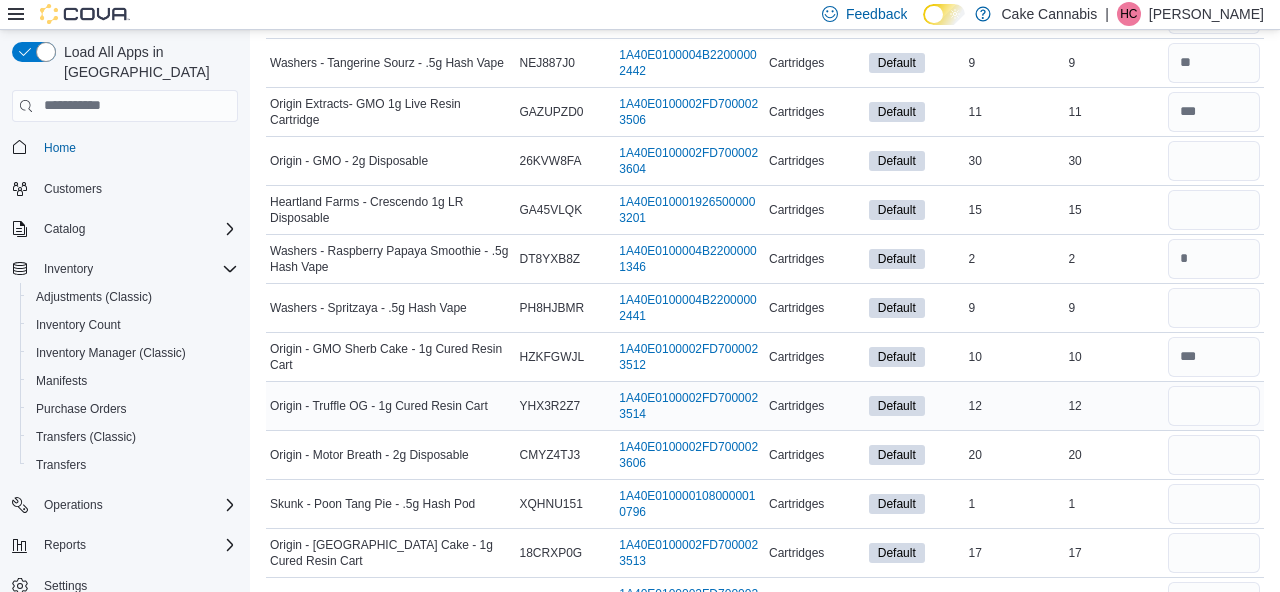 scroll, scrollTop: 1869, scrollLeft: 0, axis: vertical 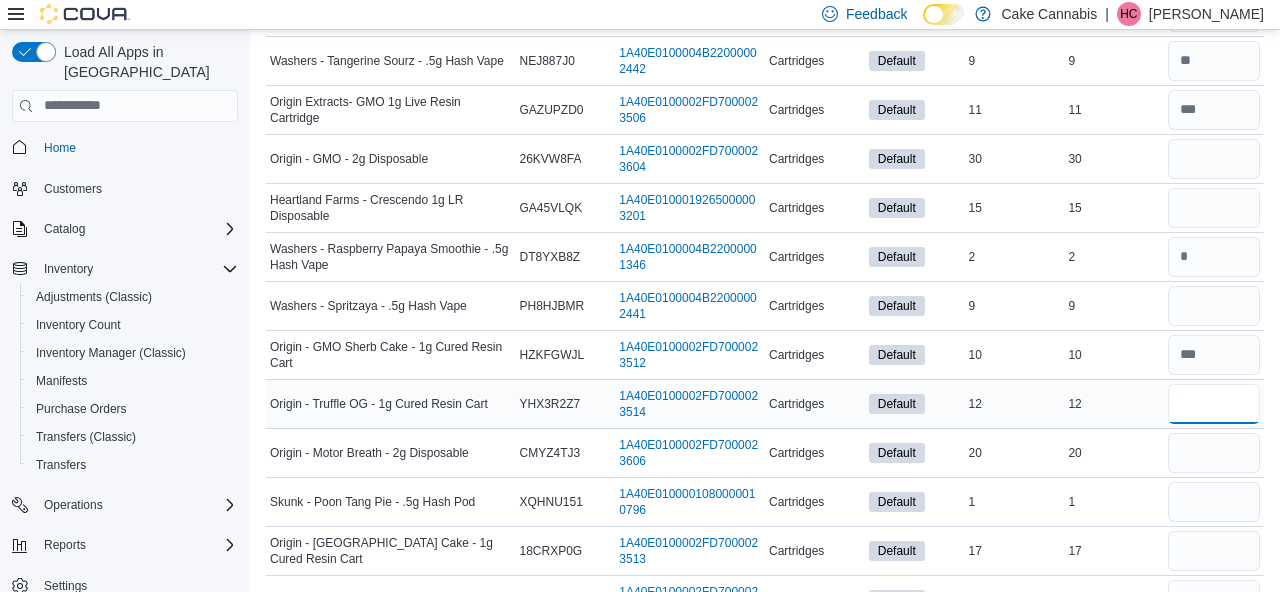 click at bounding box center [1214, 404] 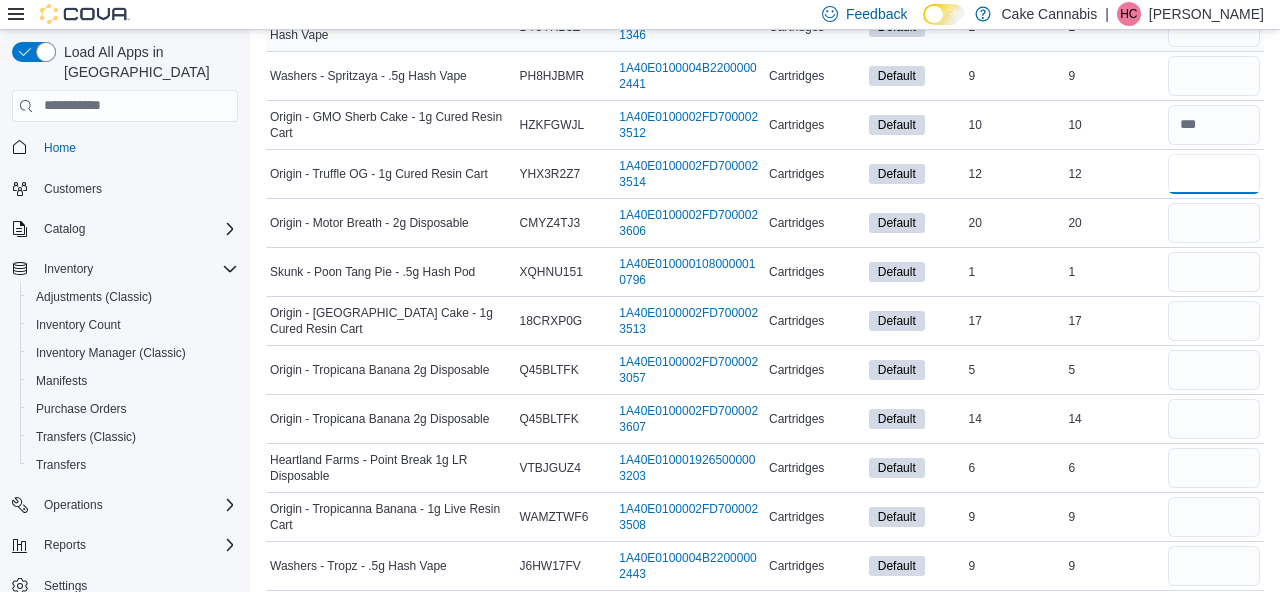 scroll, scrollTop: 2112, scrollLeft: 0, axis: vertical 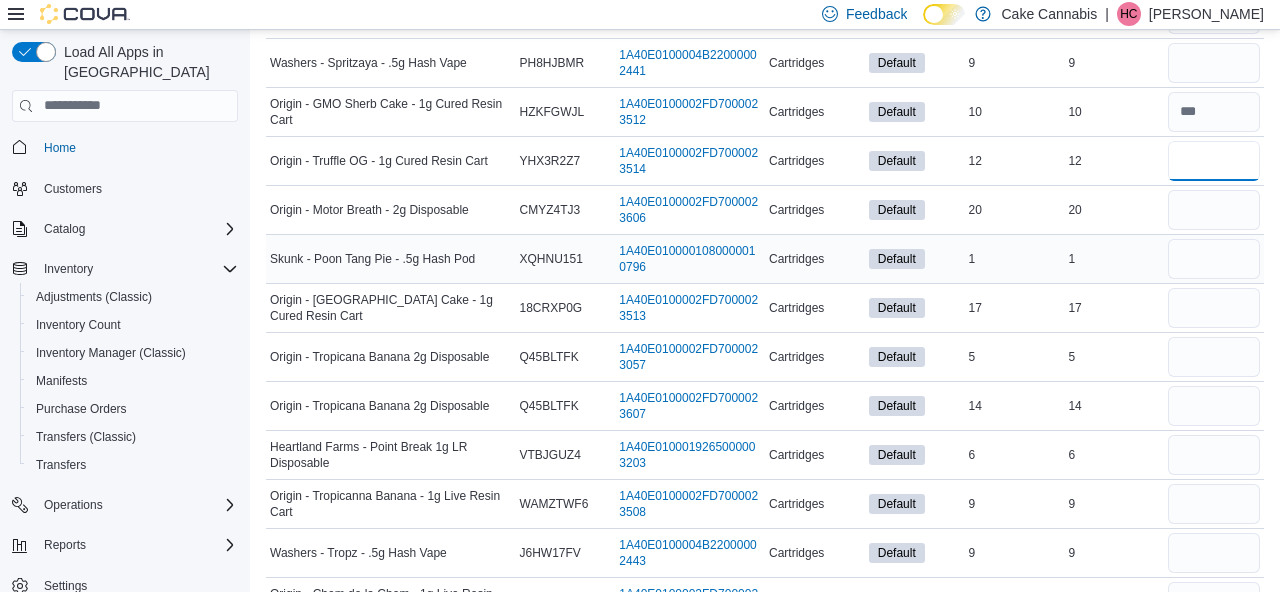 type on "**" 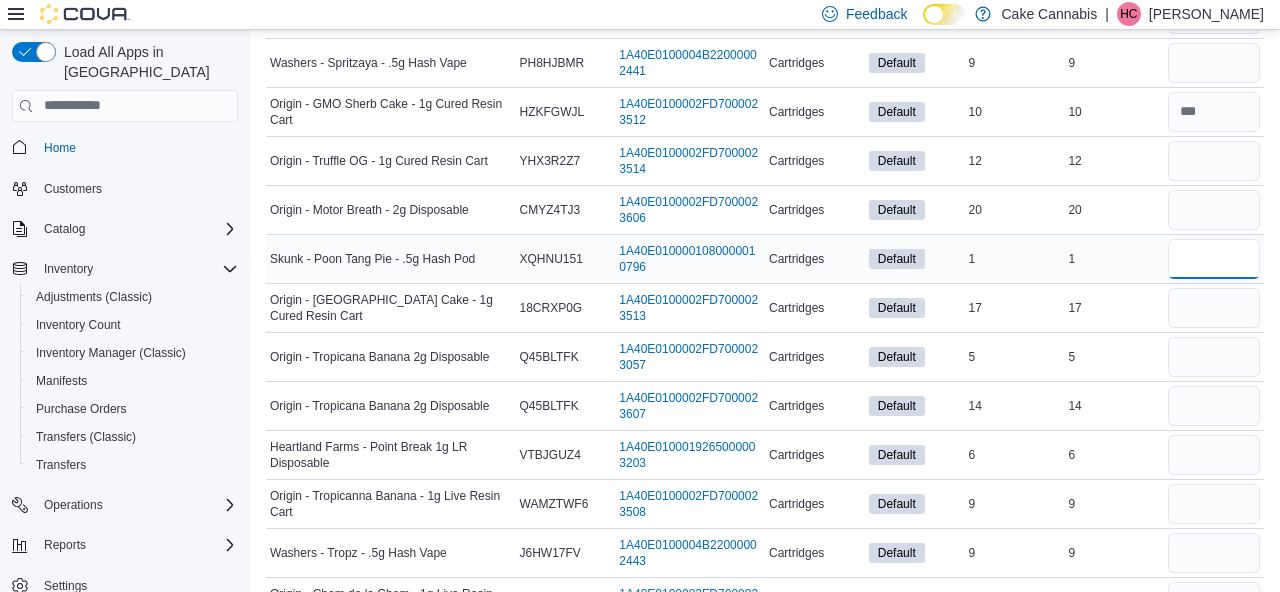 type 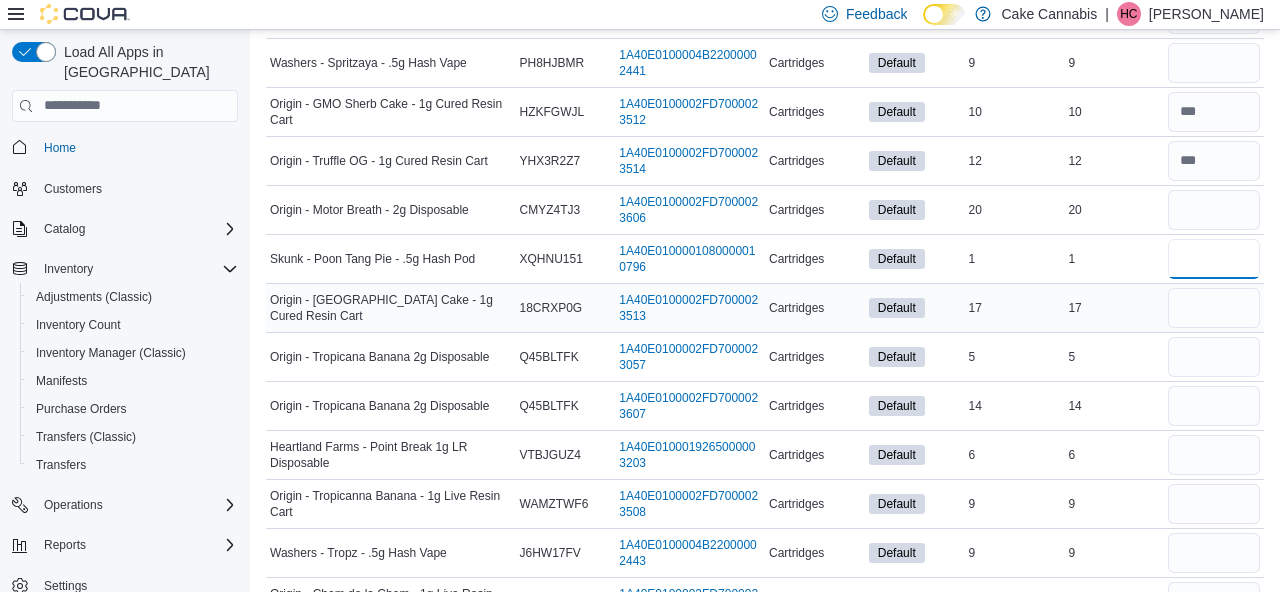 type on "*" 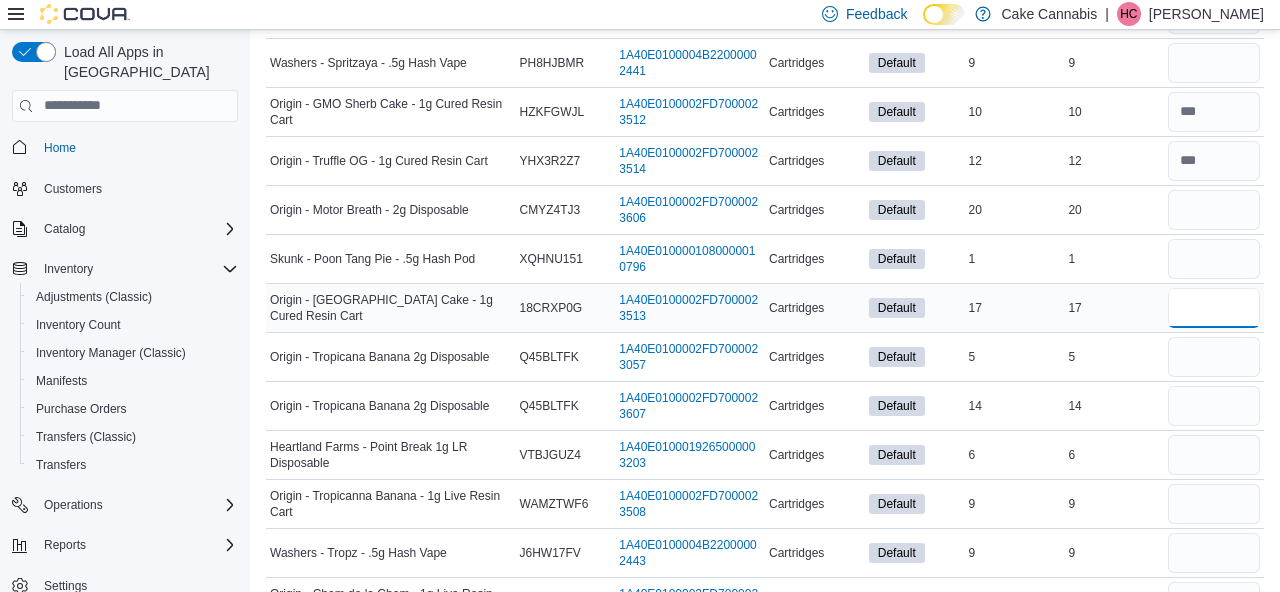 type 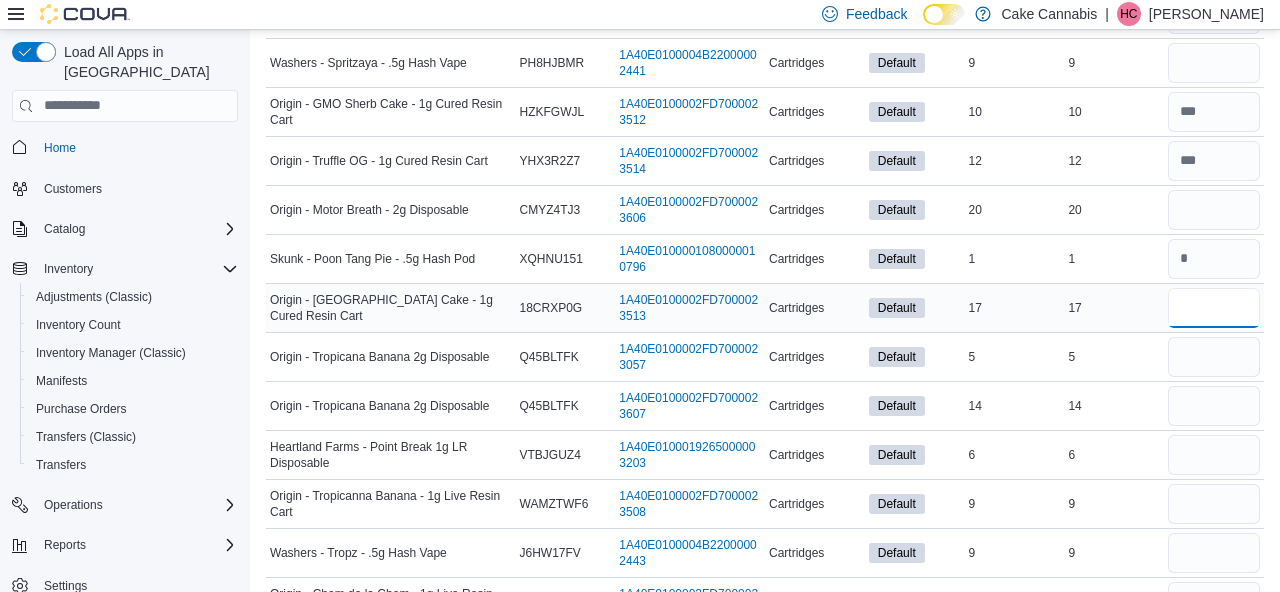 click at bounding box center (1214, 308) 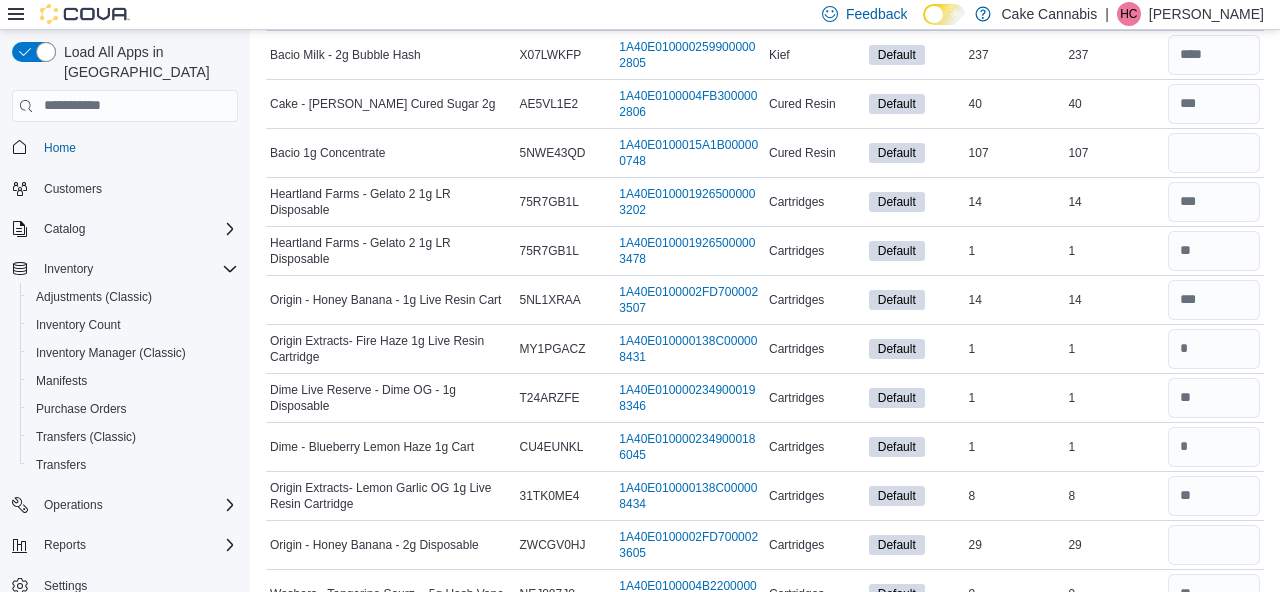 scroll, scrollTop: 1319, scrollLeft: 0, axis: vertical 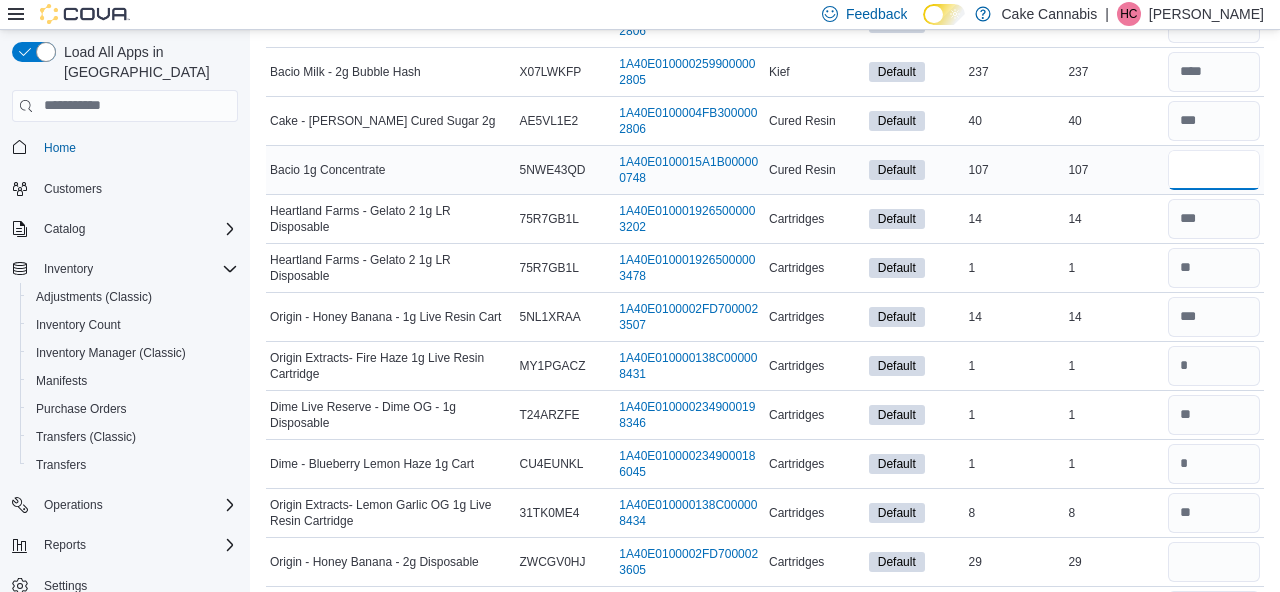 click at bounding box center (1214, 170) 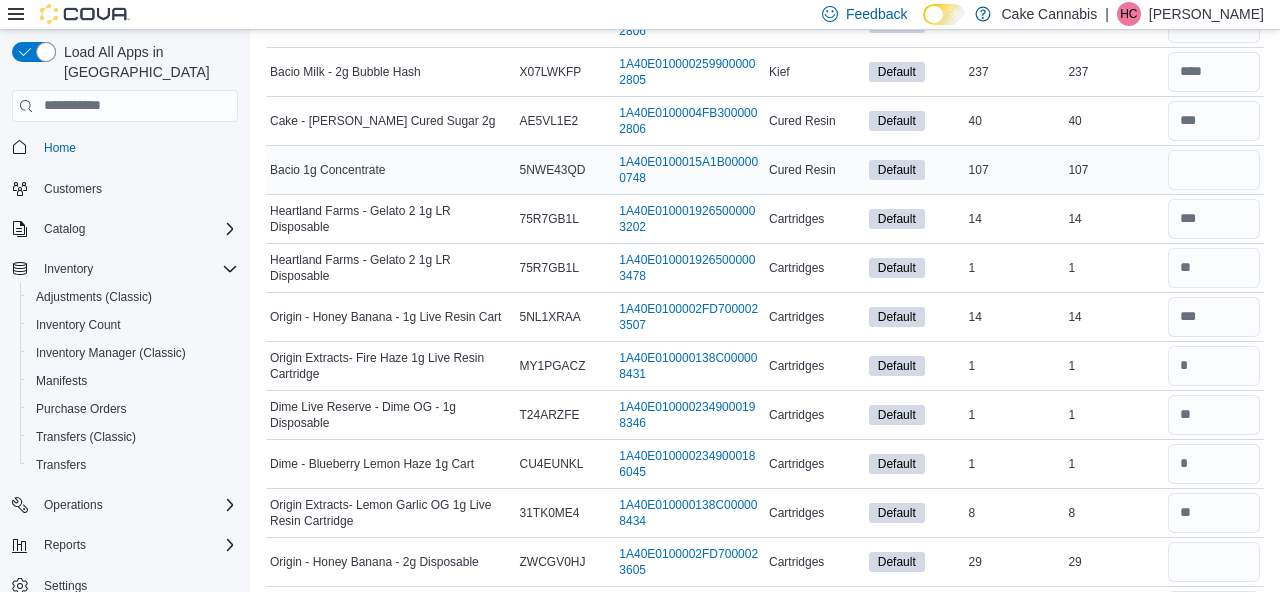 type 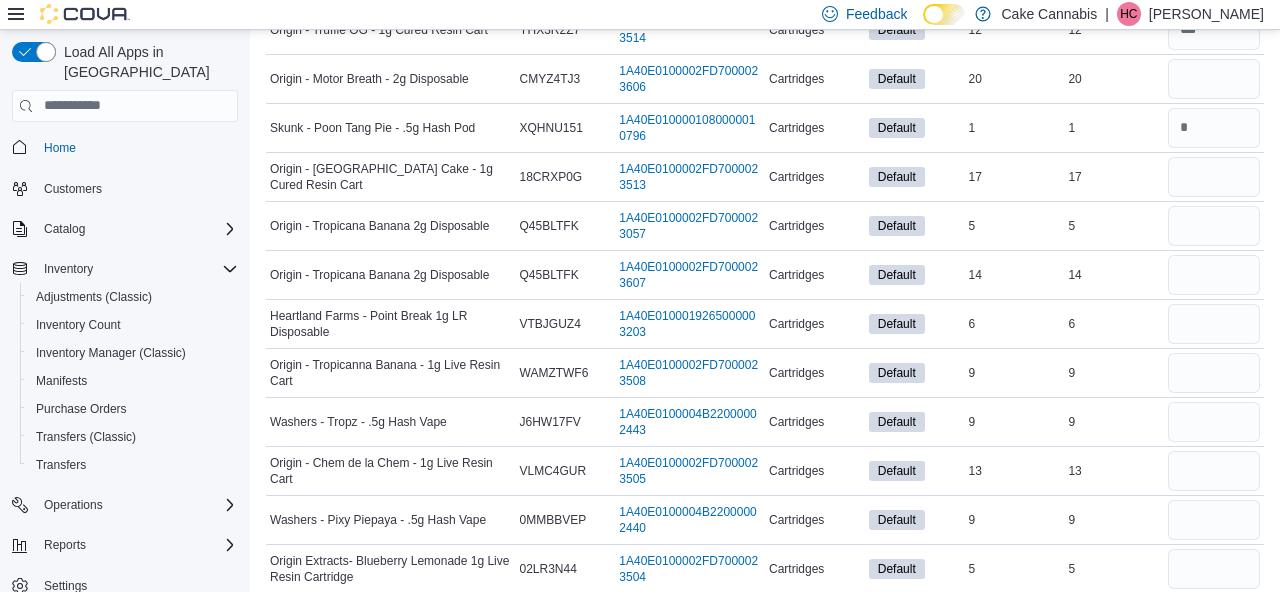 scroll, scrollTop: 2258, scrollLeft: 0, axis: vertical 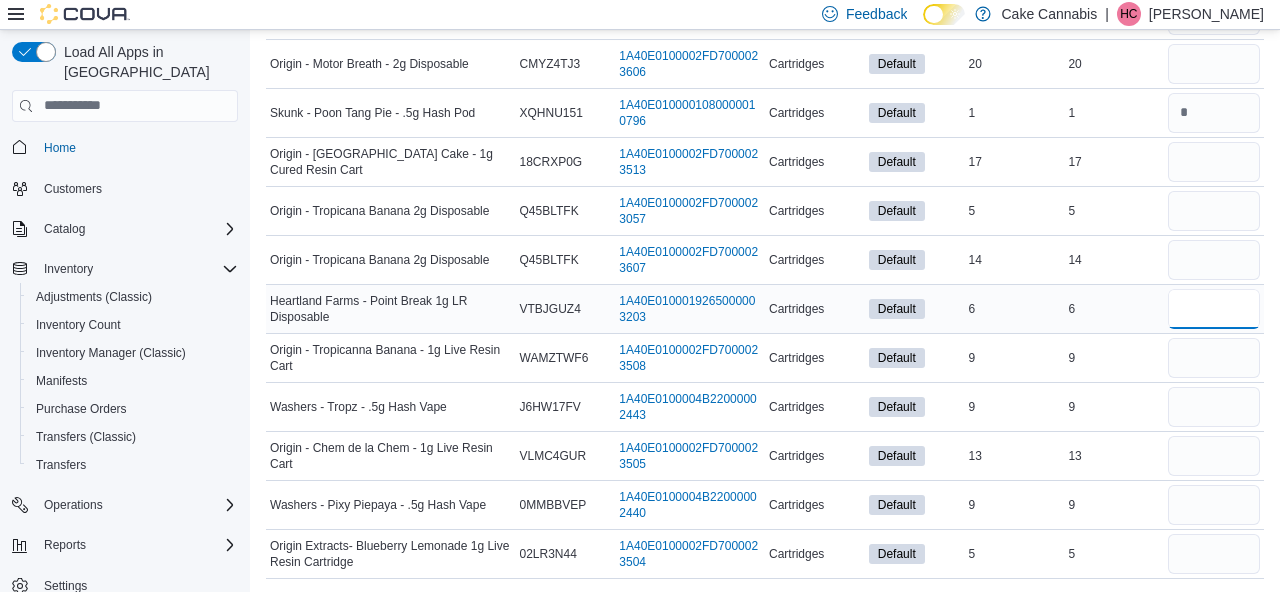 click at bounding box center [1214, 309] 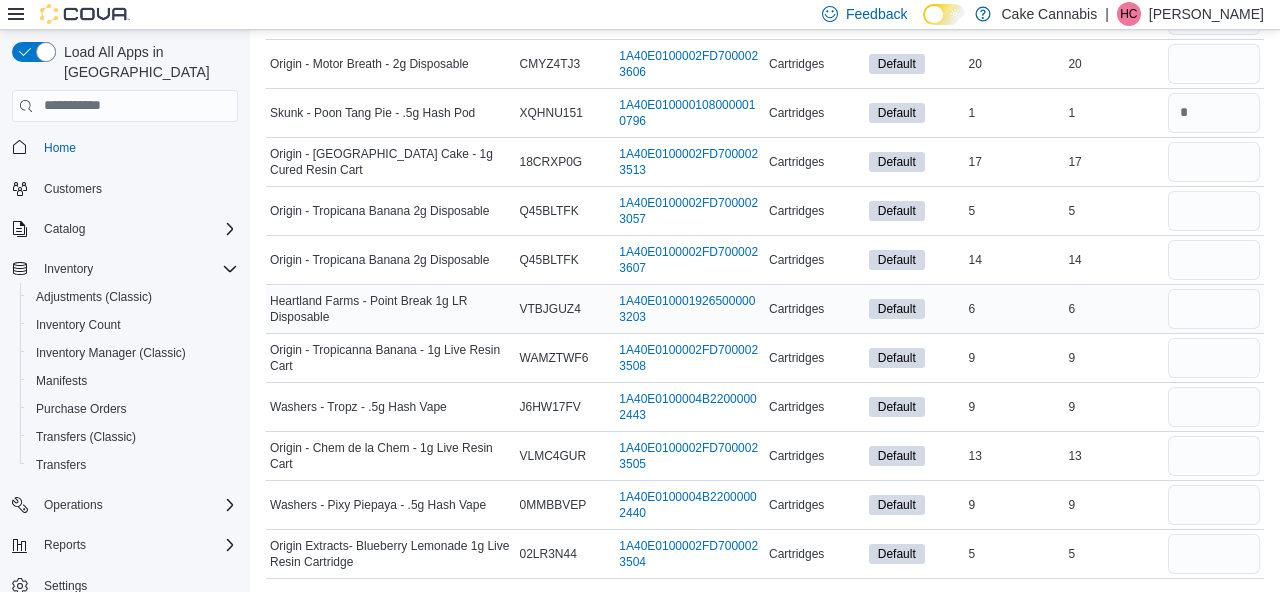 type 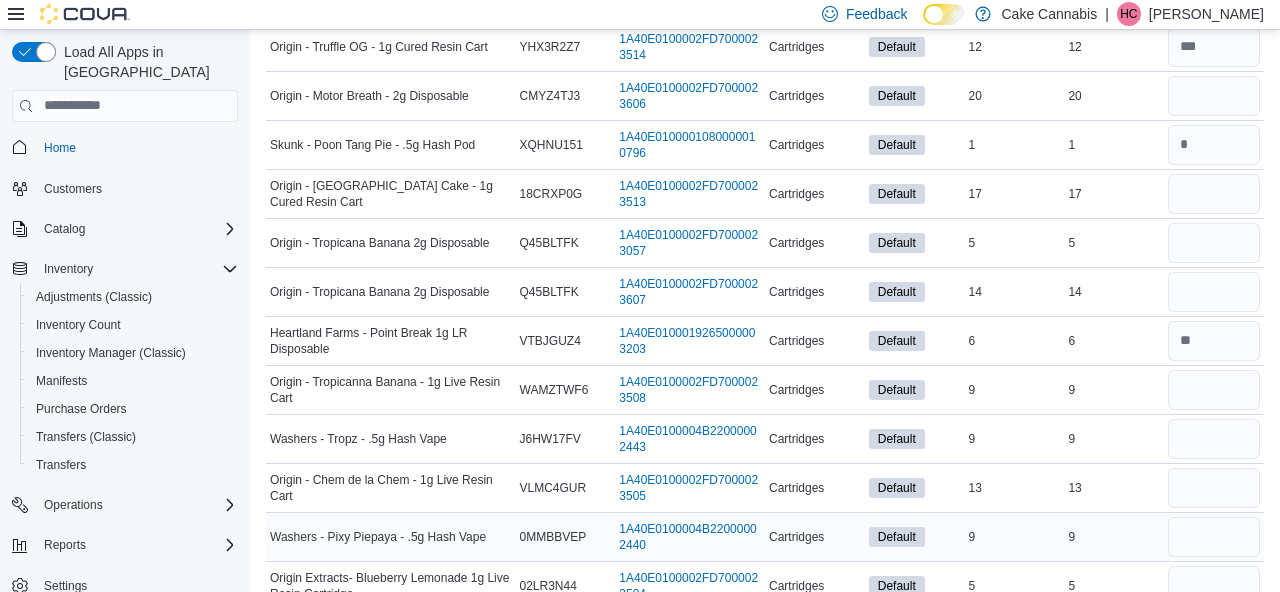 scroll, scrollTop: 2260, scrollLeft: 0, axis: vertical 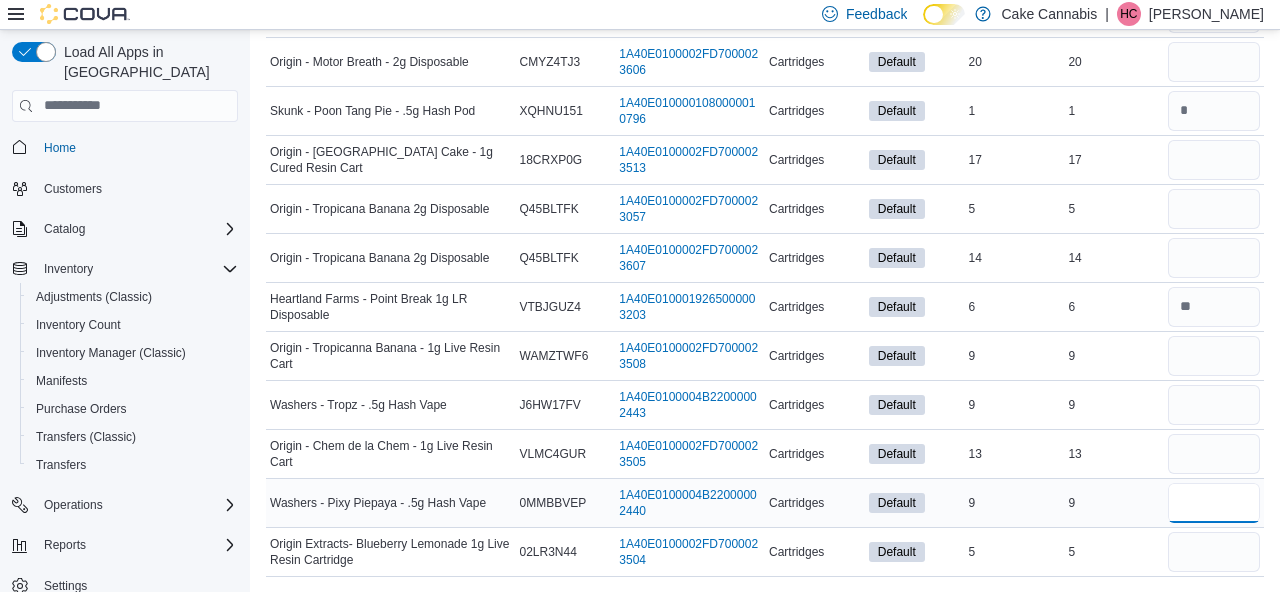 click at bounding box center (1214, 503) 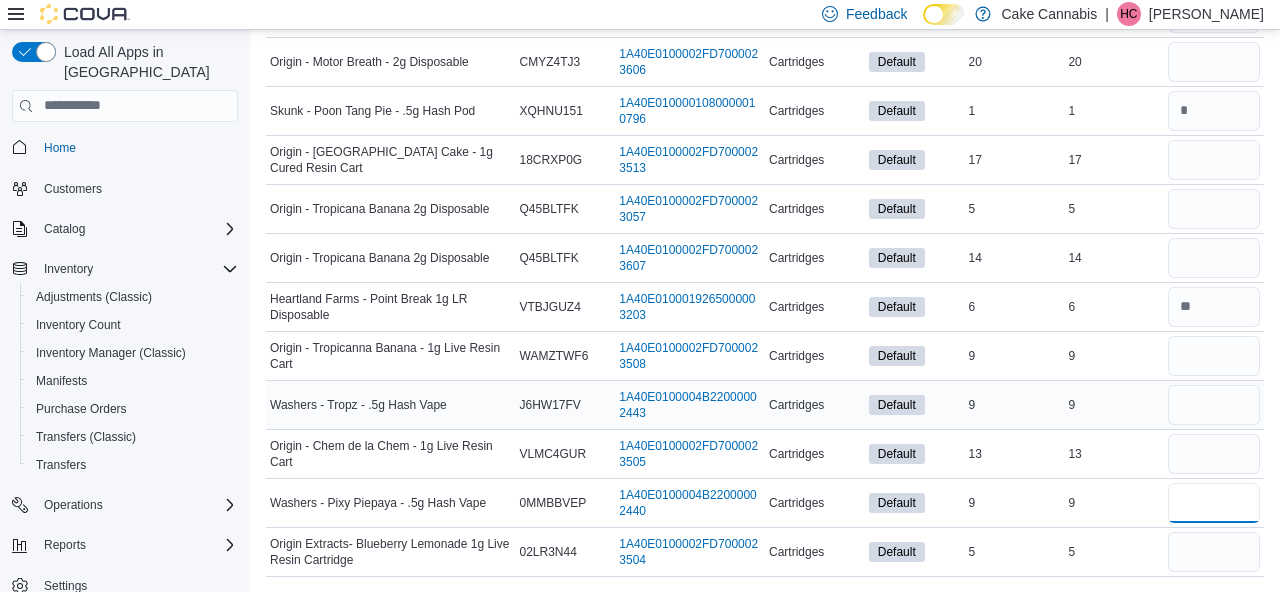 type on "*" 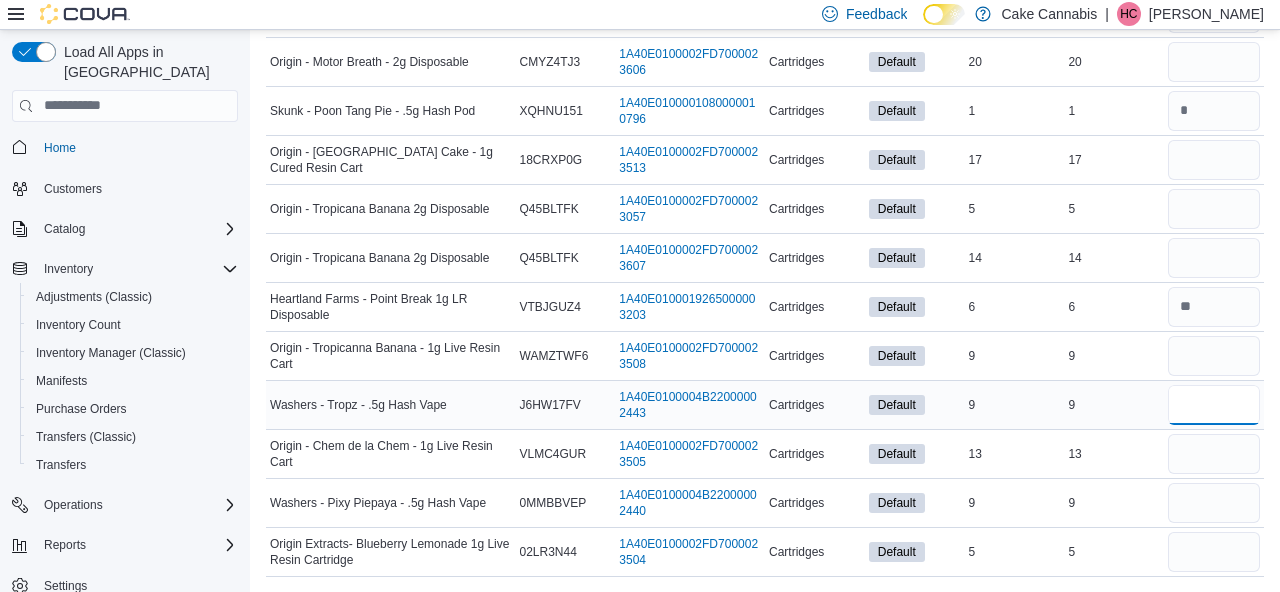 type 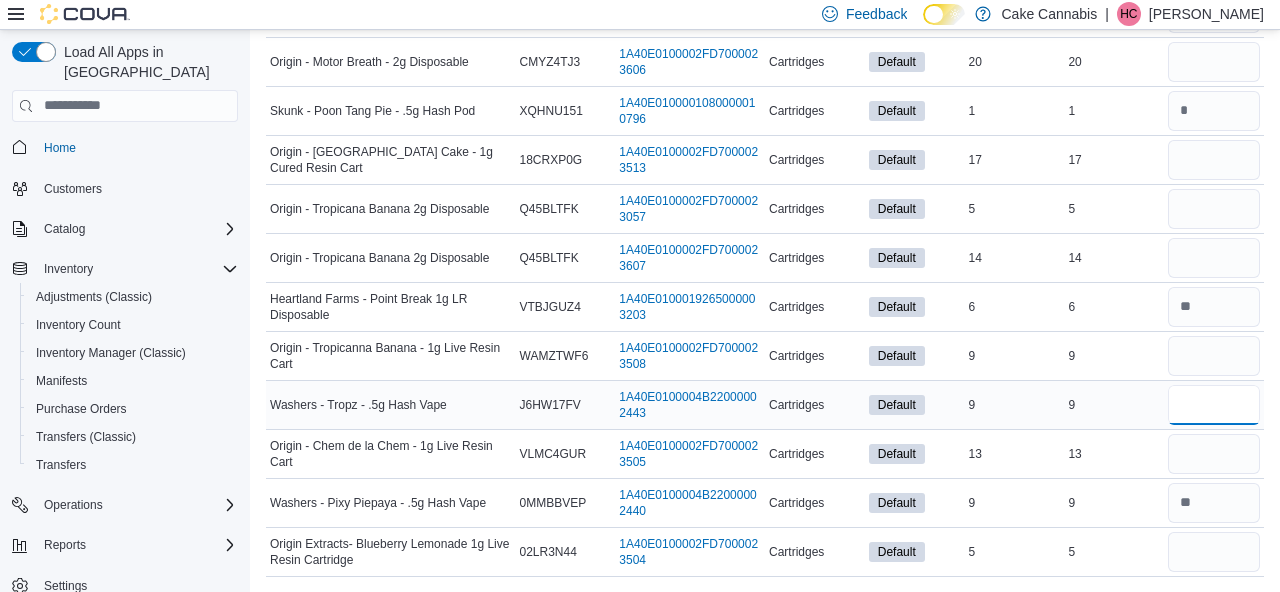 type on "*" 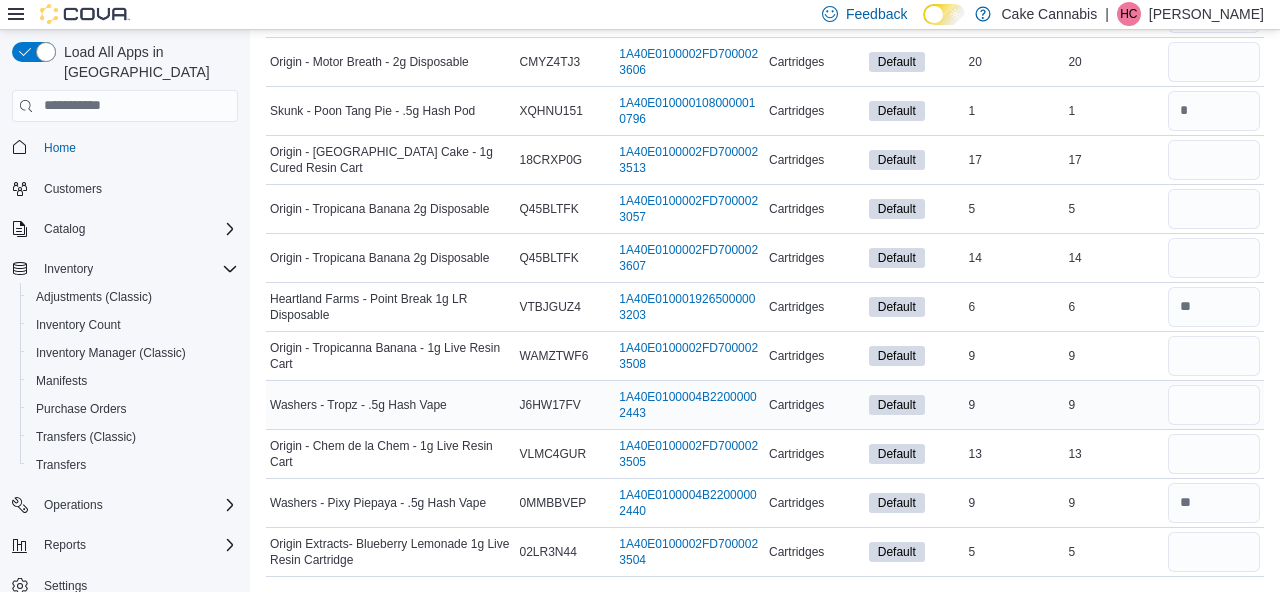 type 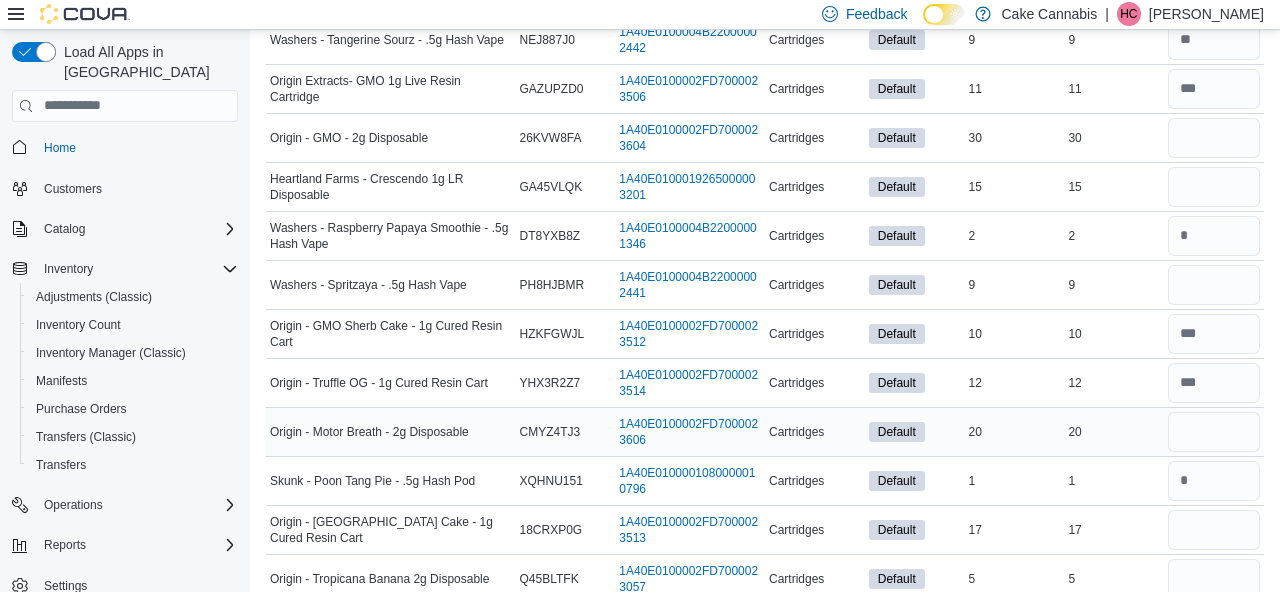 scroll, scrollTop: 1889, scrollLeft: 0, axis: vertical 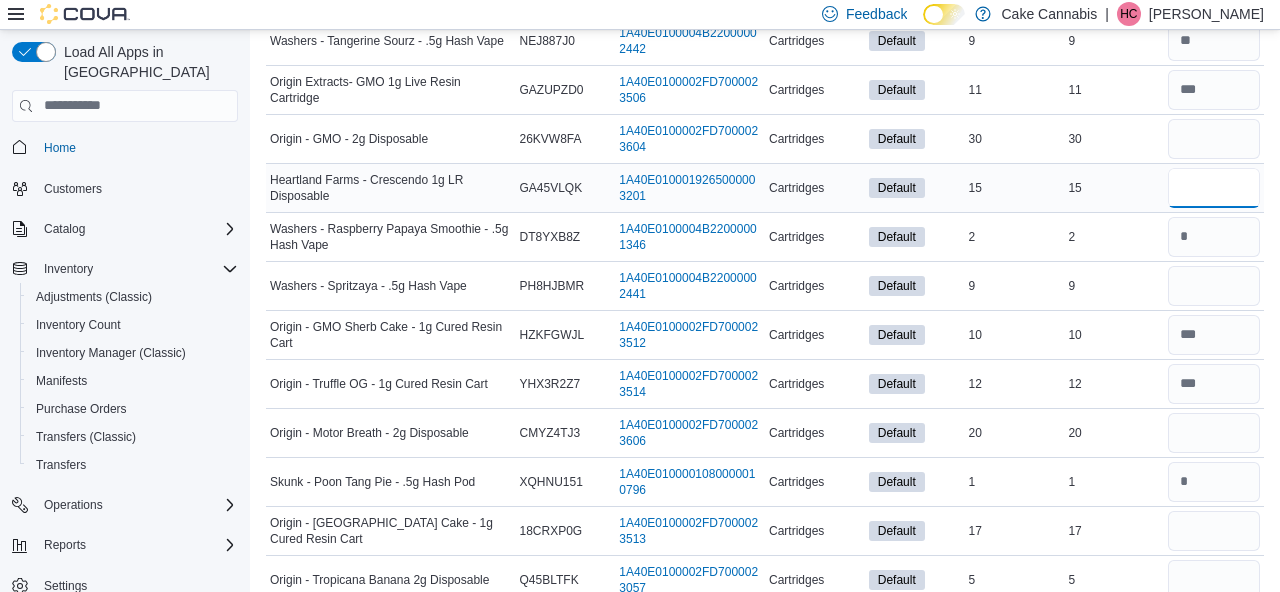click at bounding box center (1214, 188) 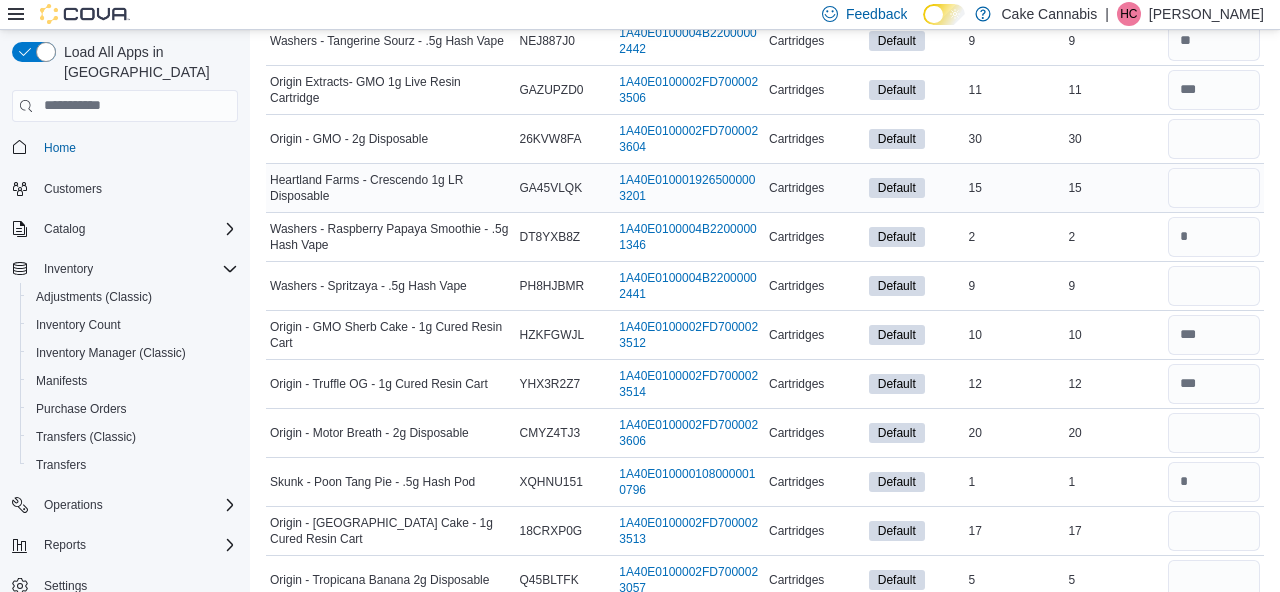 type 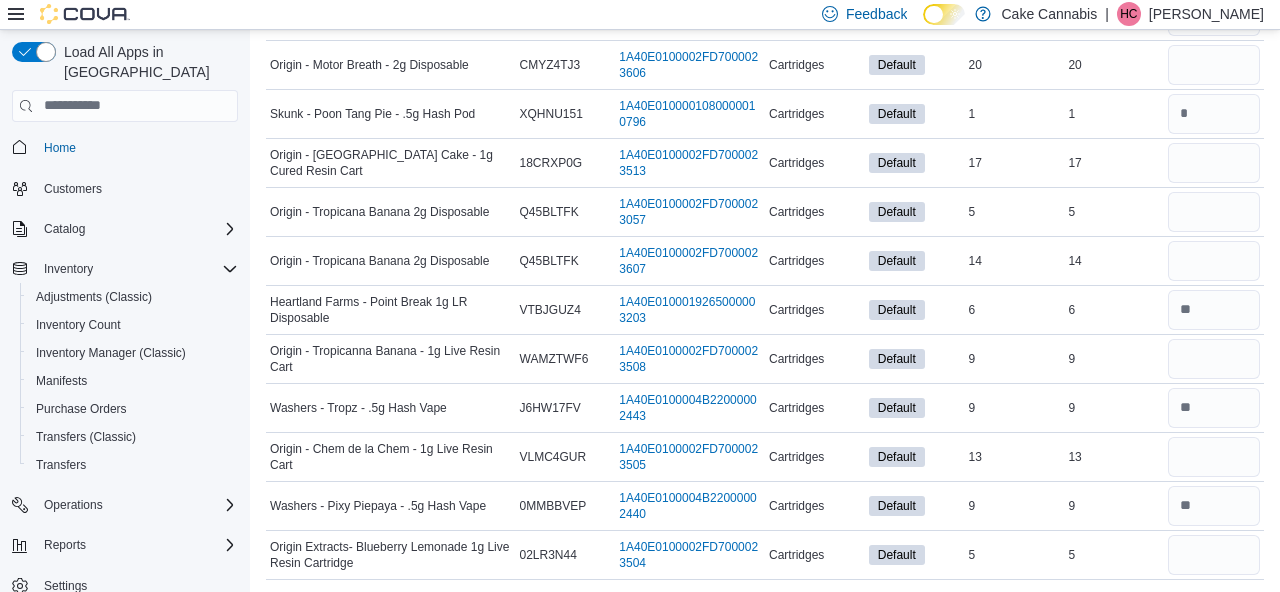 scroll, scrollTop: 2260, scrollLeft: 0, axis: vertical 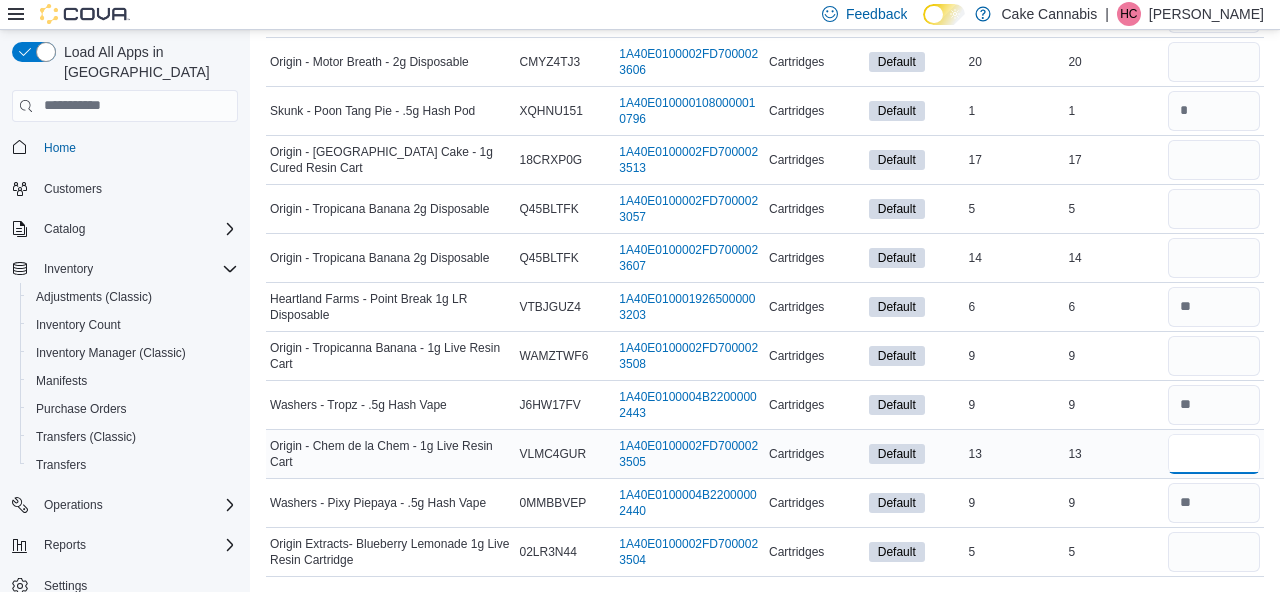 click at bounding box center [1214, 454] 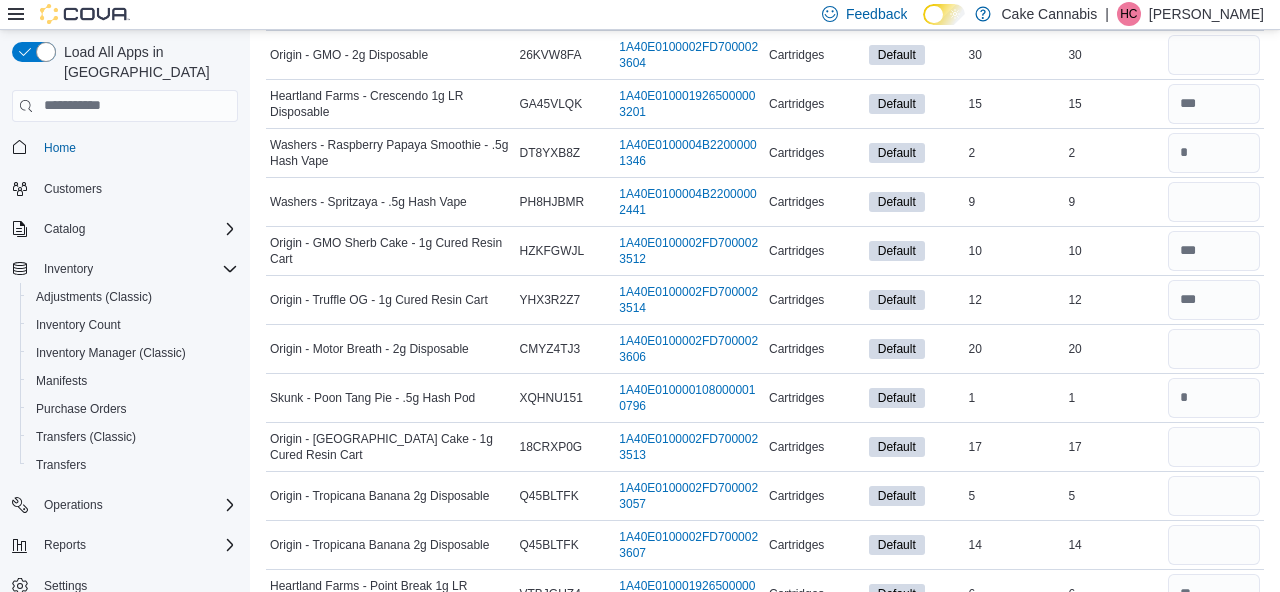 scroll, scrollTop: 1972, scrollLeft: 0, axis: vertical 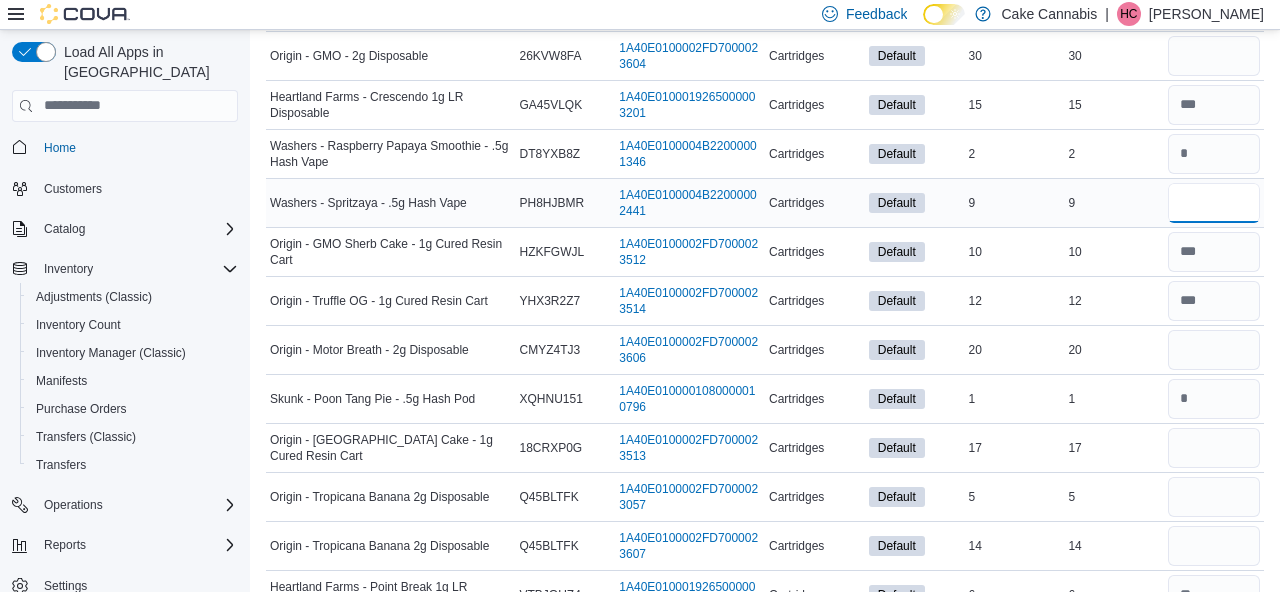 click at bounding box center [1214, 203] 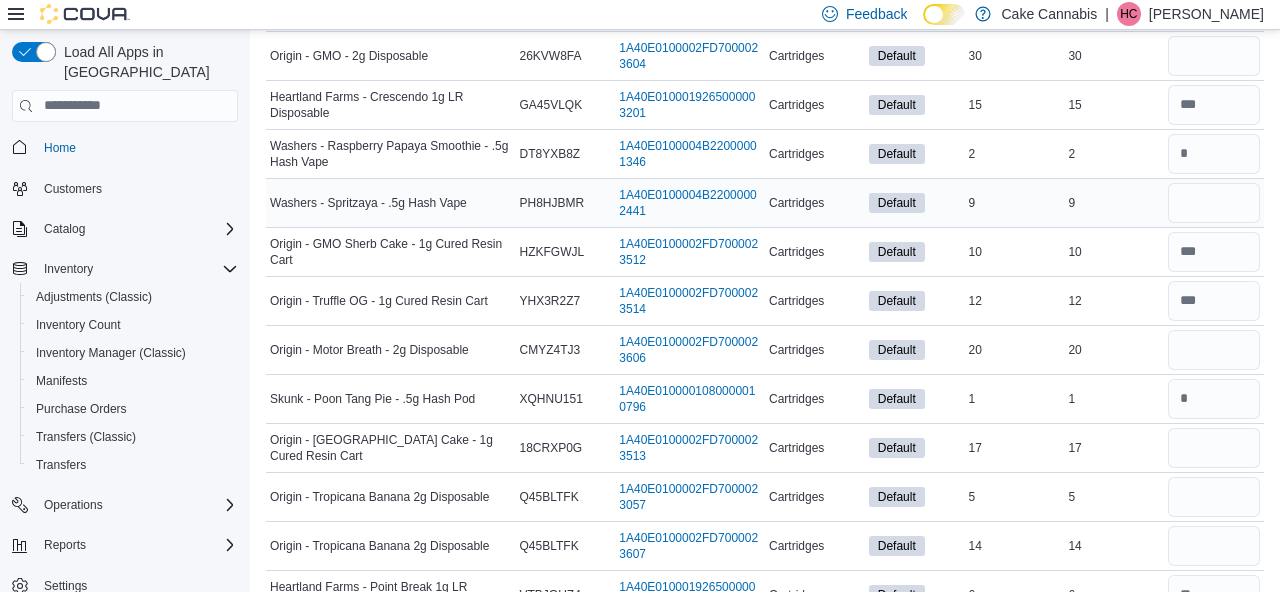 type 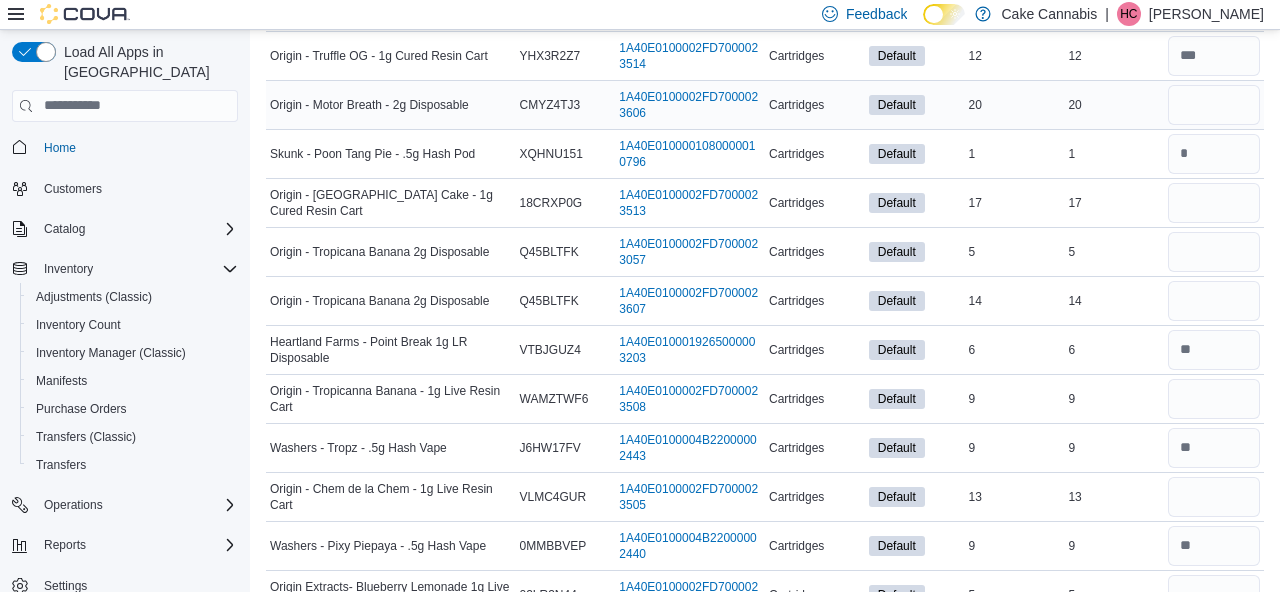 scroll, scrollTop: 2210, scrollLeft: 0, axis: vertical 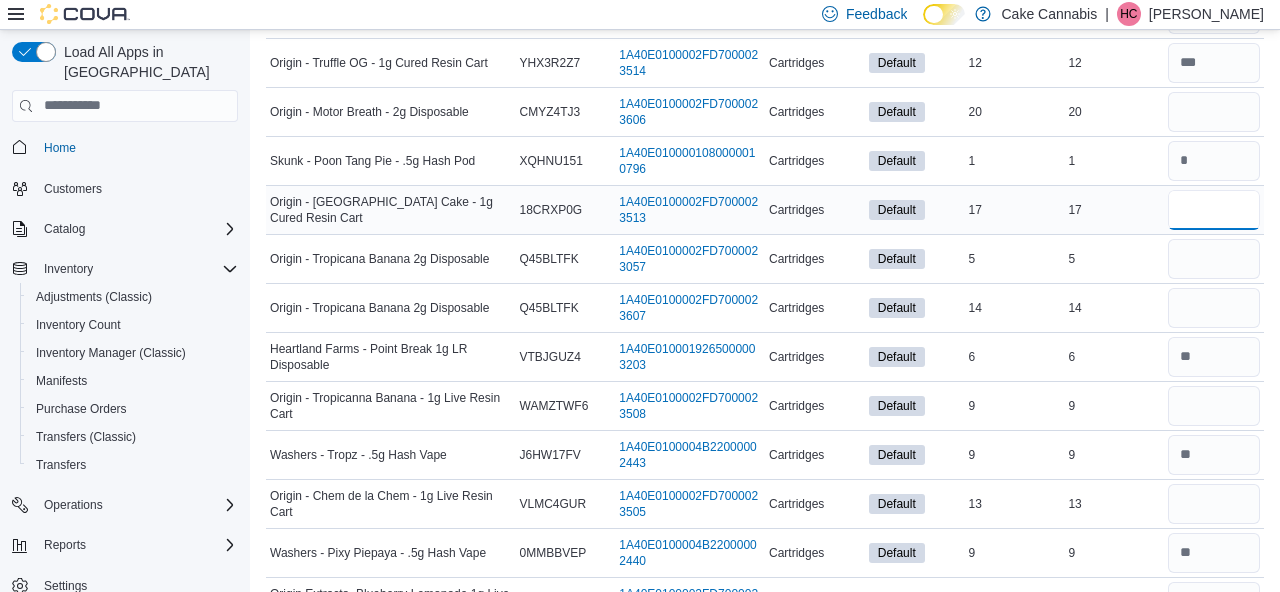 click at bounding box center [1214, 210] 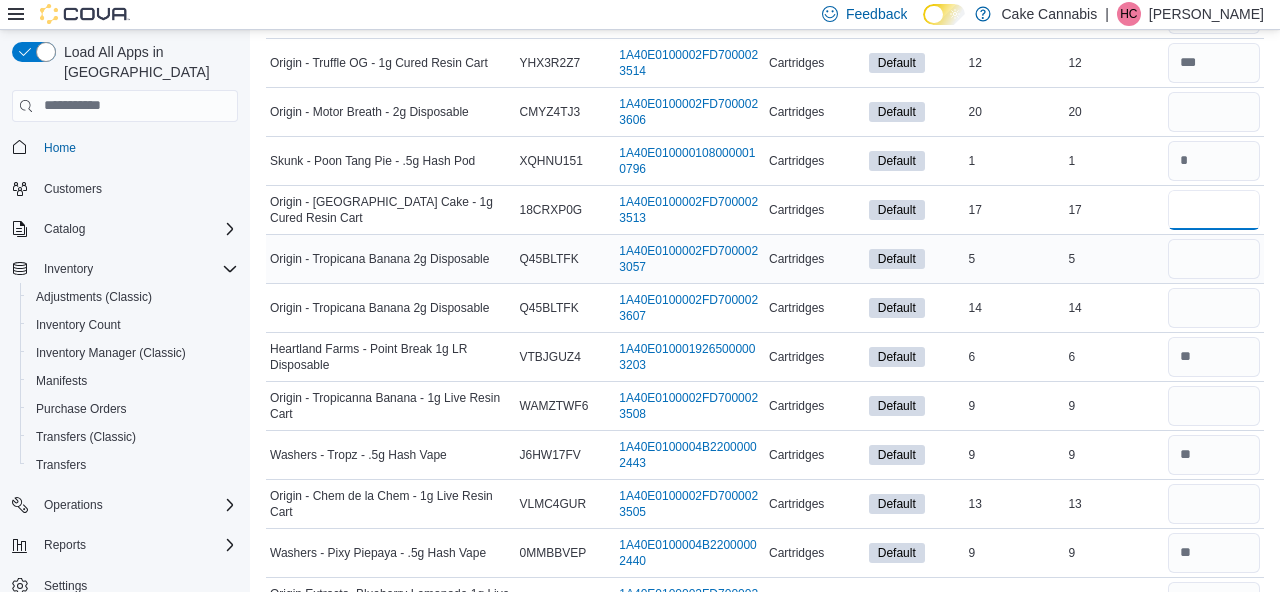 type on "**" 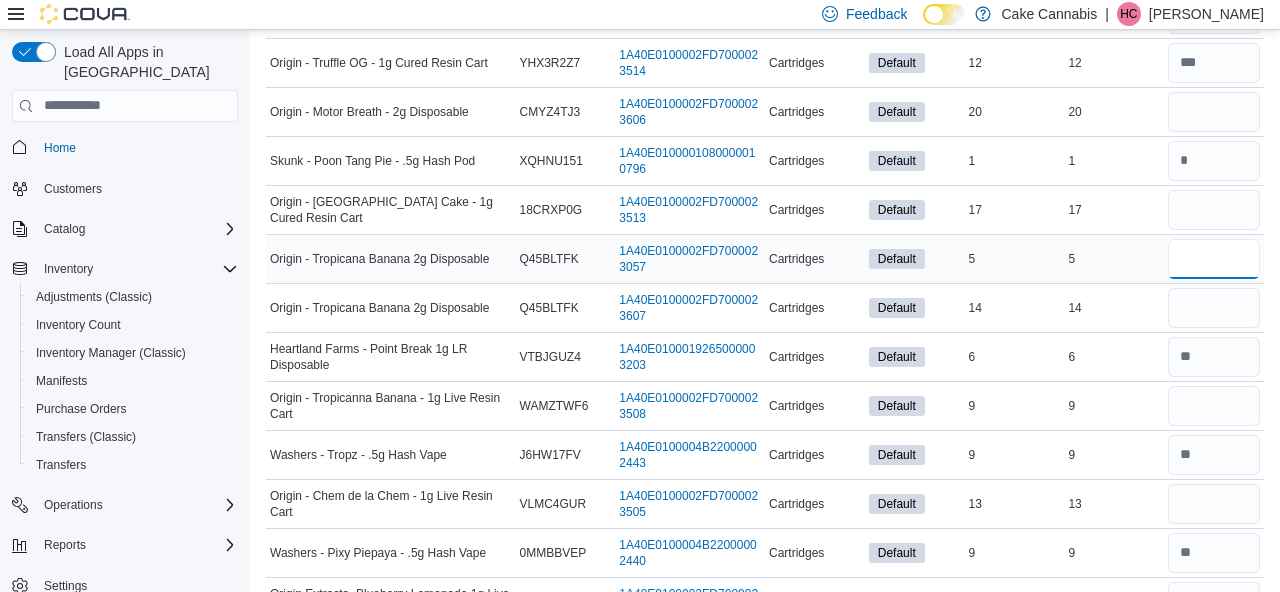 type 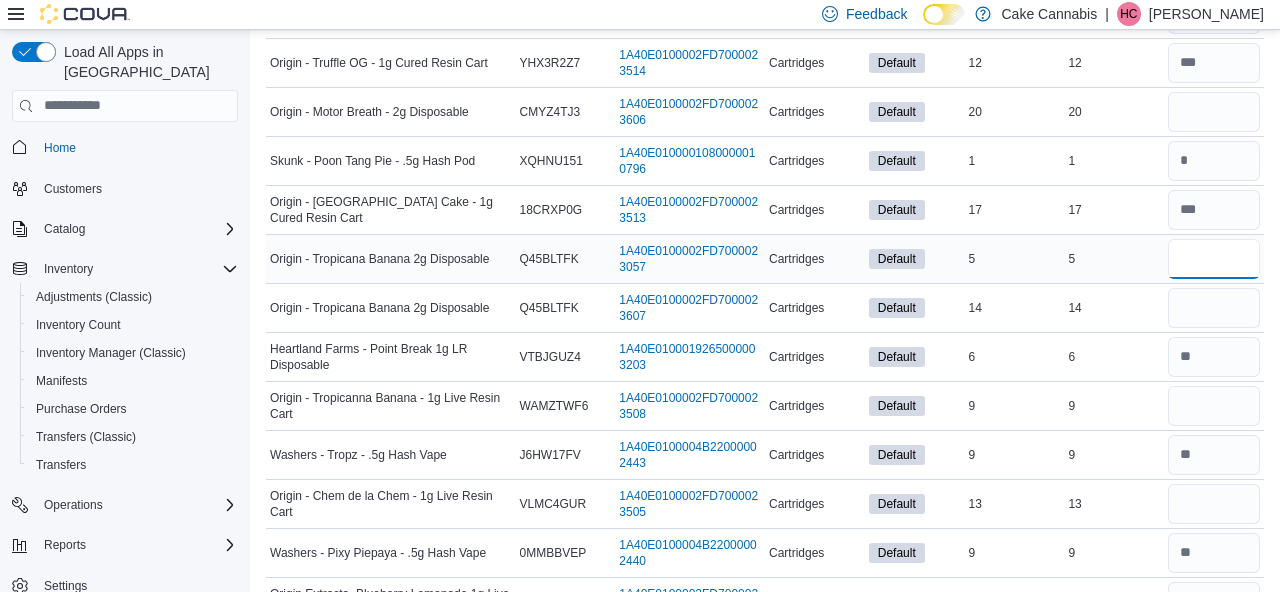 click at bounding box center (1214, 259) 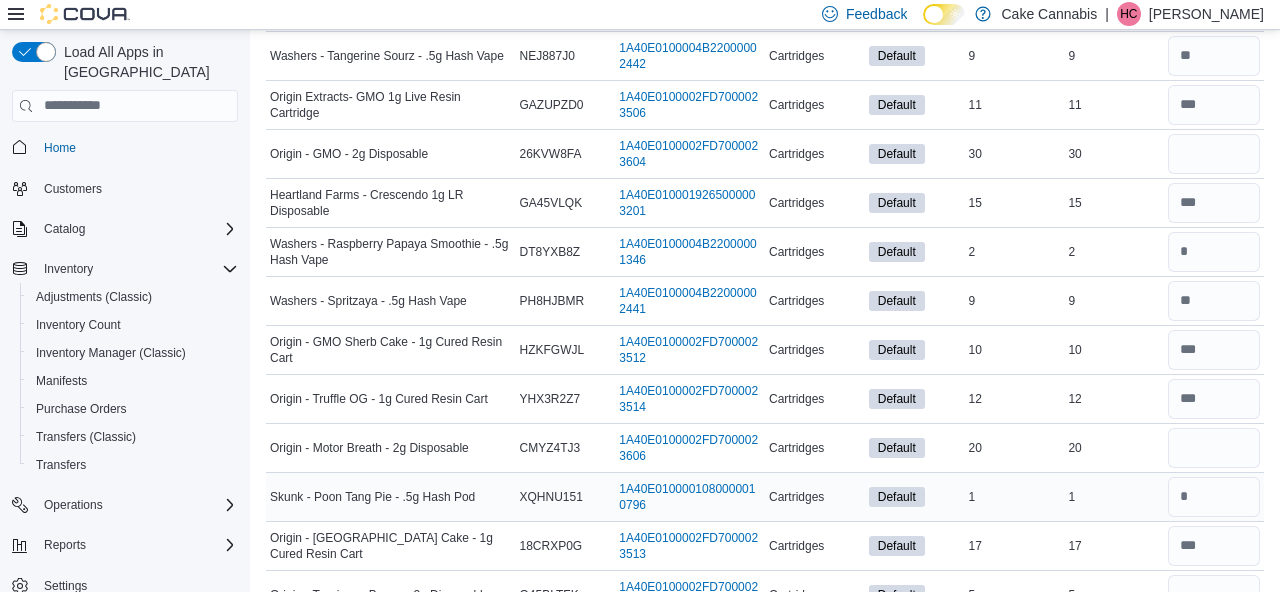 scroll, scrollTop: 1842, scrollLeft: 0, axis: vertical 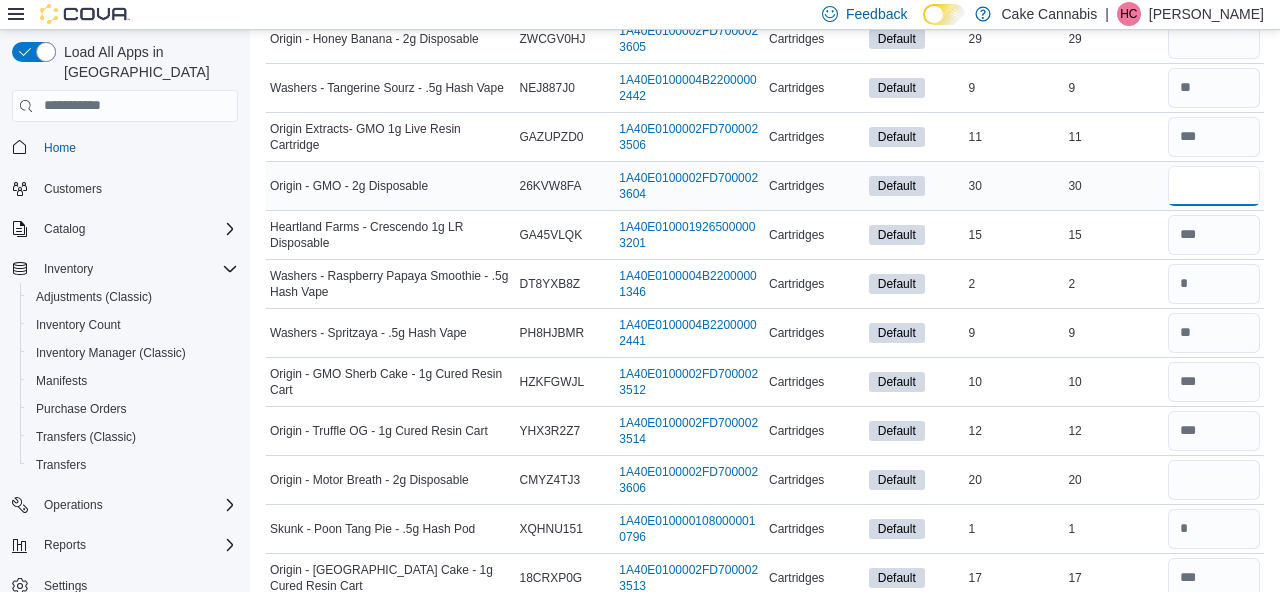 click at bounding box center [1214, 186] 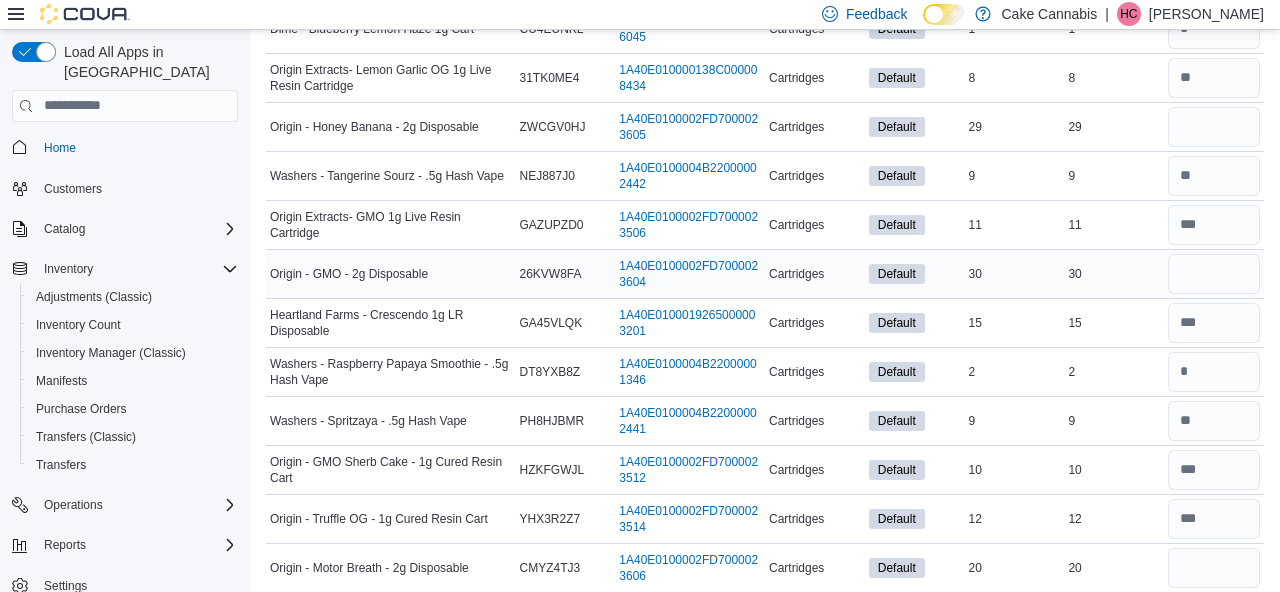 scroll, scrollTop: 1708, scrollLeft: 0, axis: vertical 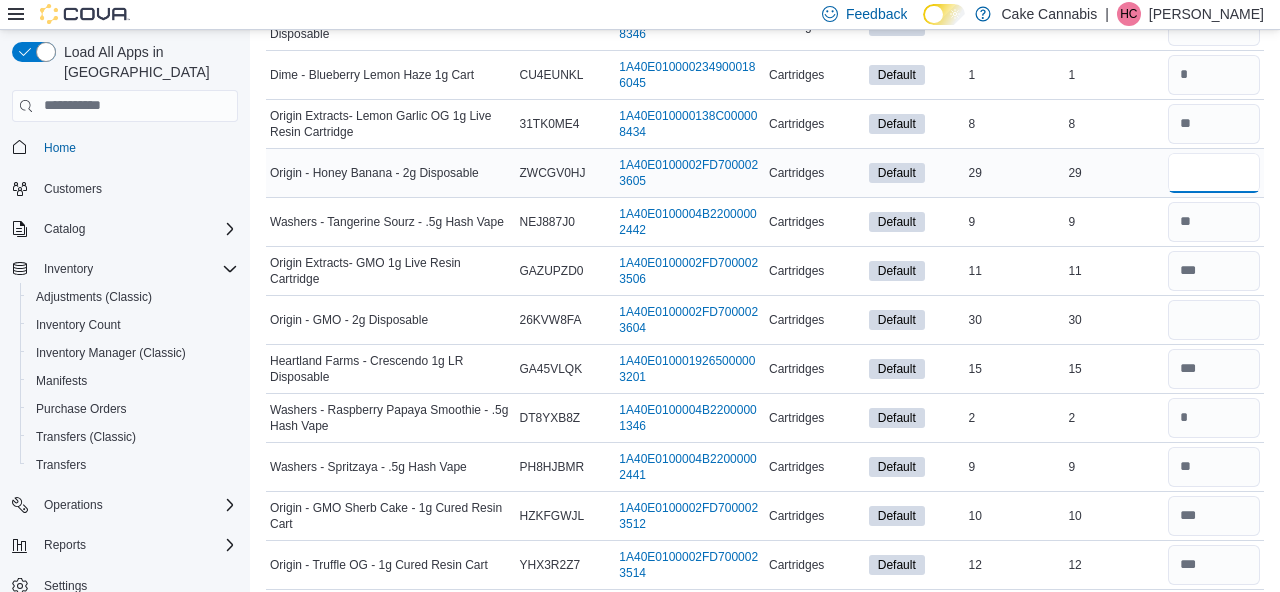 click at bounding box center [1214, 173] 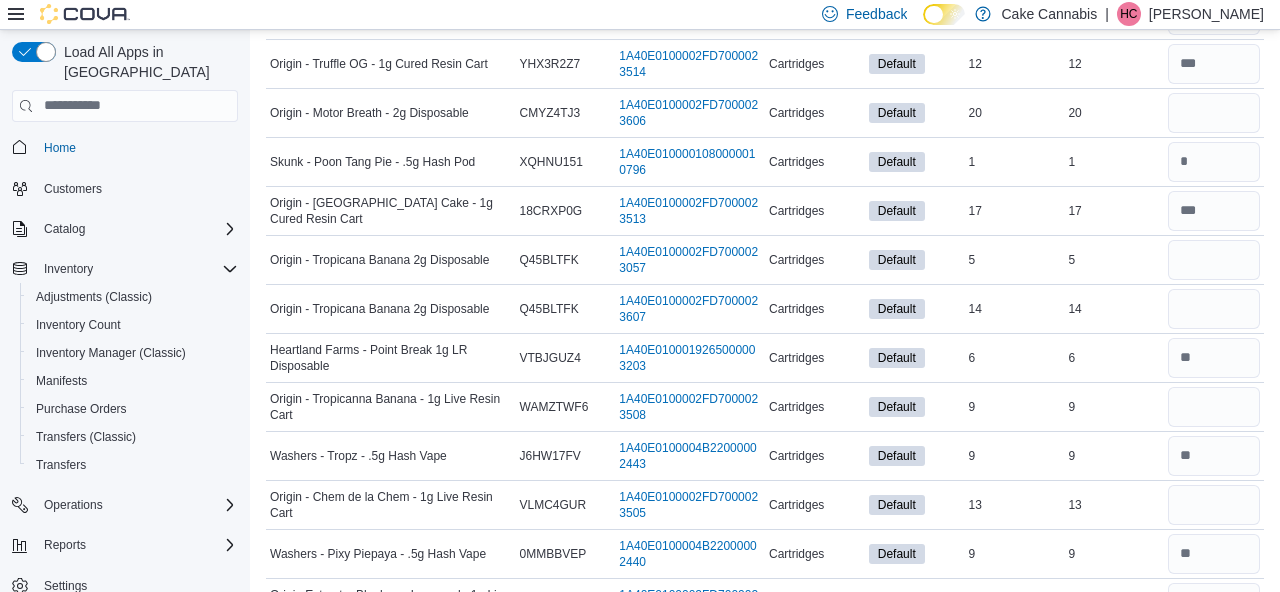scroll, scrollTop: 2260, scrollLeft: 0, axis: vertical 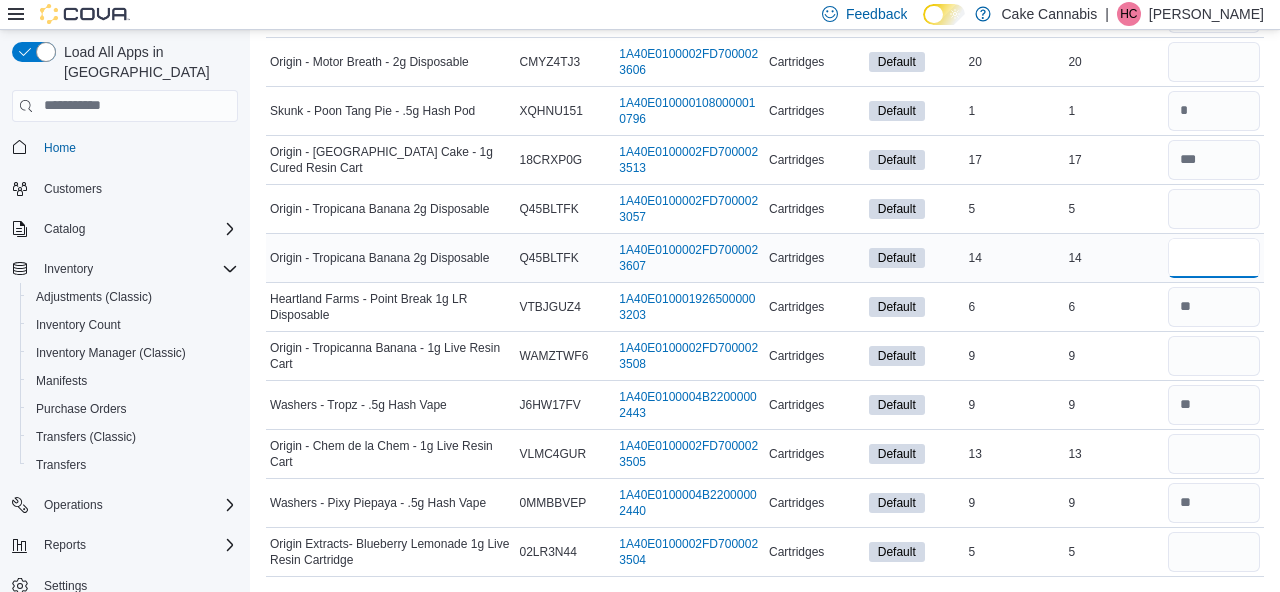 click at bounding box center [1214, 258] 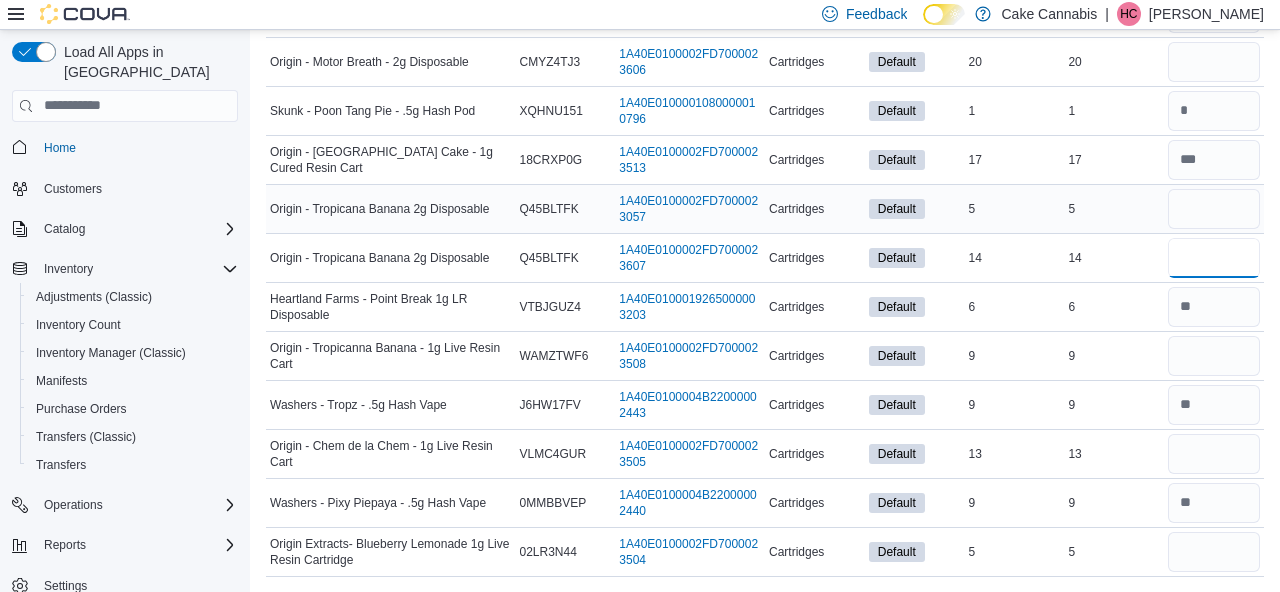 type on "**" 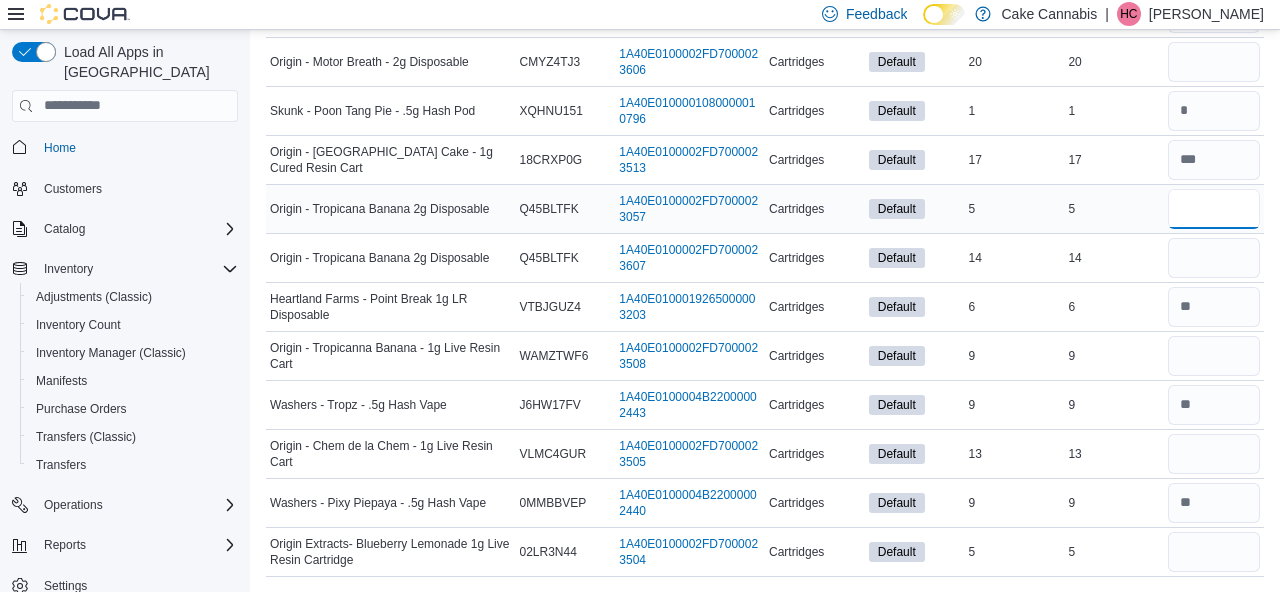 type 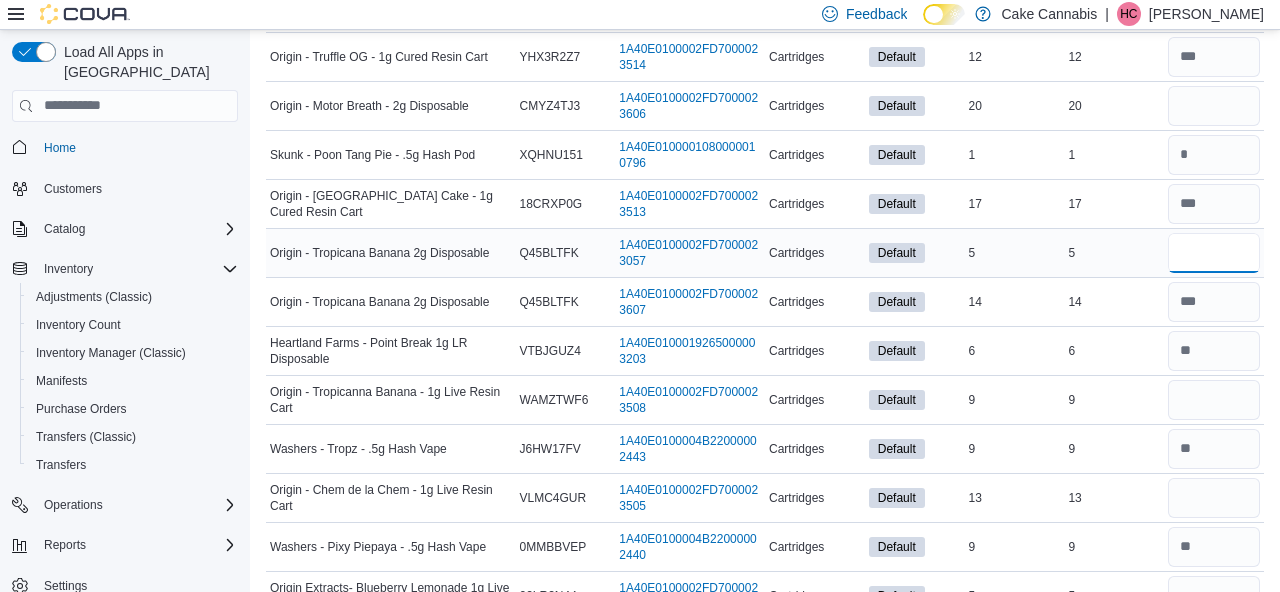 scroll, scrollTop: 2191, scrollLeft: 0, axis: vertical 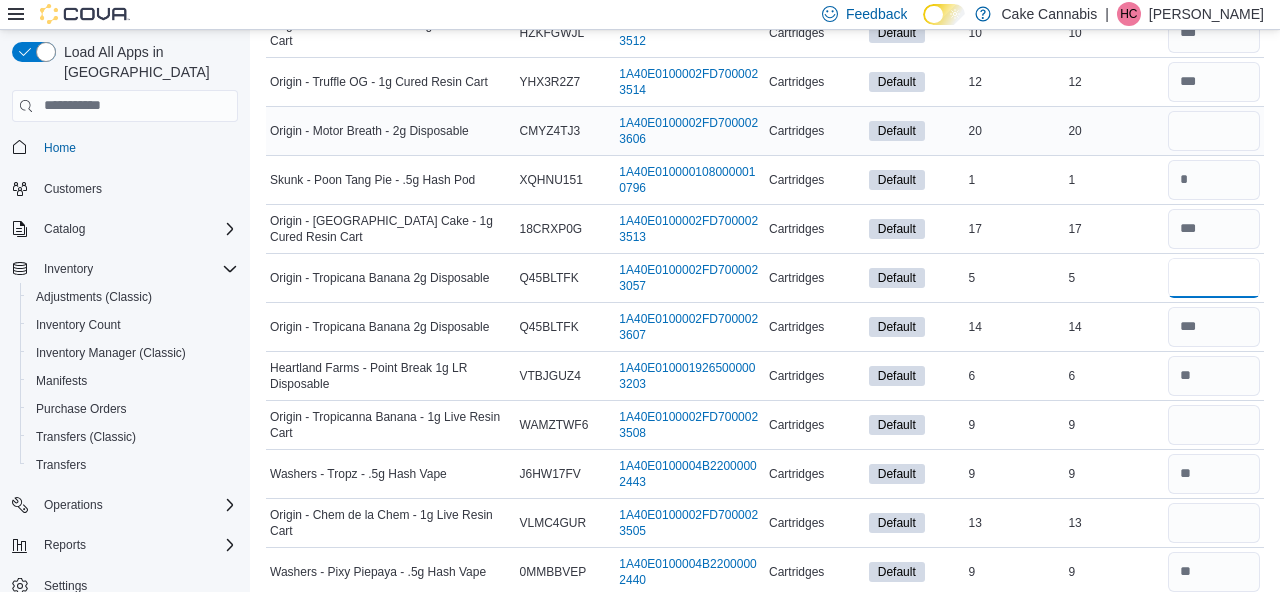 type on "*" 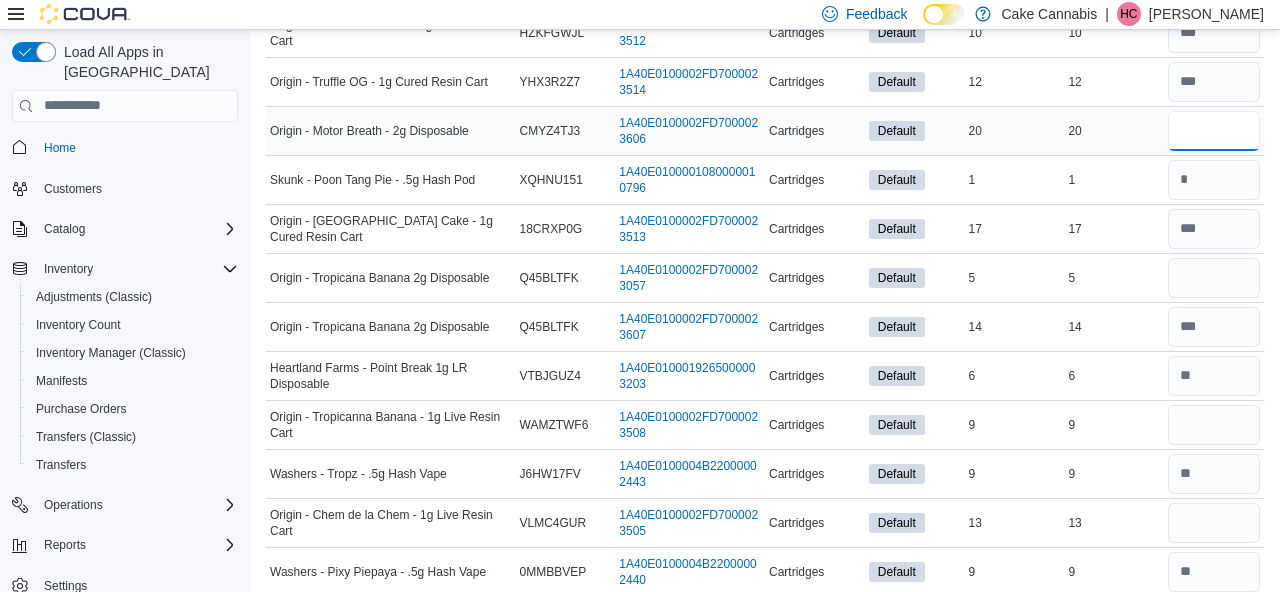 type 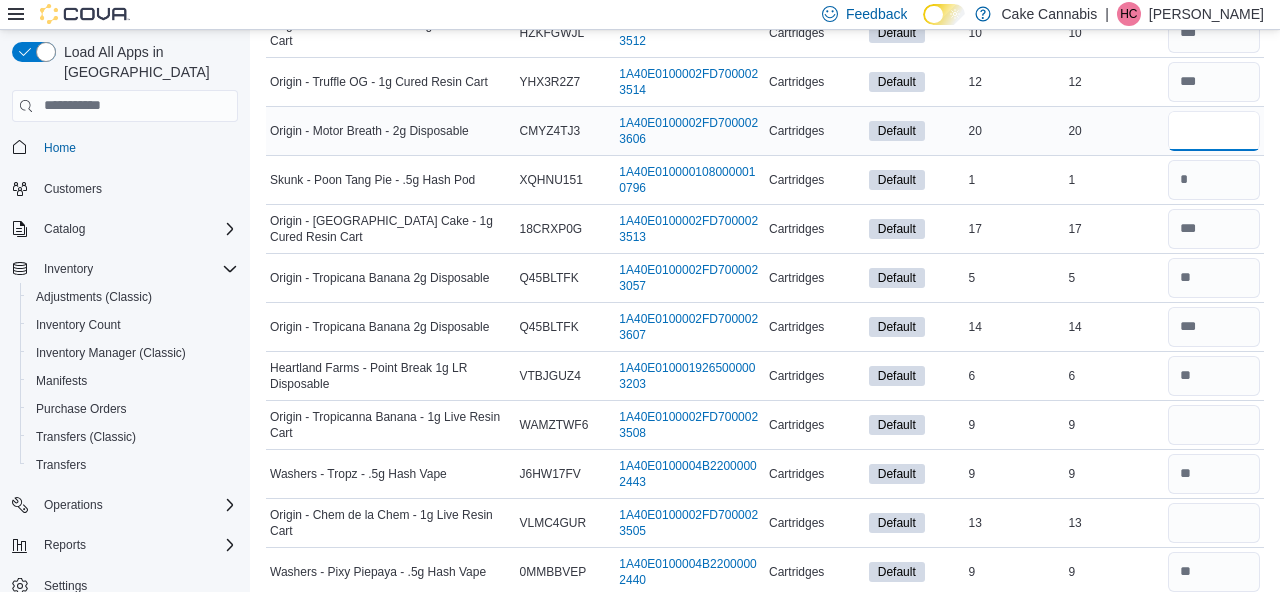 type on "**" 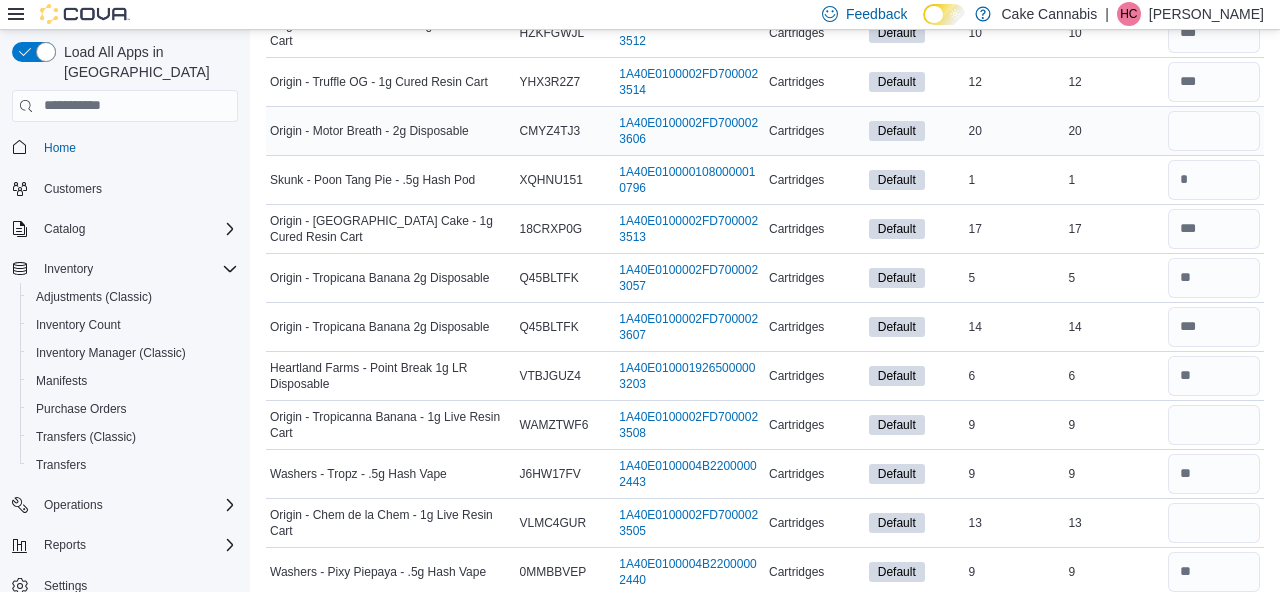 type 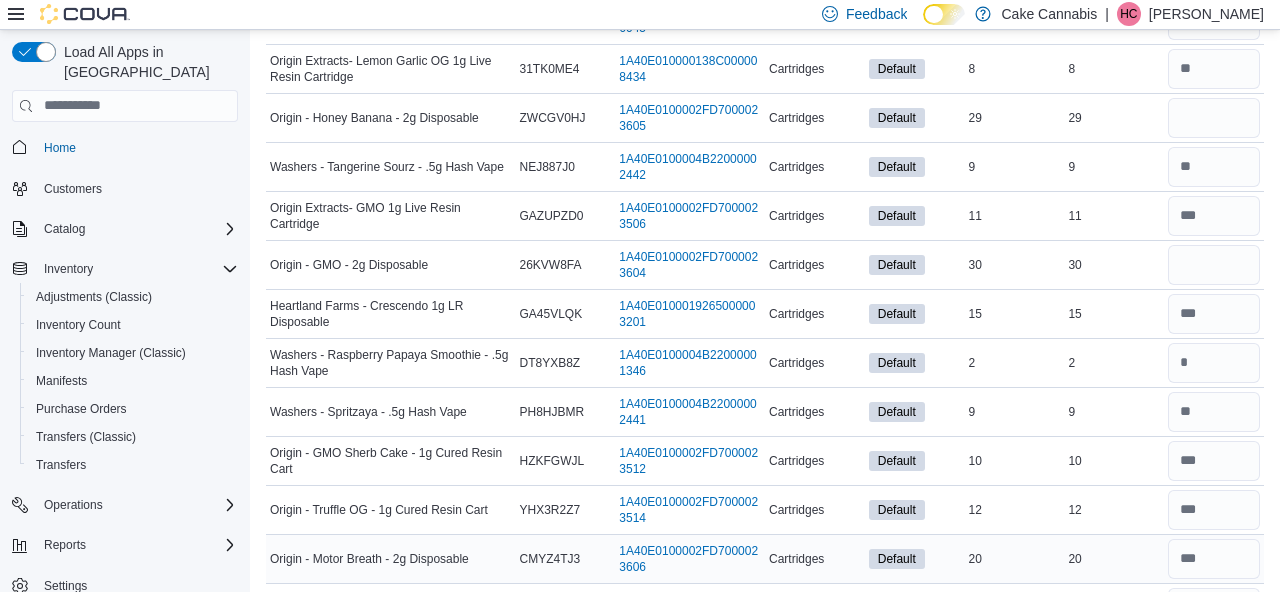 scroll, scrollTop: 1764, scrollLeft: 0, axis: vertical 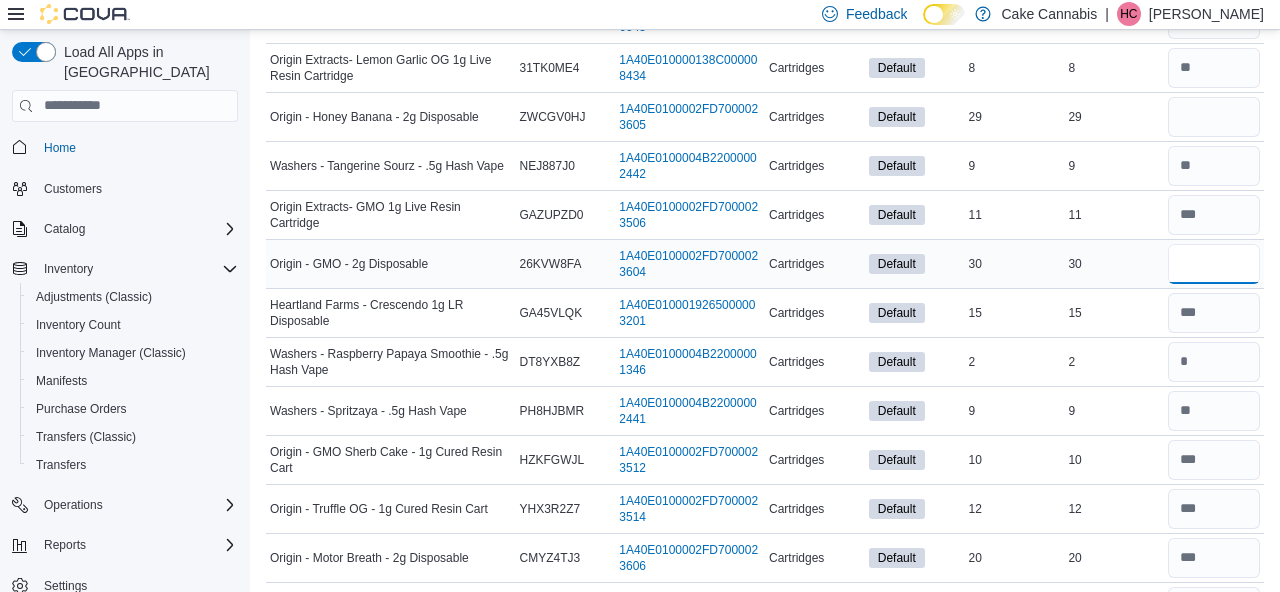 click at bounding box center (1214, 264) 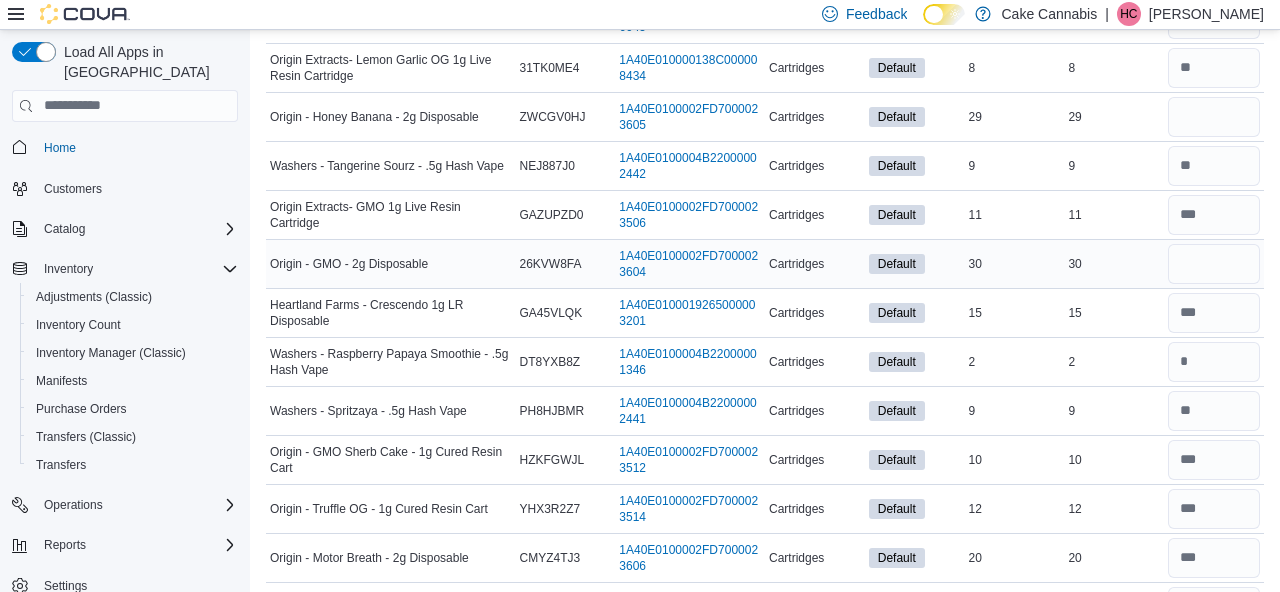 type 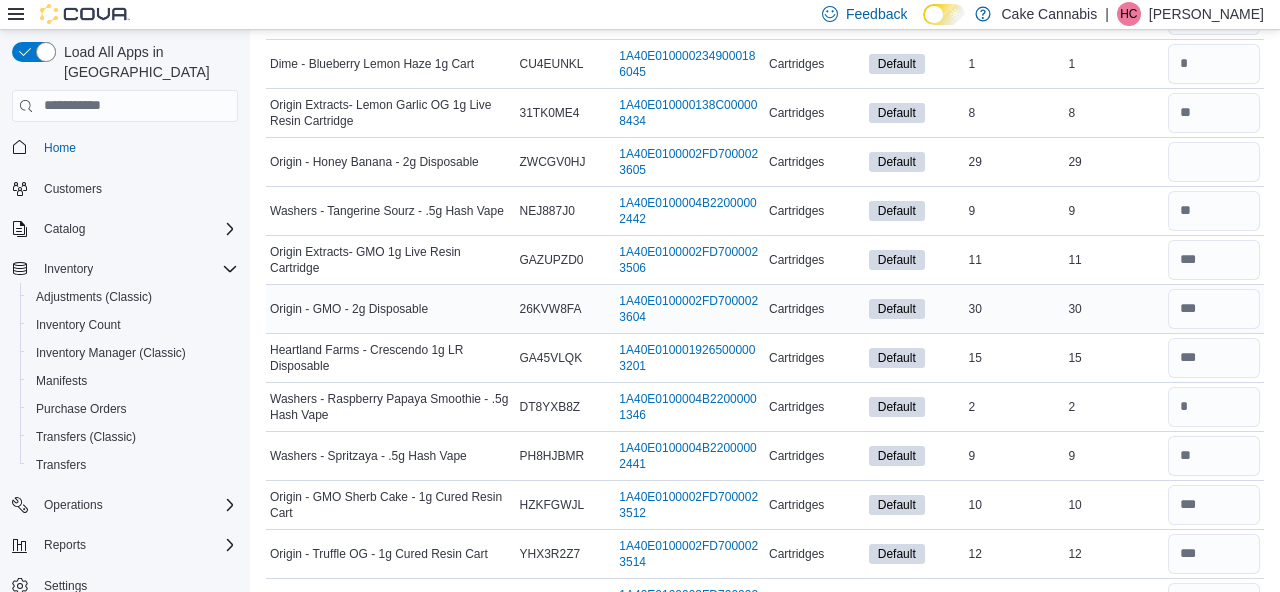 scroll, scrollTop: 1710, scrollLeft: 0, axis: vertical 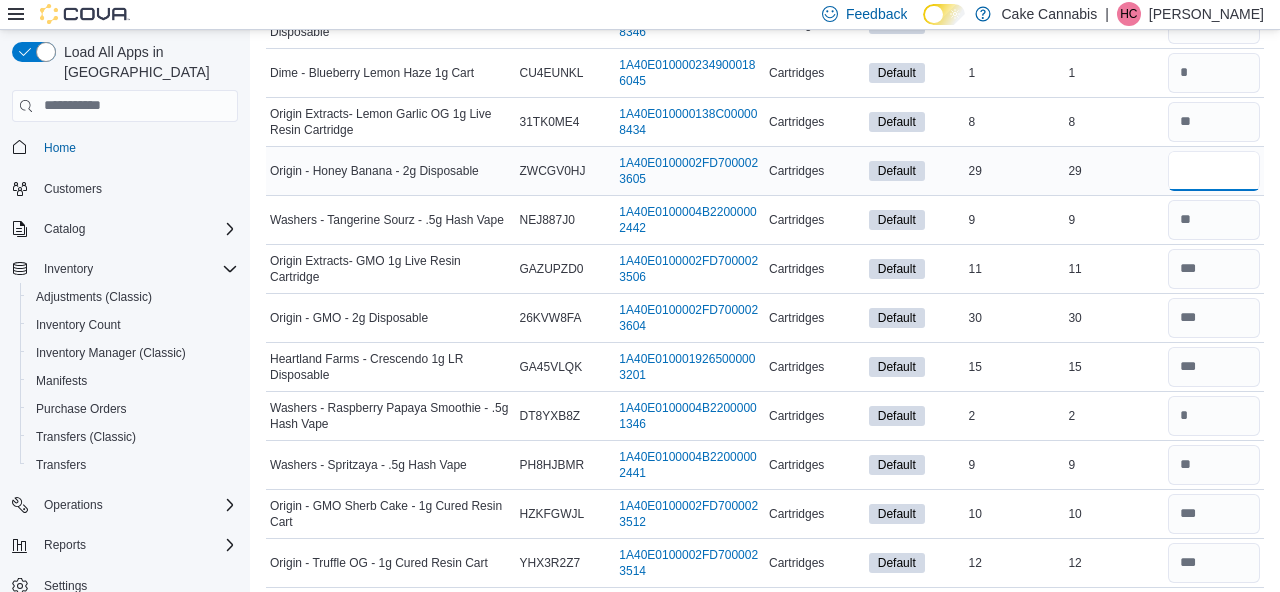click at bounding box center [1214, 171] 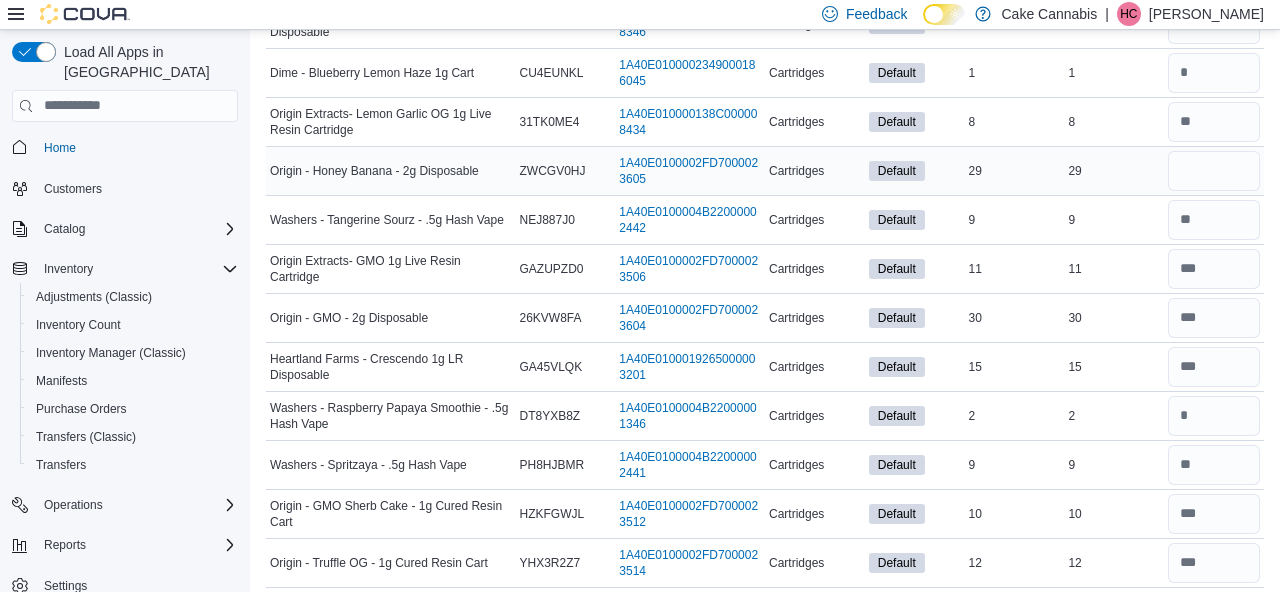 type 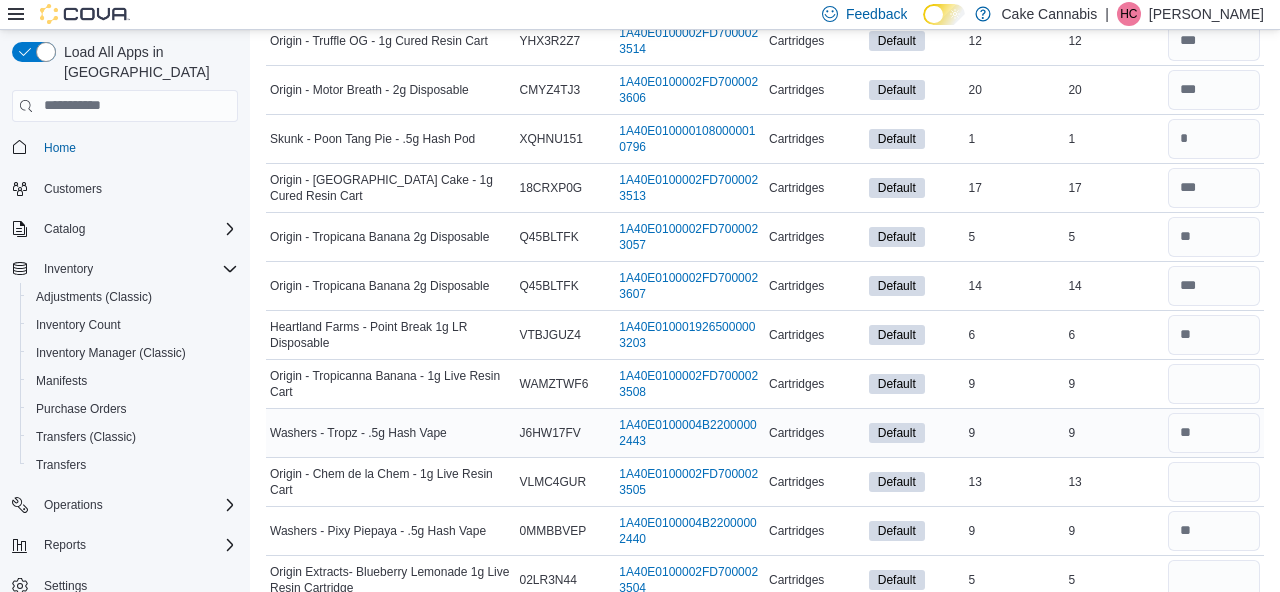 scroll, scrollTop: 2229, scrollLeft: 0, axis: vertical 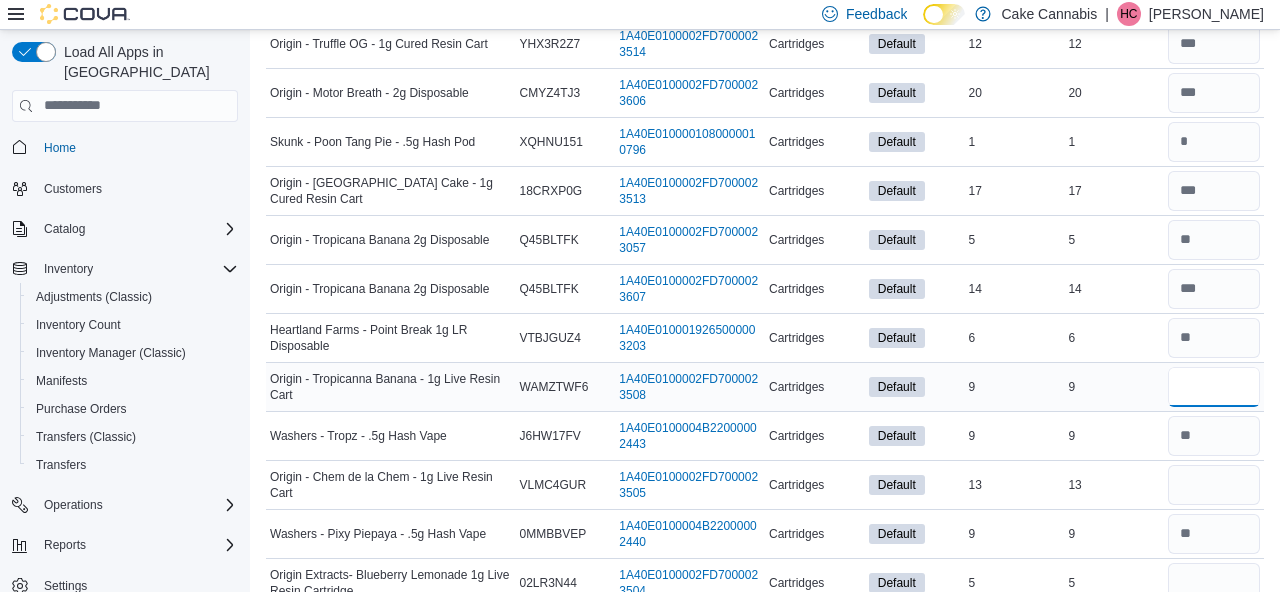 click at bounding box center (1214, 387) 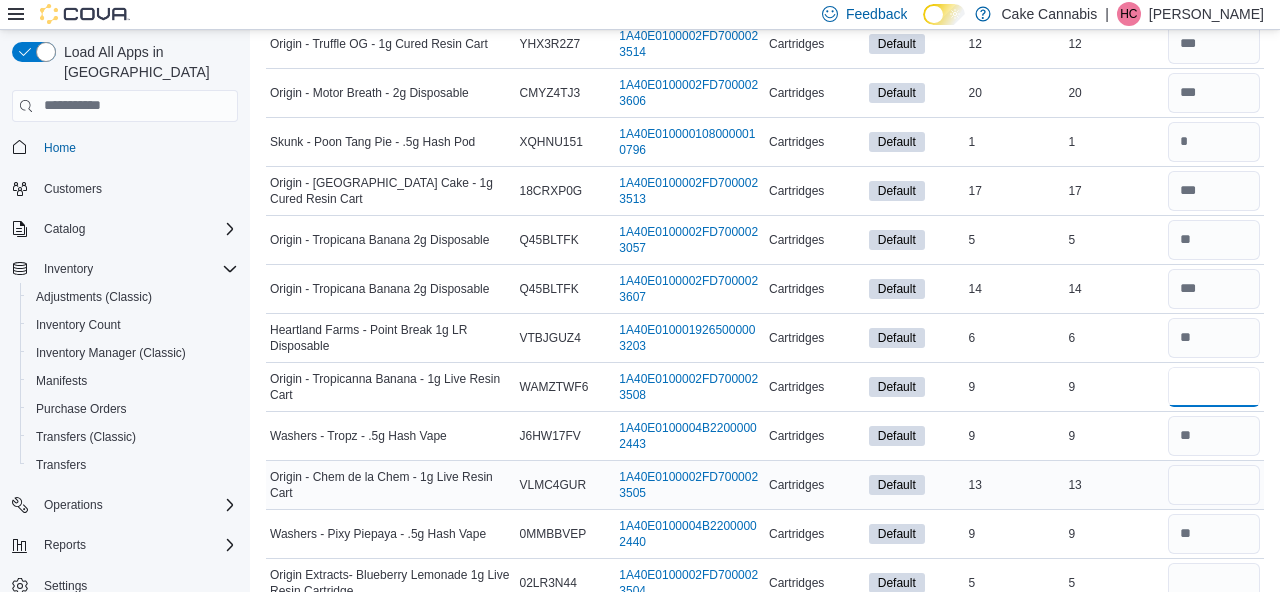 type on "*" 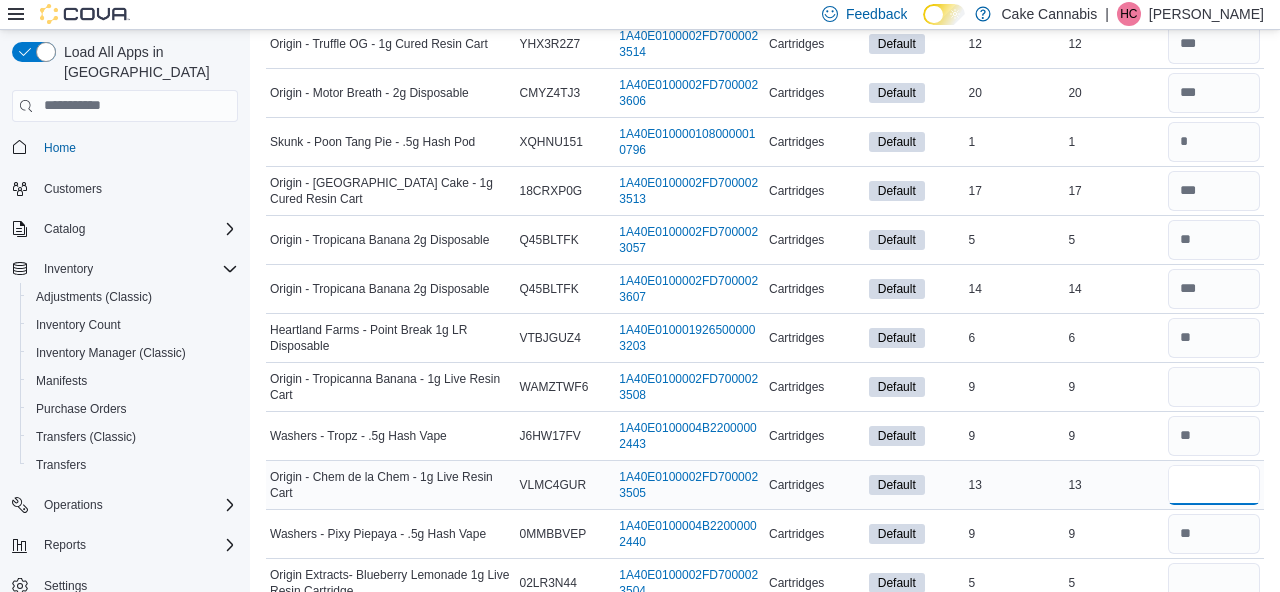 type 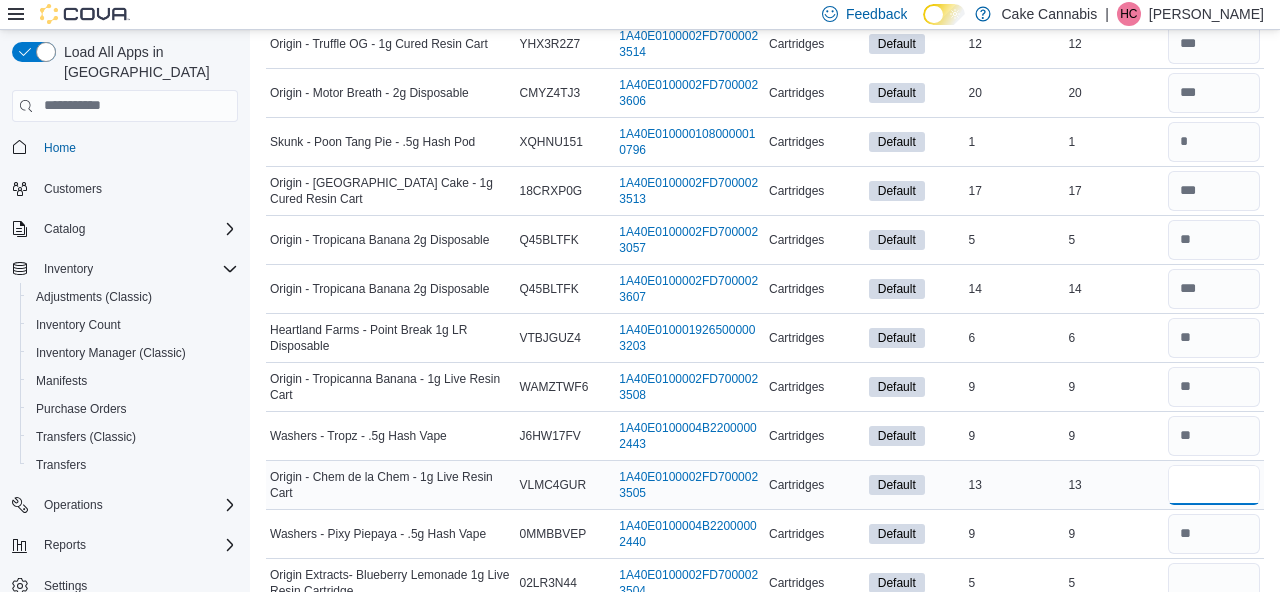 click at bounding box center [1214, 485] 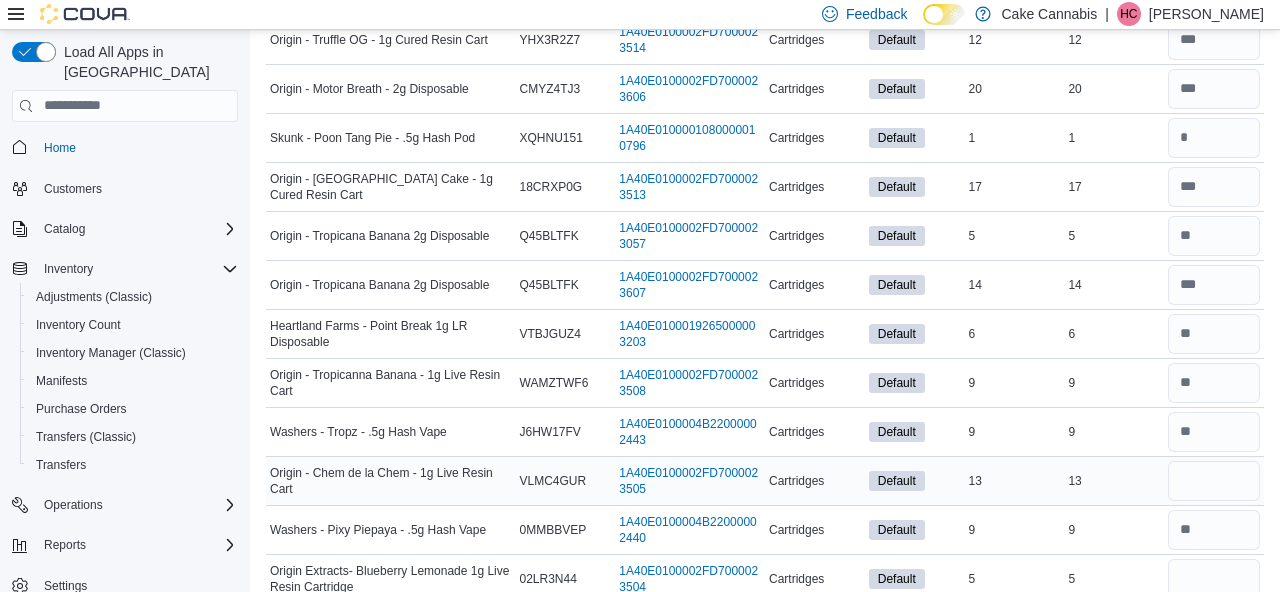 scroll, scrollTop: 2260, scrollLeft: 0, axis: vertical 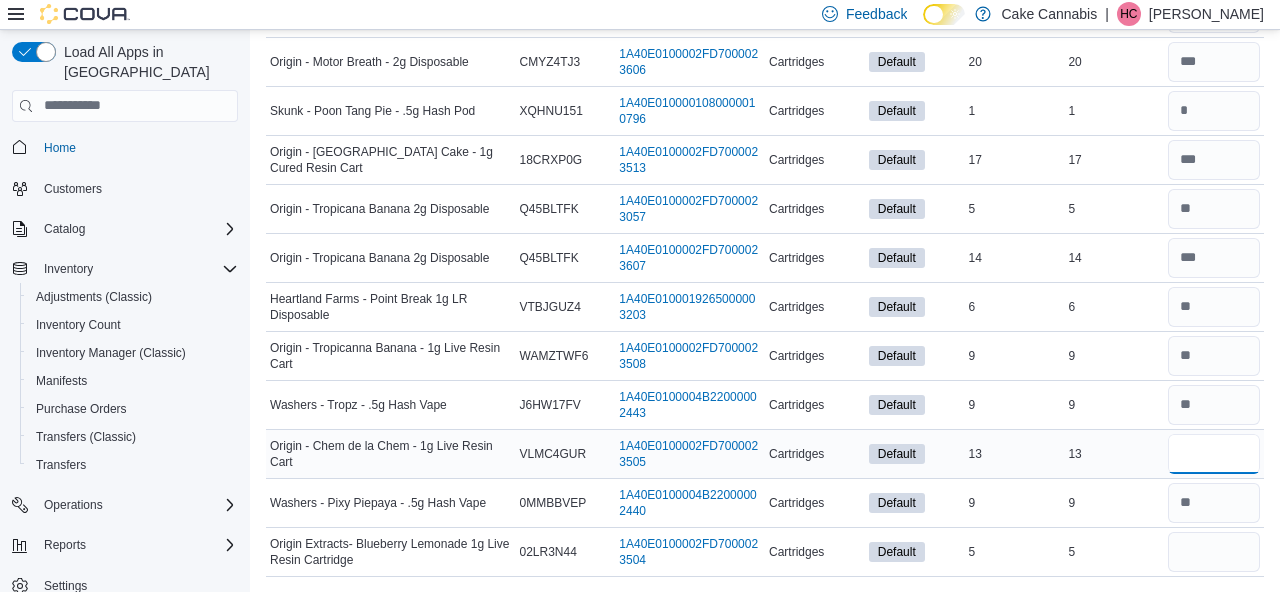 click at bounding box center (1214, 454) 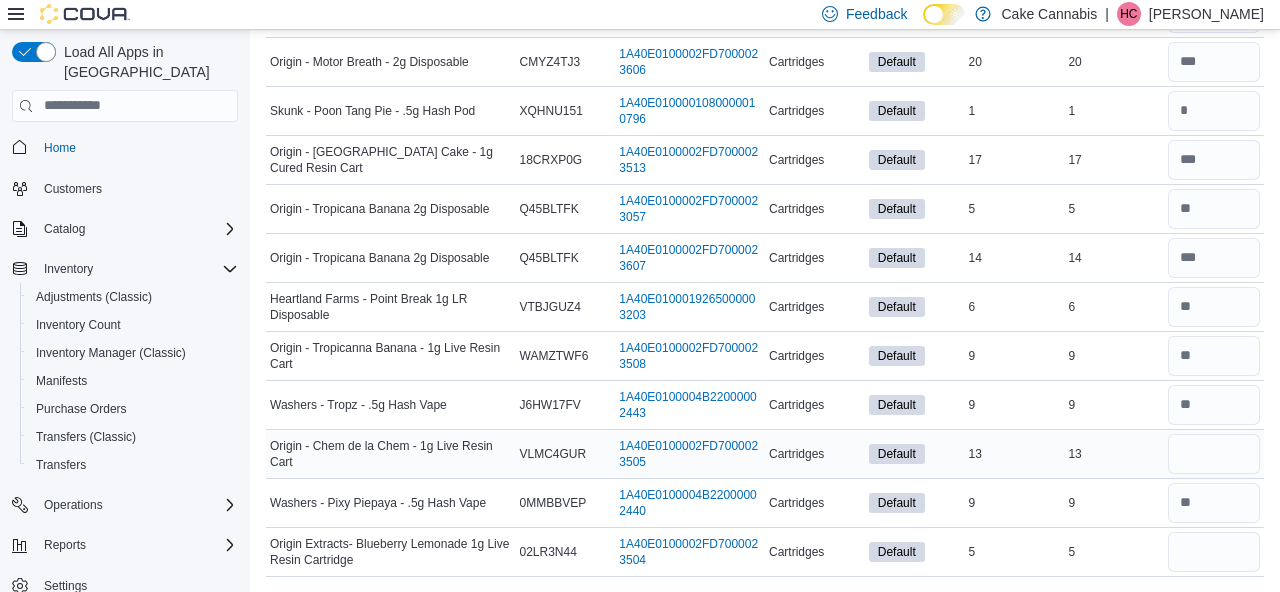 type 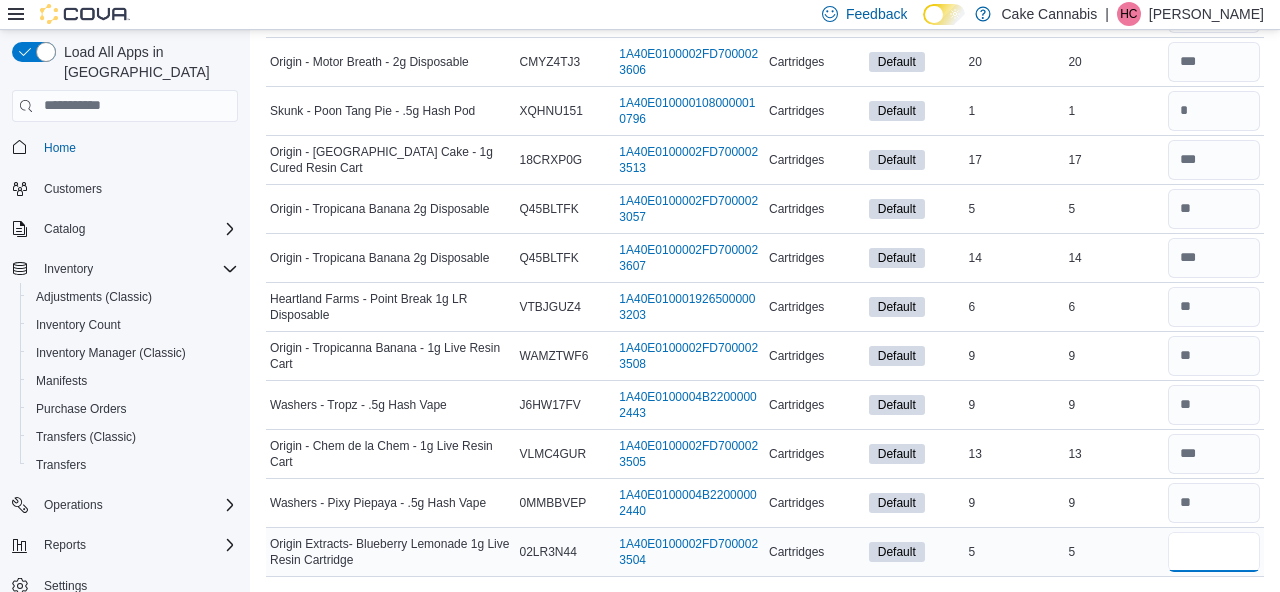 click at bounding box center [1214, 552] 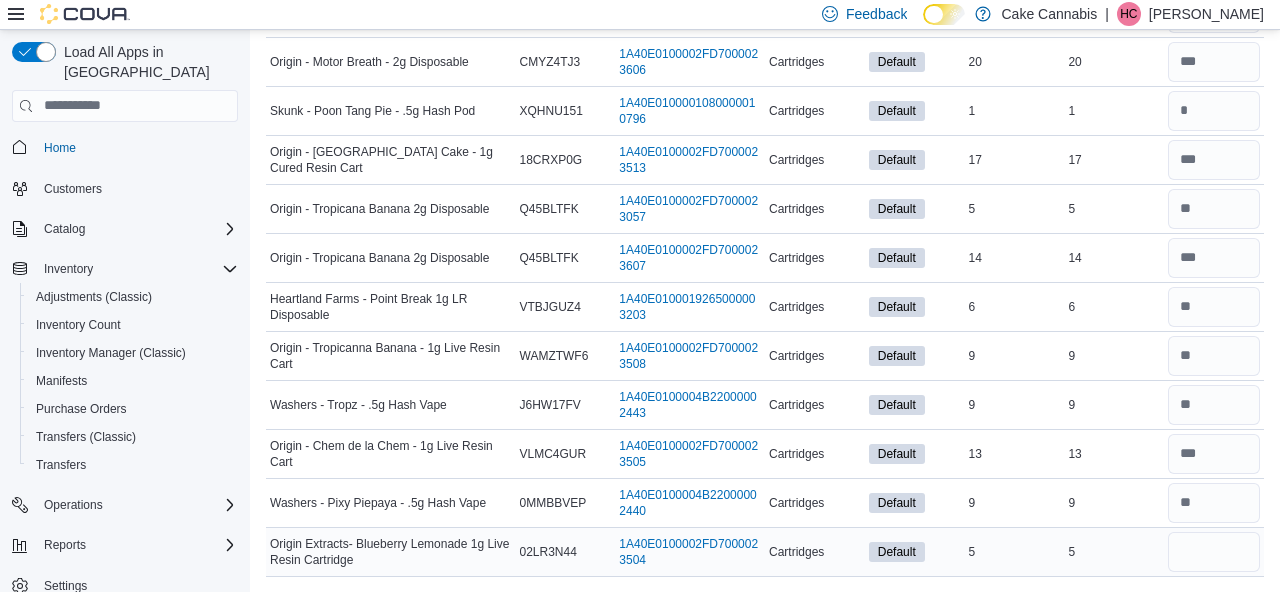 type 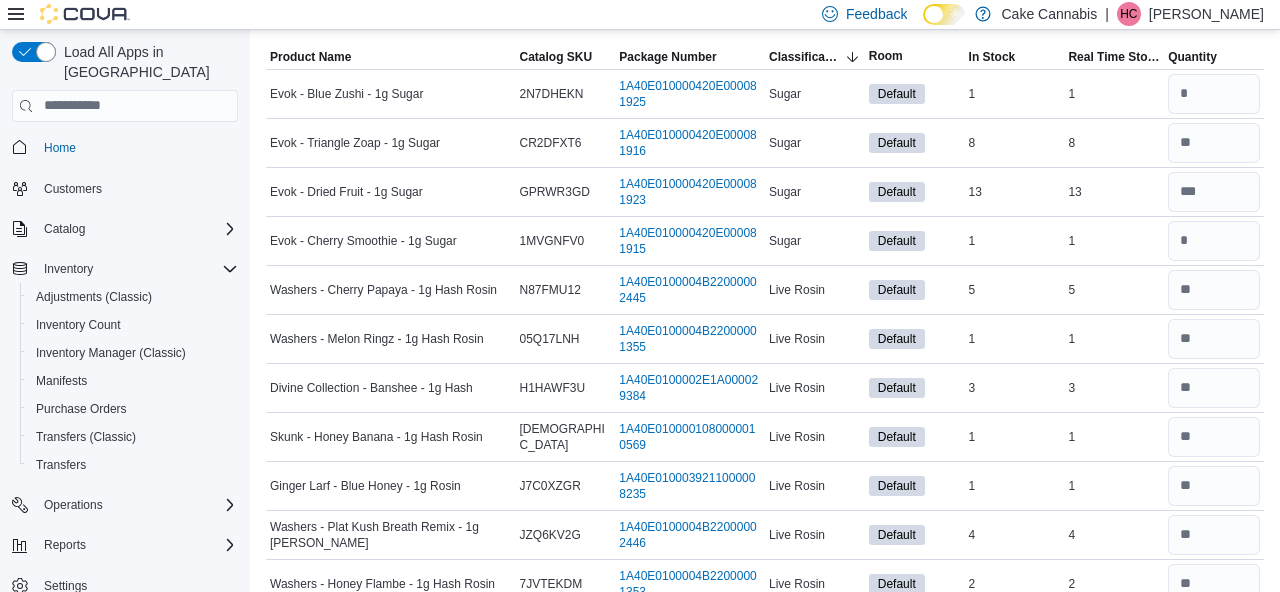 scroll, scrollTop: 0, scrollLeft: 0, axis: both 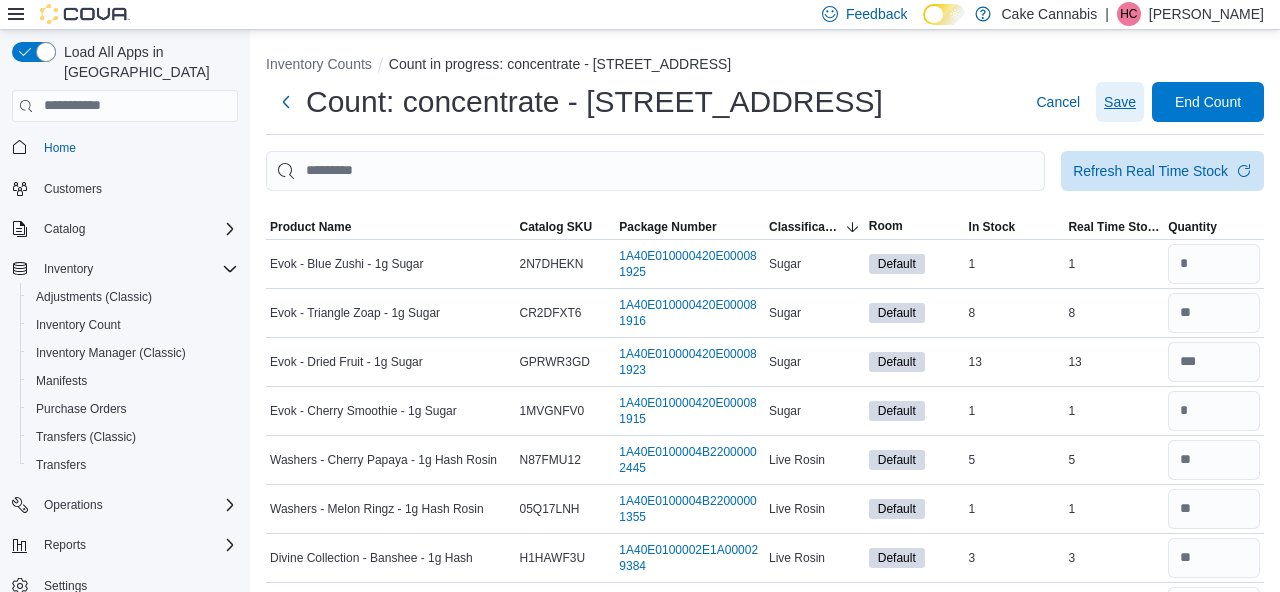 click on "Save" at bounding box center (1120, 102) 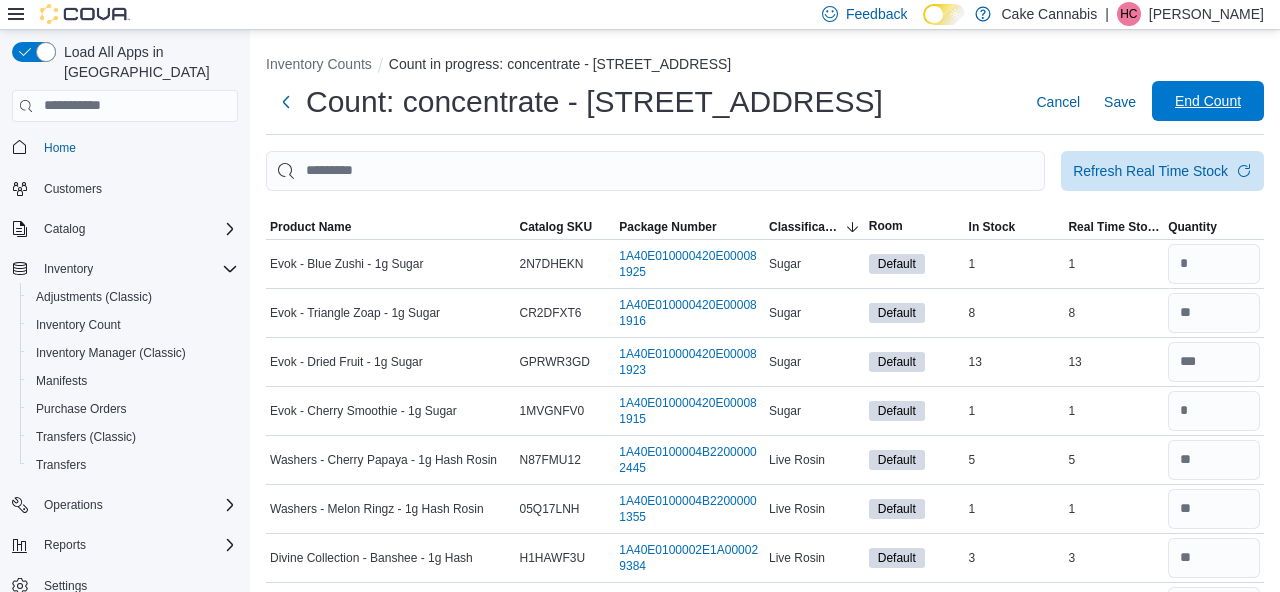 click on "End Count" at bounding box center [1208, 101] 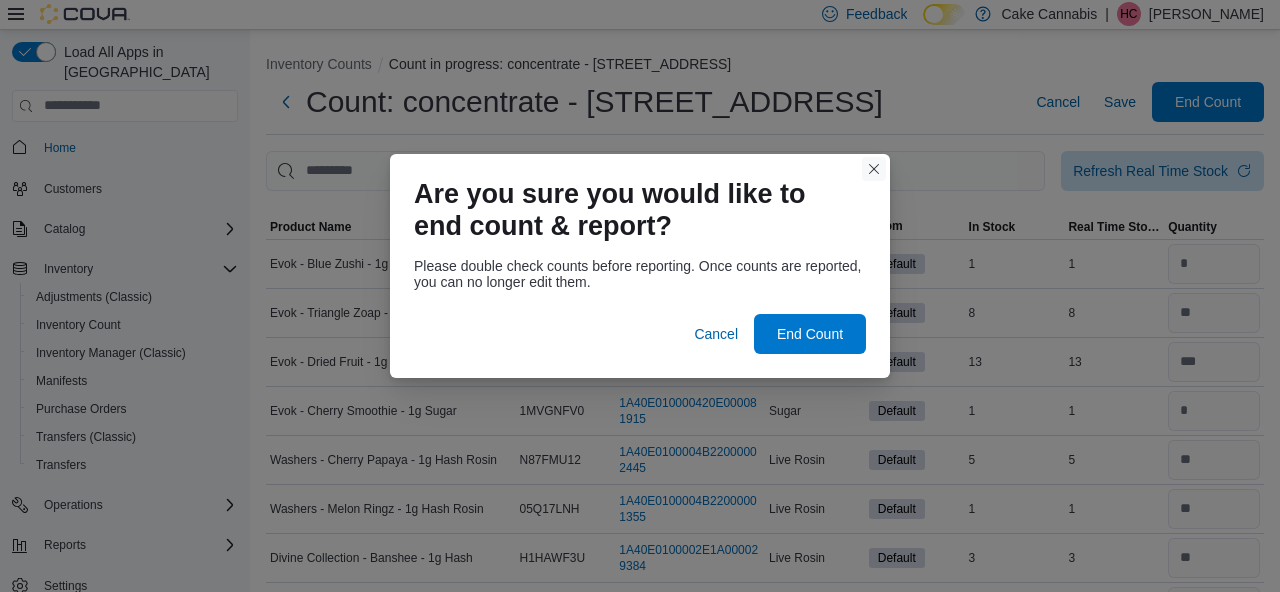 click at bounding box center [874, 169] 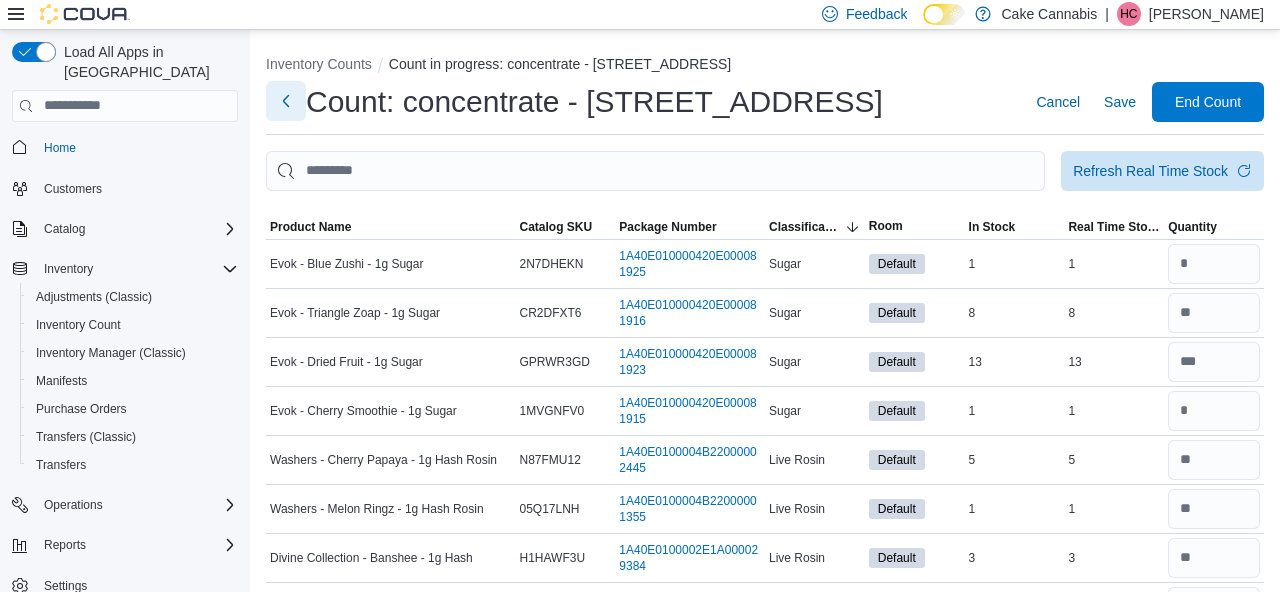 click at bounding box center [286, 101] 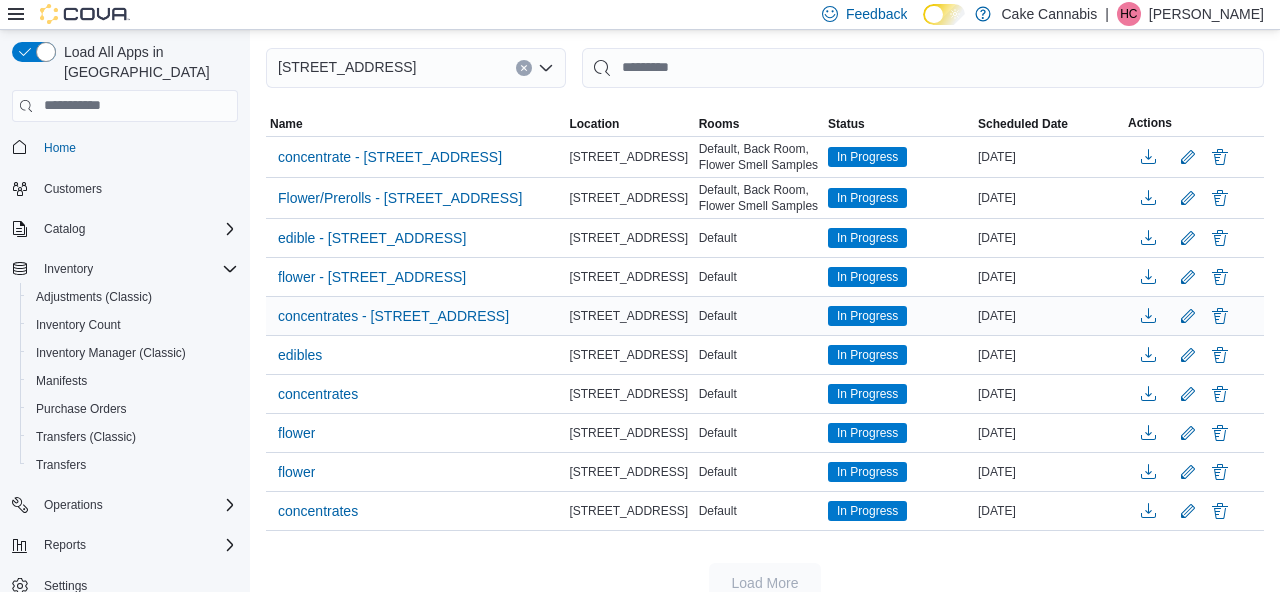 scroll, scrollTop: 136, scrollLeft: 0, axis: vertical 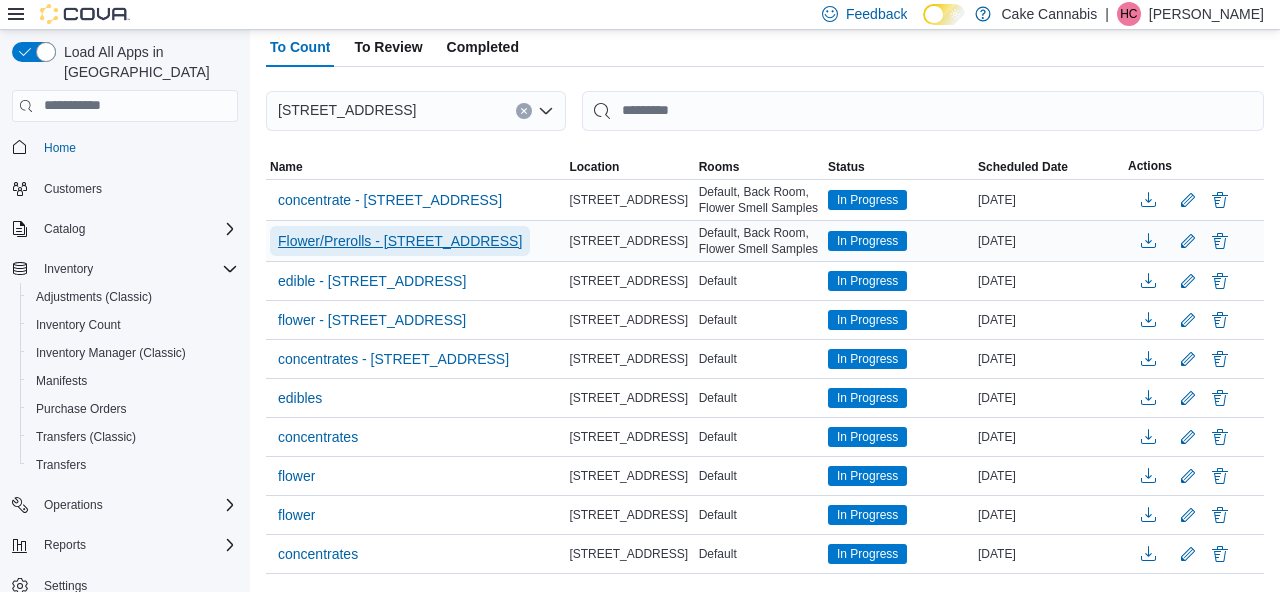 click on "Flower/Prerolls - [STREET_ADDRESS]" at bounding box center (400, 241) 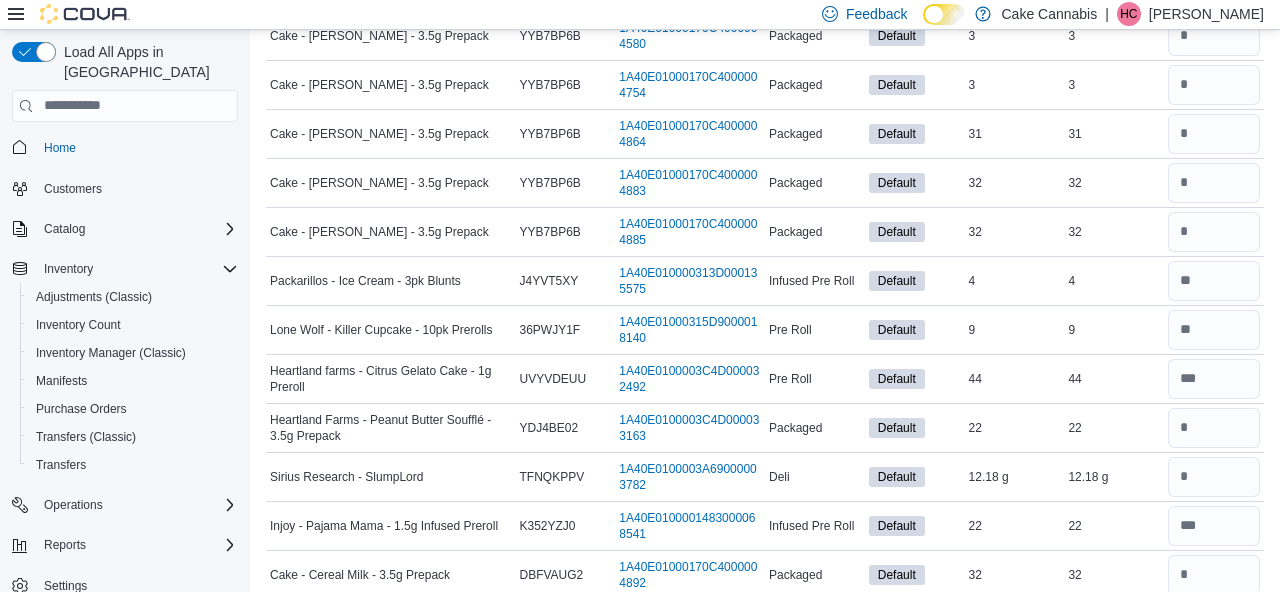 scroll, scrollTop: 0, scrollLeft: 0, axis: both 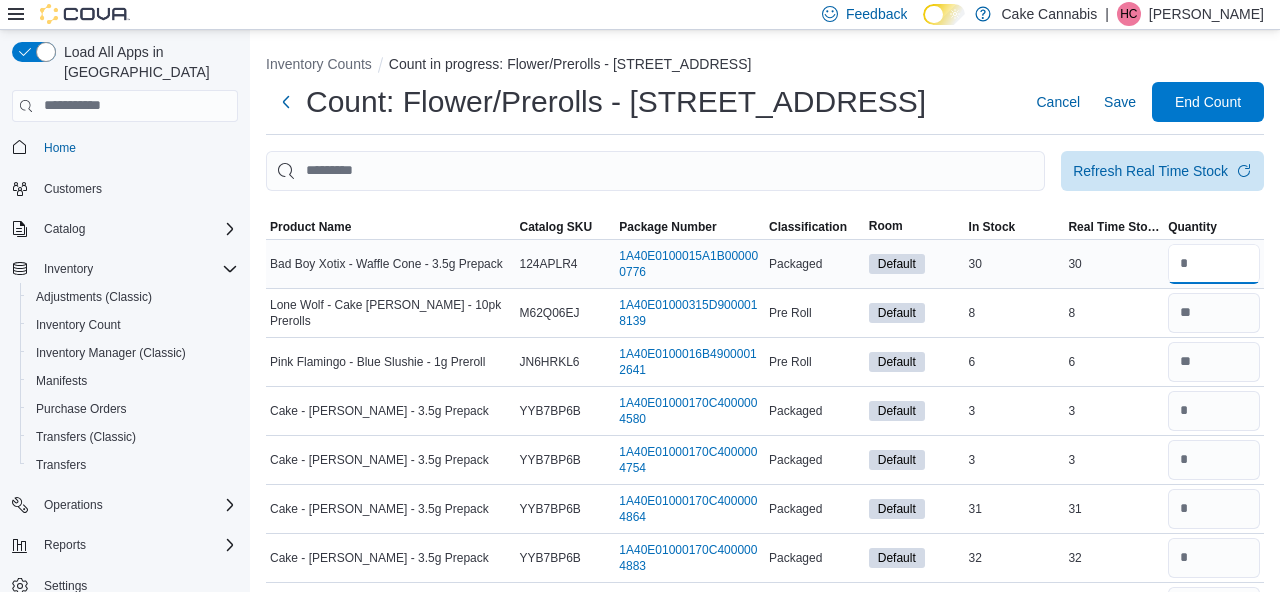 click at bounding box center (1214, 264) 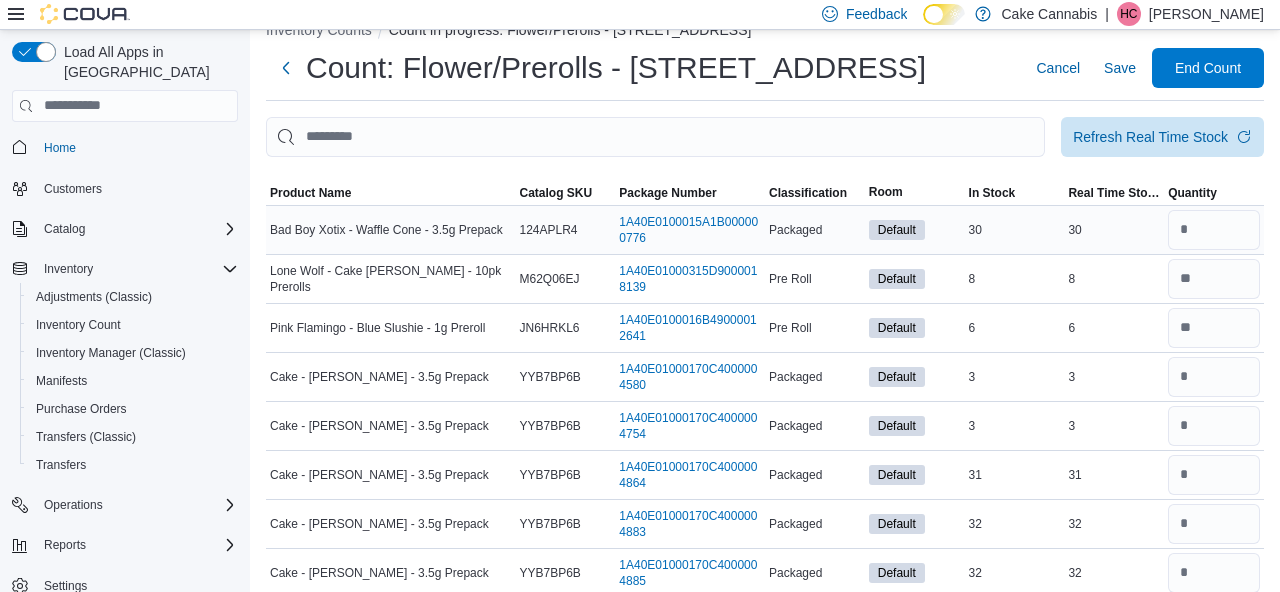 scroll, scrollTop: 53, scrollLeft: 0, axis: vertical 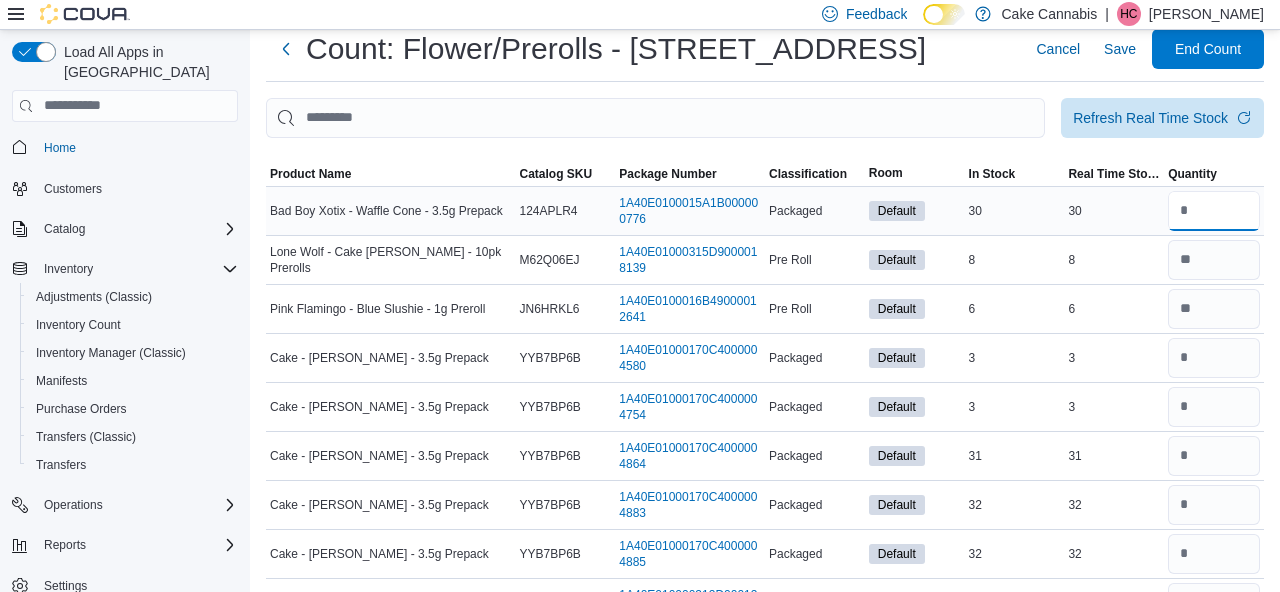 click at bounding box center [1214, 211] 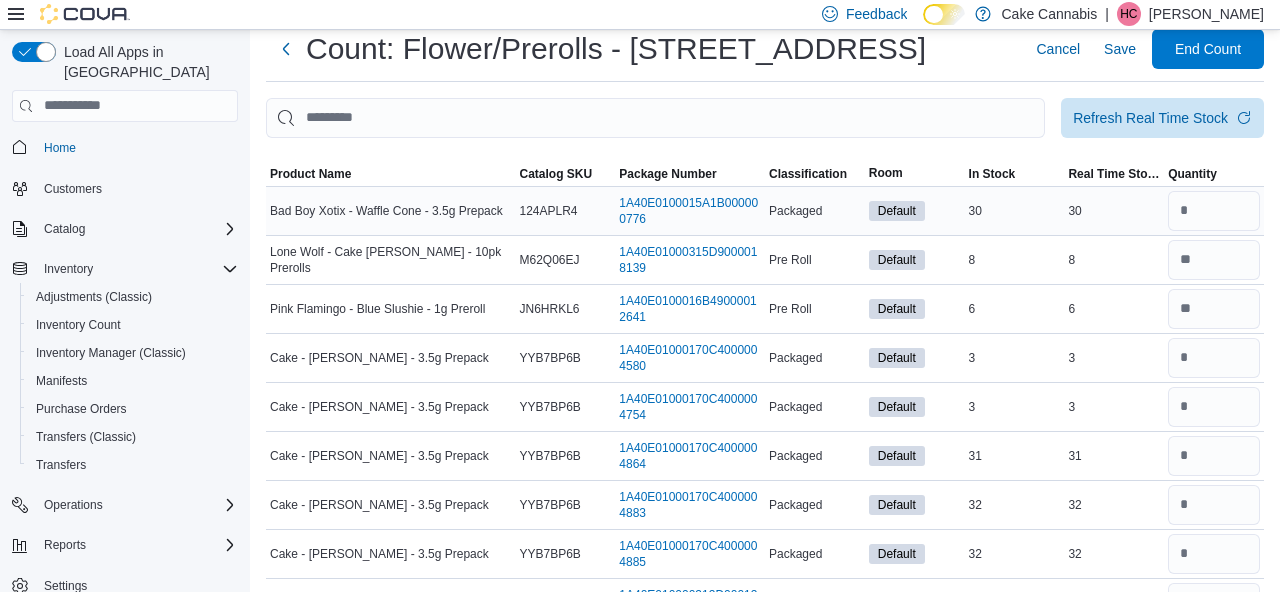 type 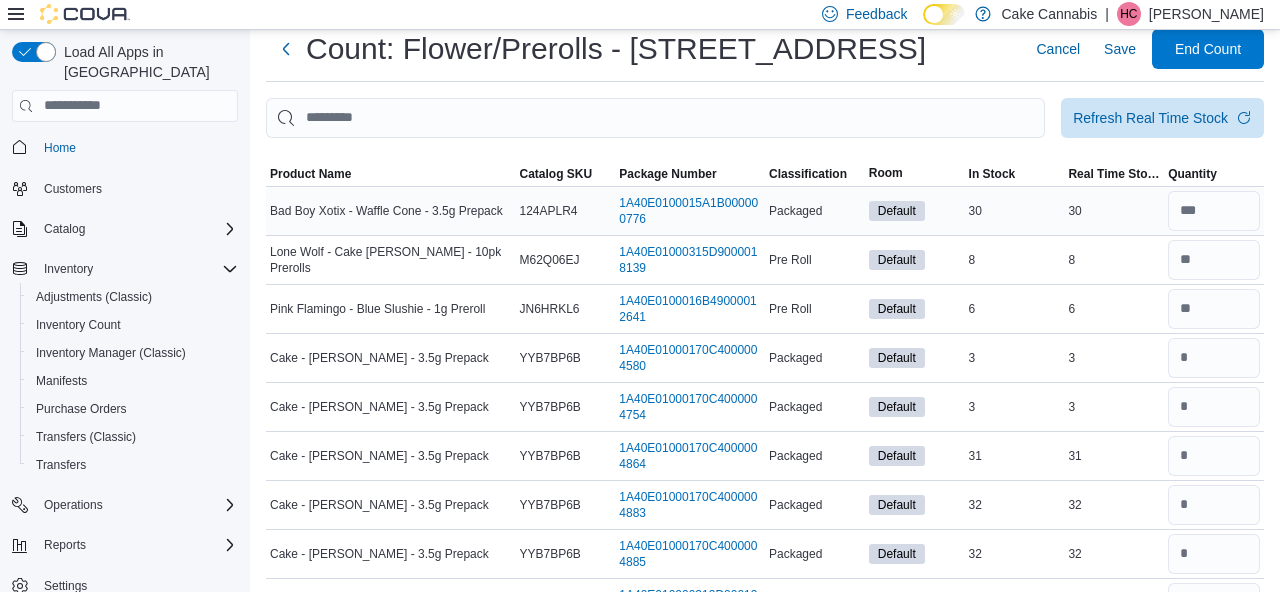 scroll, scrollTop: 124, scrollLeft: 0, axis: vertical 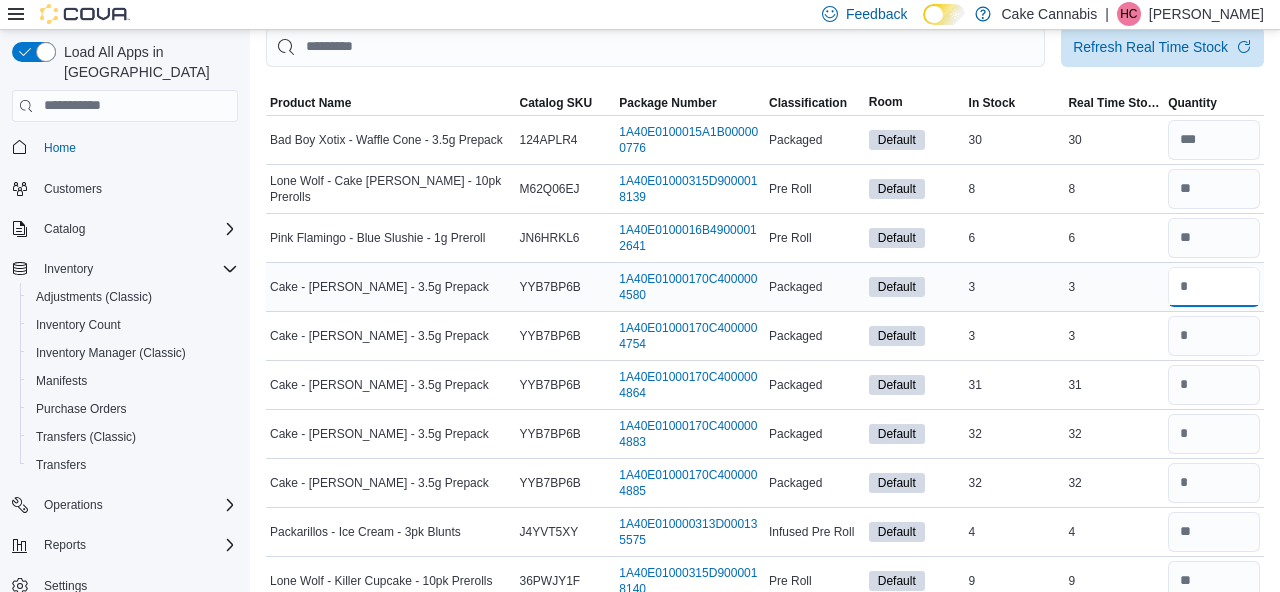 click at bounding box center [1214, 287] 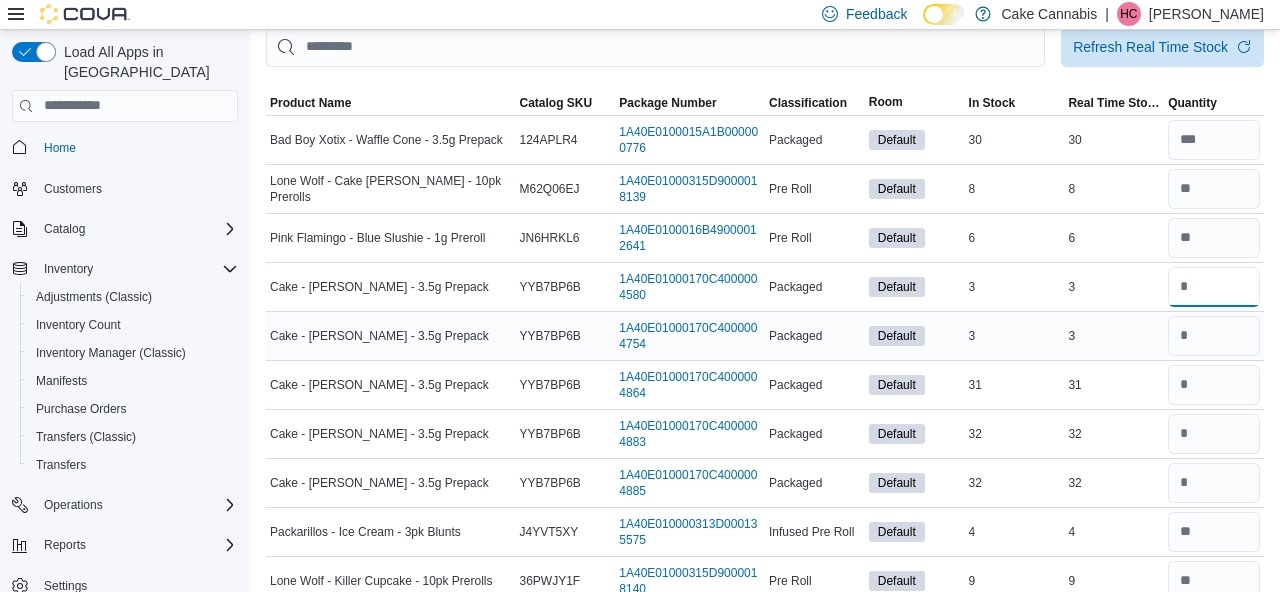 type on "*" 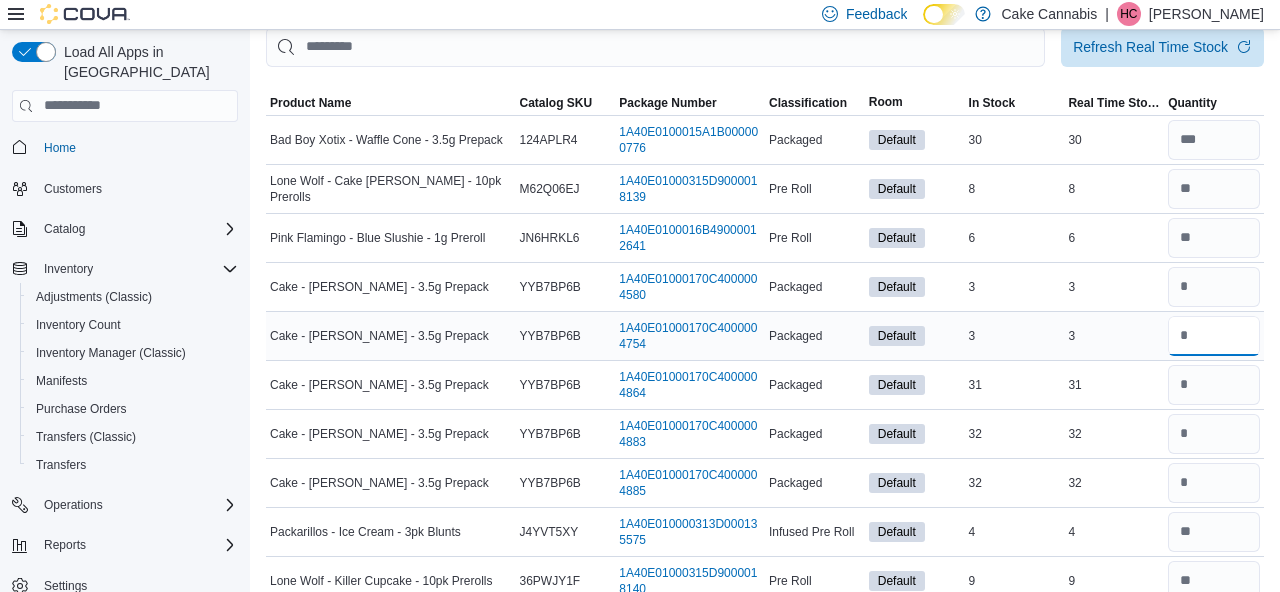 click at bounding box center (1214, 336) 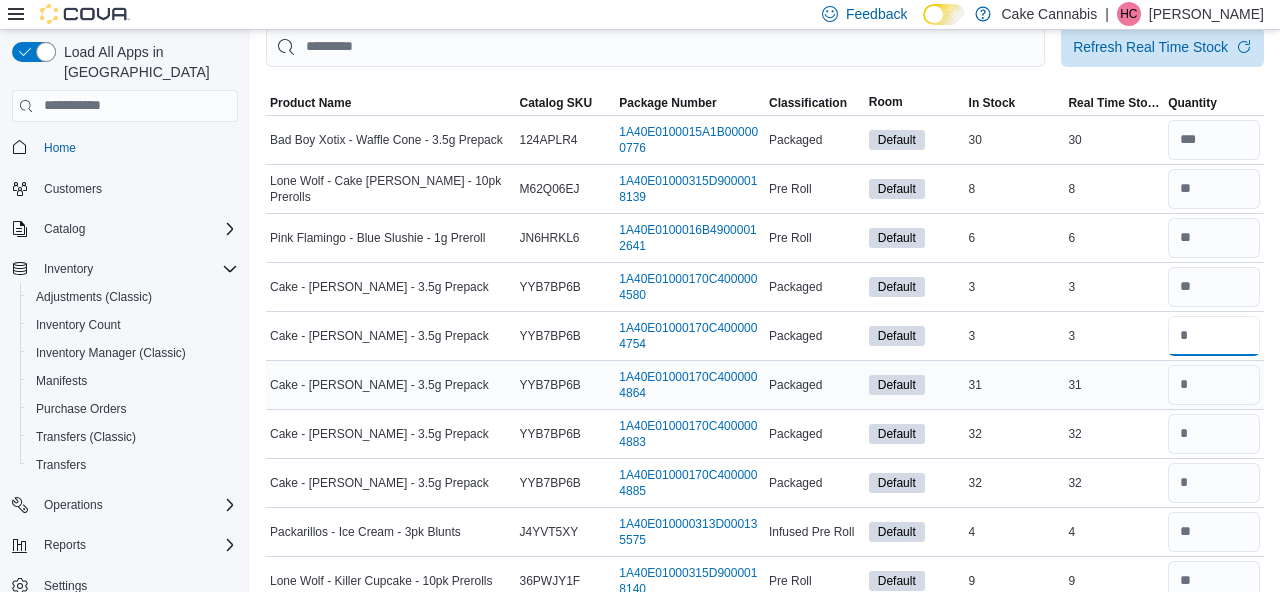 type 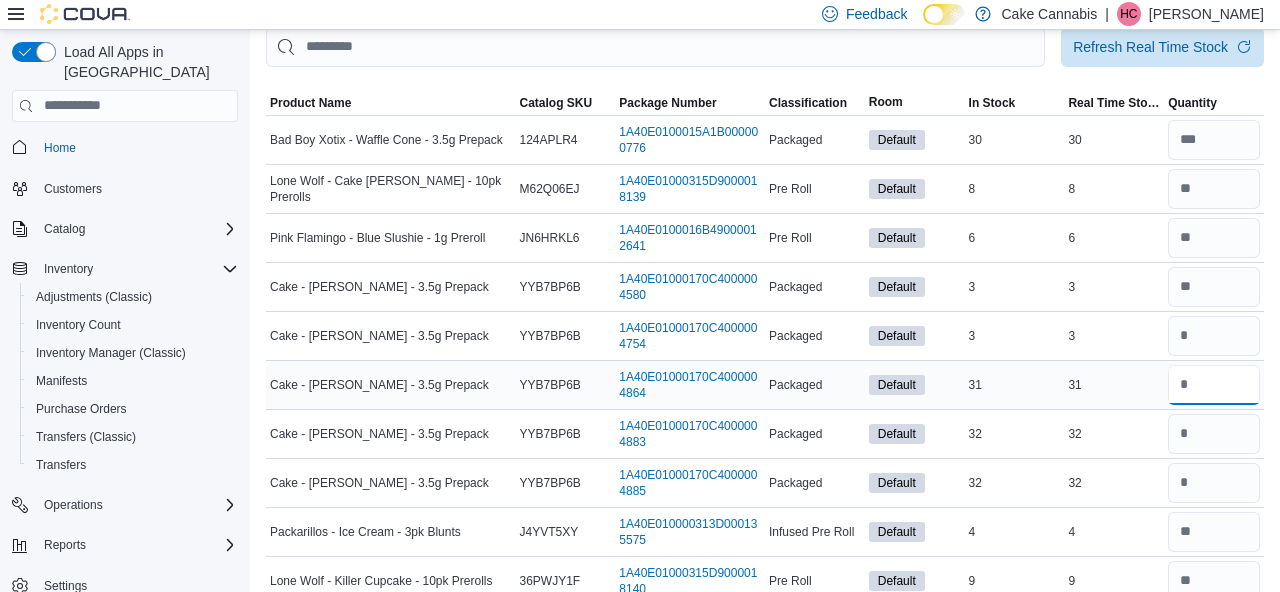 click at bounding box center [1214, 385] 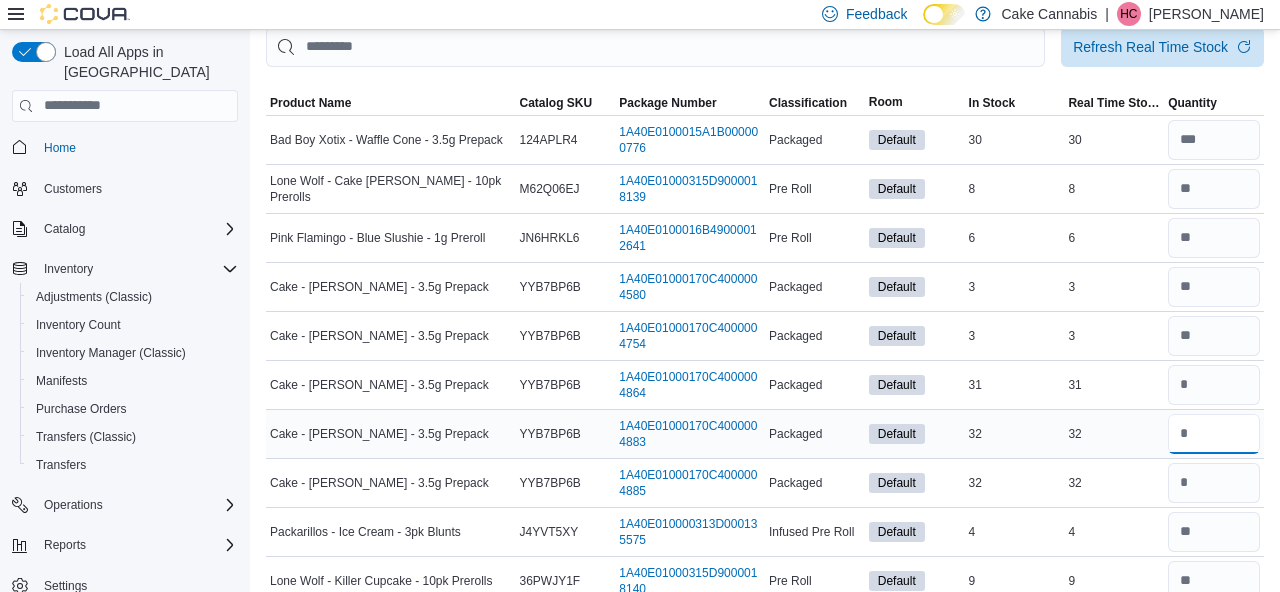 click at bounding box center (1214, 434) 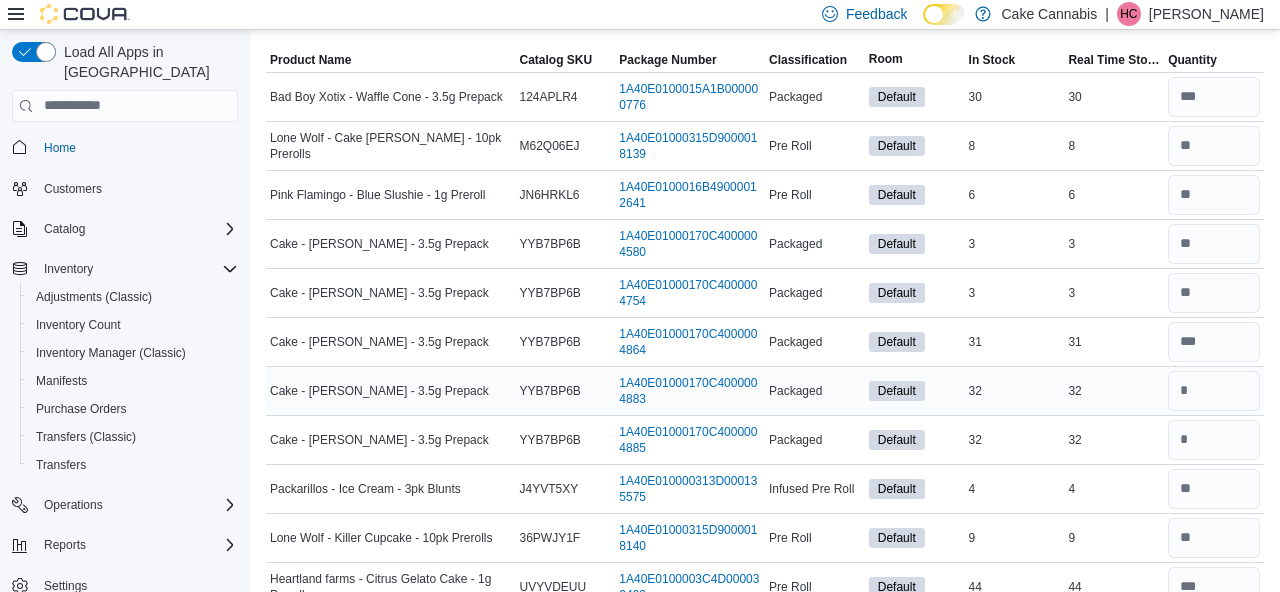 scroll, scrollTop: 169, scrollLeft: 0, axis: vertical 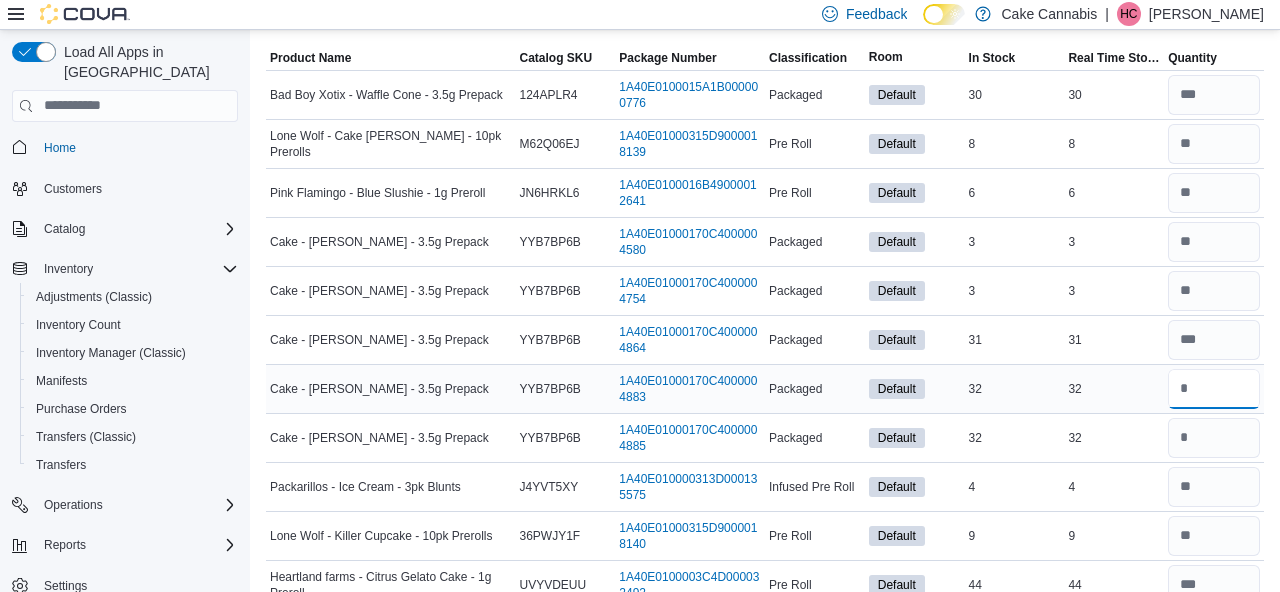 click at bounding box center [1214, 389] 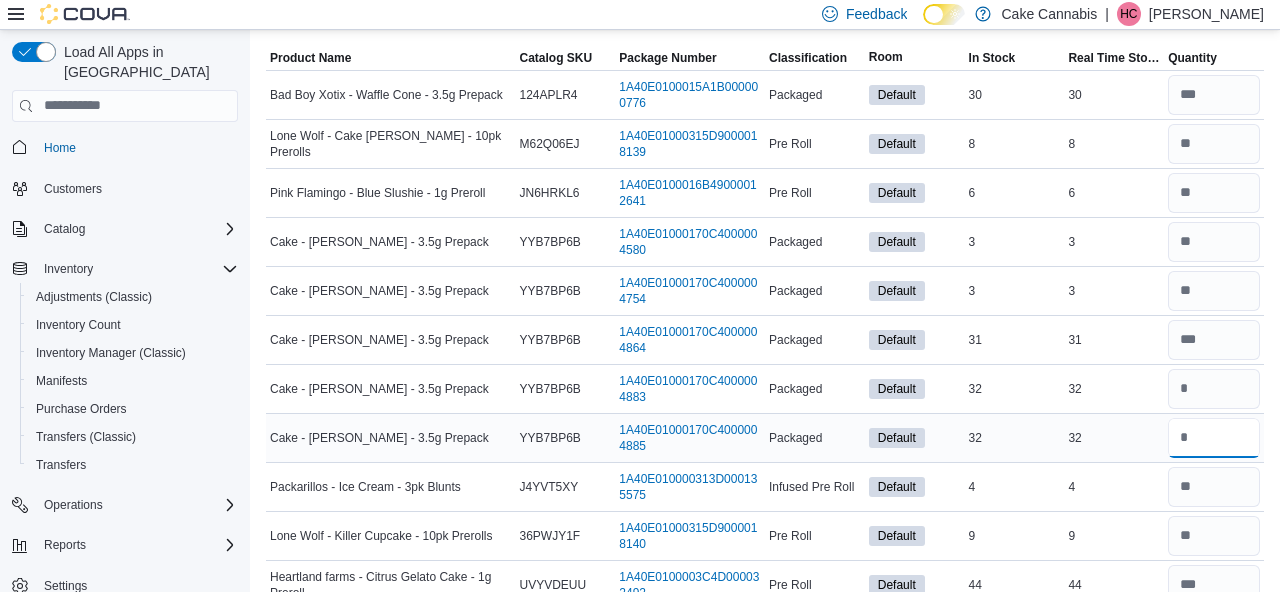 click at bounding box center [1214, 438] 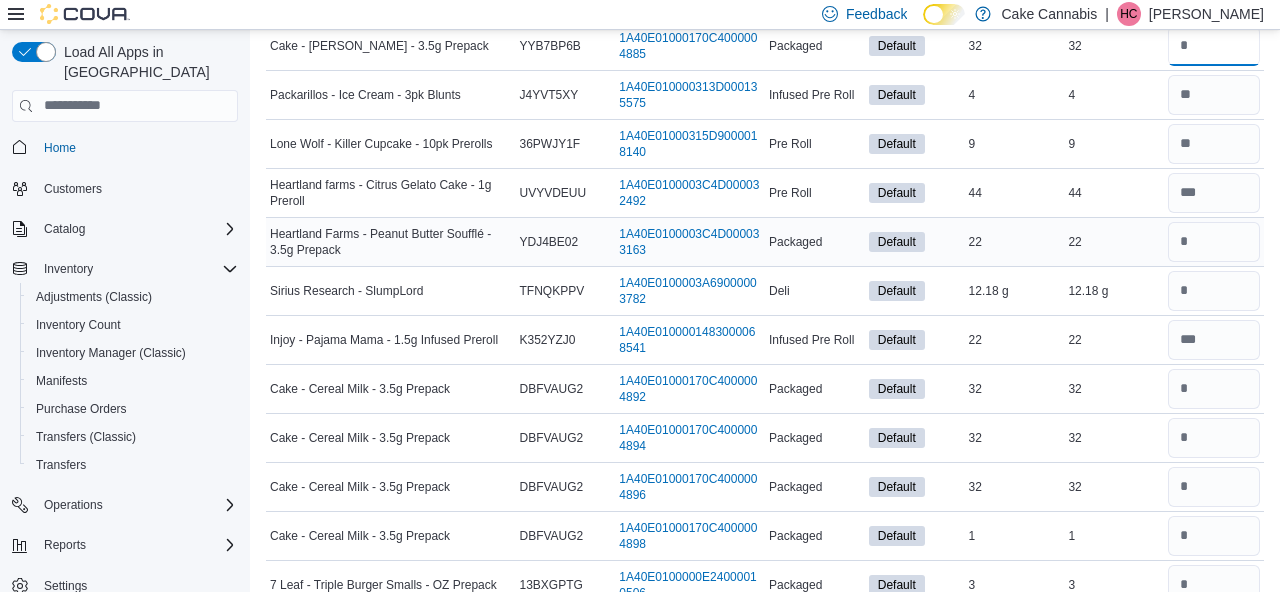 scroll, scrollTop: 555, scrollLeft: 0, axis: vertical 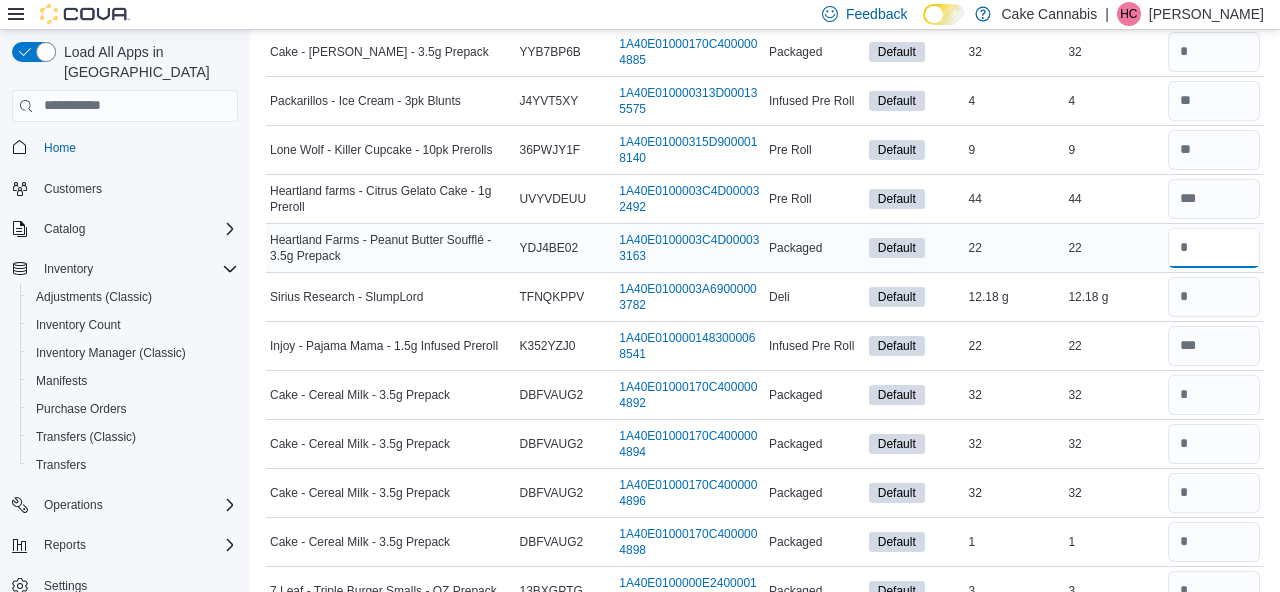 click at bounding box center (1214, 248) 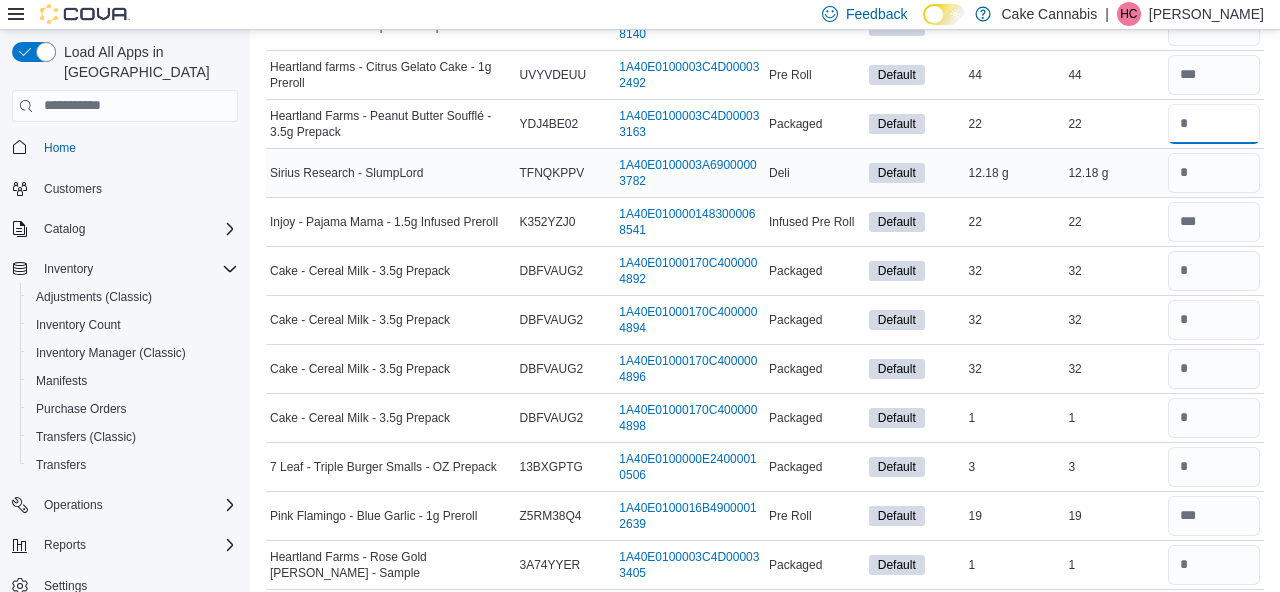 scroll, scrollTop: 680, scrollLeft: 0, axis: vertical 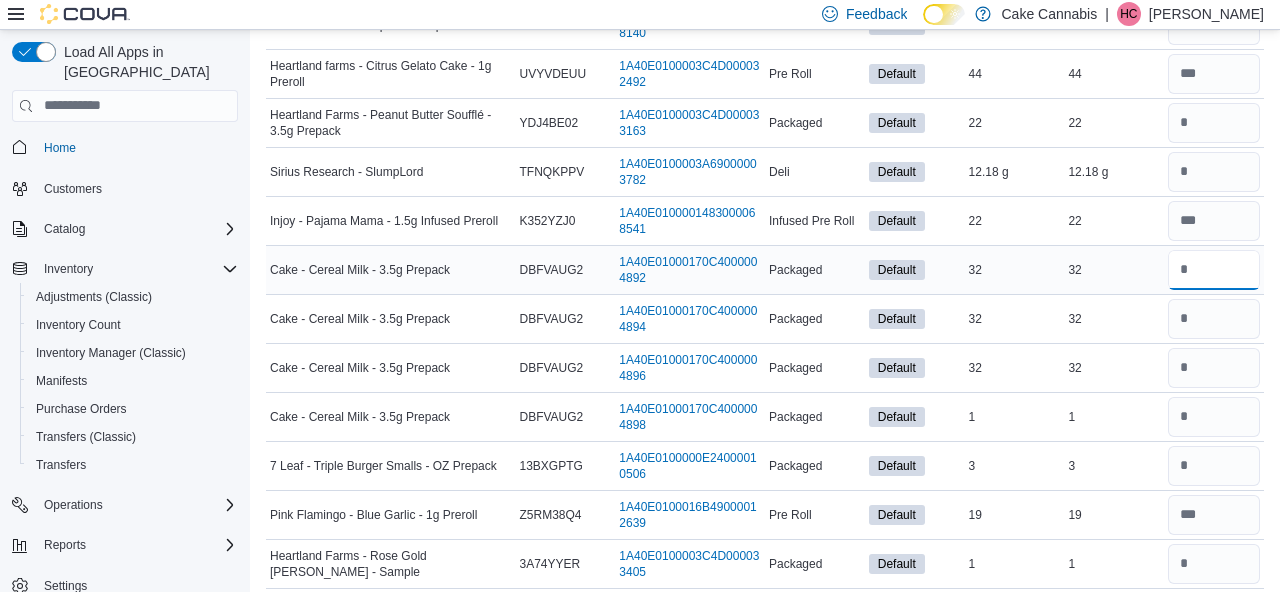 click at bounding box center (1214, 270) 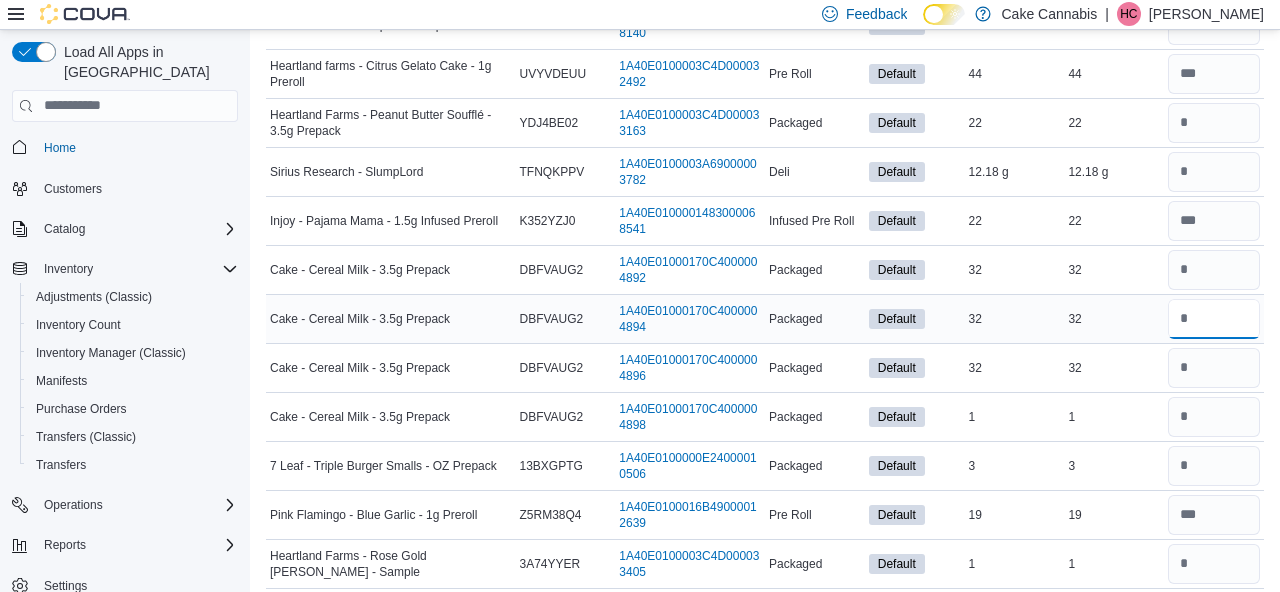 click at bounding box center [1214, 319] 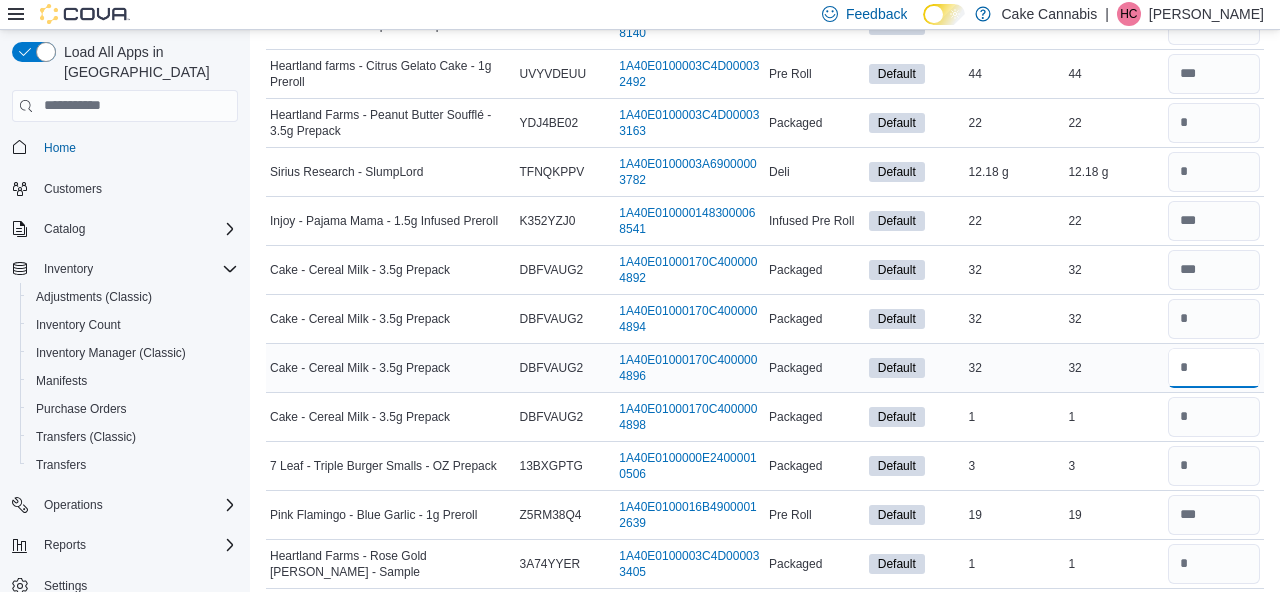 click at bounding box center [1214, 368] 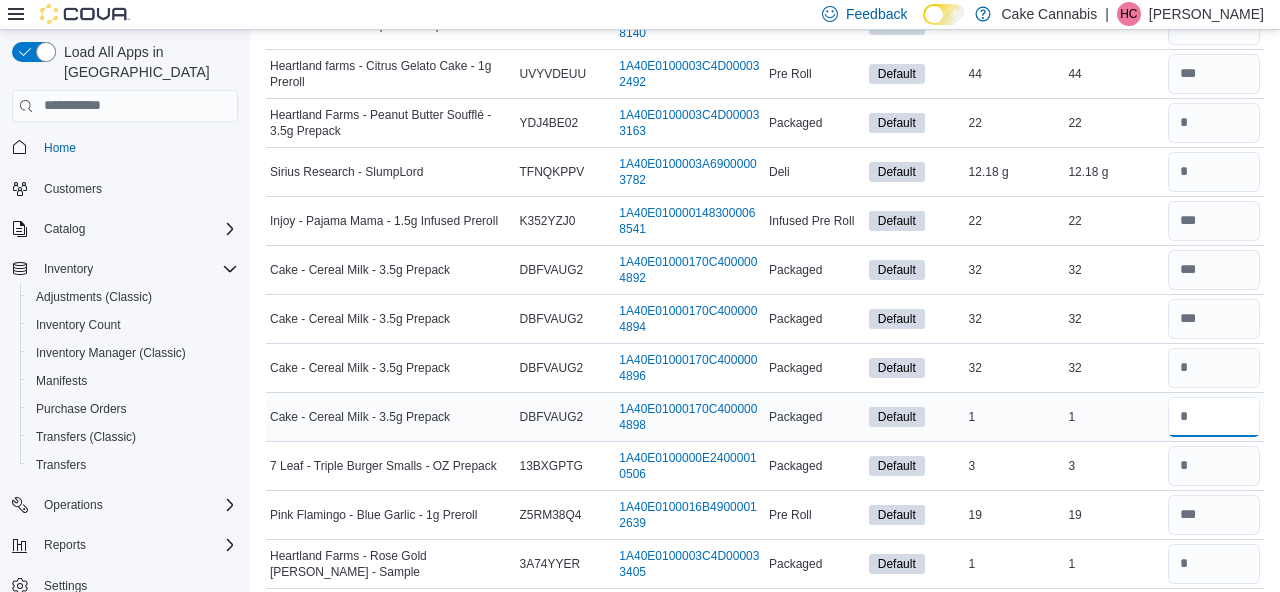 click at bounding box center [1214, 417] 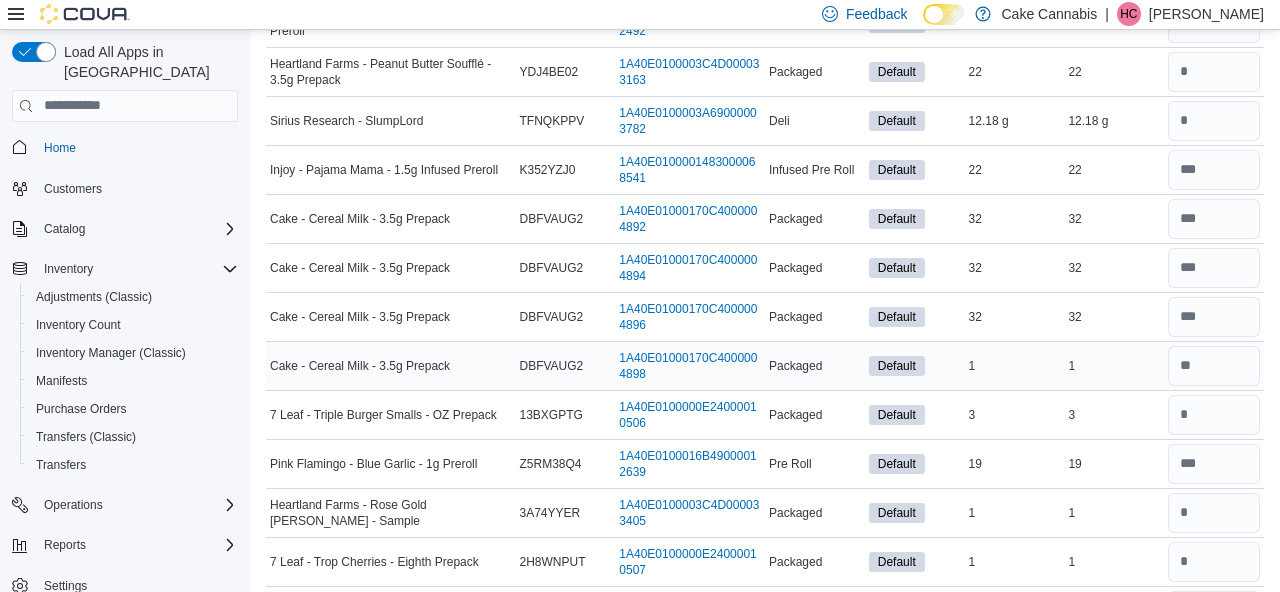 scroll, scrollTop: 763, scrollLeft: 0, axis: vertical 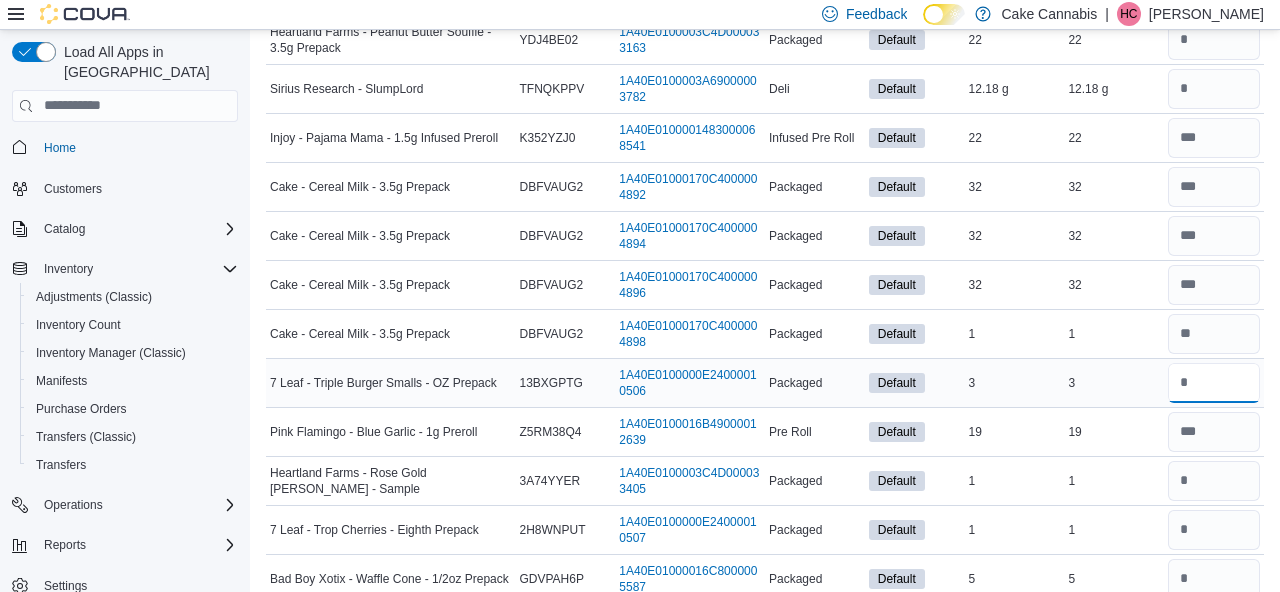 click at bounding box center [1214, 383] 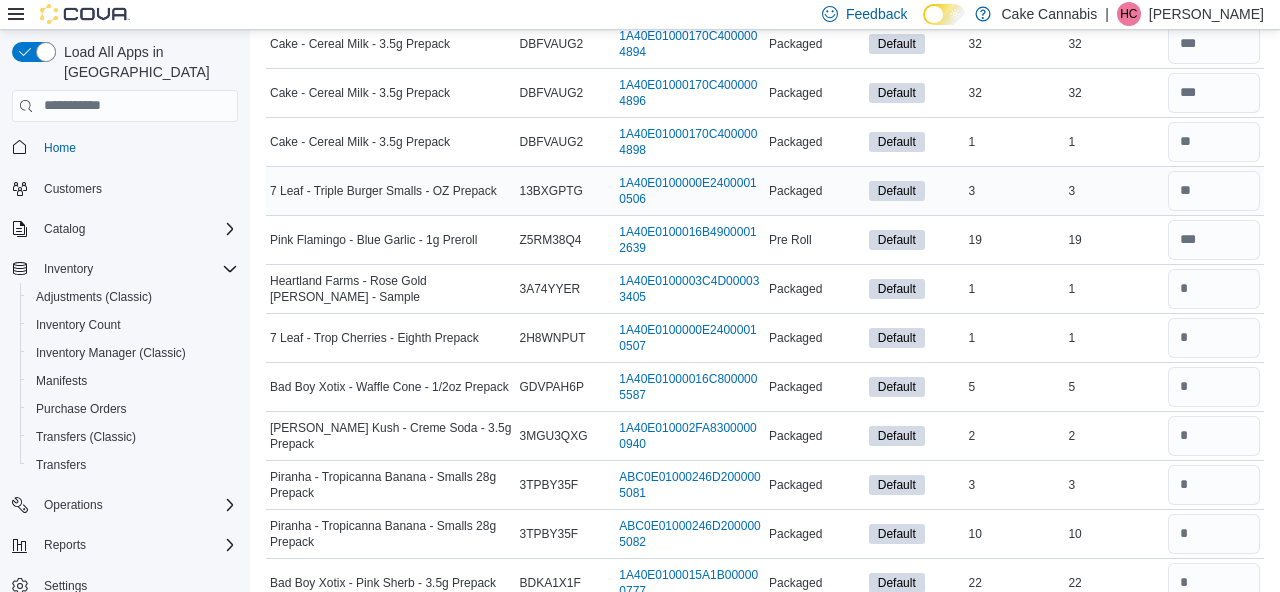 scroll, scrollTop: 961, scrollLeft: 0, axis: vertical 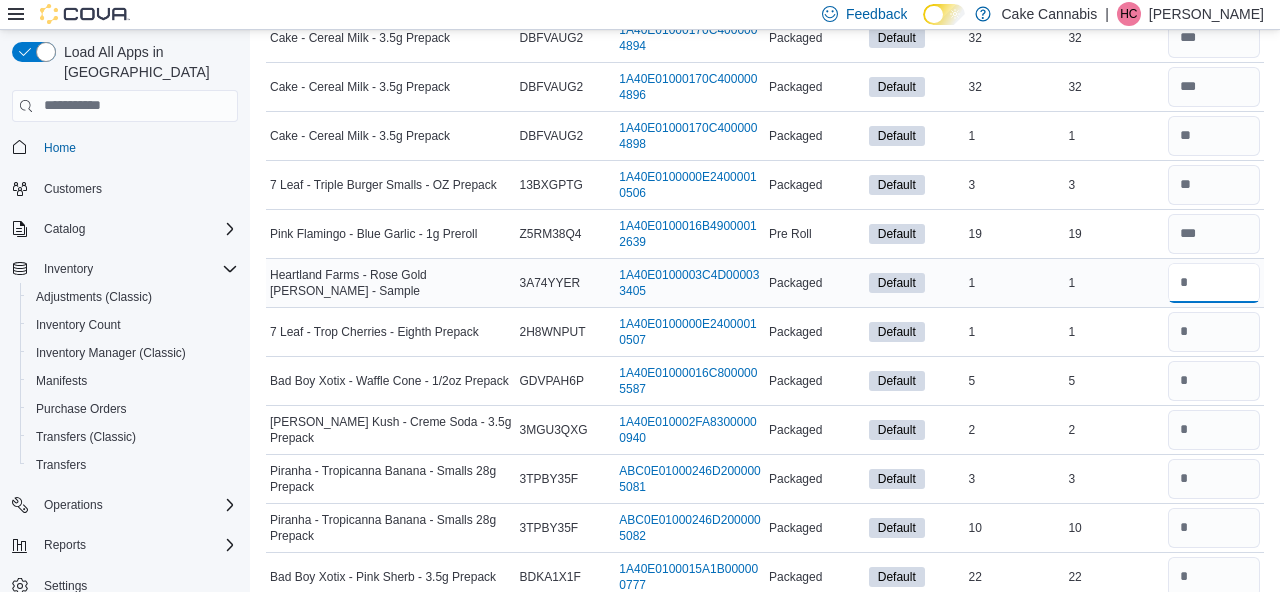 click at bounding box center [1214, 283] 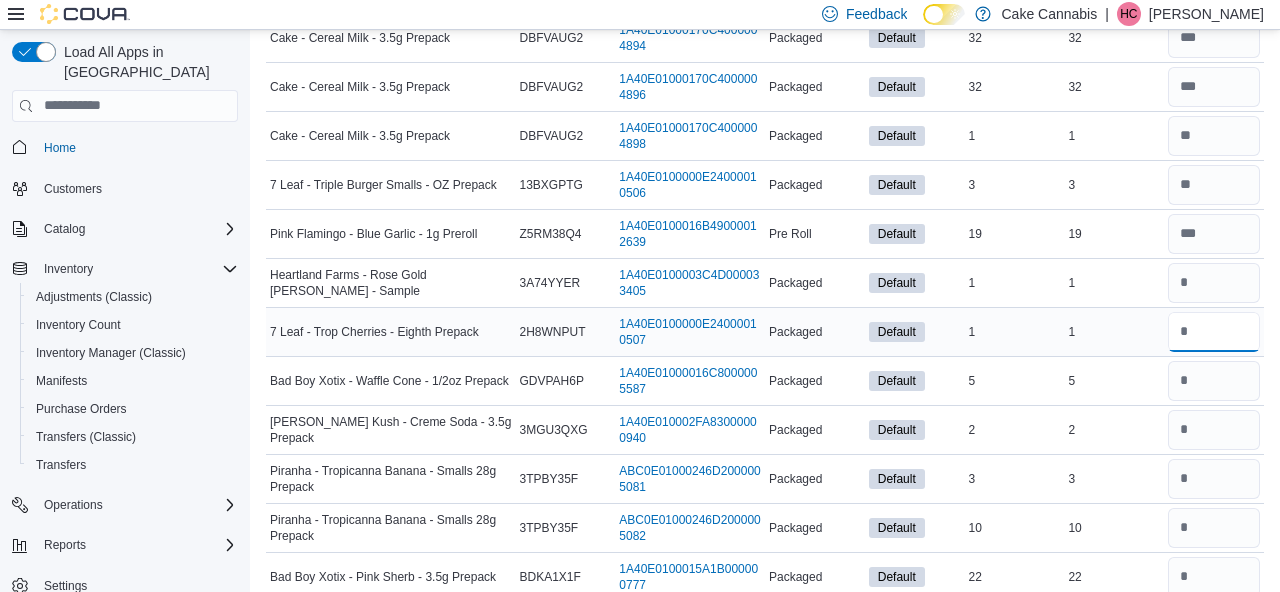 click at bounding box center (1214, 332) 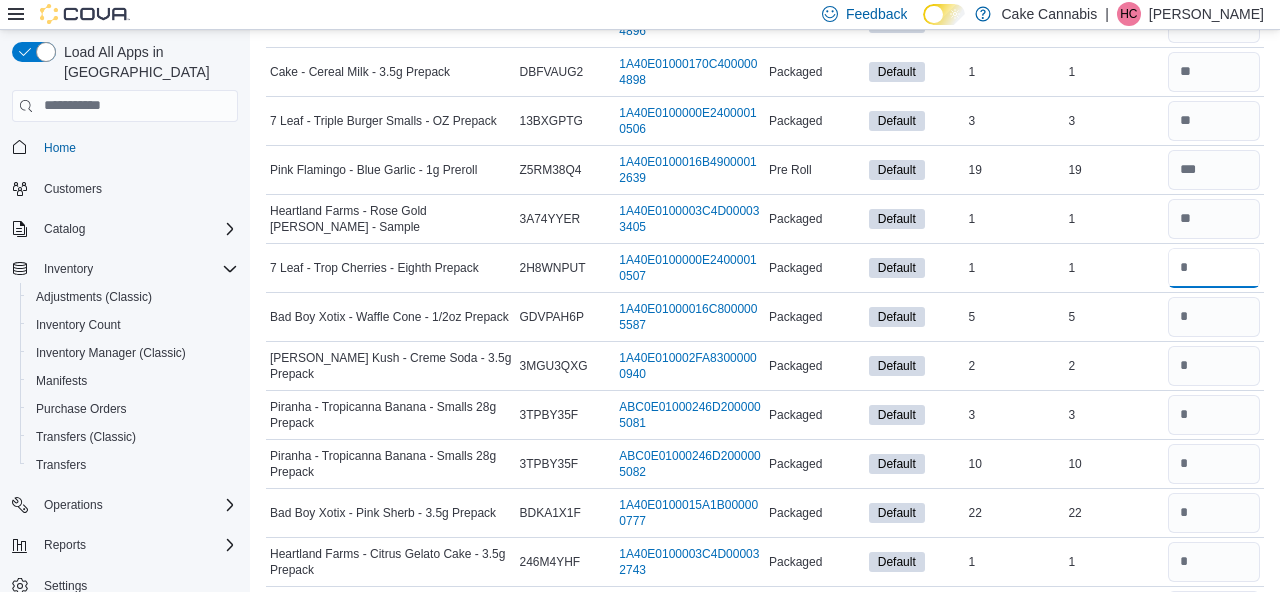 scroll, scrollTop: 1030, scrollLeft: 0, axis: vertical 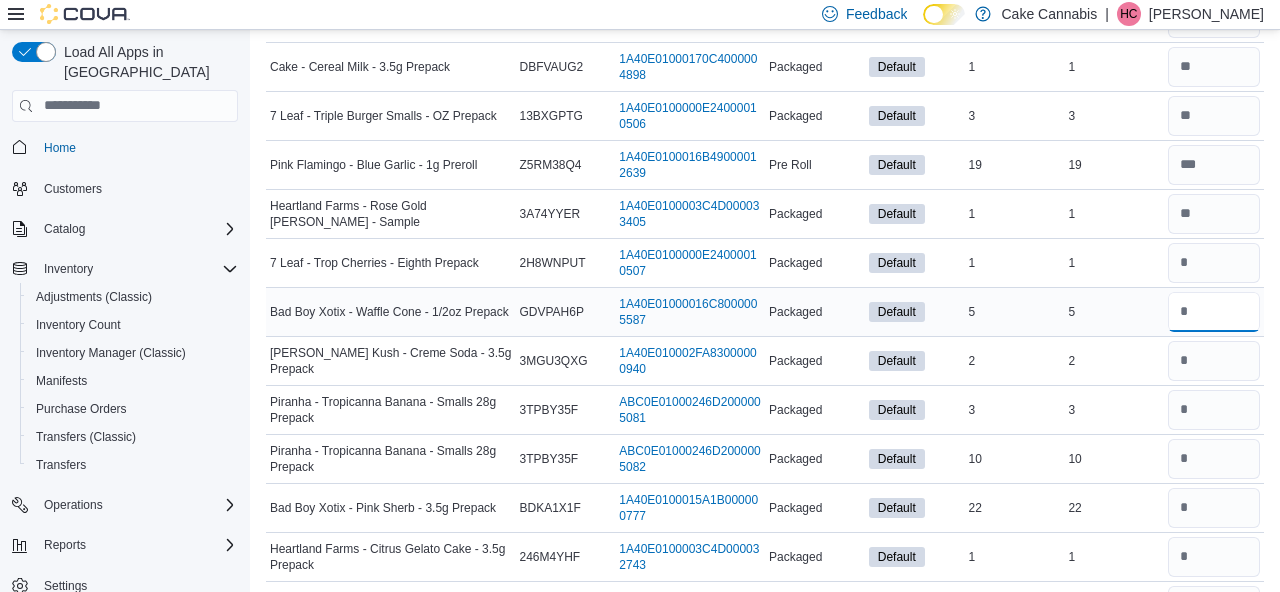 click at bounding box center [1214, 312] 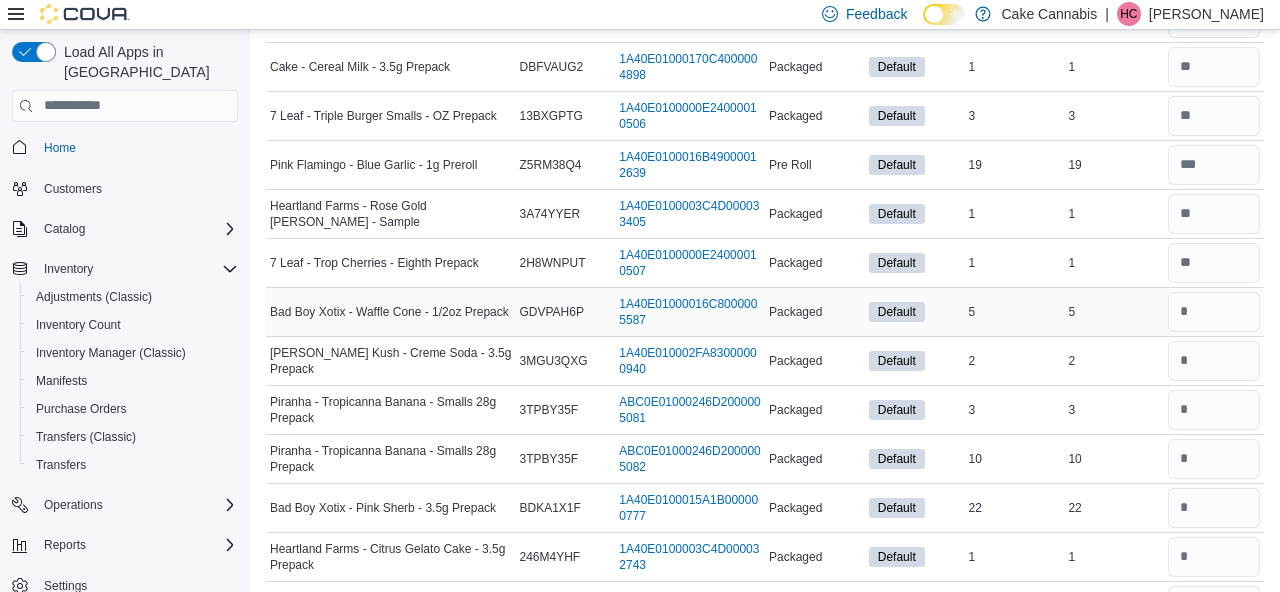 scroll, scrollTop: 1040, scrollLeft: 0, axis: vertical 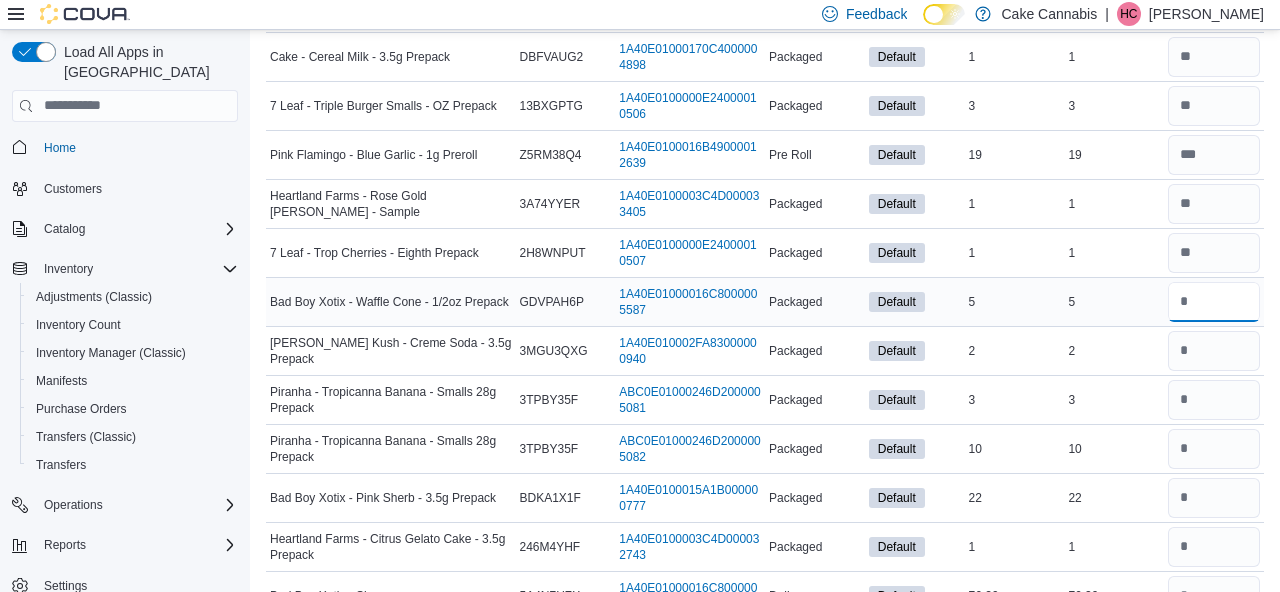 click at bounding box center [1214, 302] 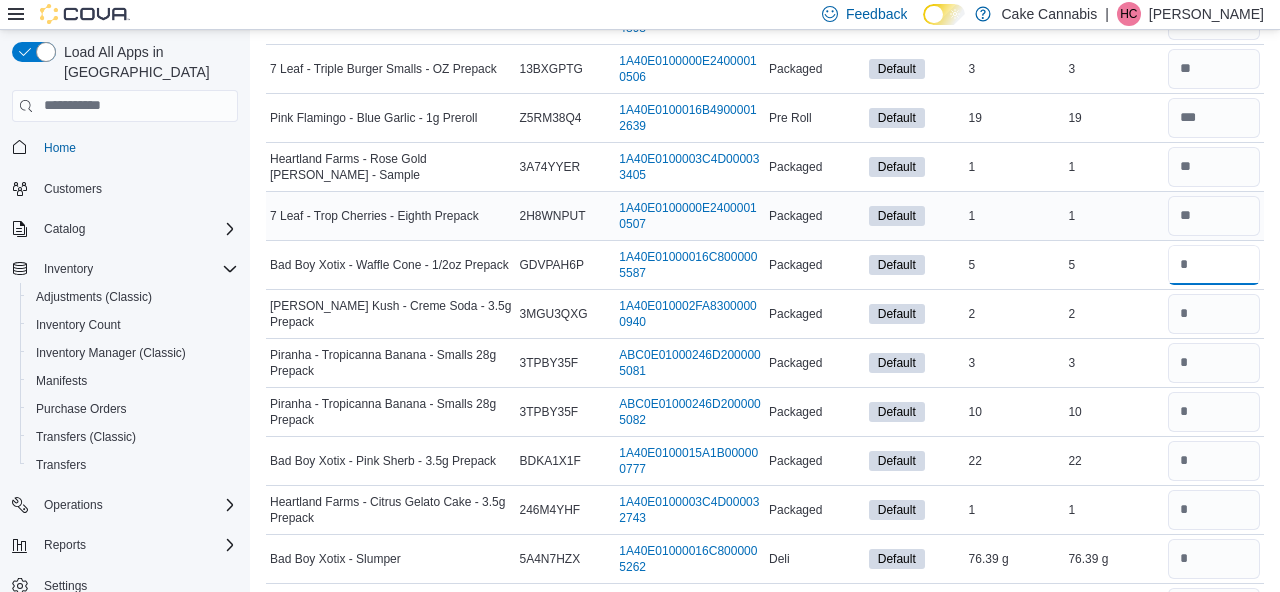 scroll, scrollTop: 1090, scrollLeft: 0, axis: vertical 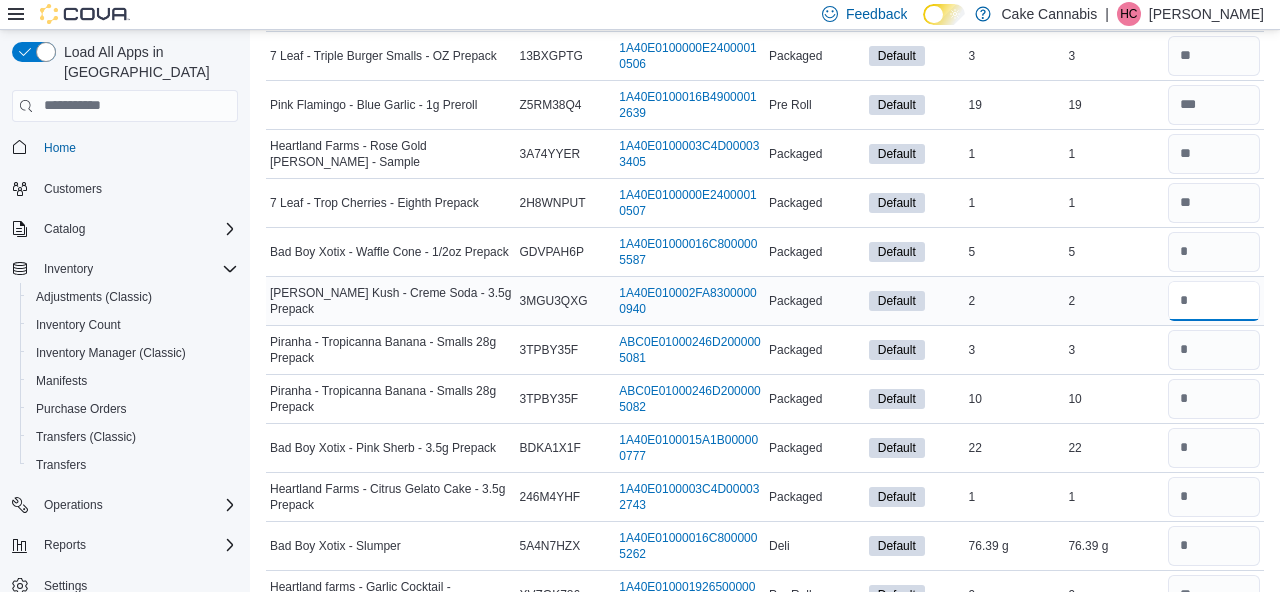click at bounding box center [1214, 301] 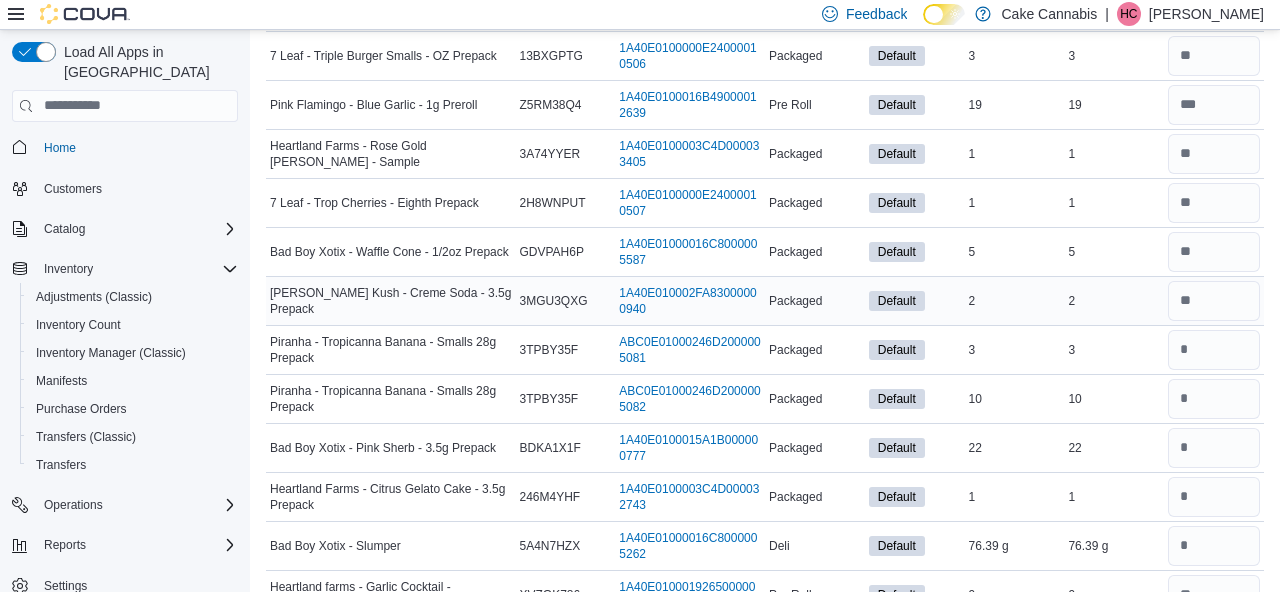 scroll, scrollTop: 1158, scrollLeft: 0, axis: vertical 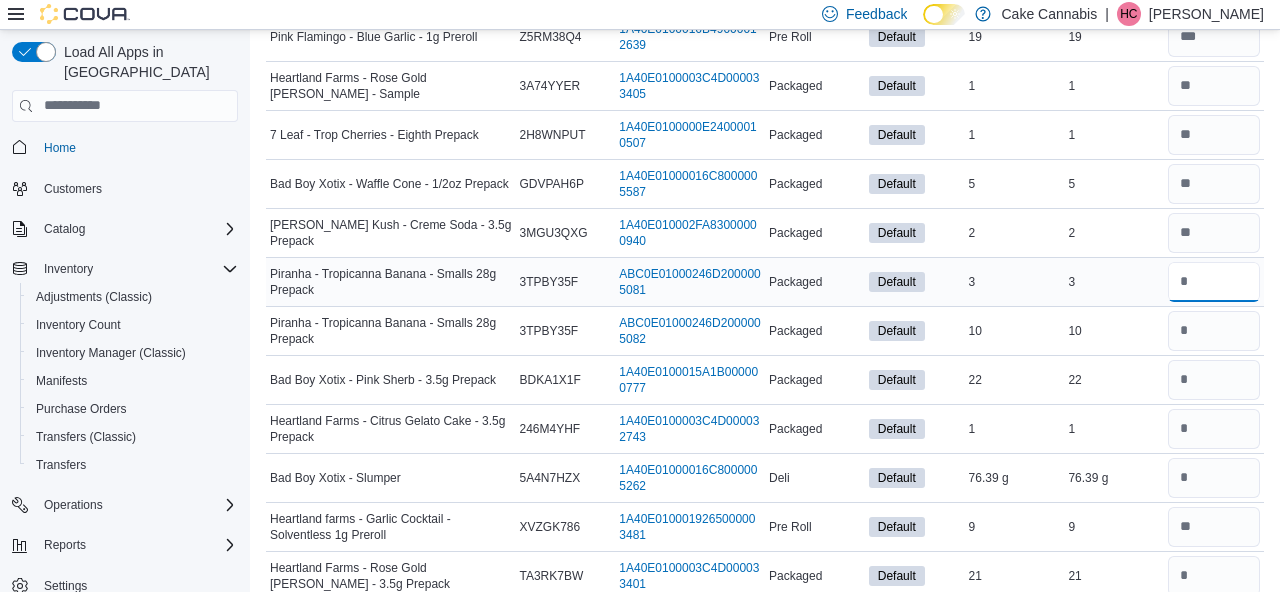 click at bounding box center (1214, 282) 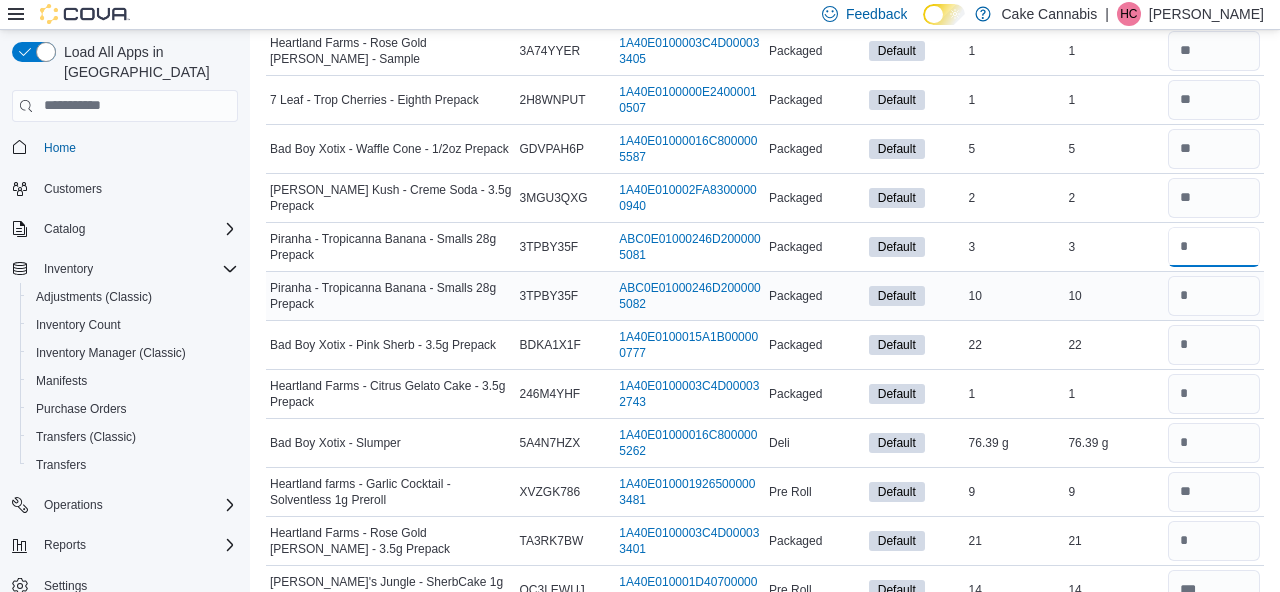 scroll, scrollTop: 1199, scrollLeft: 0, axis: vertical 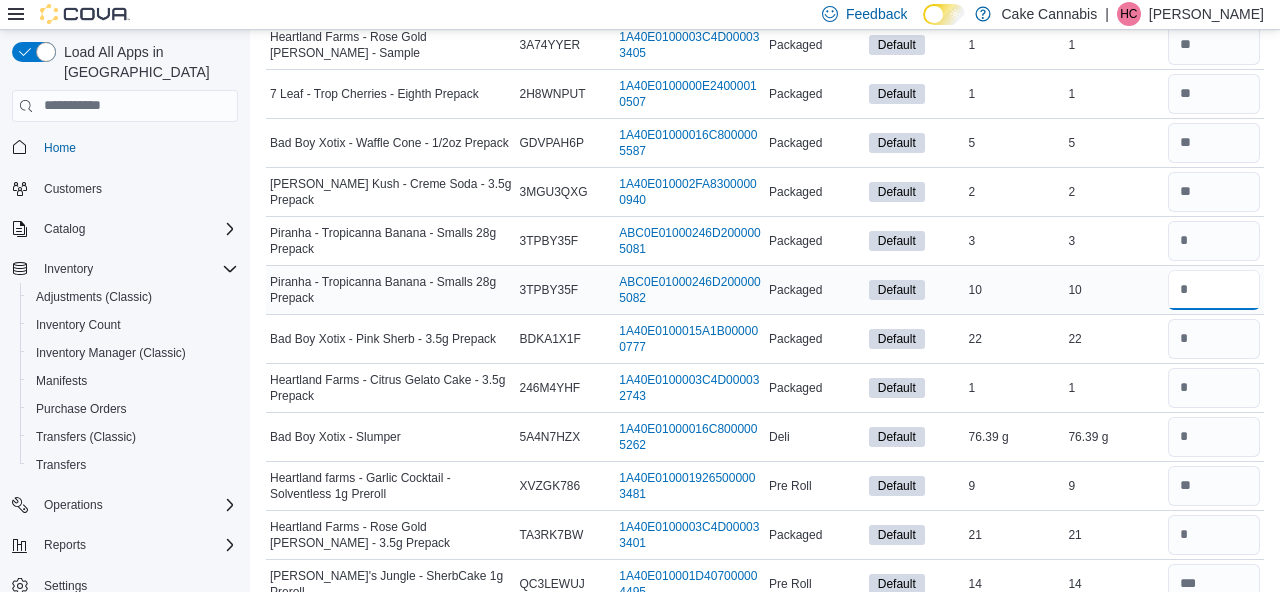 click at bounding box center (1214, 290) 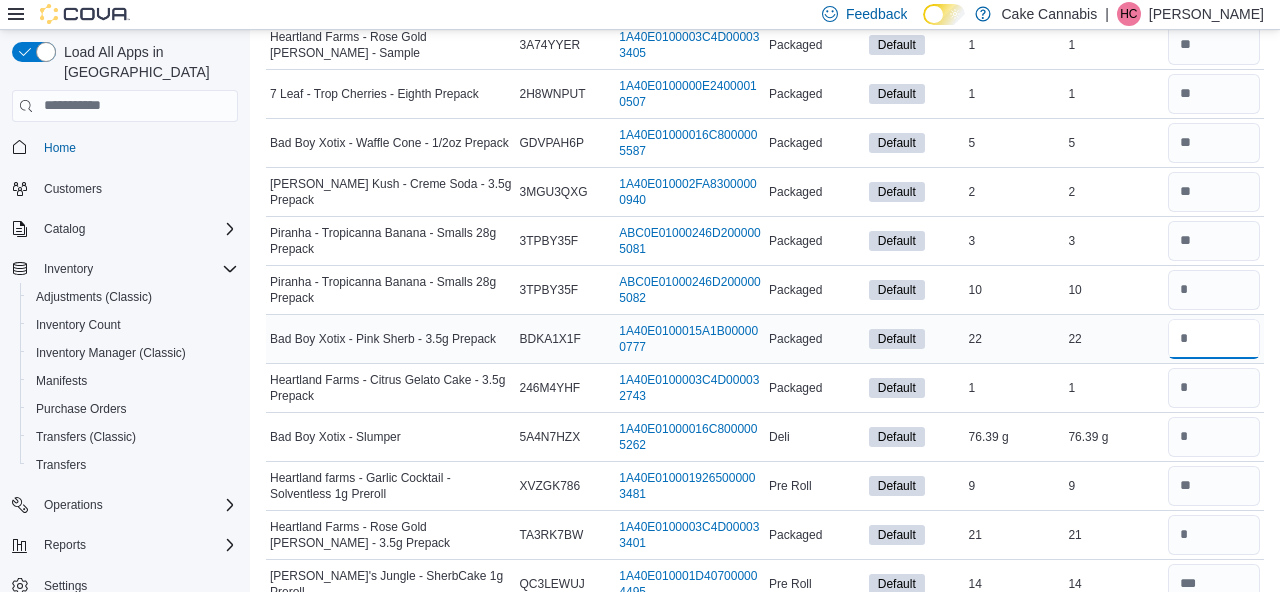 click at bounding box center (1214, 339) 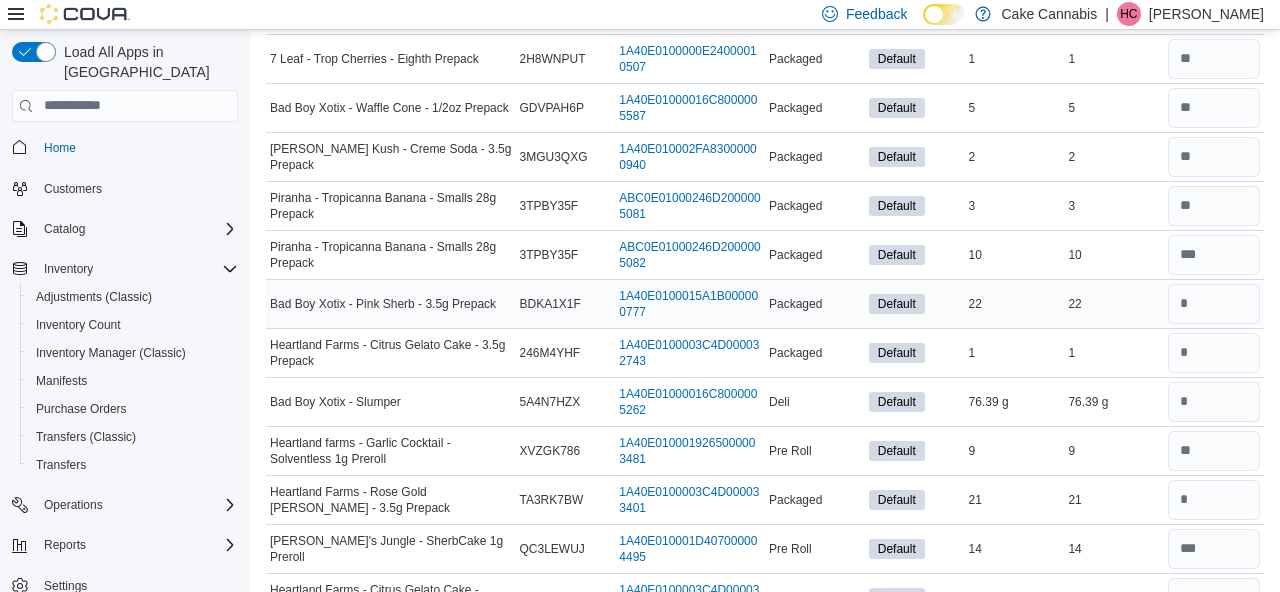 scroll, scrollTop: 1235, scrollLeft: 0, axis: vertical 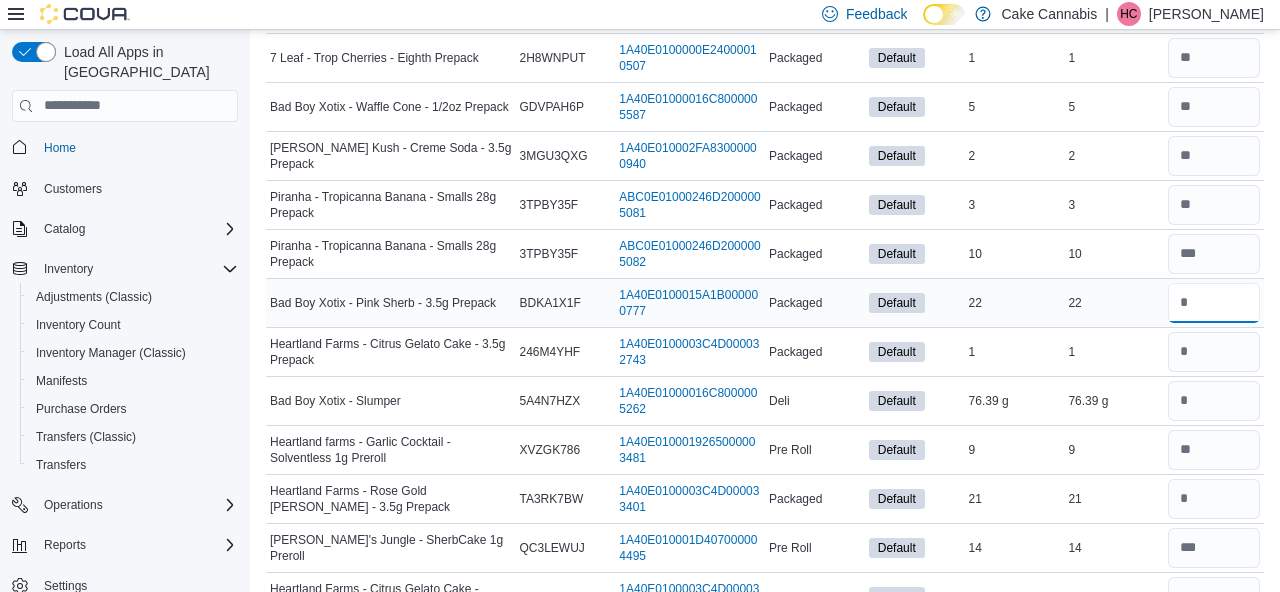click at bounding box center [1214, 303] 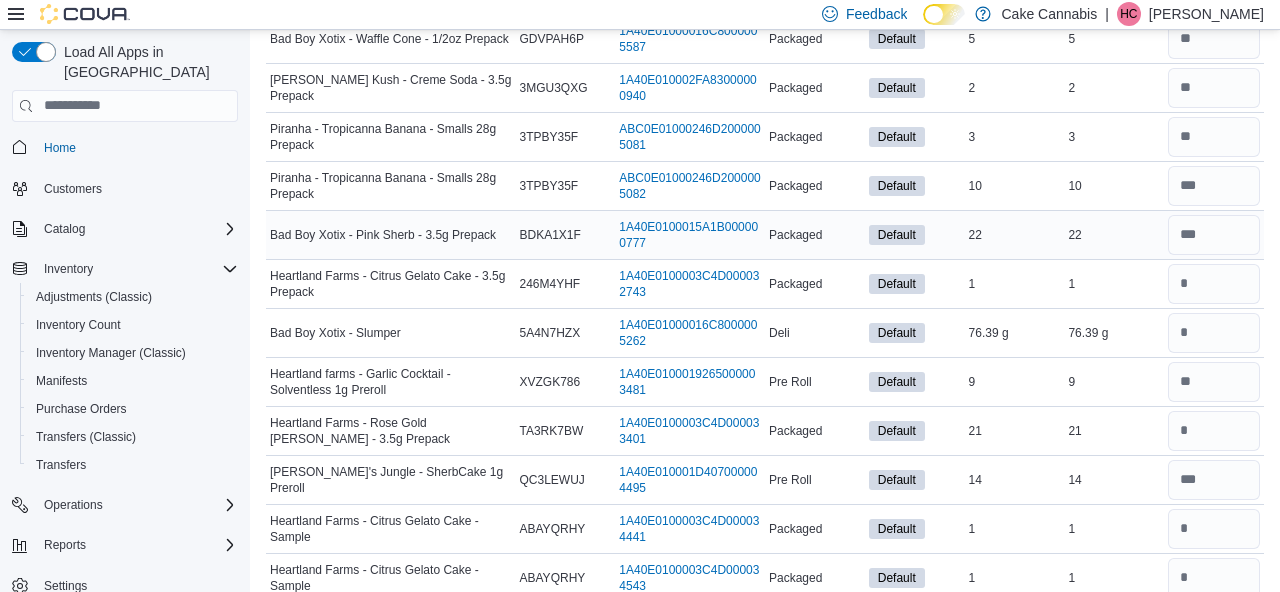 scroll, scrollTop: 1314, scrollLeft: 0, axis: vertical 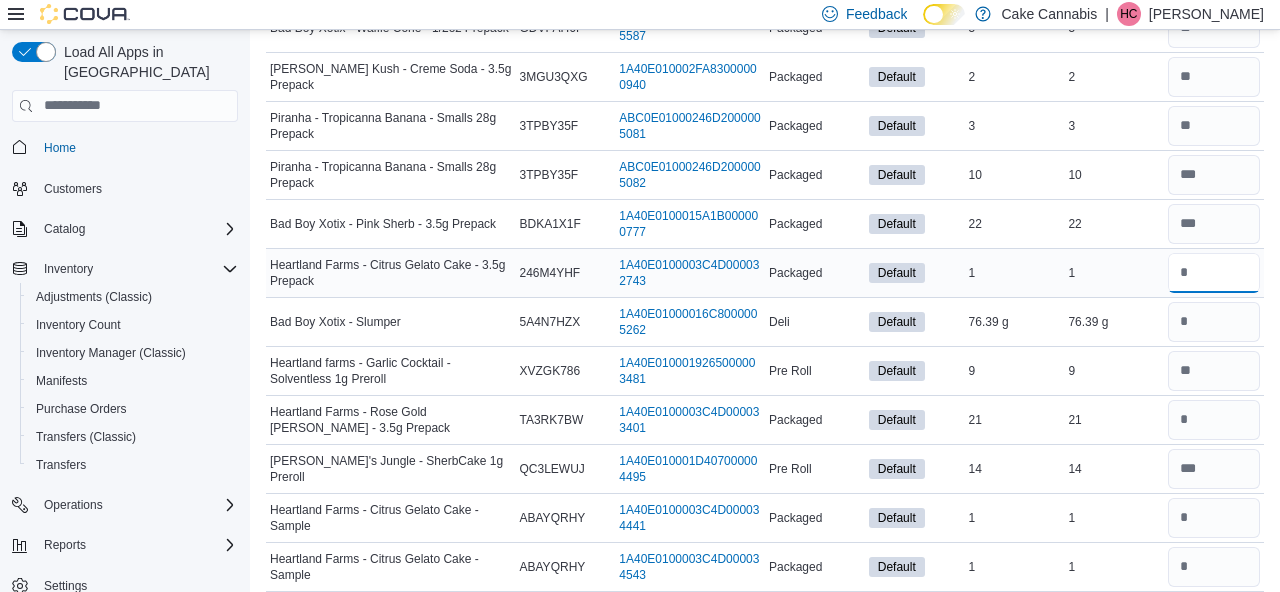 click at bounding box center [1214, 273] 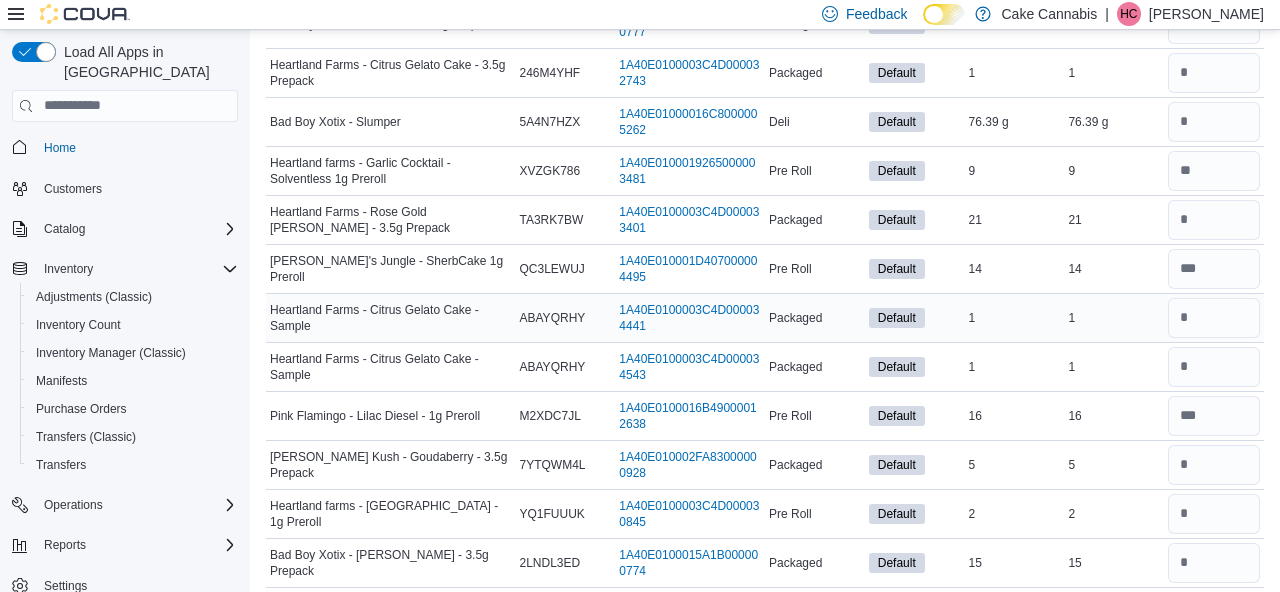 scroll, scrollTop: 1502, scrollLeft: 0, axis: vertical 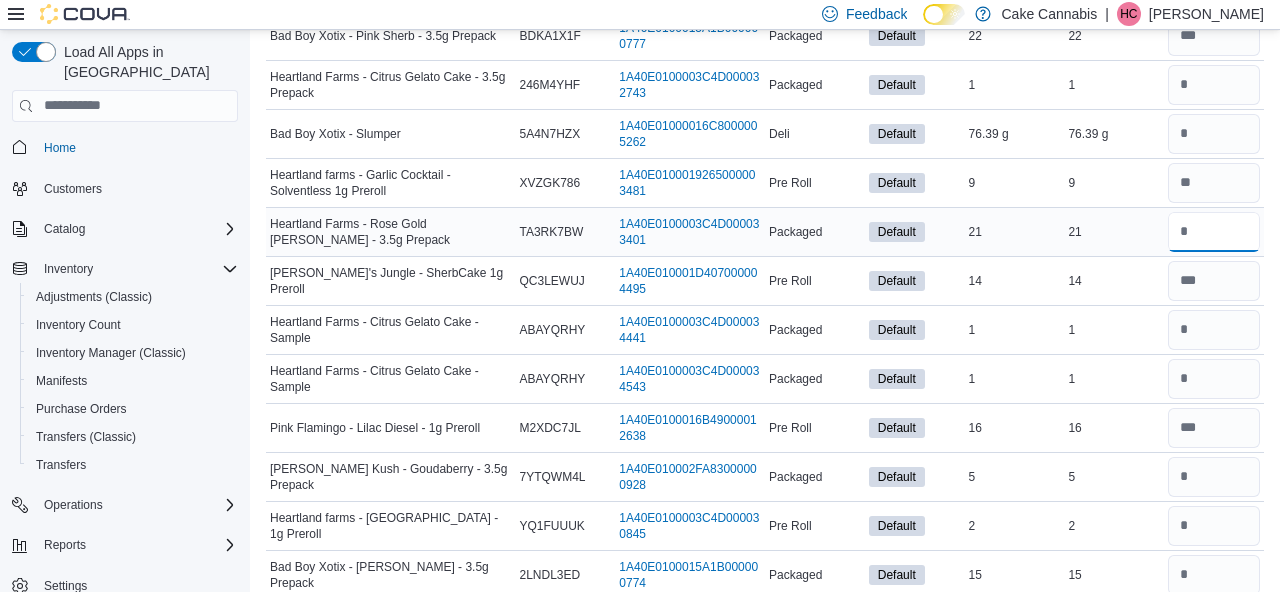 click at bounding box center (1214, 232) 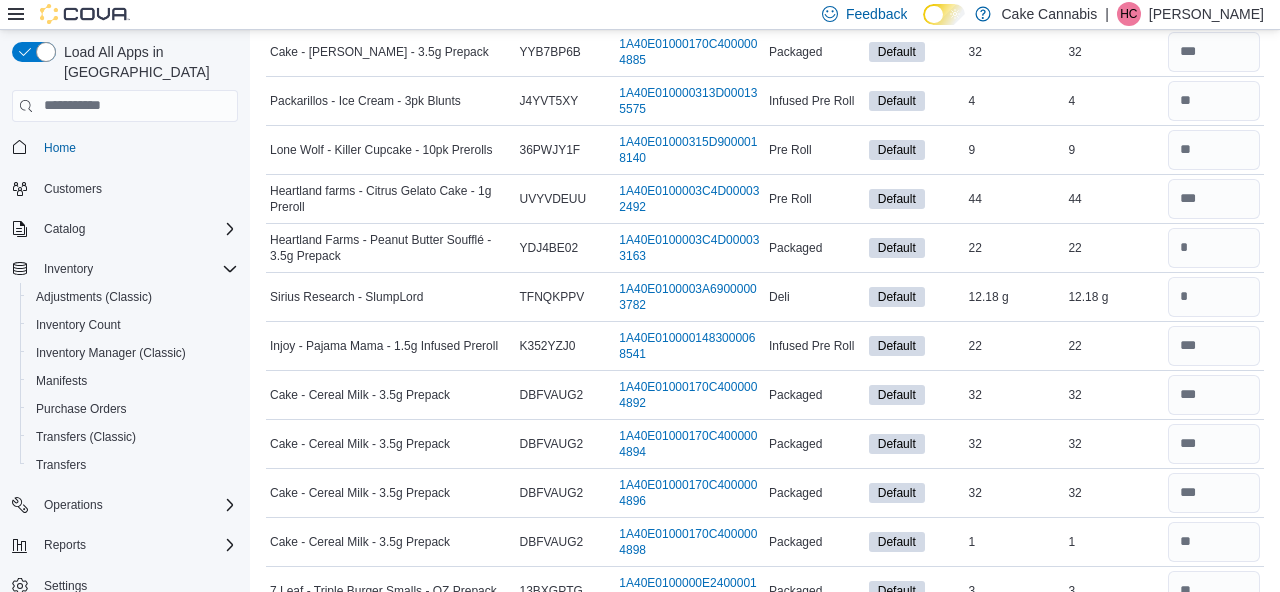 scroll, scrollTop: 557, scrollLeft: 0, axis: vertical 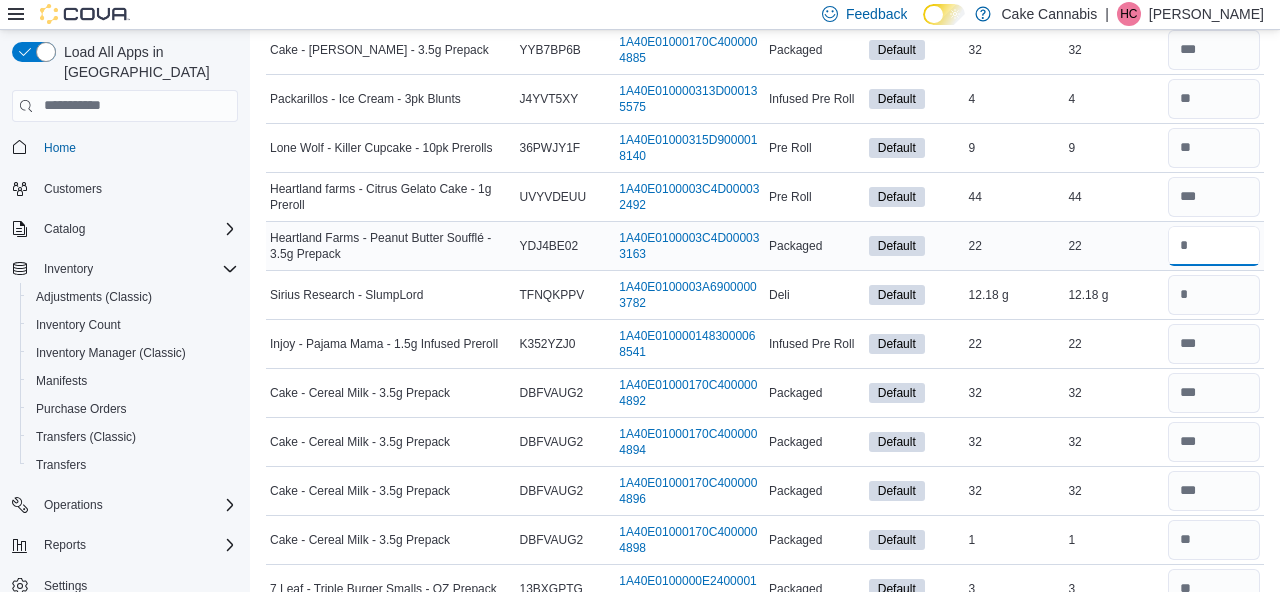 click at bounding box center [1214, 246] 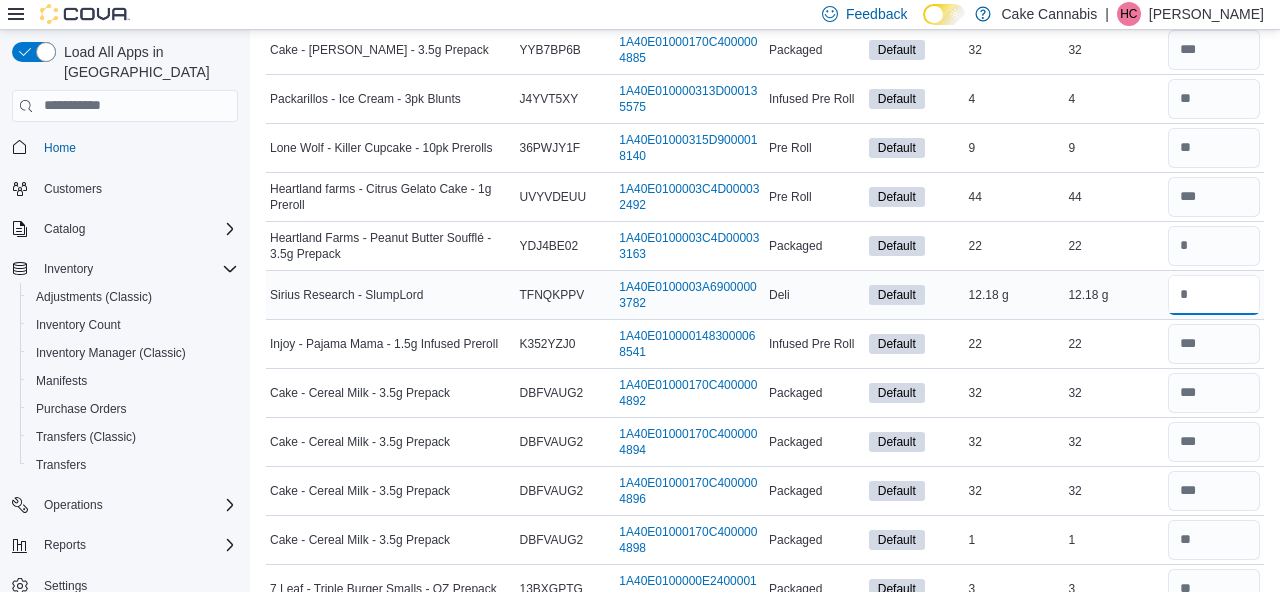 click at bounding box center (1214, 295) 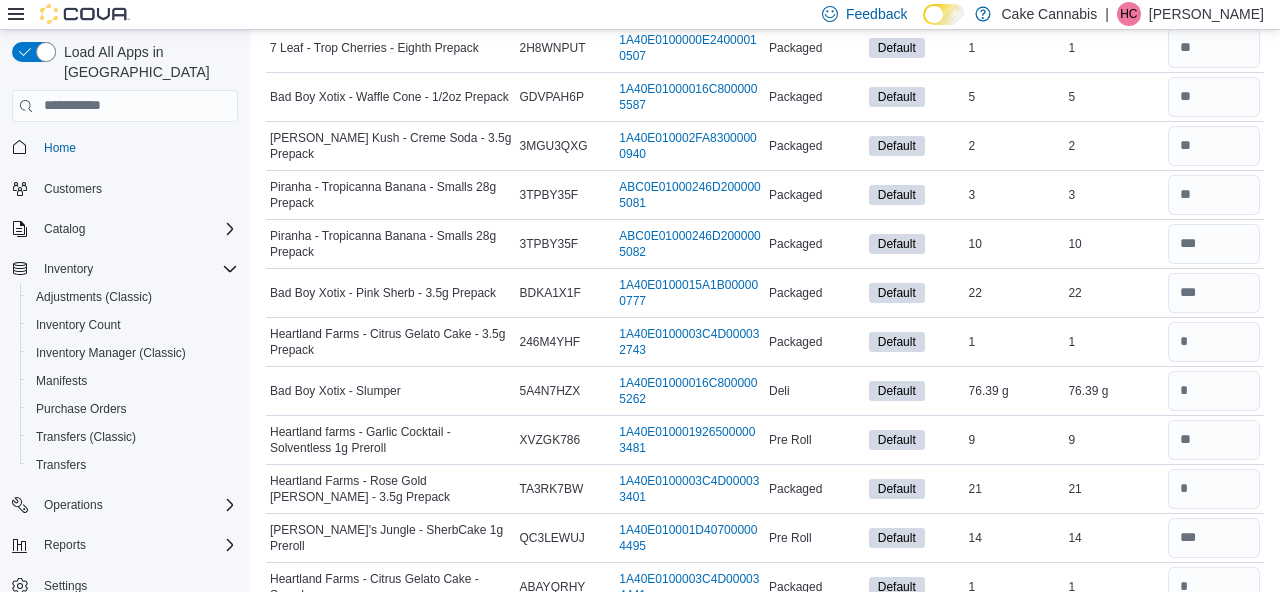 scroll, scrollTop: 1254, scrollLeft: 0, axis: vertical 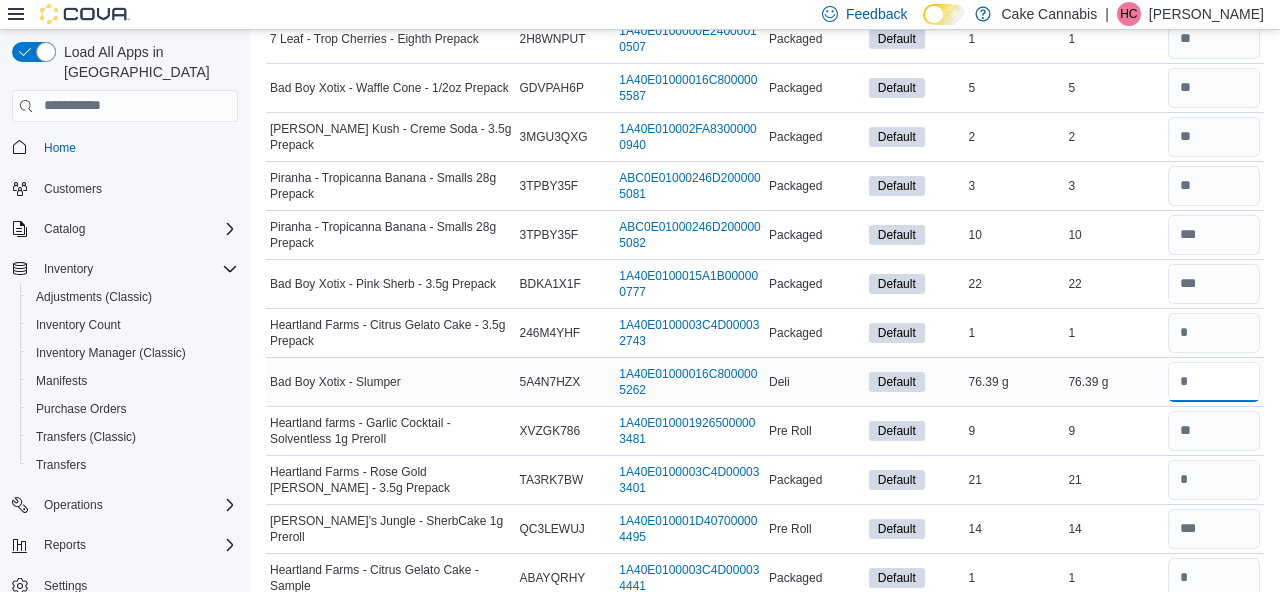 click at bounding box center (1214, 382) 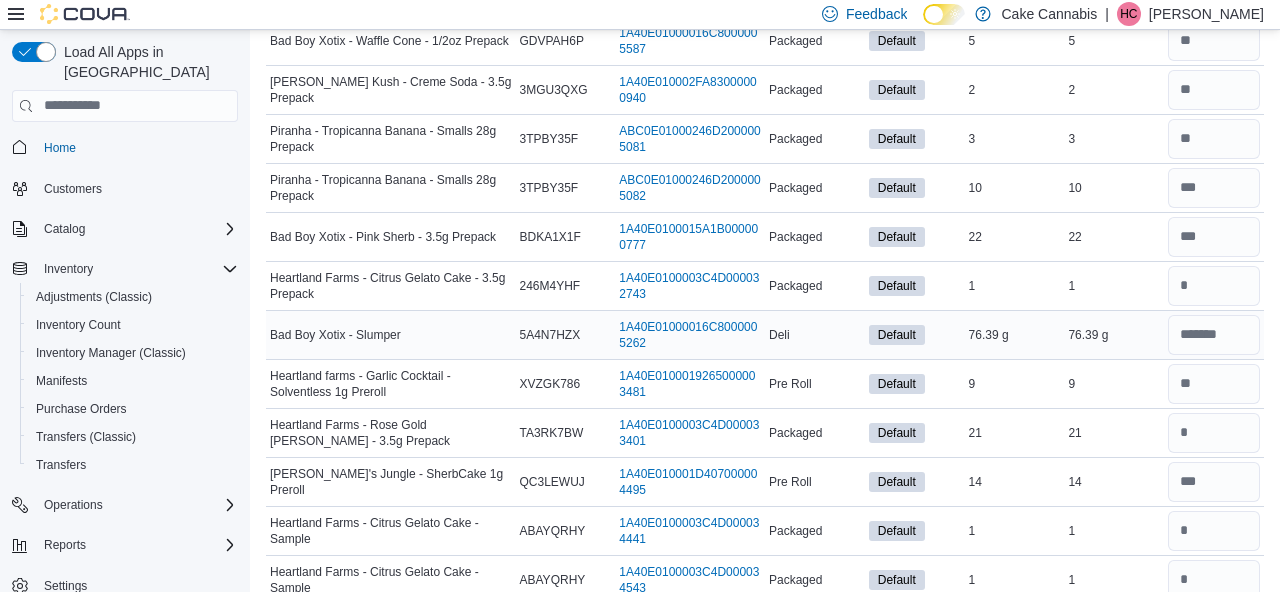 scroll, scrollTop: 1307, scrollLeft: 0, axis: vertical 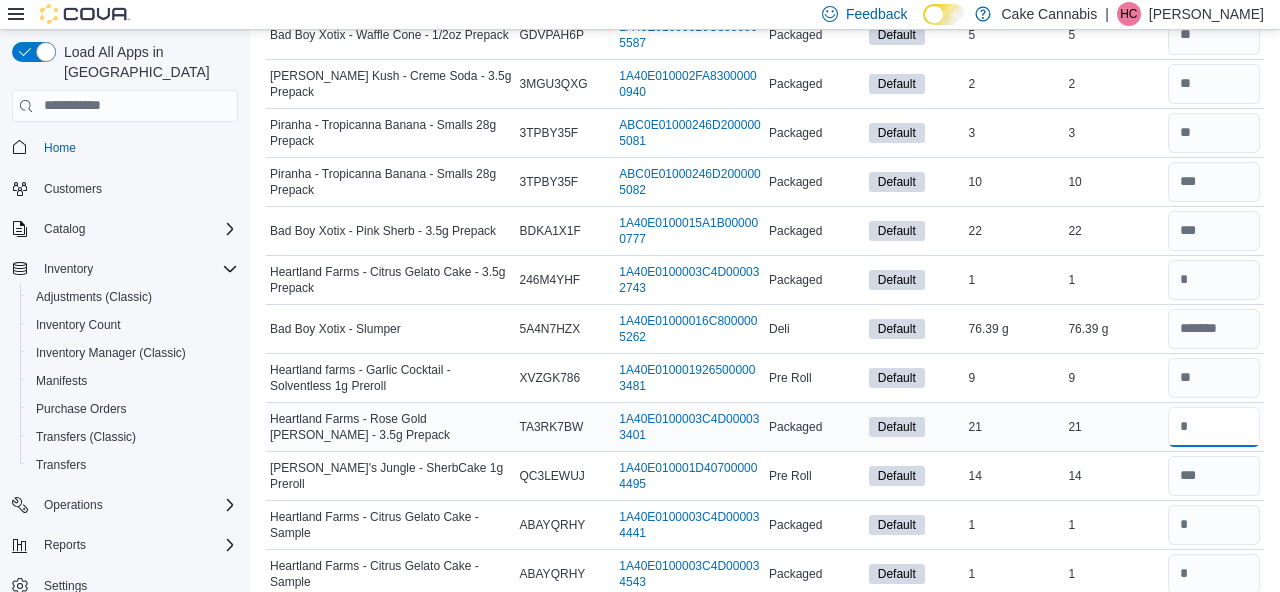 click at bounding box center [1214, 427] 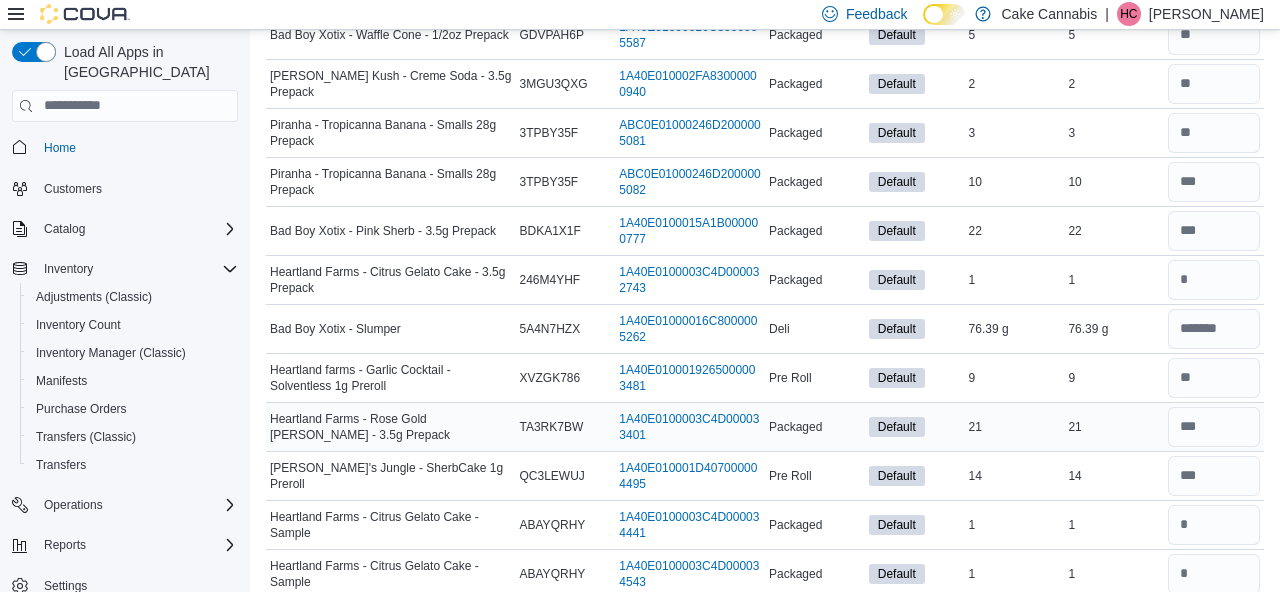 scroll, scrollTop: 1380, scrollLeft: 0, axis: vertical 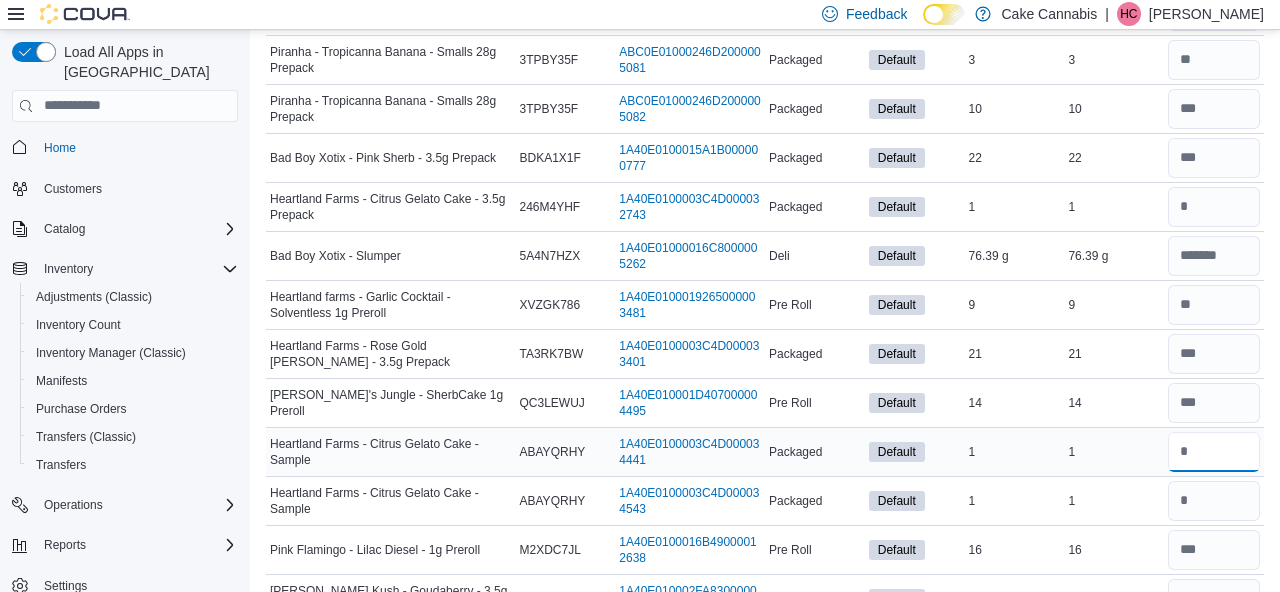 click at bounding box center [1214, 452] 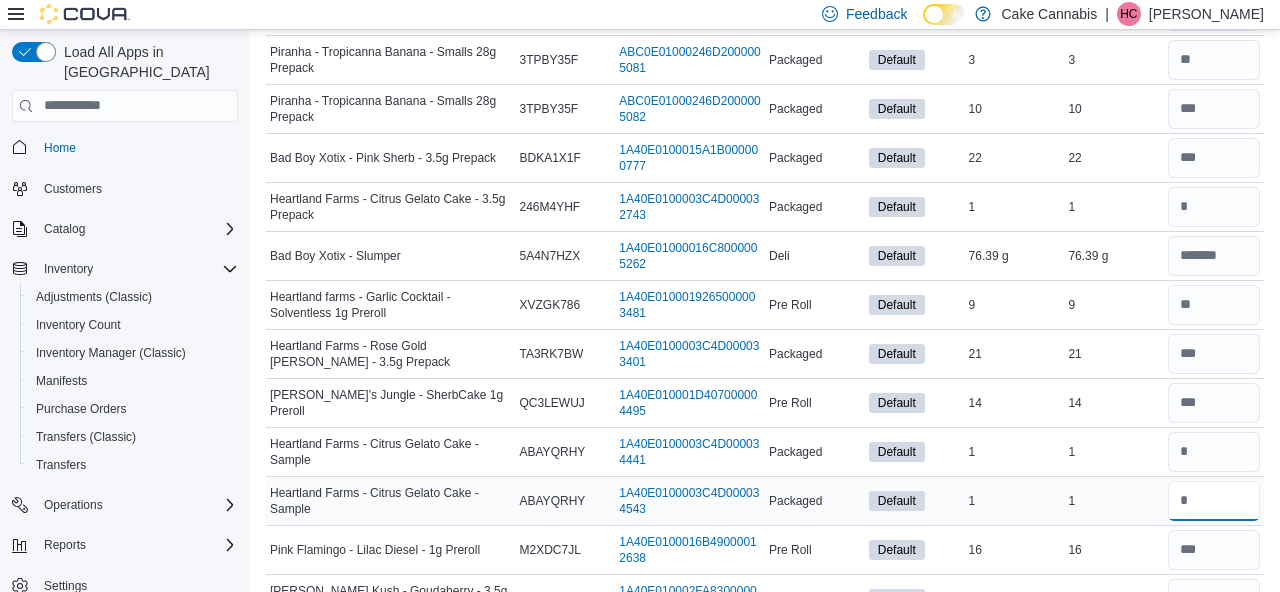 click at bounding box center [1214, 501] 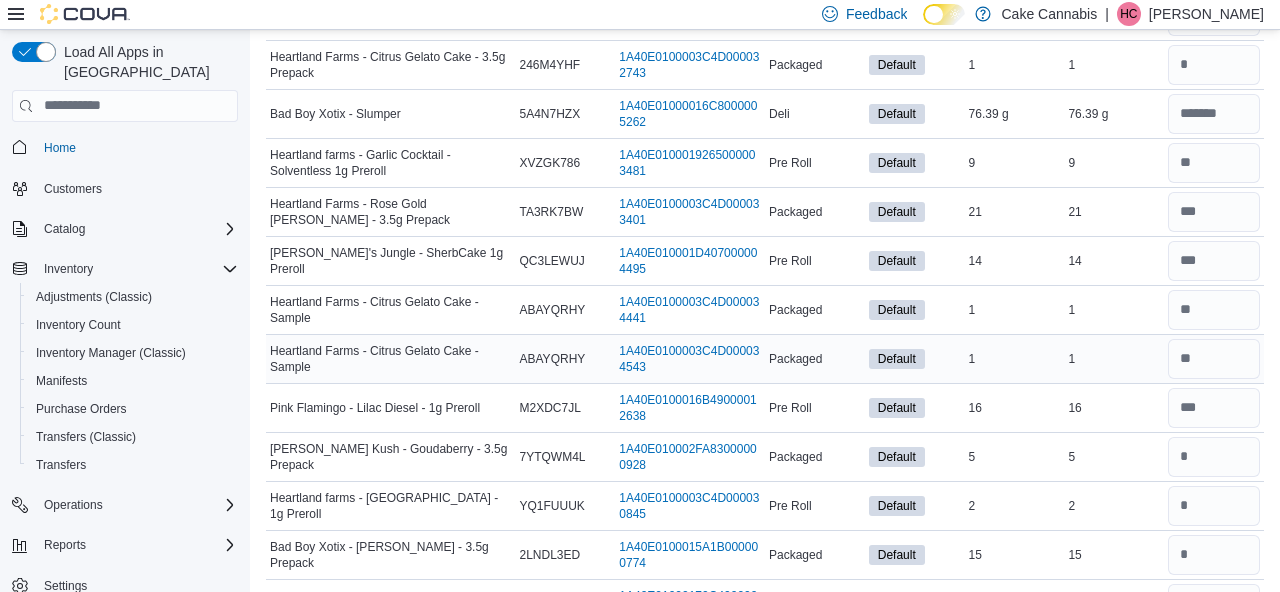 scroll, scrollTop: 1525, scrollLeft: 0, axis: vertical 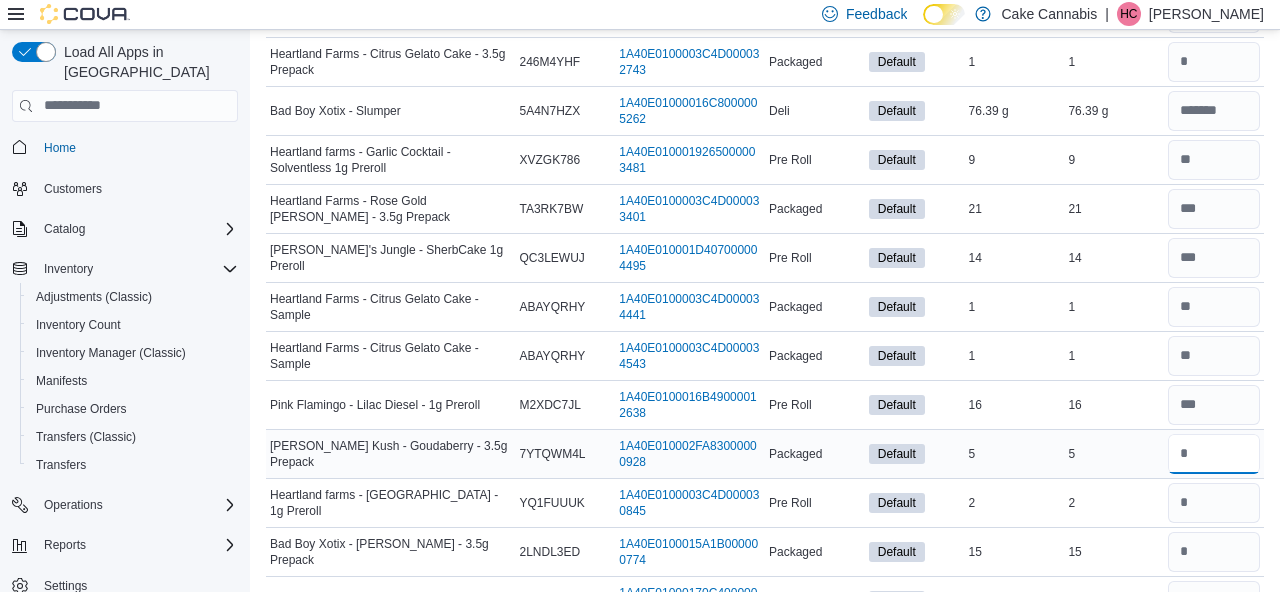 click at bounding box center [1214, 454] 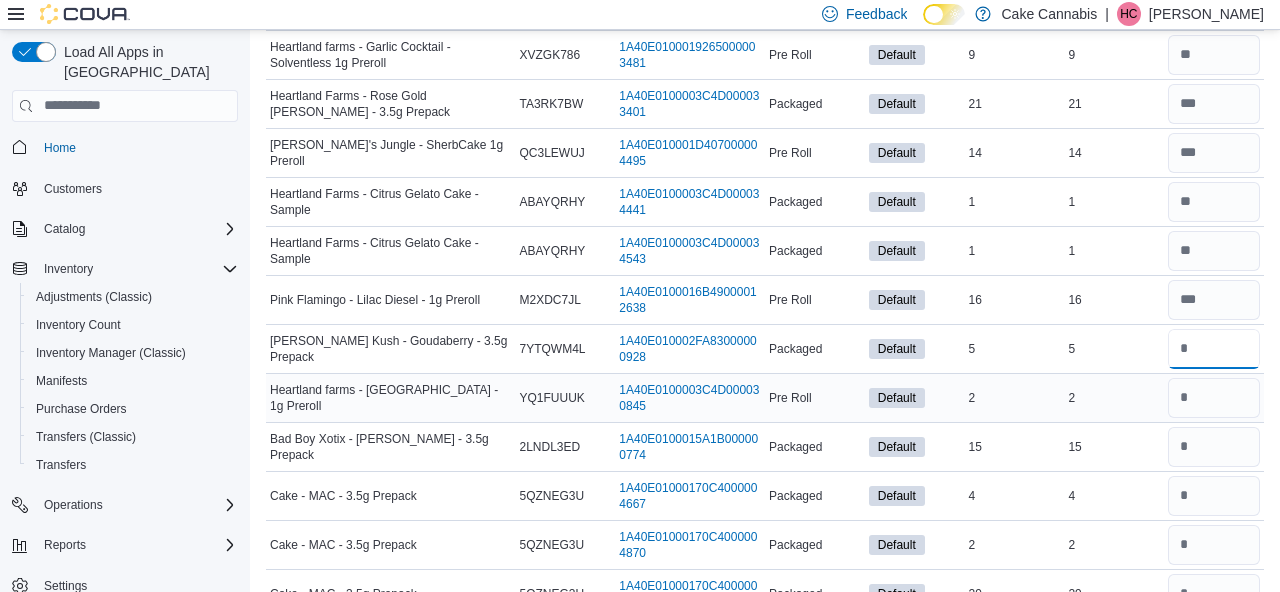 scroll, scrollTop: 1631, scrollLeft: 0, axis: vertical 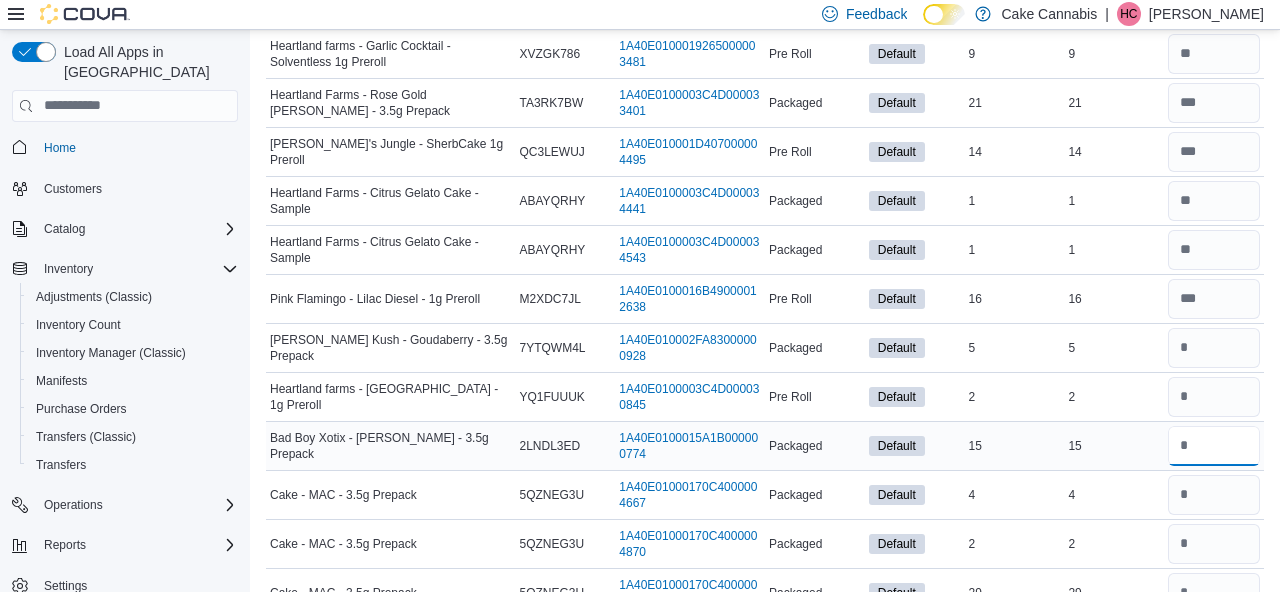 click at bounding box center [1214, 446] 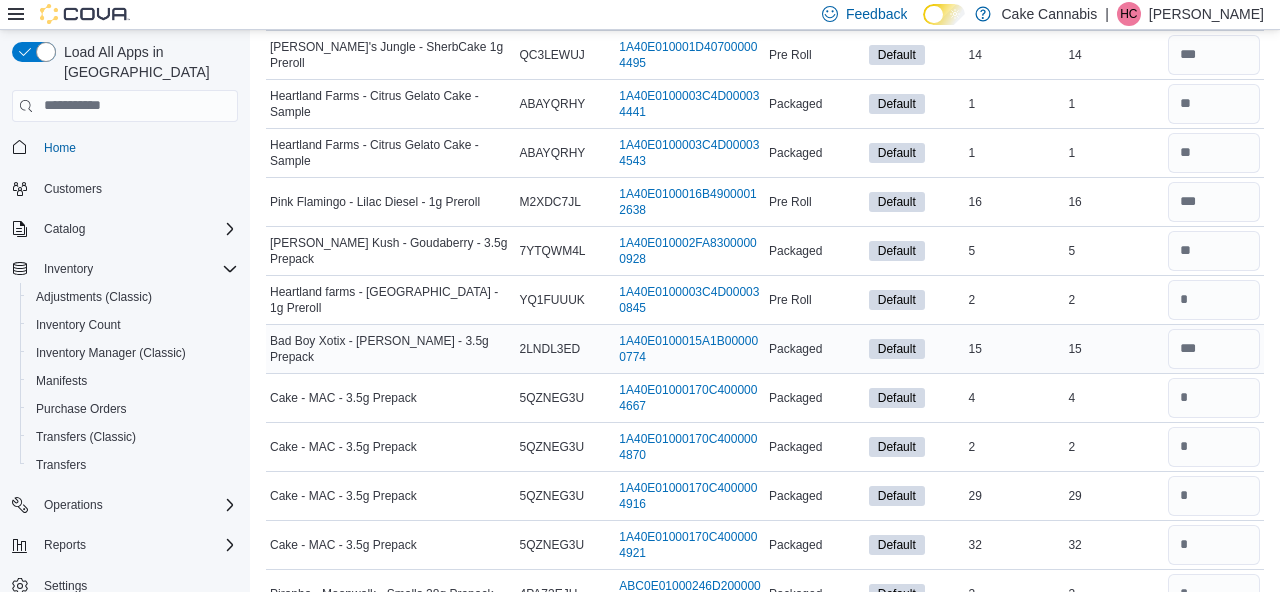 scroll, scrollTop: 1734, scrollLeft: 0, axis: vertical 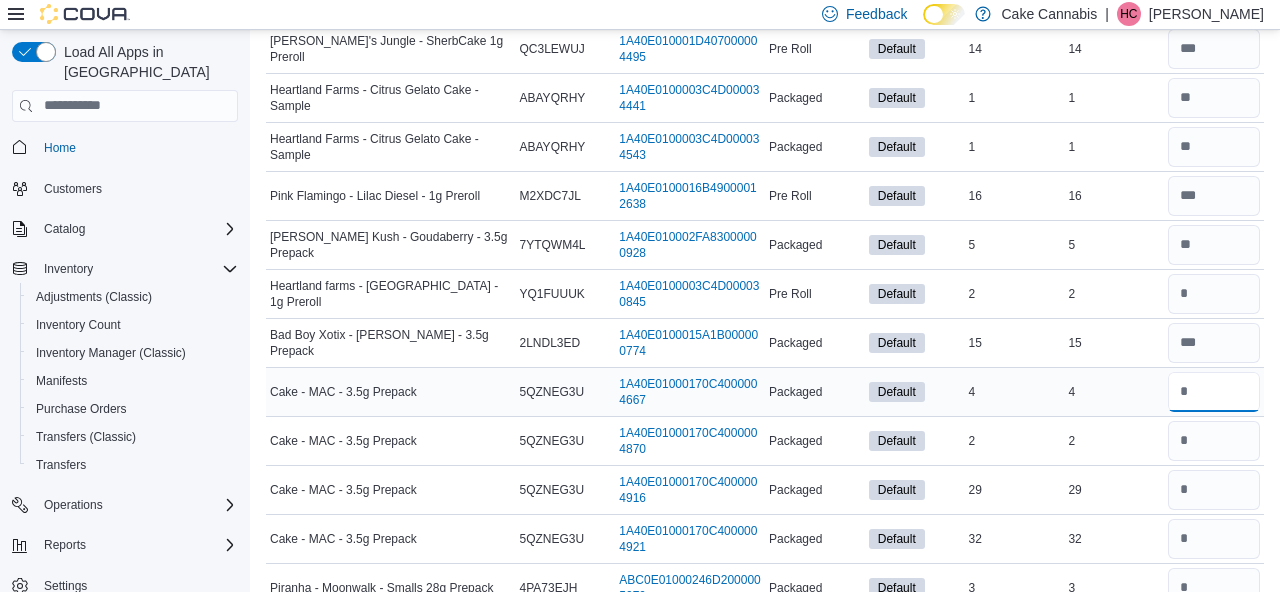 click at bounding box center [1214, 392] 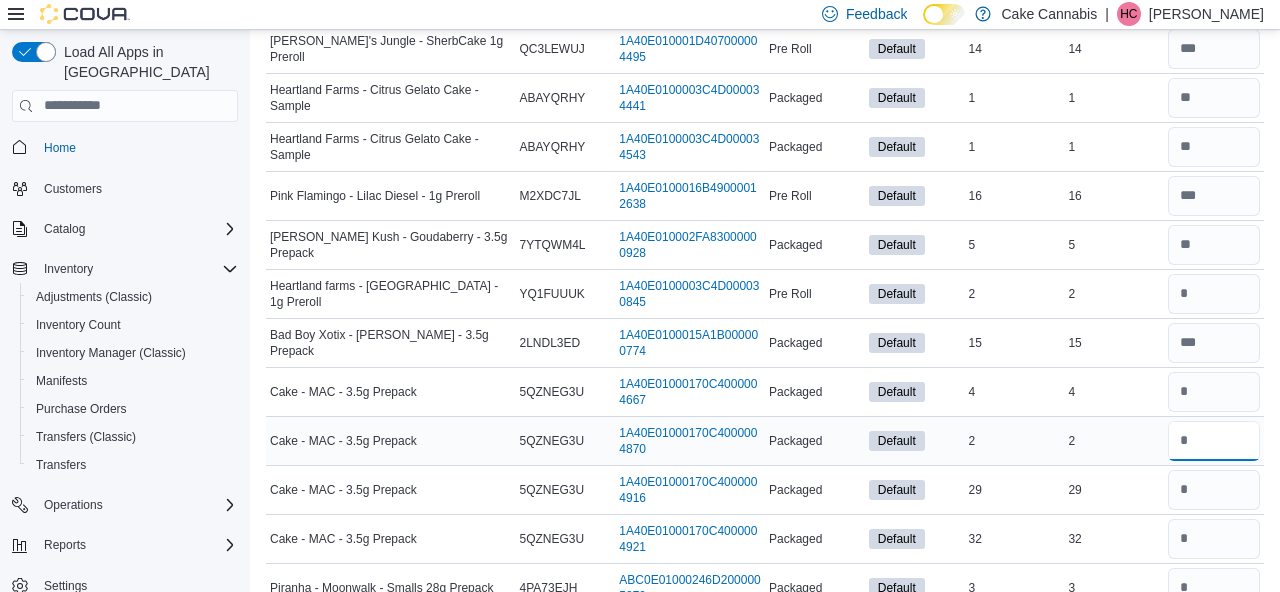 click at bounding box center [1214, 441] 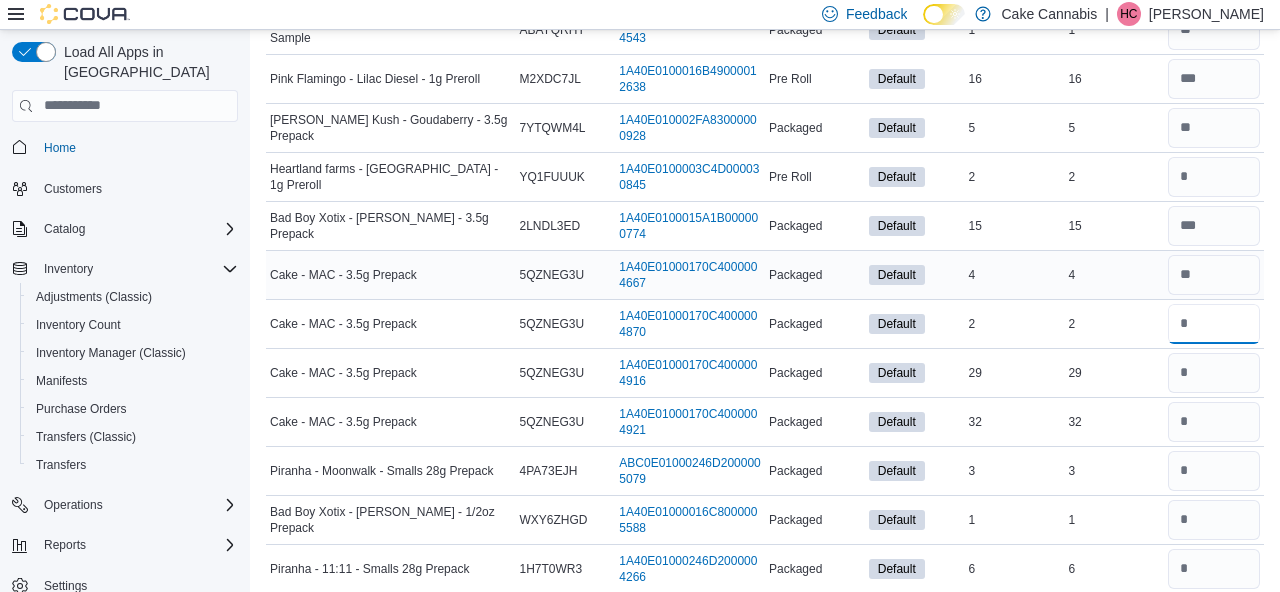 scroll, scrollTop: 1857, scrollLeft: 0, axis: vertical 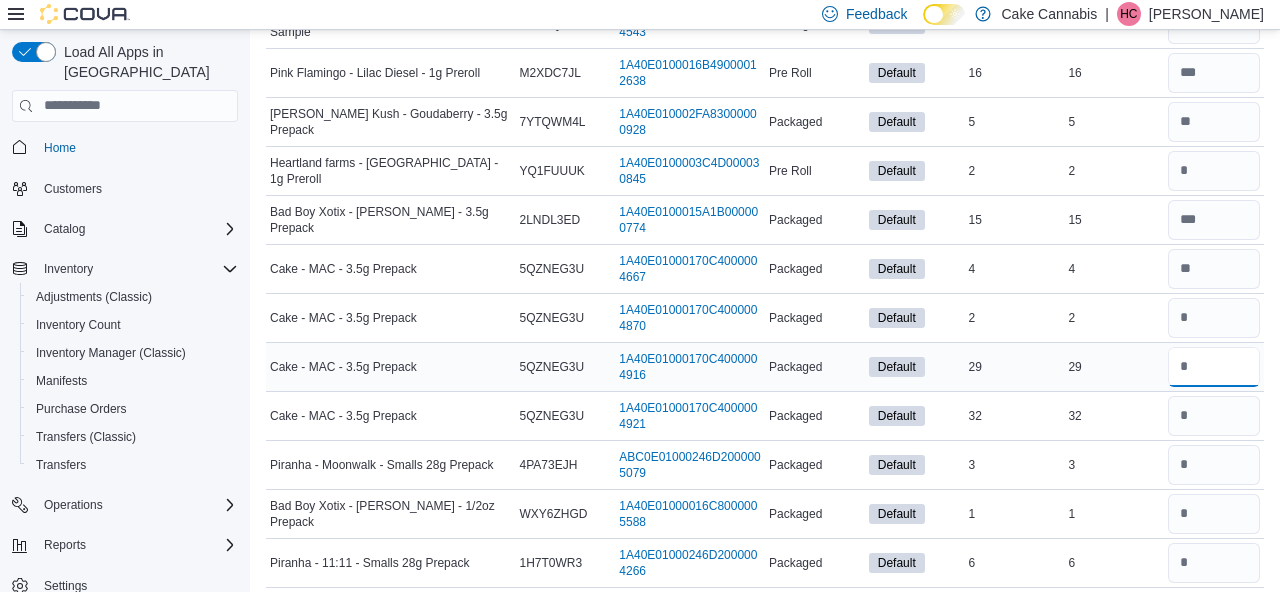 click at bounding box center [1214, 367] 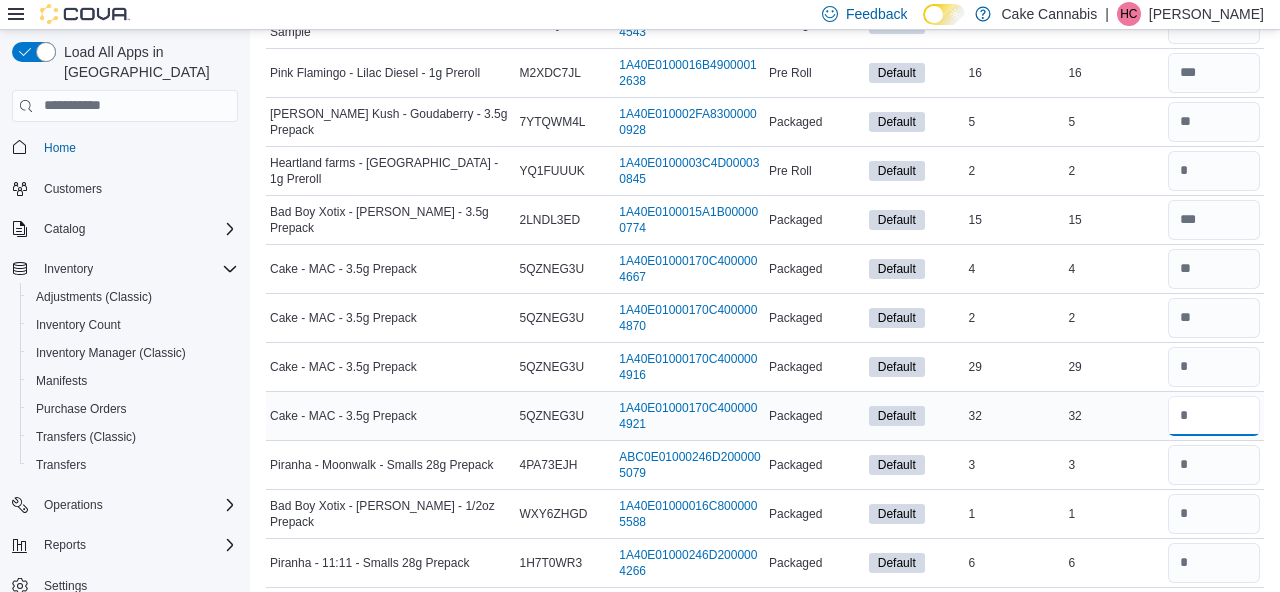 click at bounding box center (1214, 416) 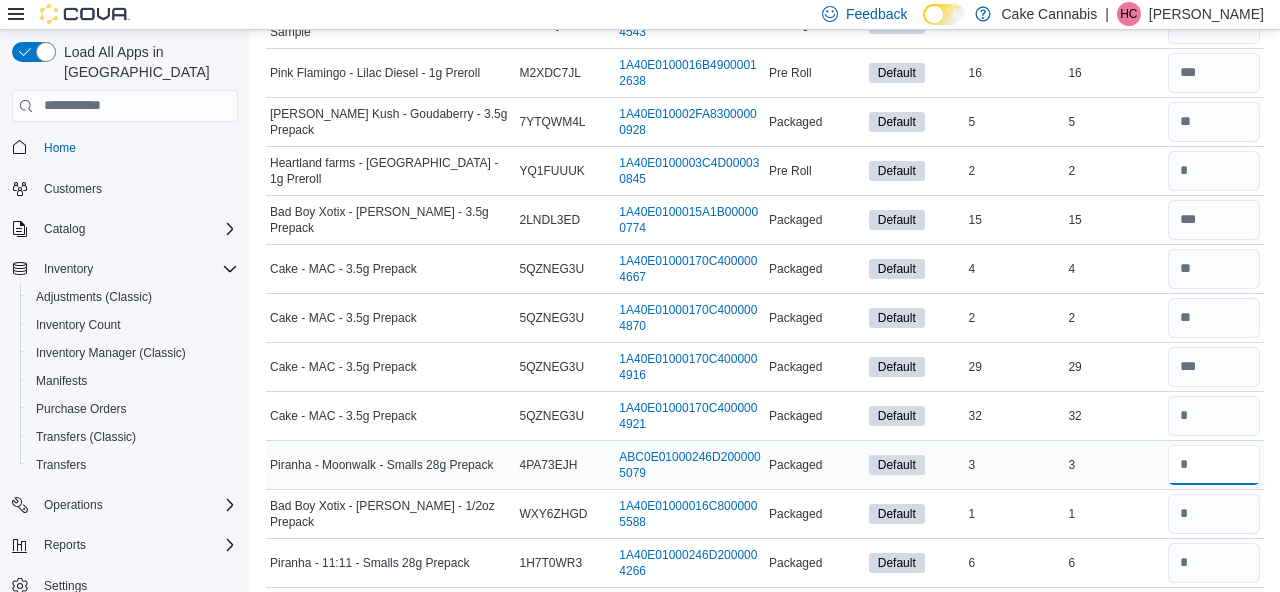click at bounding box center [1214, 465] 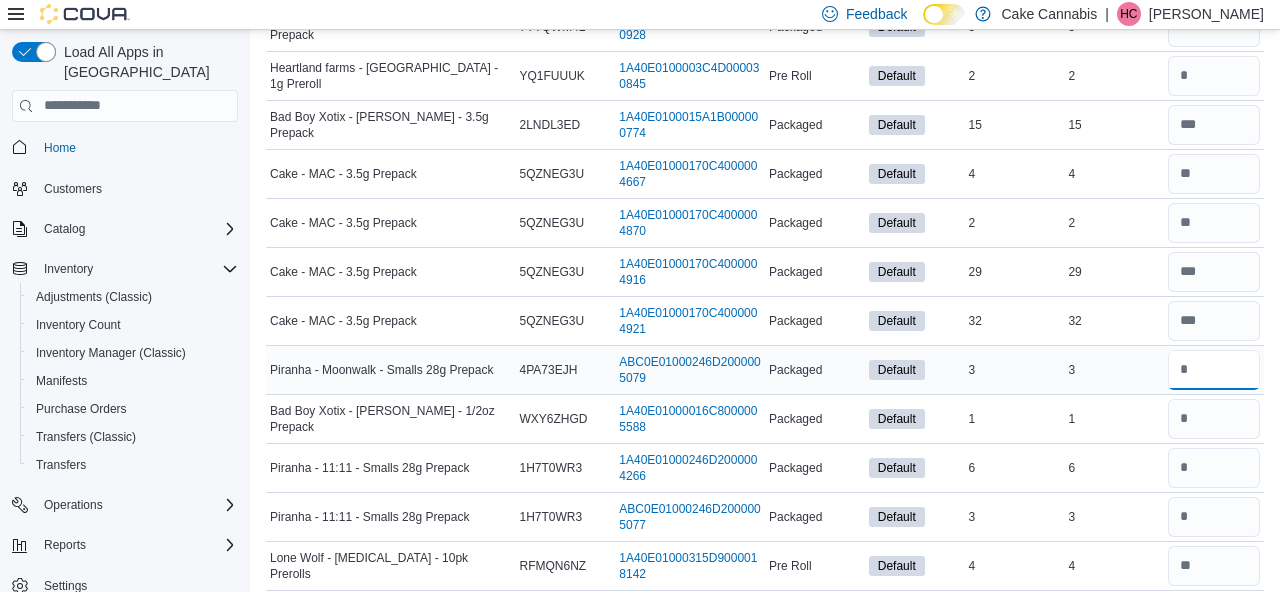 scroll, scrollTop: 1959, scrollLeft: 0, axis: vertical 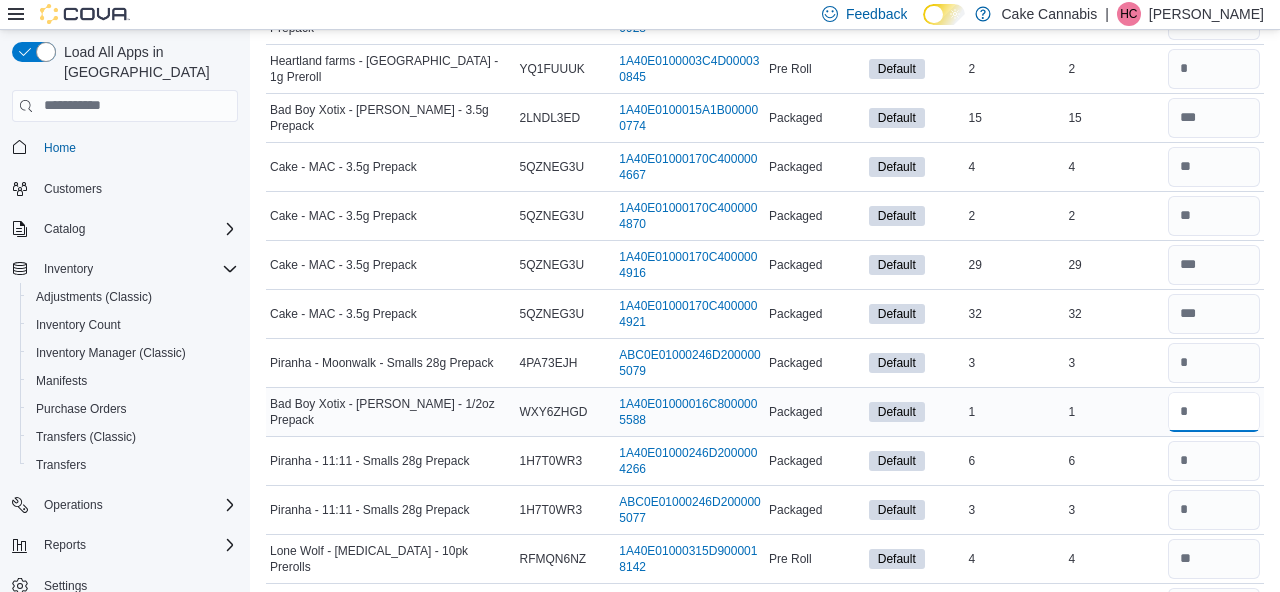click at bounding box center (1214, 412) 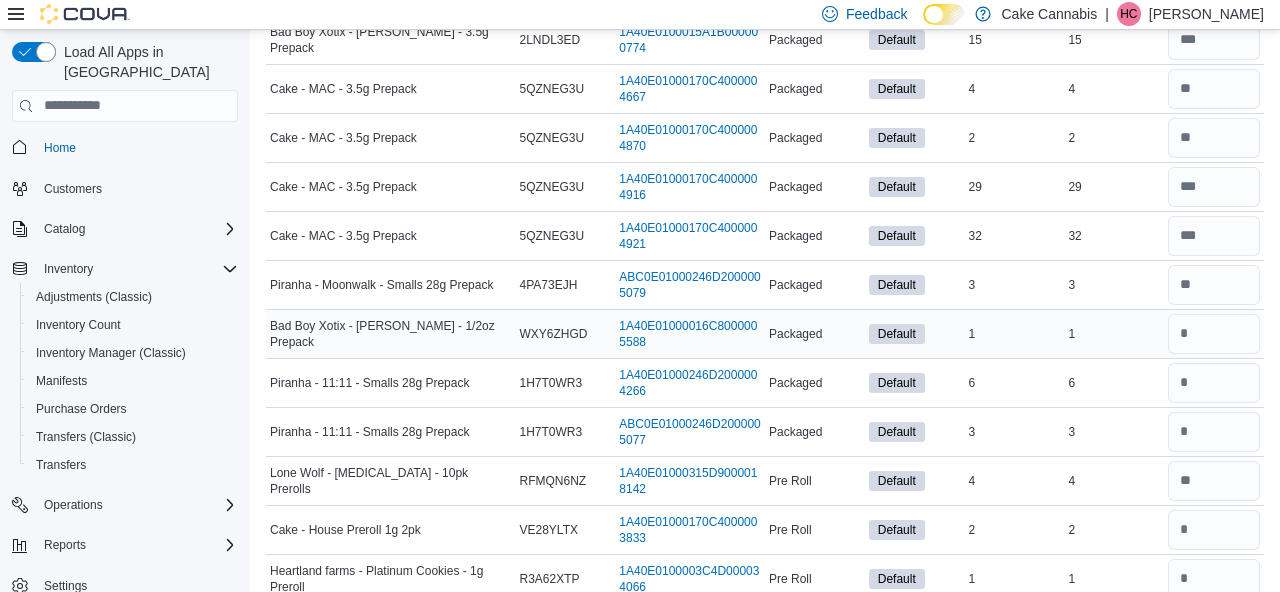 scroll, scrollTop: 2044, scrollLeft: 0, axis: vertical 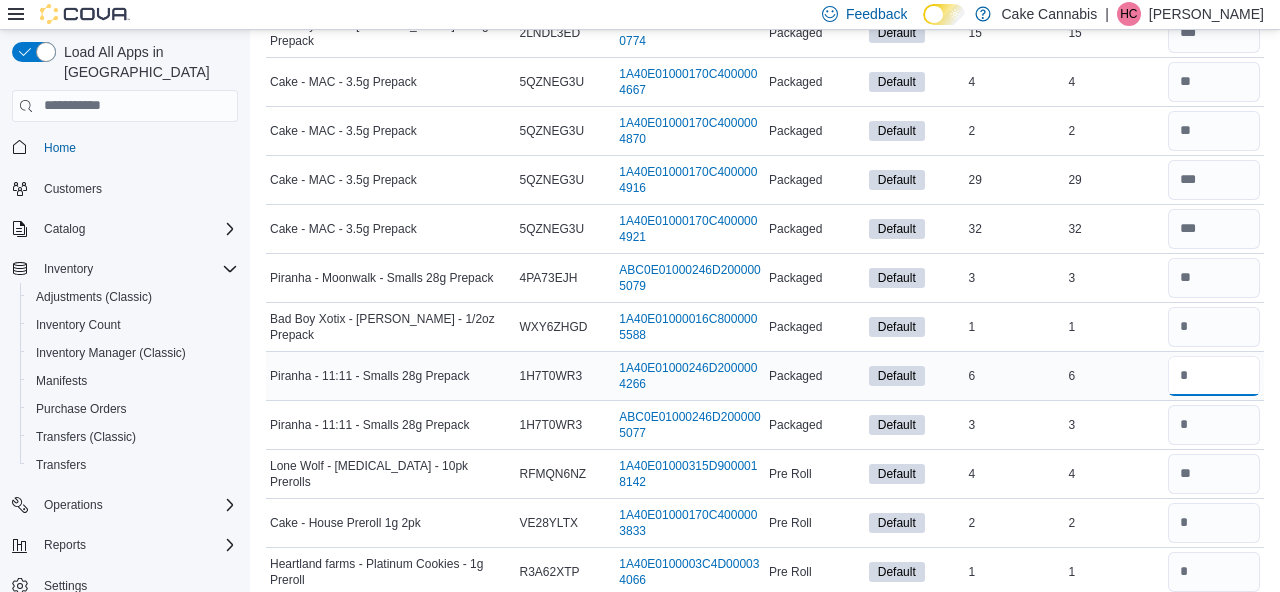 click at bounding box center (1214, 376) 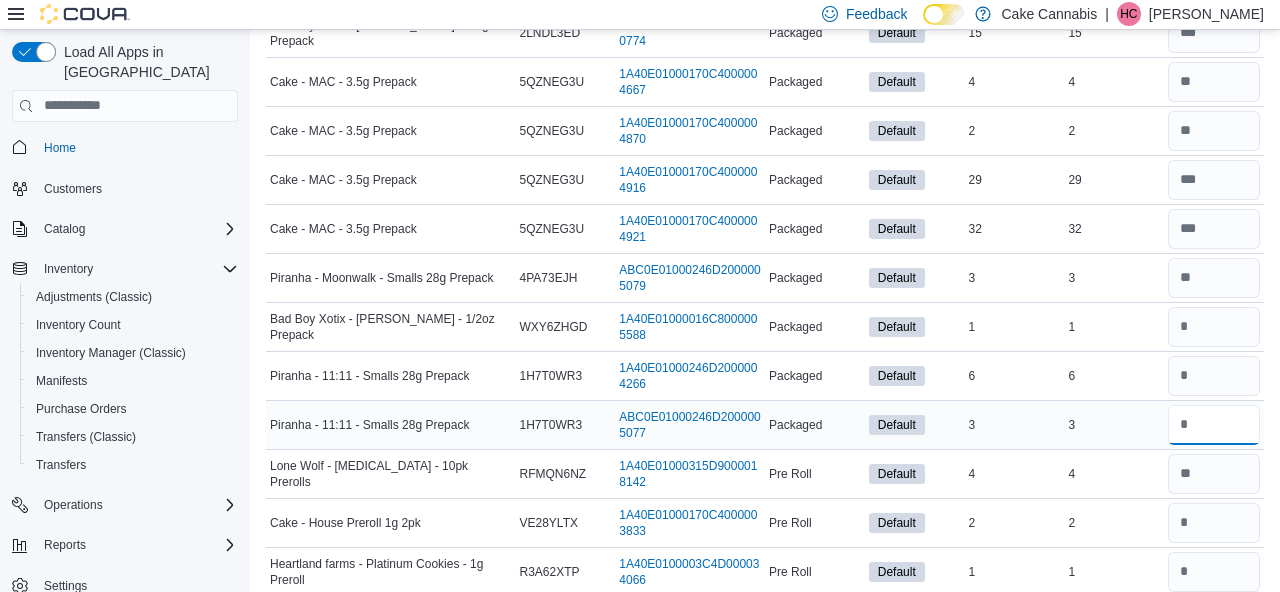 click at bounding box center (1214, 425) 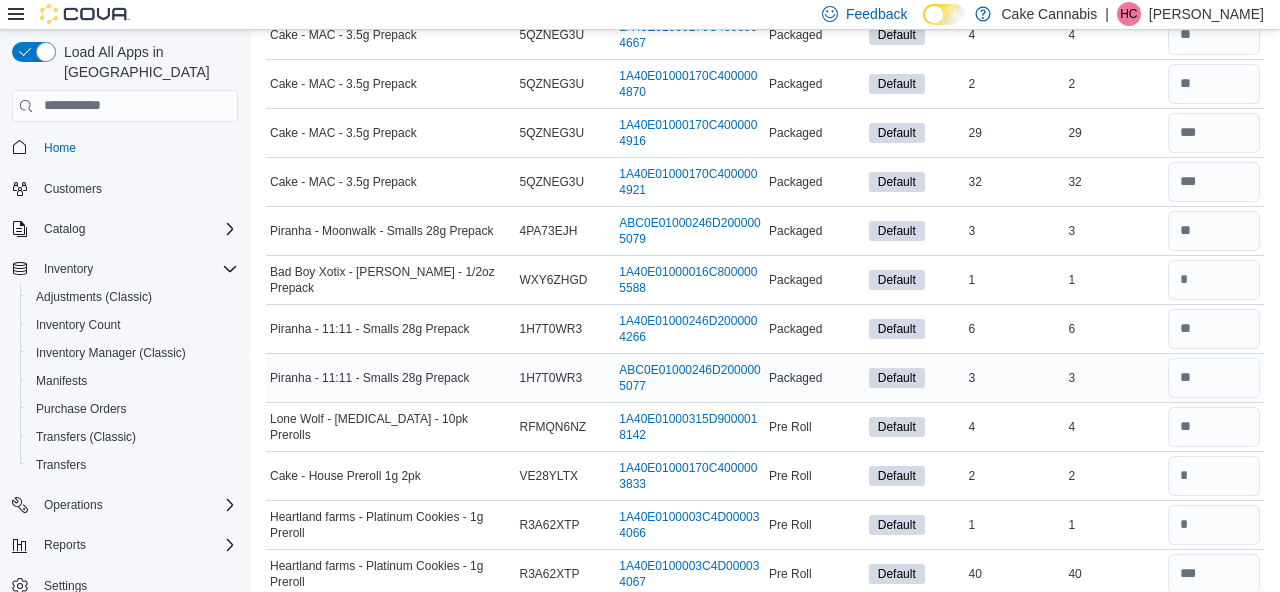scroll, scrollTop: 2103, scrollLeft: 0, axis: vertical 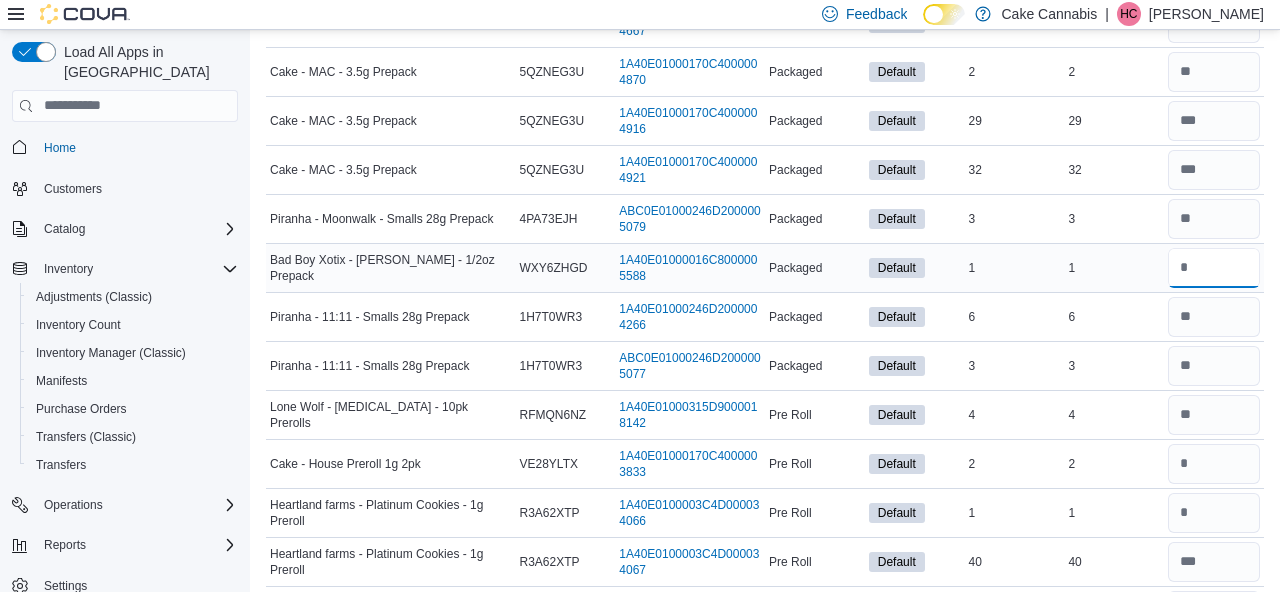 click at bounding box center [1214, 268] 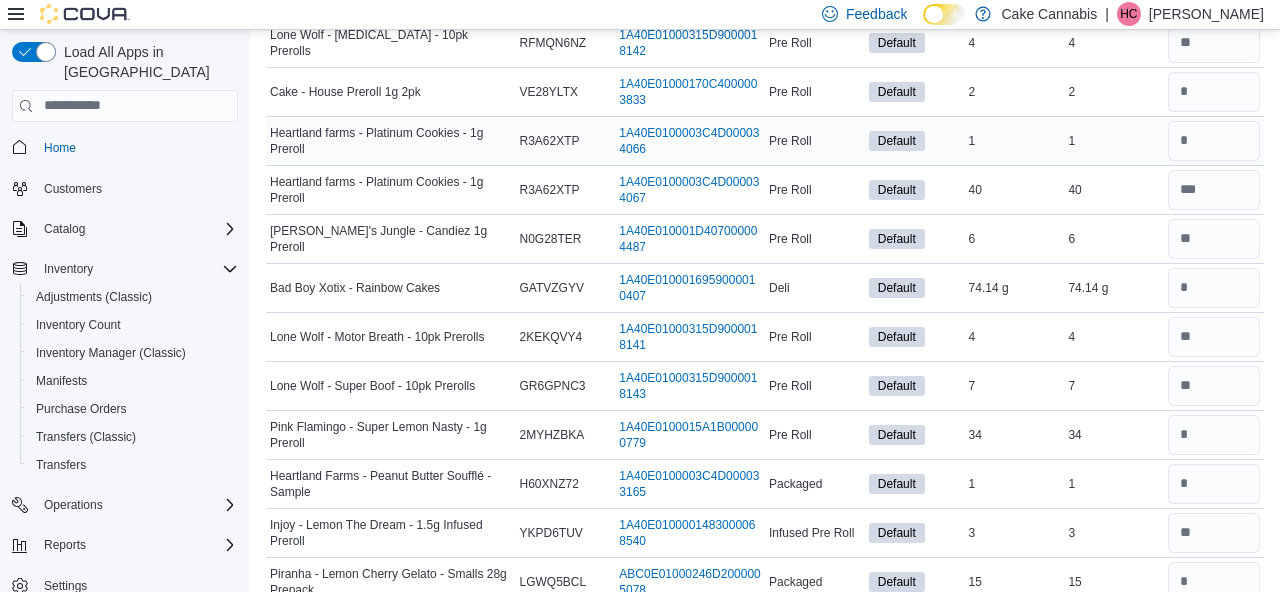scroll, scrollTop: 2479, scrollLeft: 0, axis: vertical 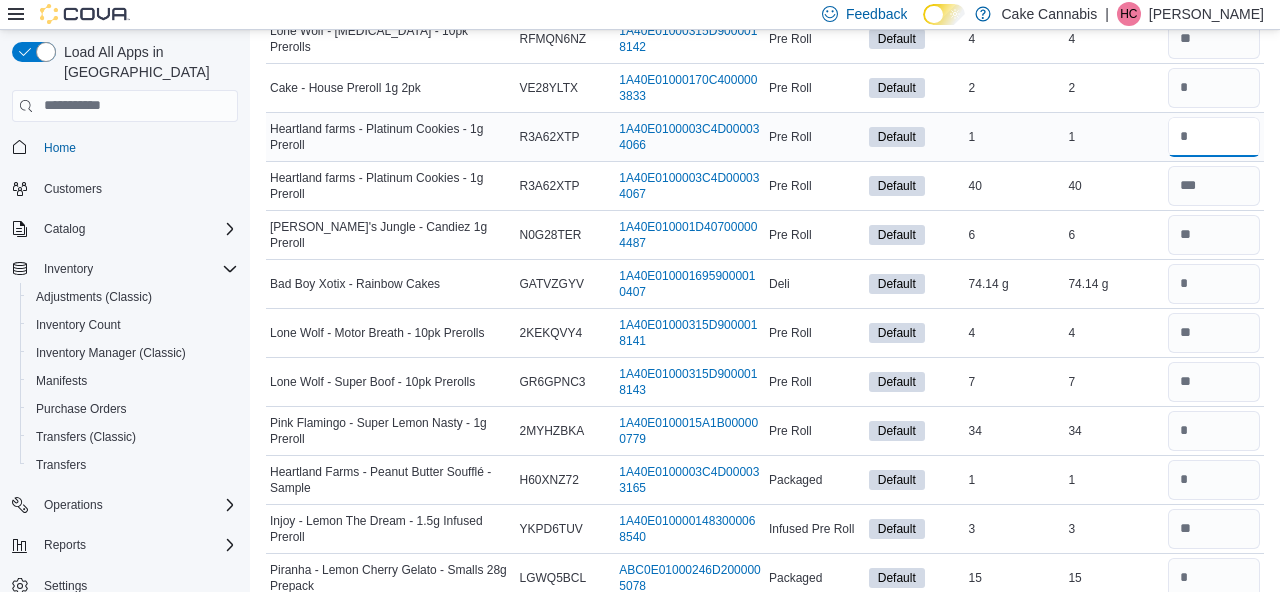 click at bounding box center (1214, 137) 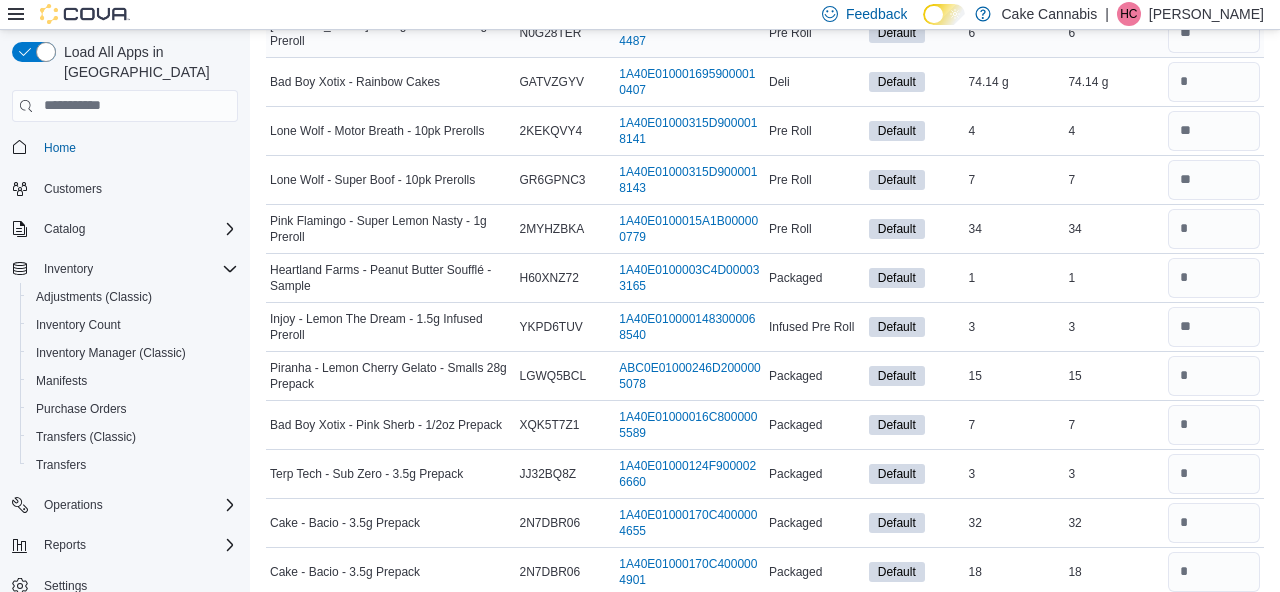 scroll, scrollTop: 2682, scrollLeft: 0, axis: vertical 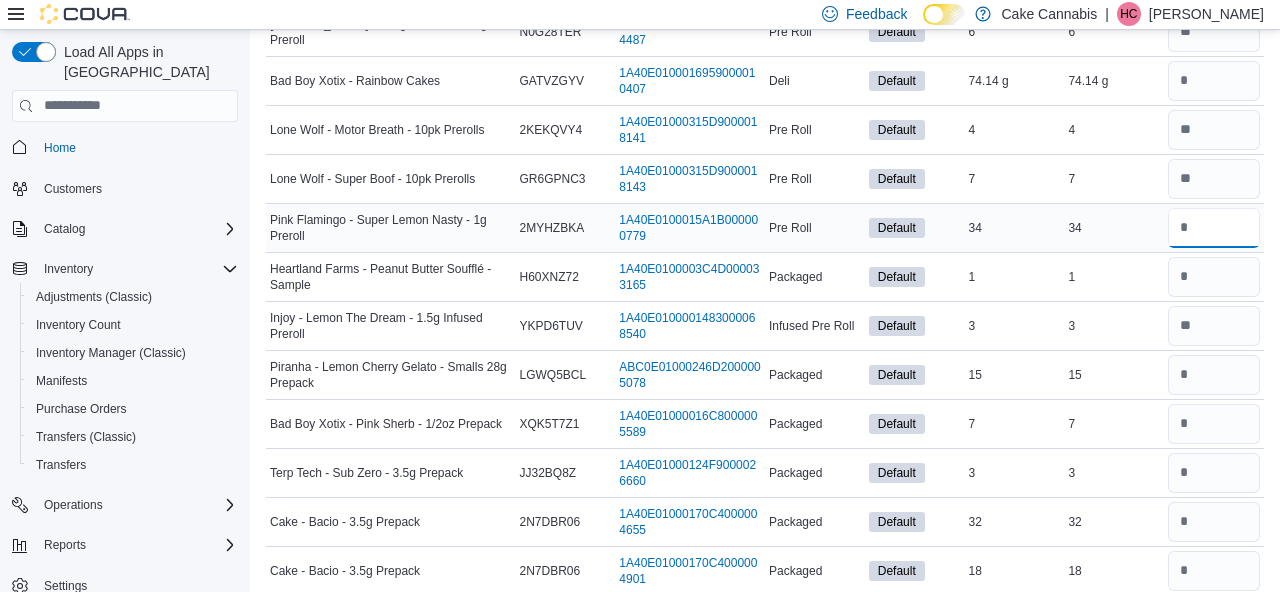 click at bounding box center (1214, 228) 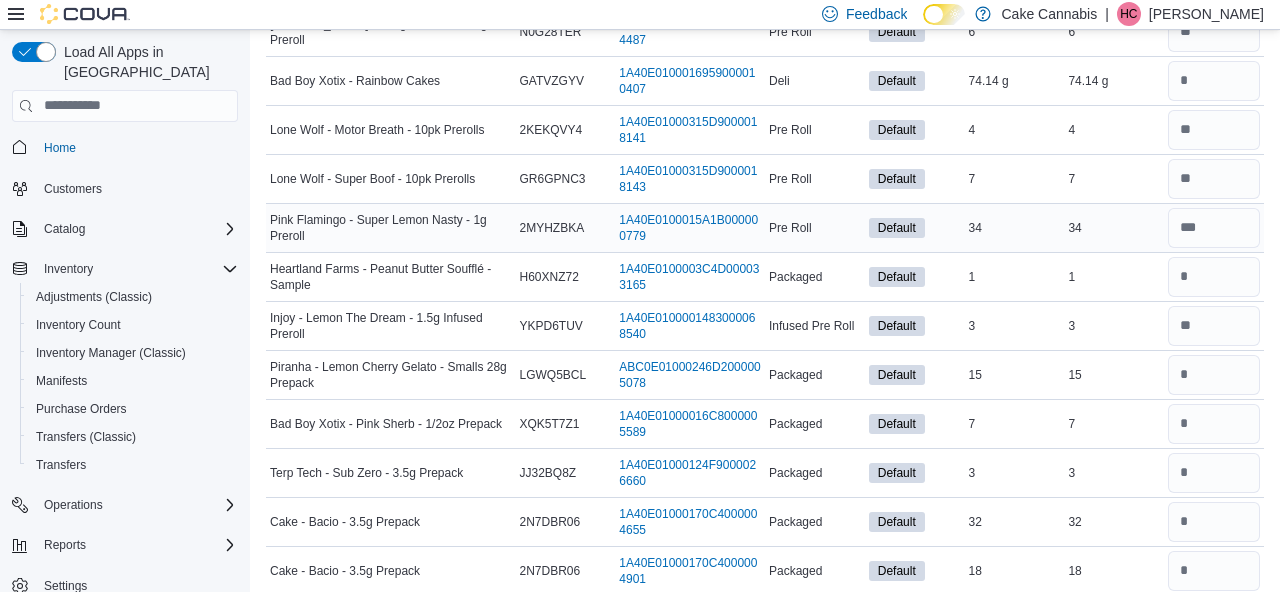 scroll, scrollTop: 2698, scrollLeft: 0, axis: vertical 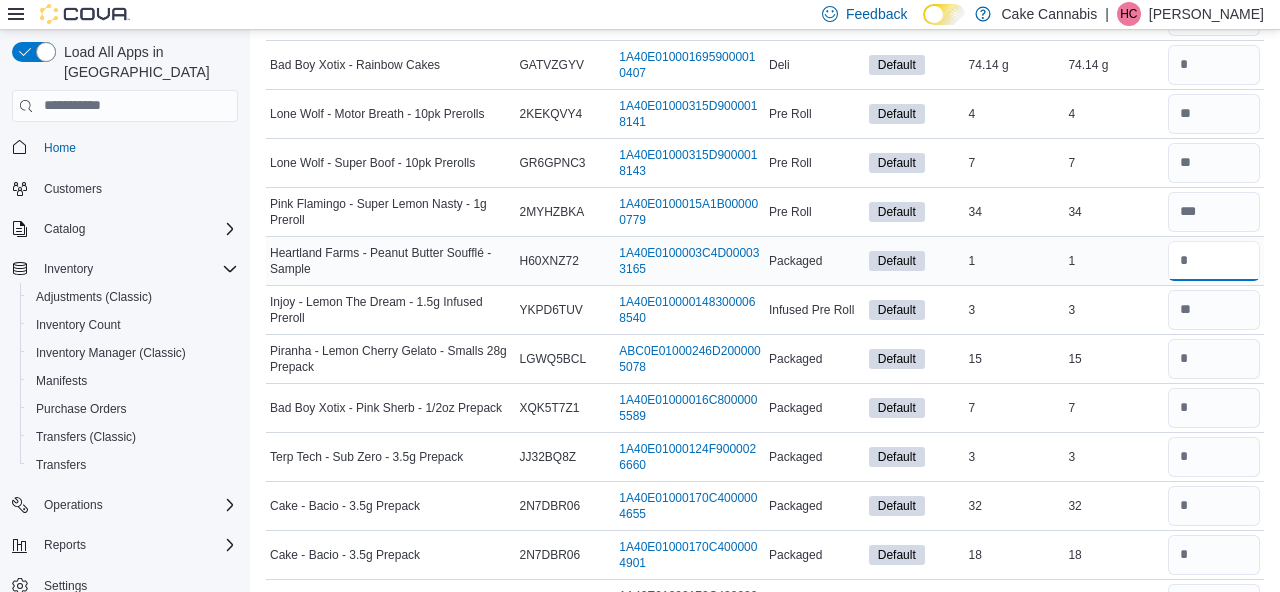 click at bounding box center [1214, 261] 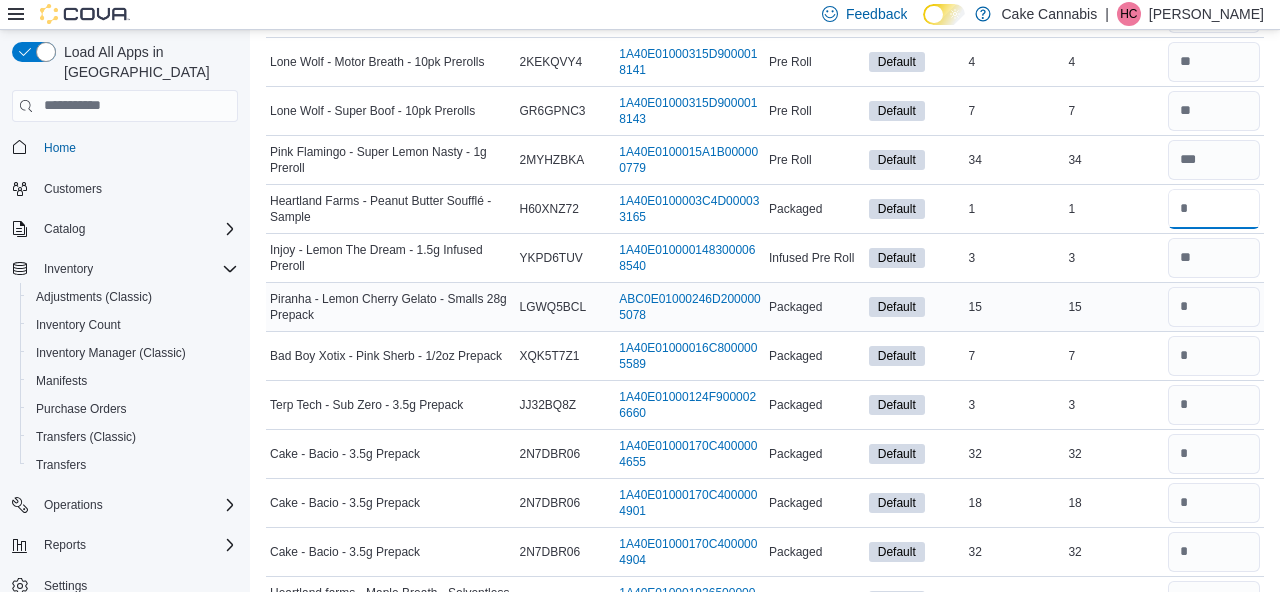 scroll, scrollTop: 2747, scrollLeft: 0, axis: vertical 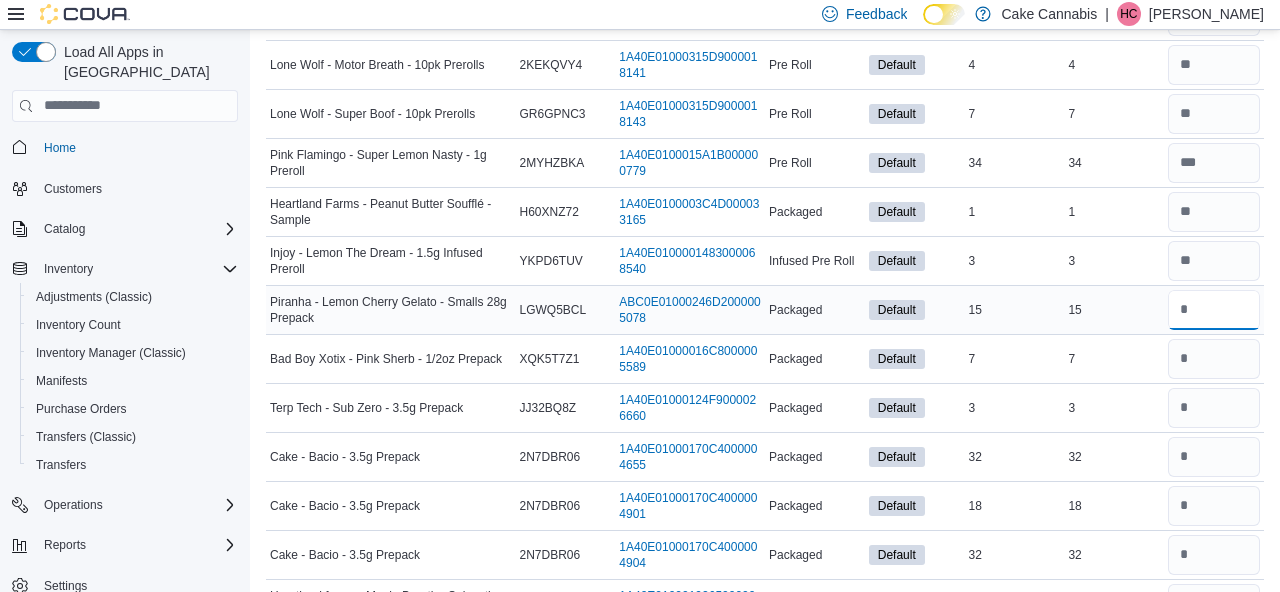 click at bounding box center (1214, 310) 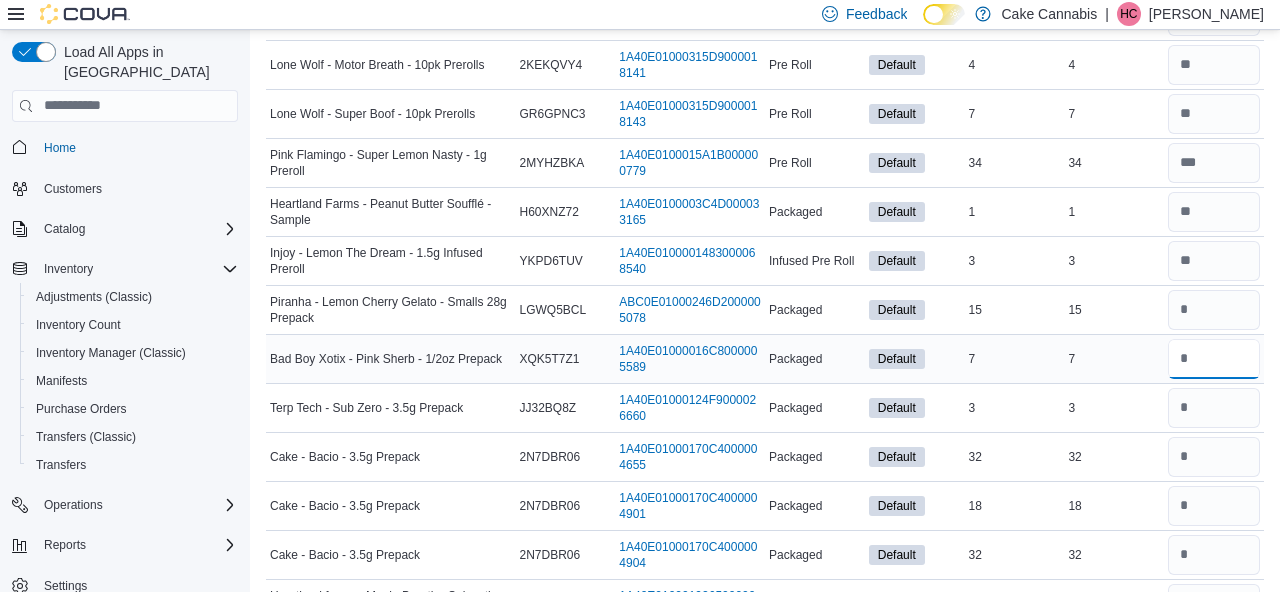 click at bounding box center (1214, 359) 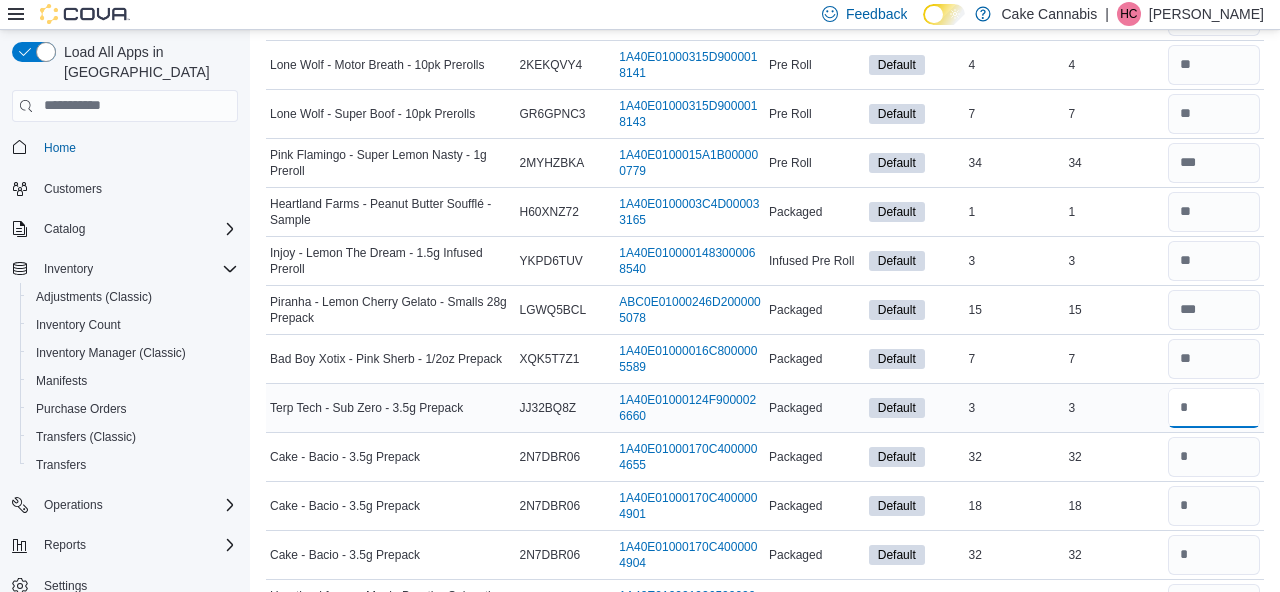 click at bounding box center [1214, 408] 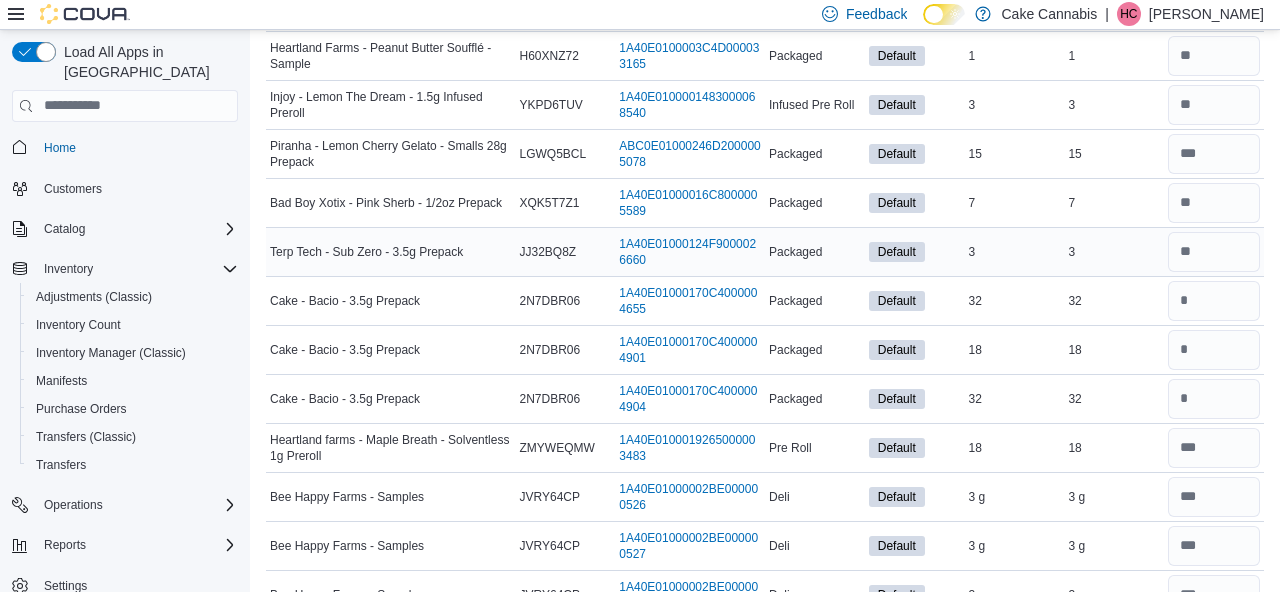 scroll, scrollTop: 2906, scrollLeft: 0, axis: vertical 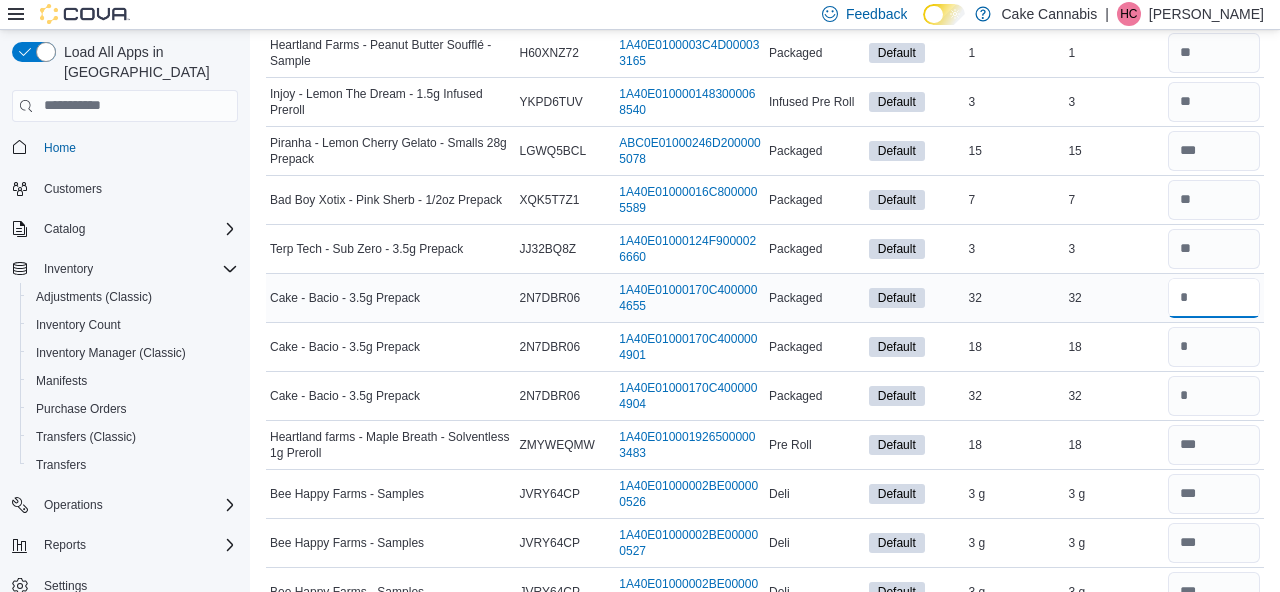 click at bounding box center (1214, 298) 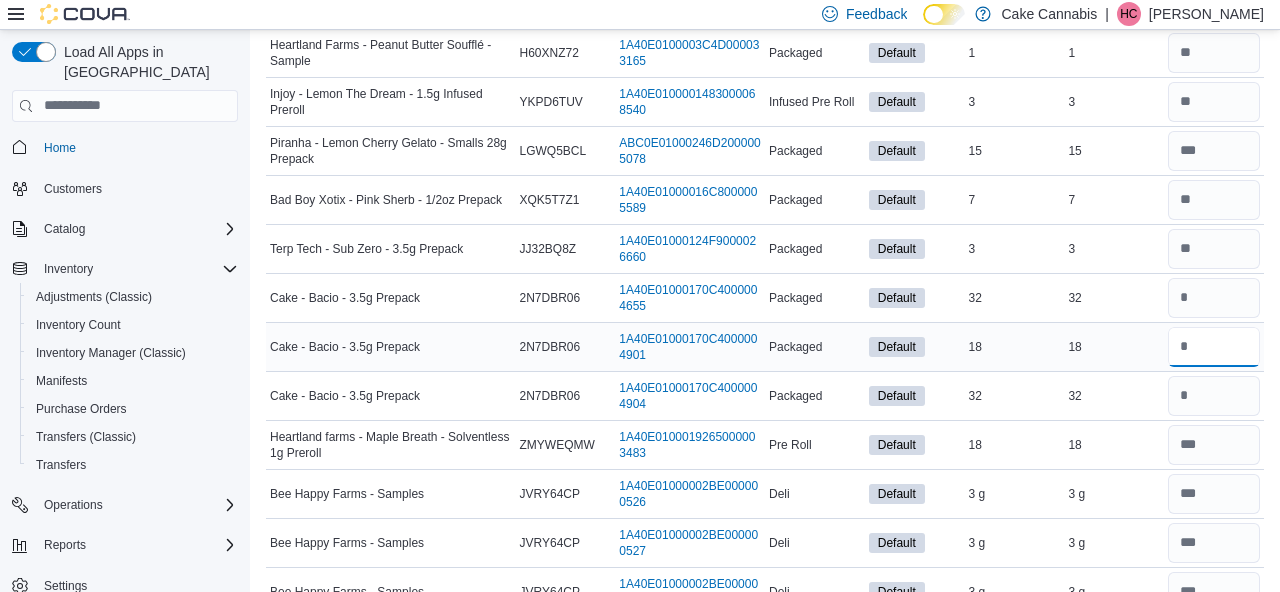 click at bounding box center (1214, 347) 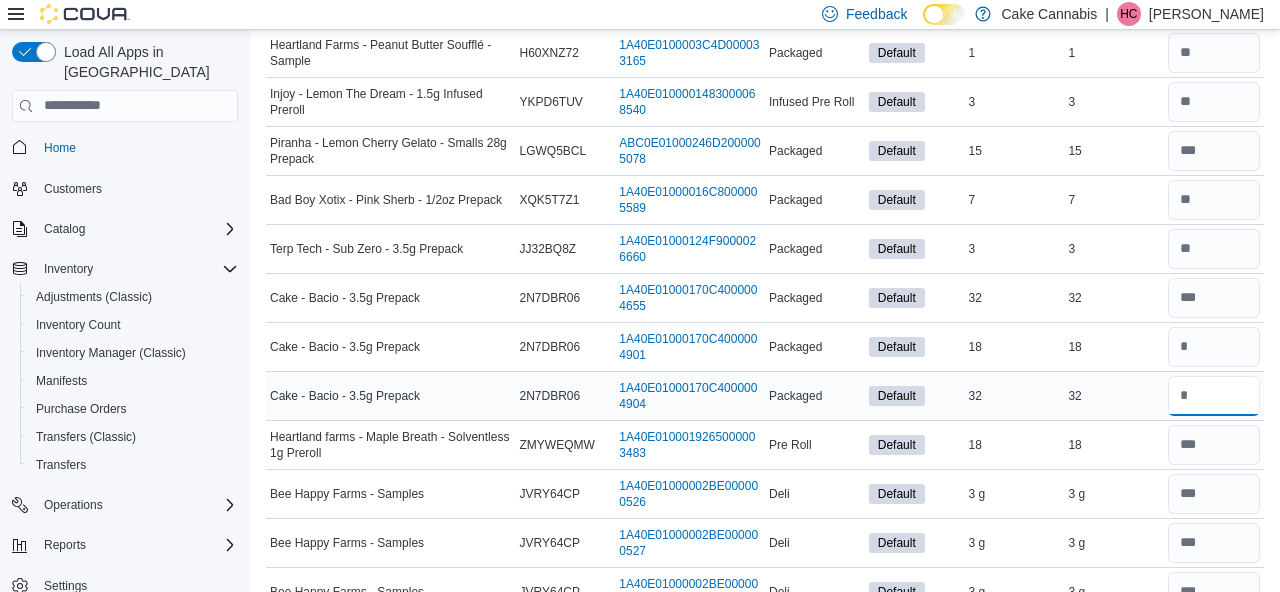 click at bounding box center (1214, 396) 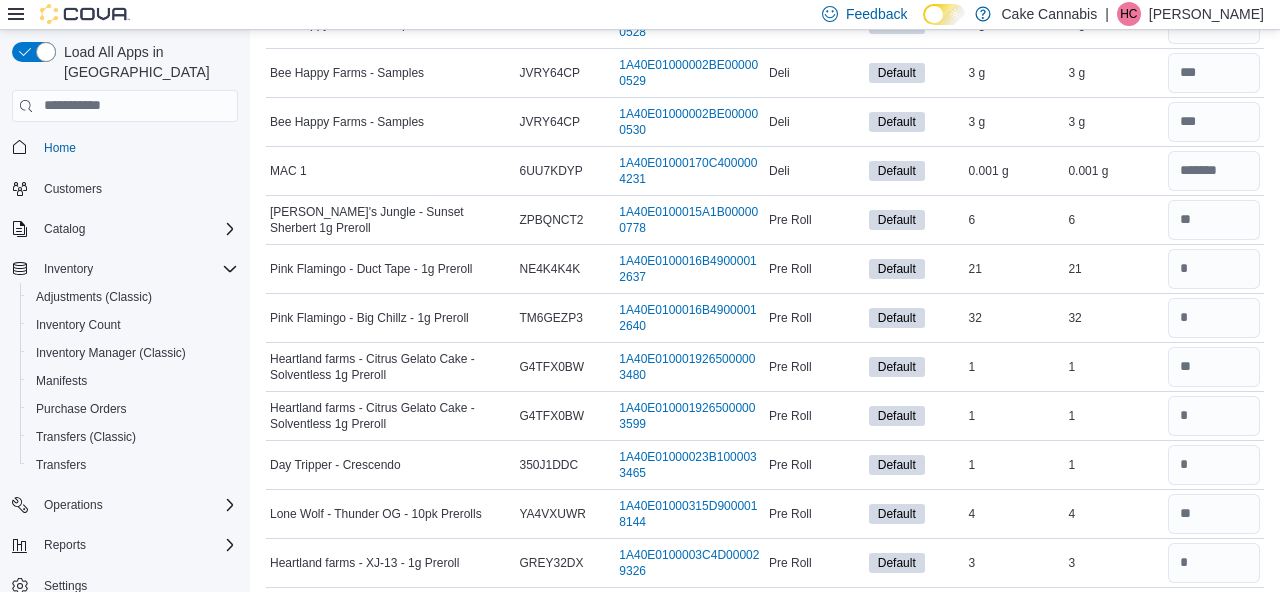scroll, scrollTop: 3534, scrollLeft: 0, axis: vertical 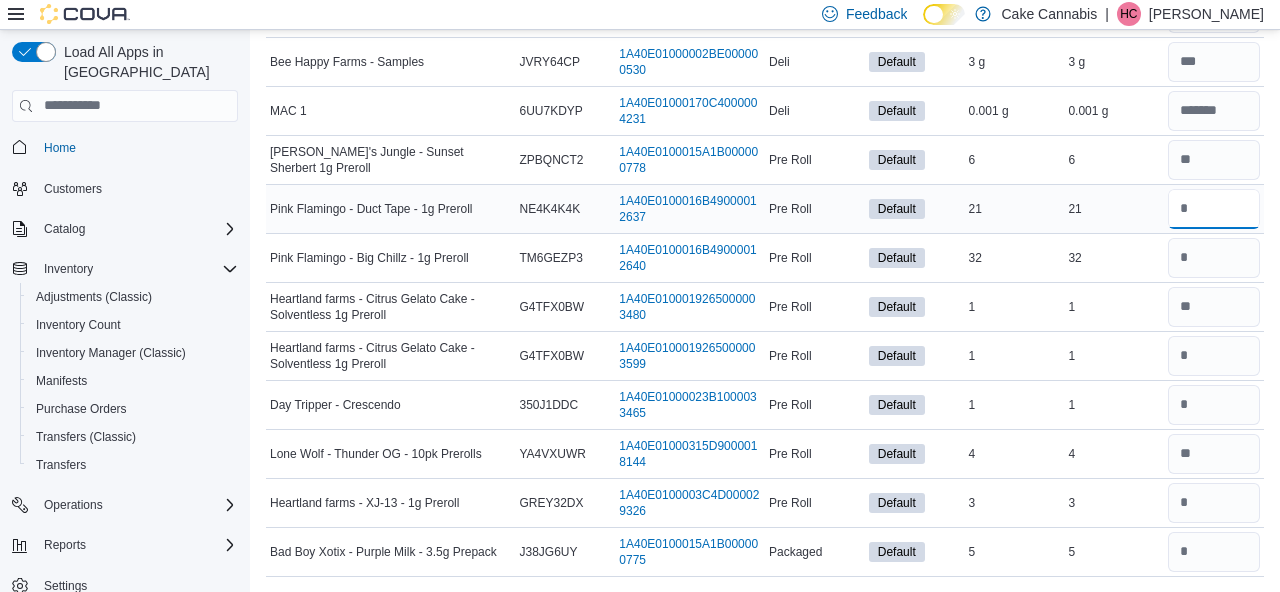click at bounding box center [1214, 209] 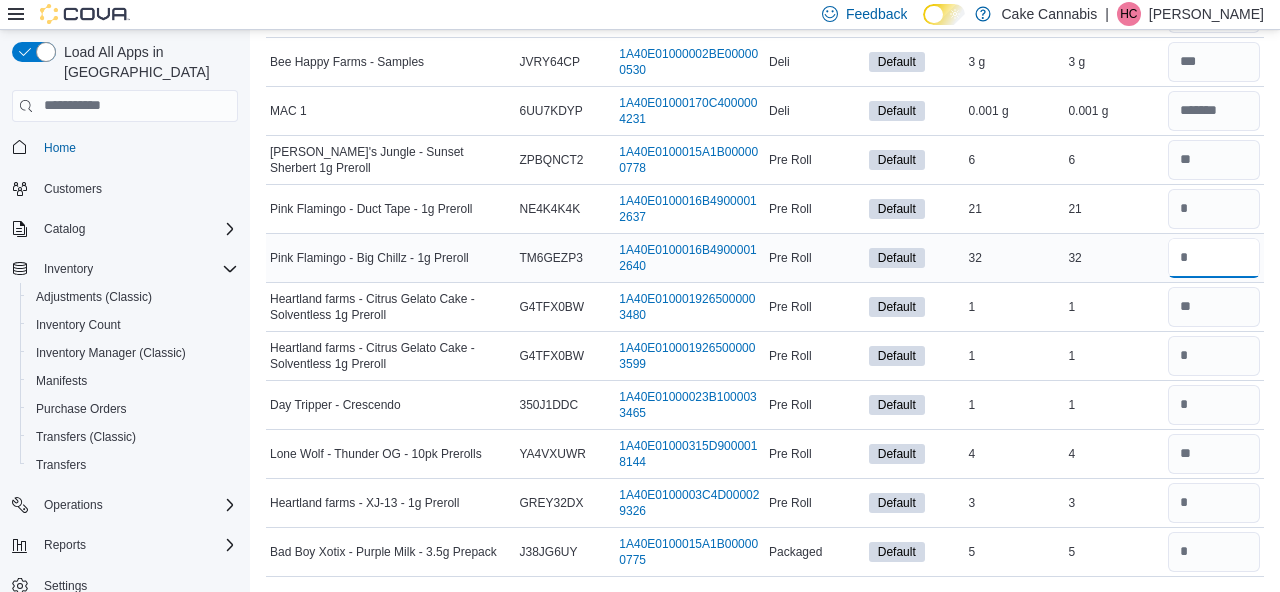 click at bounding box center [1214, 258] 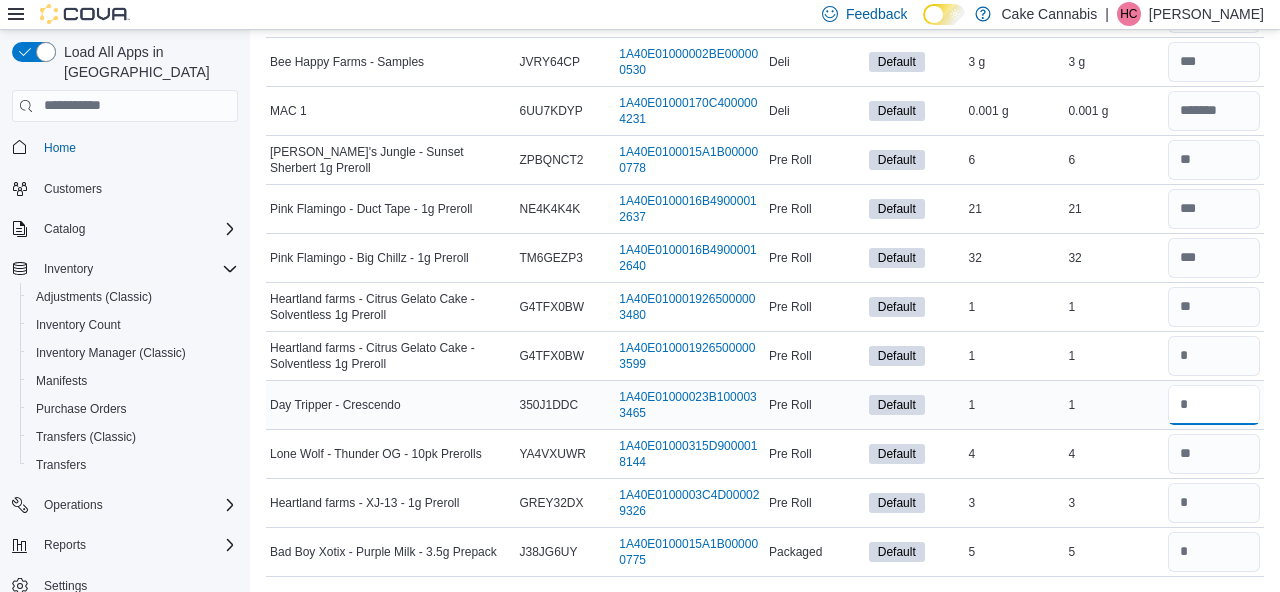 click at bounding box center (1214, 405) 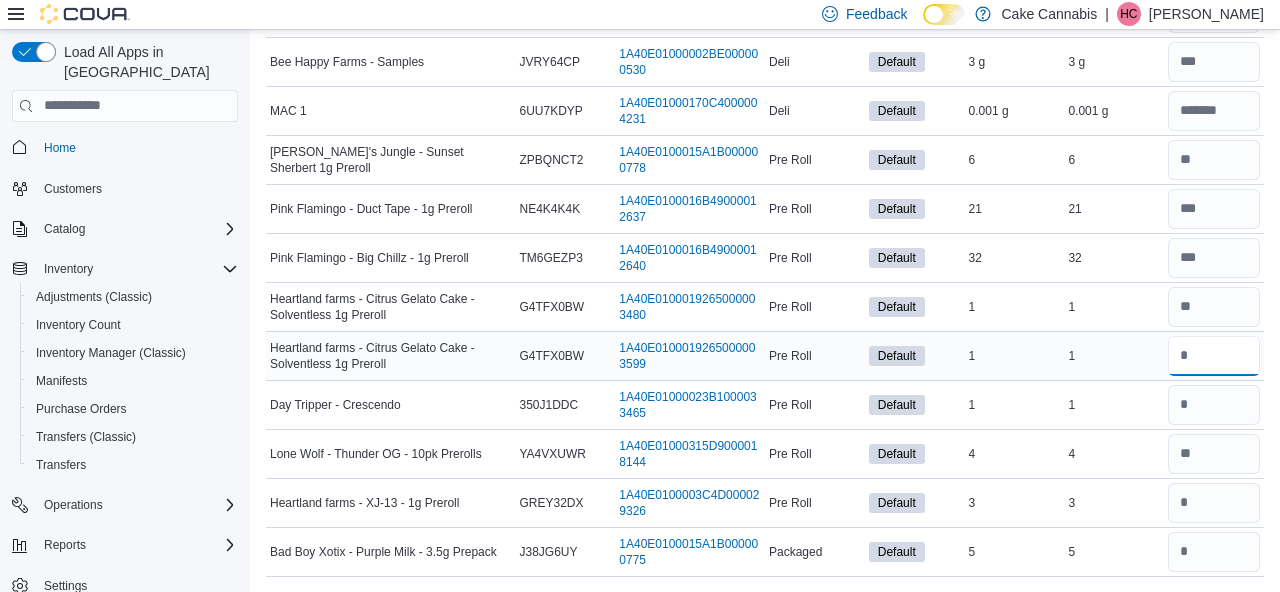 click at bounding box center [1214, 356] 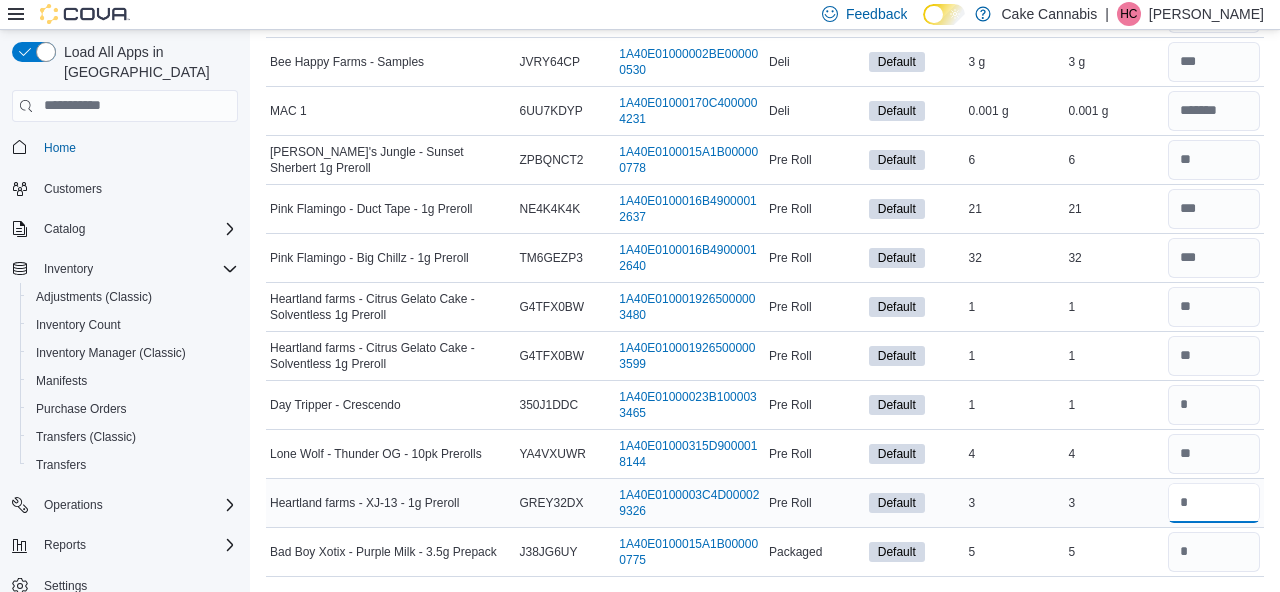 click at bounding box center (1214, 503) 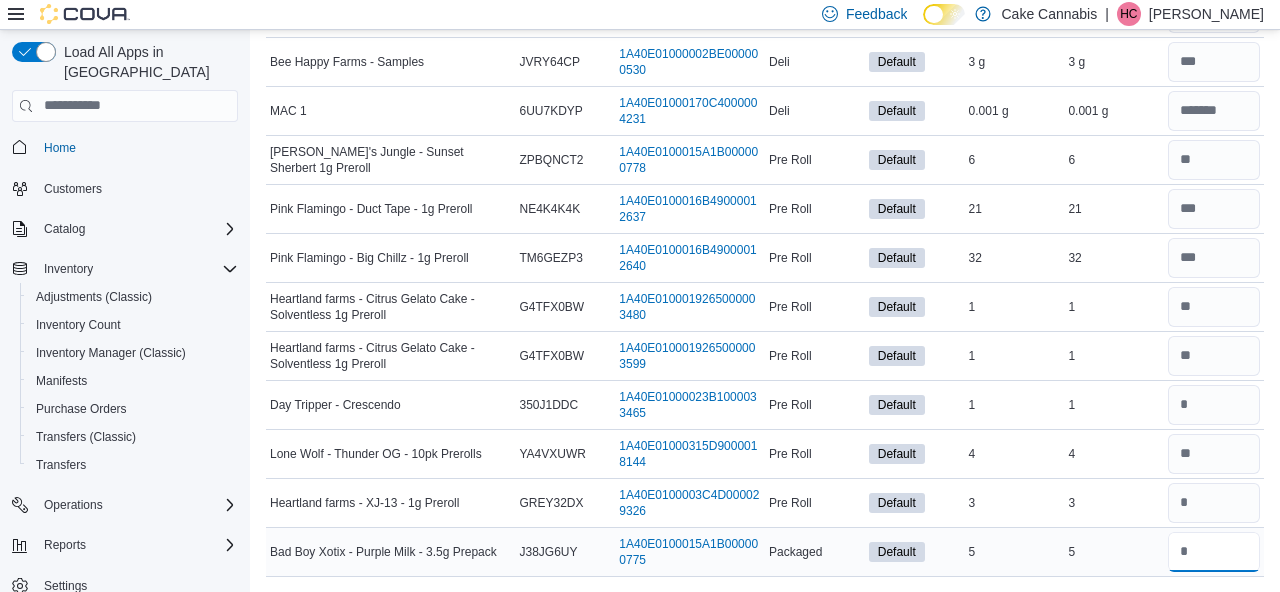 click at bounding box center [1214, 552] 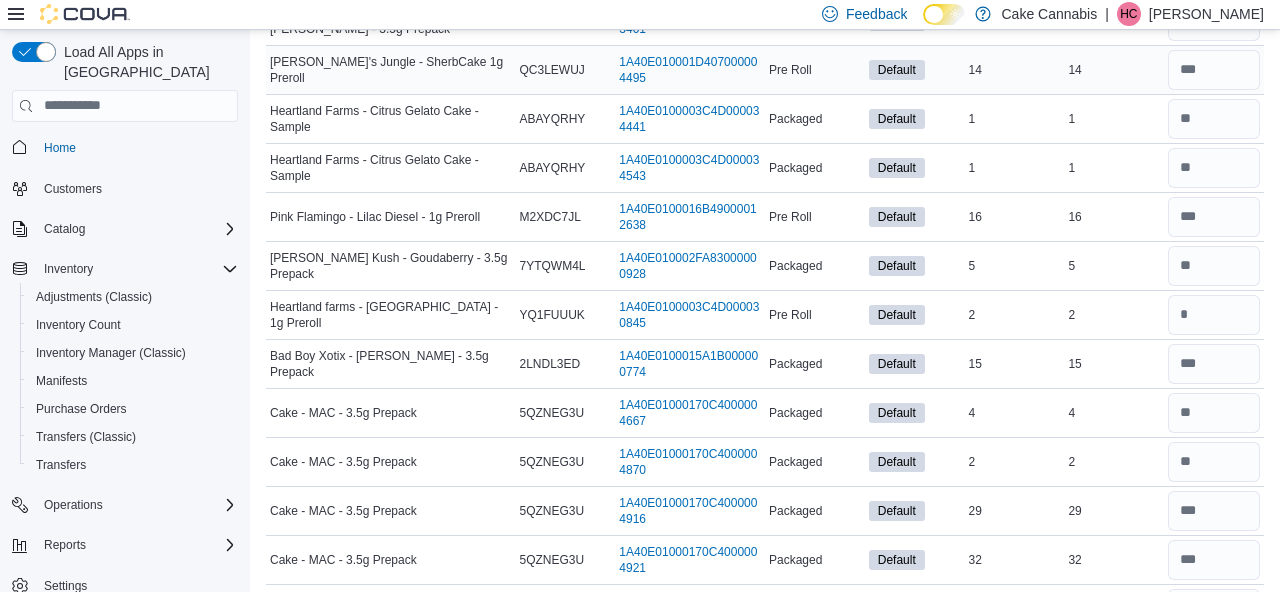 scroll, scrollTop: 1719, scrollLeft: 0, axis: vertical 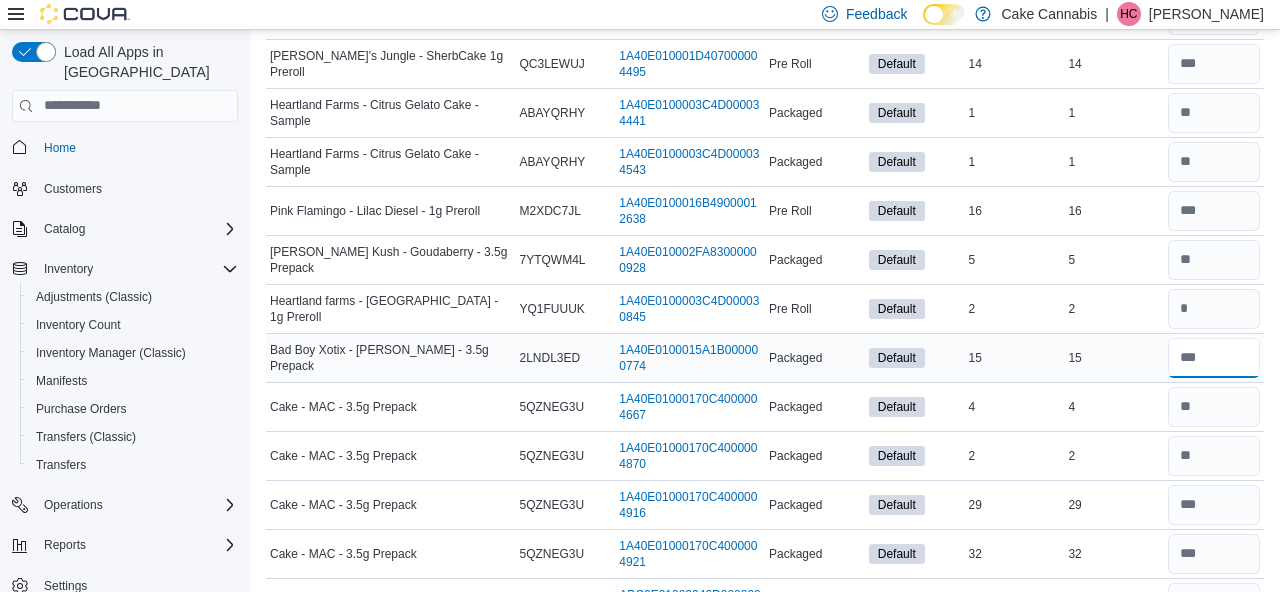click at bounding box center [1214, 358] 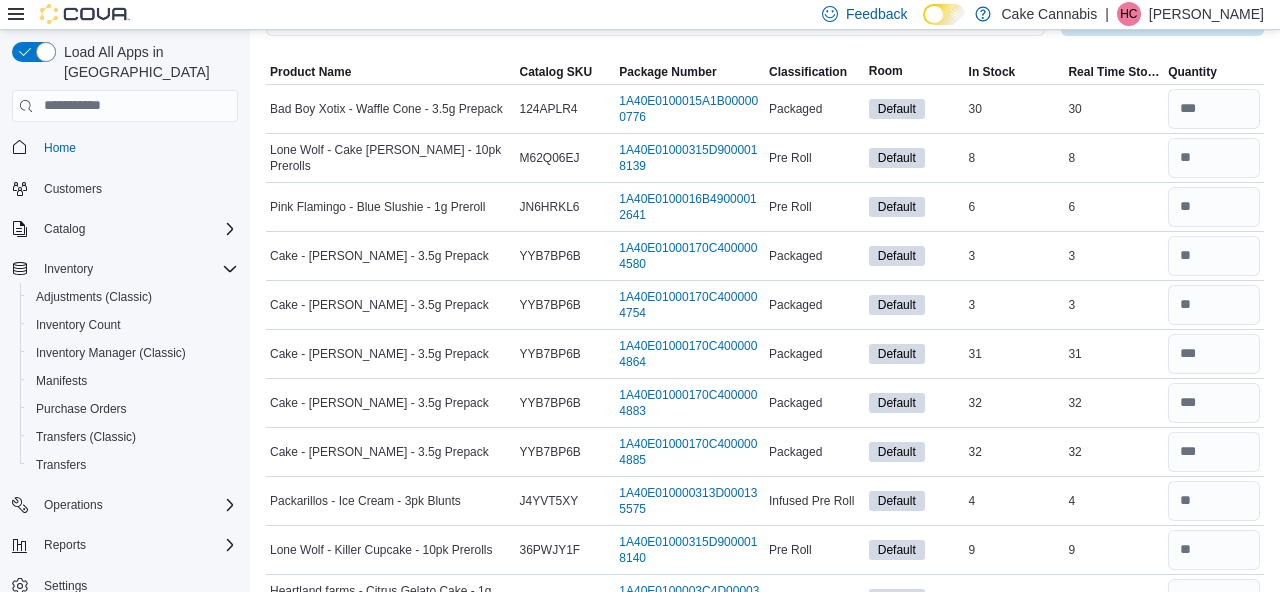 scroll, scrollTop: 0, scrollLeft: 0, axis: both 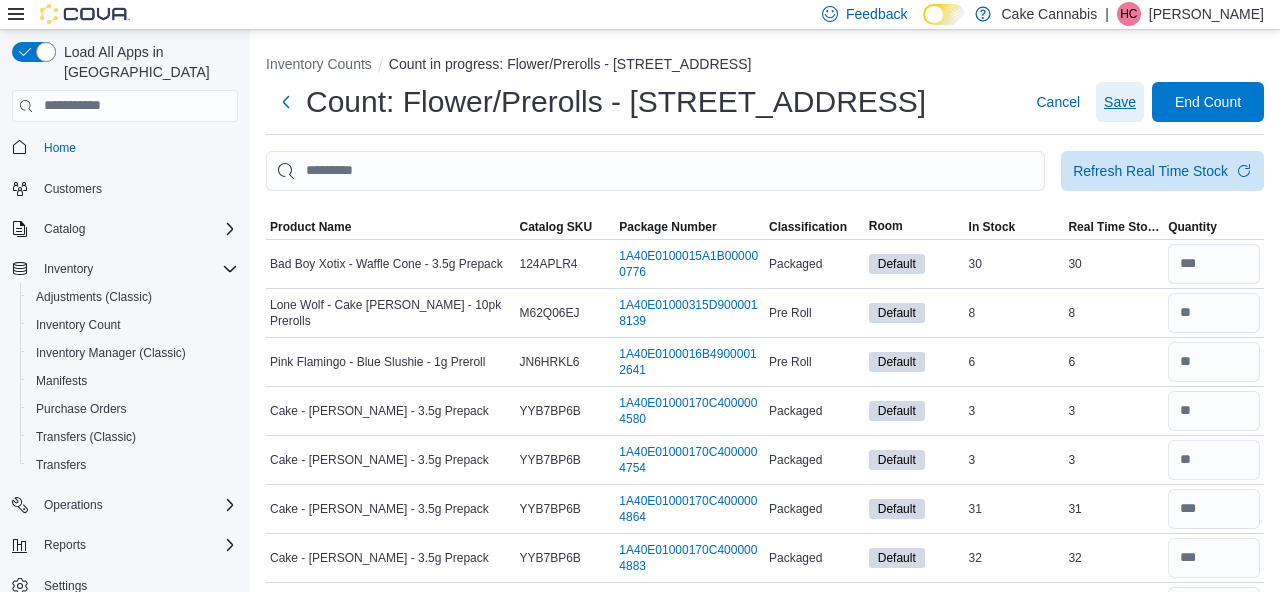 click on "Save" at bounding box center [1120, 102] 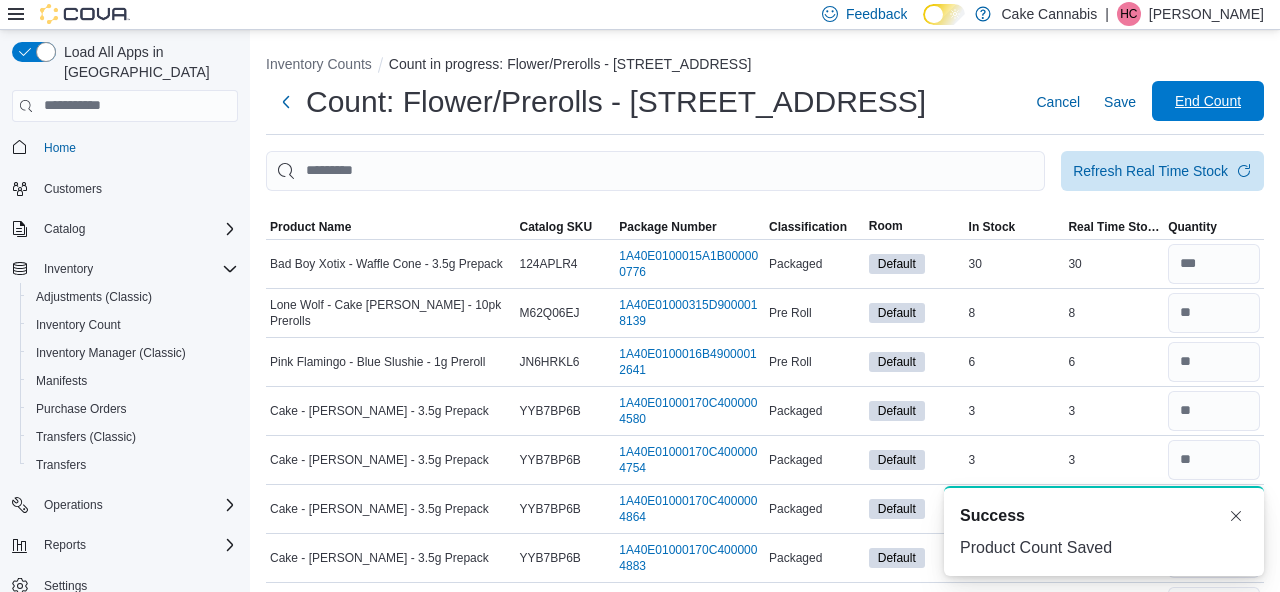 click on "End Count" at bounding box center (1208, 101) 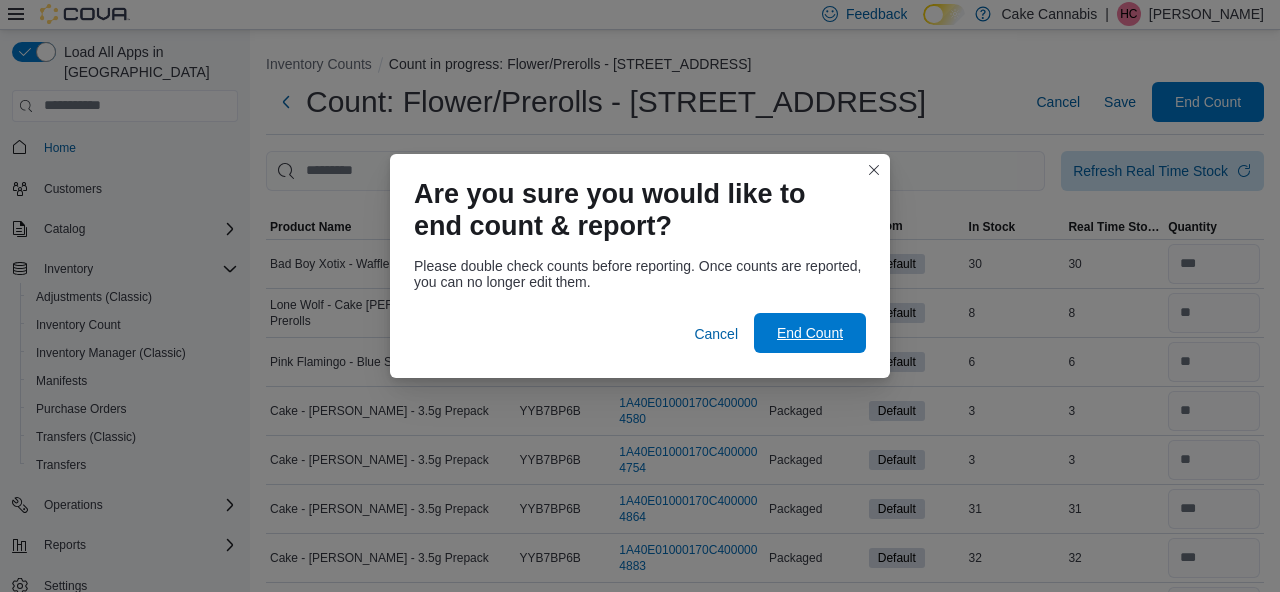 click on "End Count" at bounding box center [810, 333] 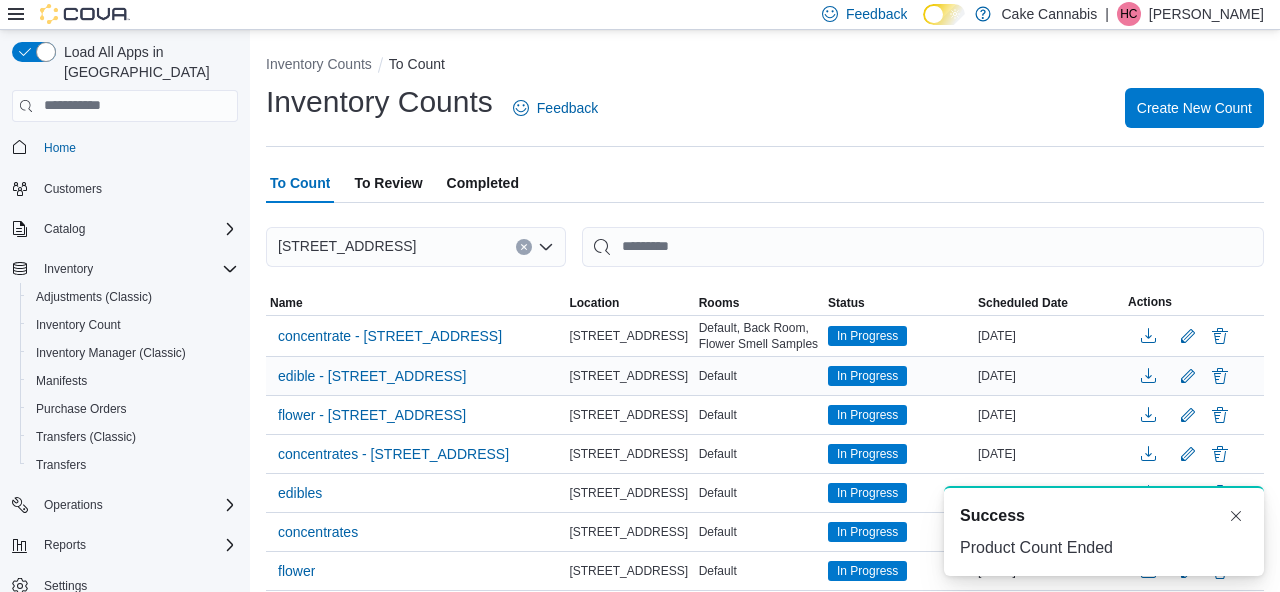 scroll, scrollTop: 36, scrollLeft: 0, axis: vertical 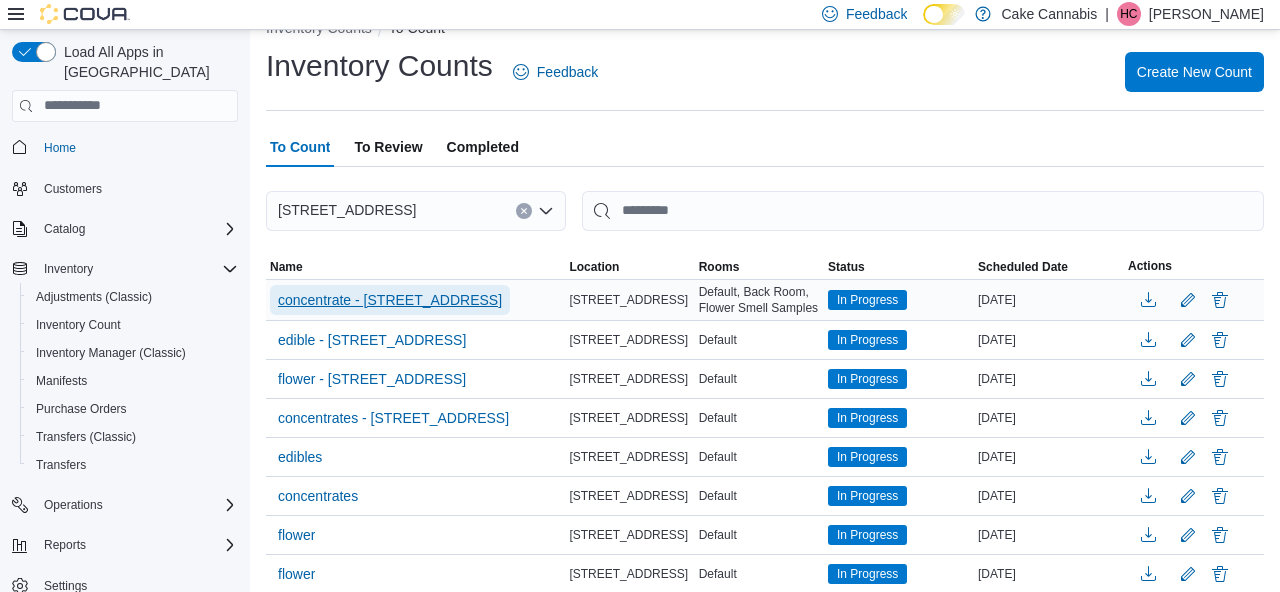 click on "concentrate - [STREET_ADDRESS]" at bounding box center [390, 300] 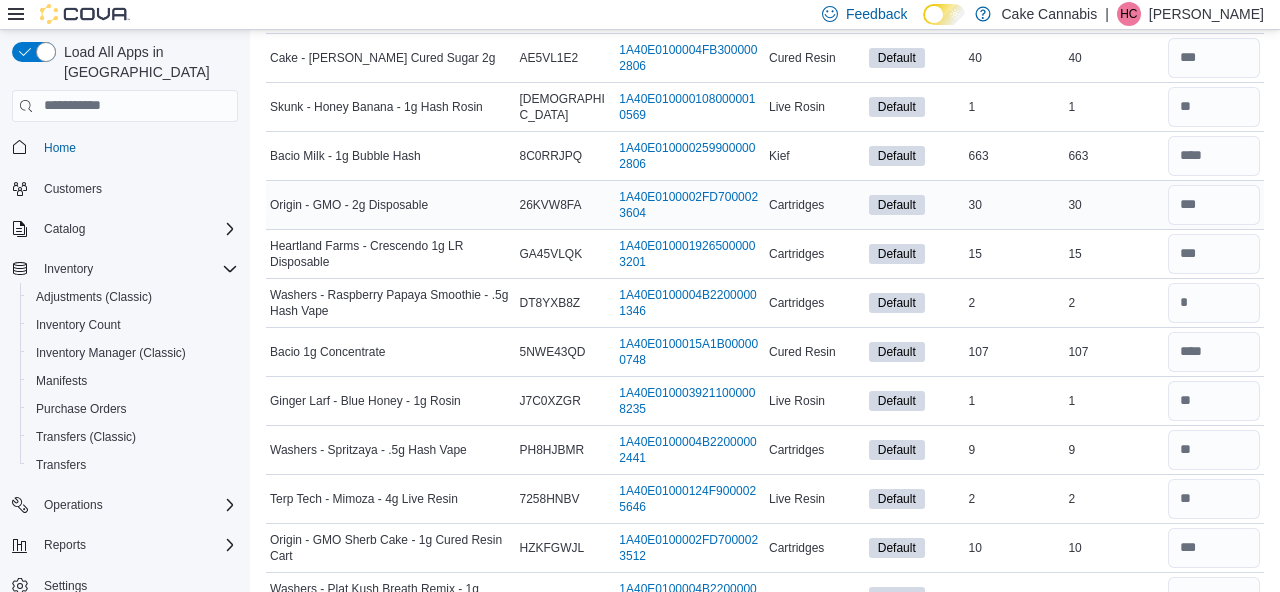 scroll, scrollTop: 938, scrollLeft: 0, axis: vertical 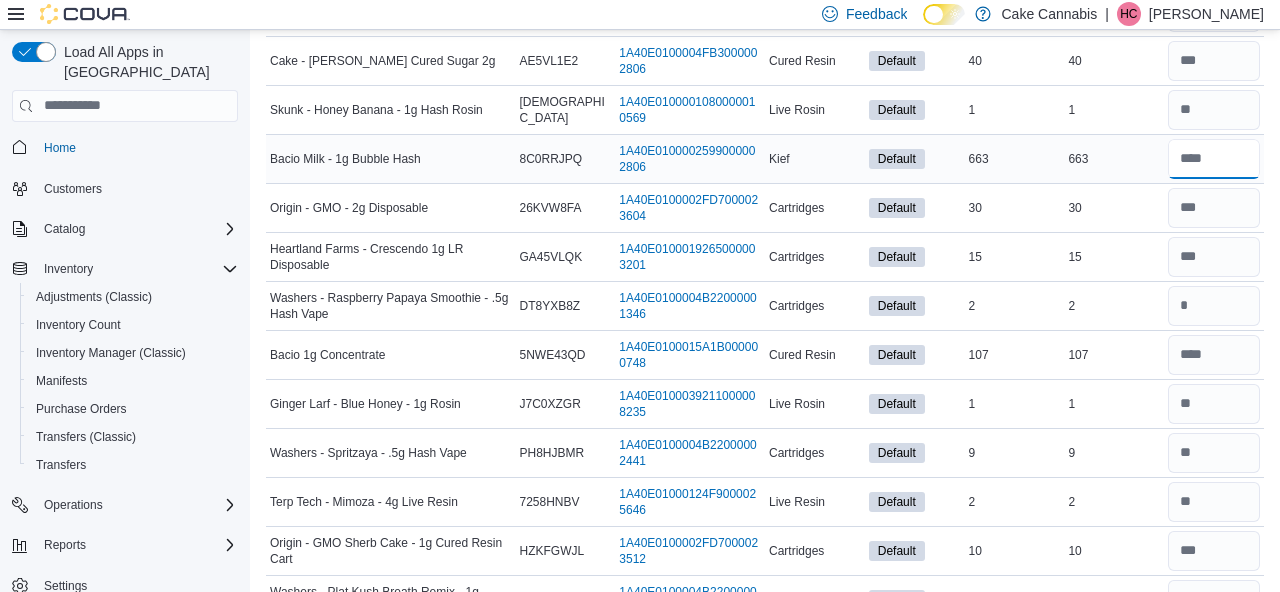 click at bounding box center (1214, 159) 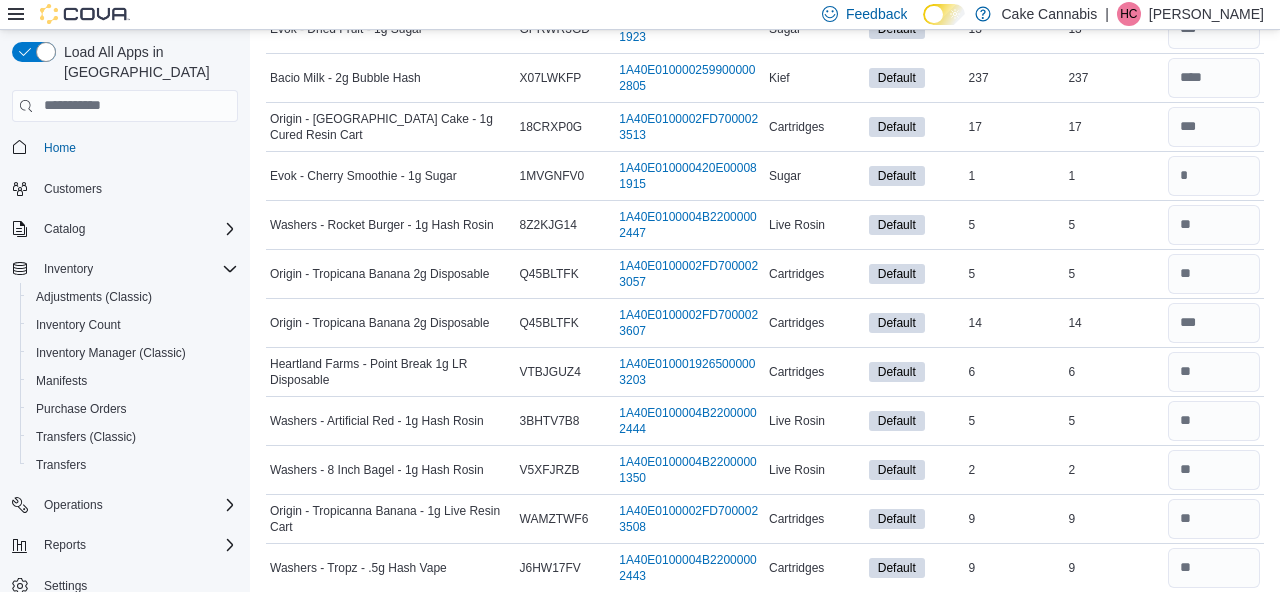 scroll, scrollTop: 2050, scrollLeft: 0, axis: vertical 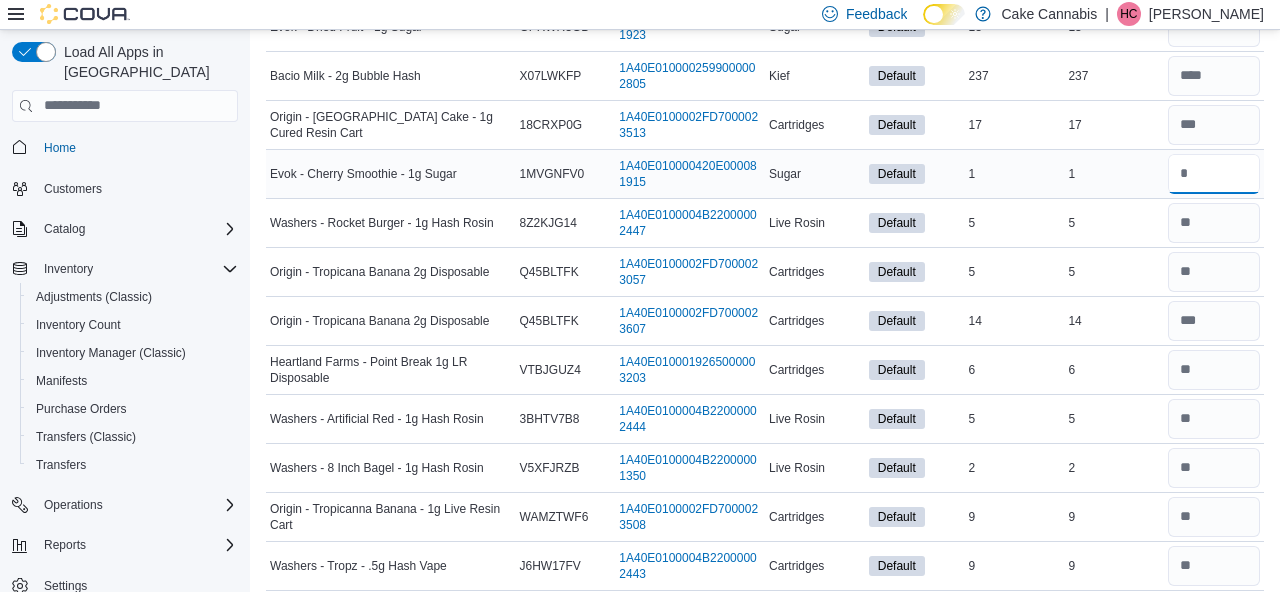 click at bounding box center (1214, 174) 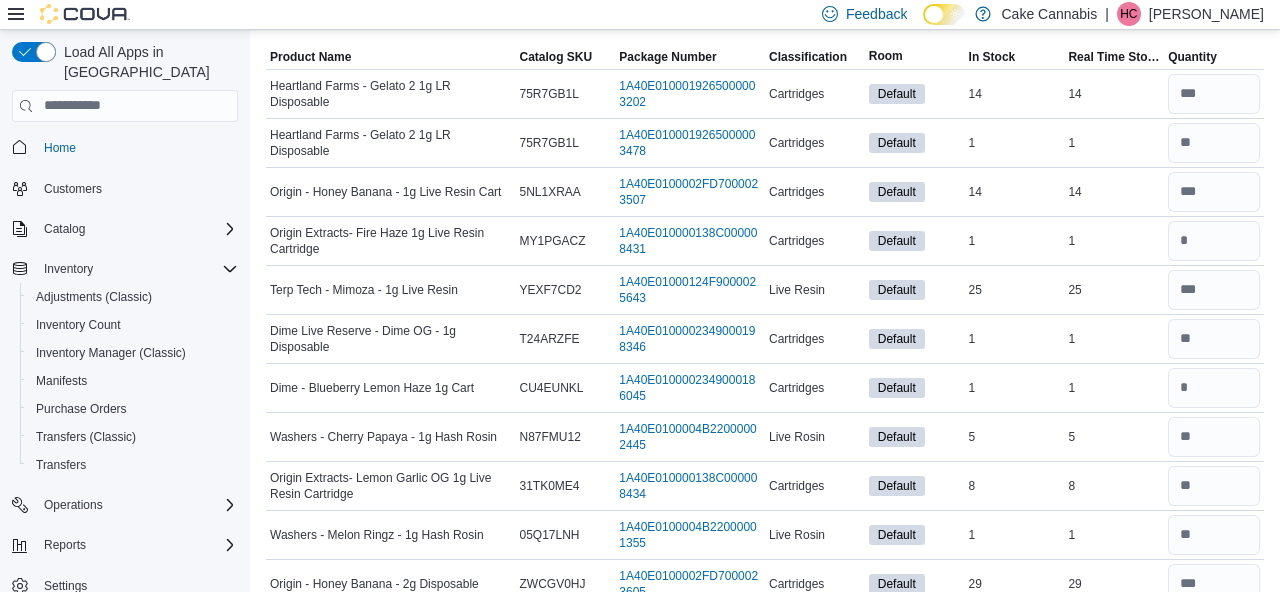 scroll, scrollTop: 0, scrollLeft: 0, axis: both 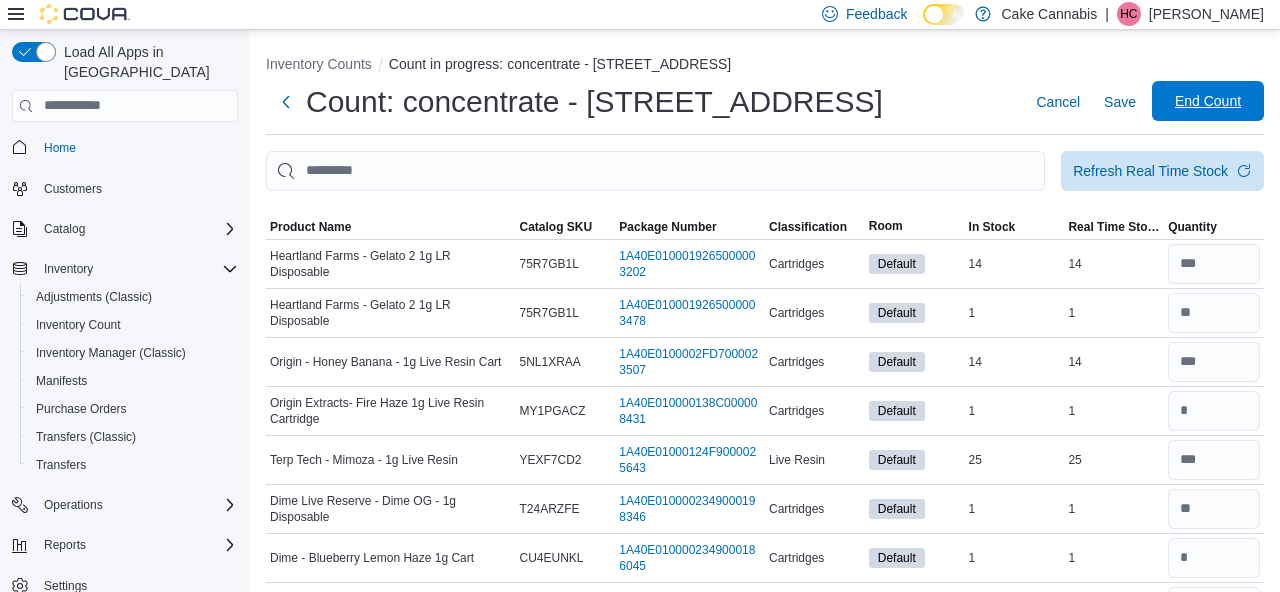 click on "End Count" at bounding box center [1208, 101] 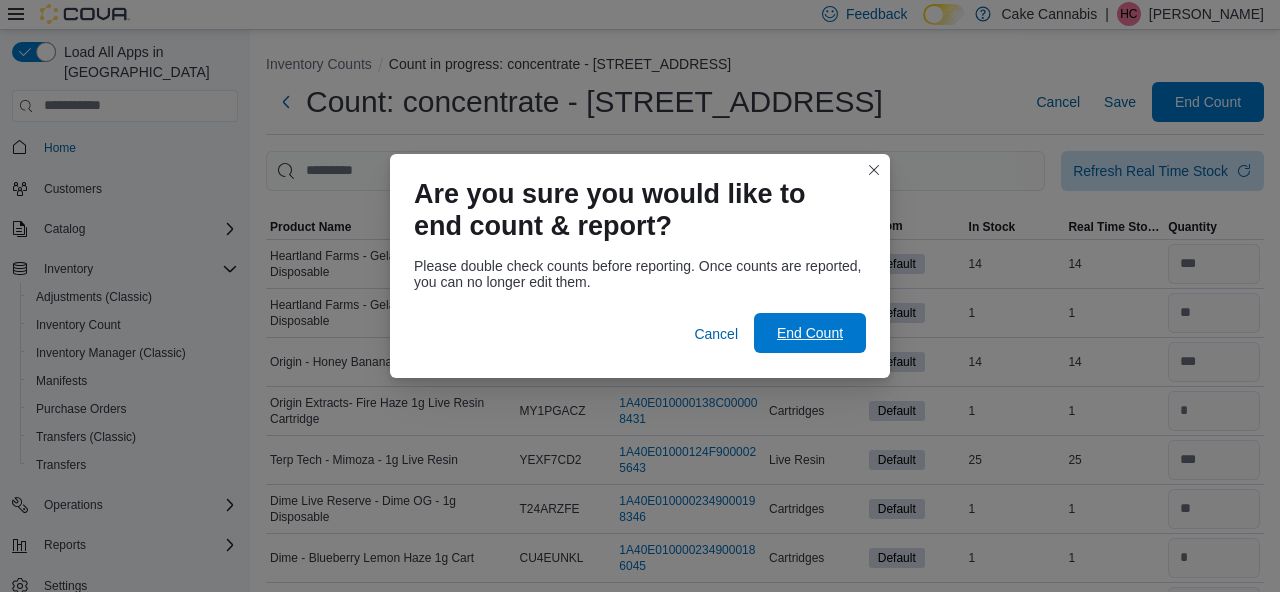 click on "End Count" at bounding box center [810, 333] 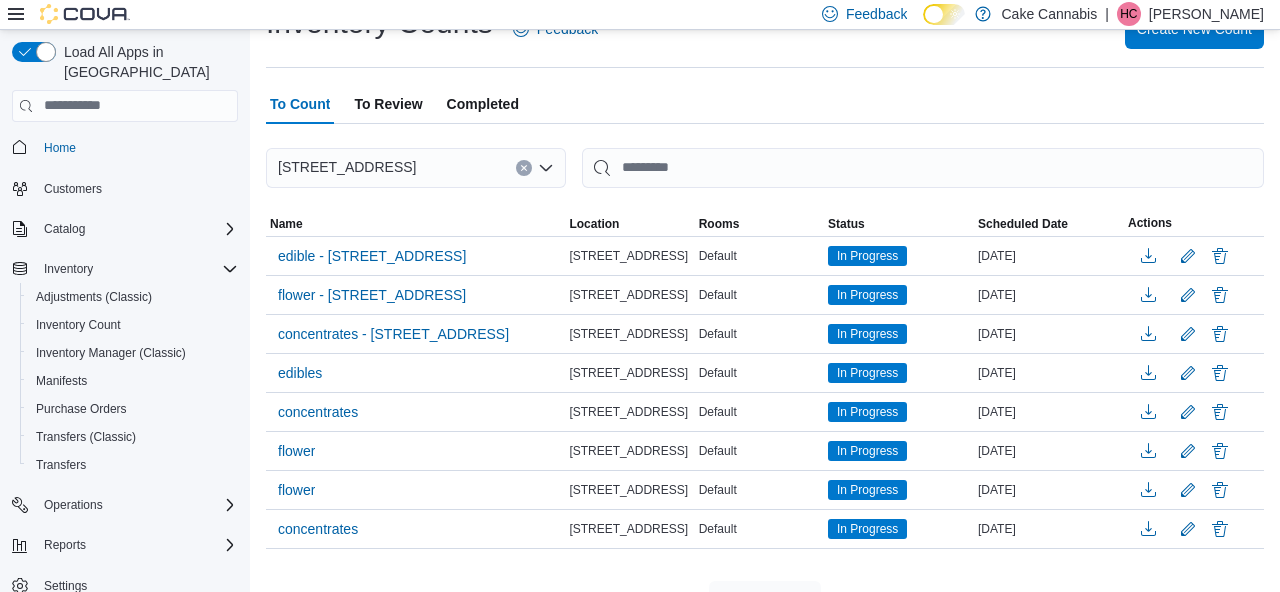 scroll, scrollTop: 94, scrollLeft: 0, axis: vertical 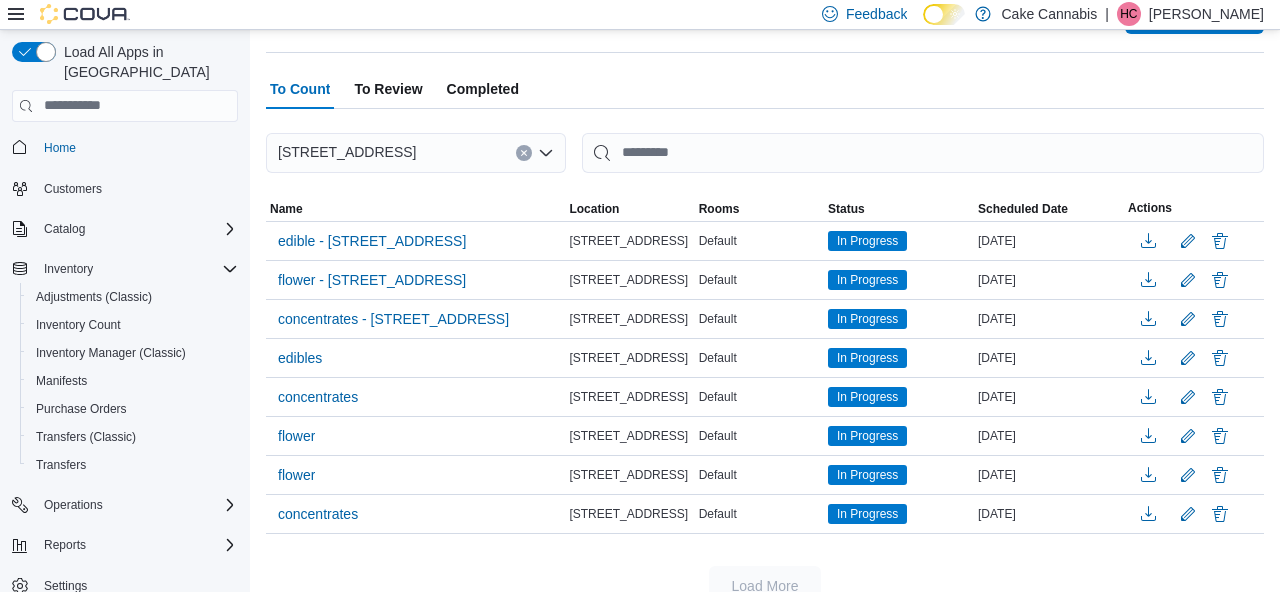 click on "Completed" at bounding box center [483, 89] 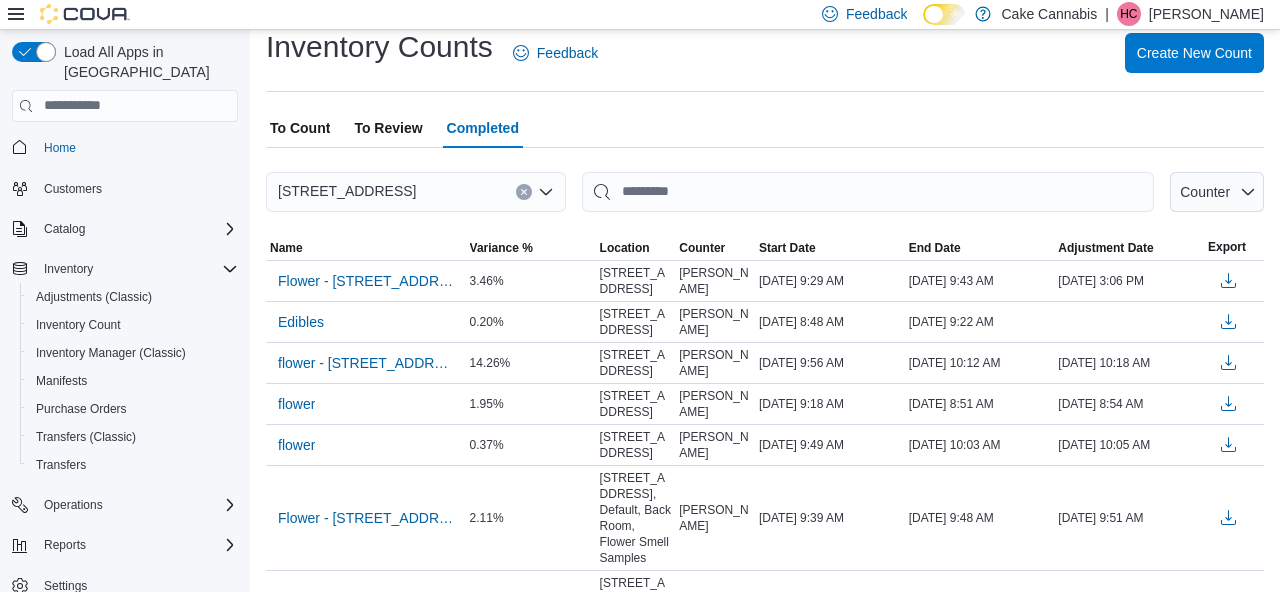 scroll, scrollTop: 60, scrollLeft: 0, axis: vertical 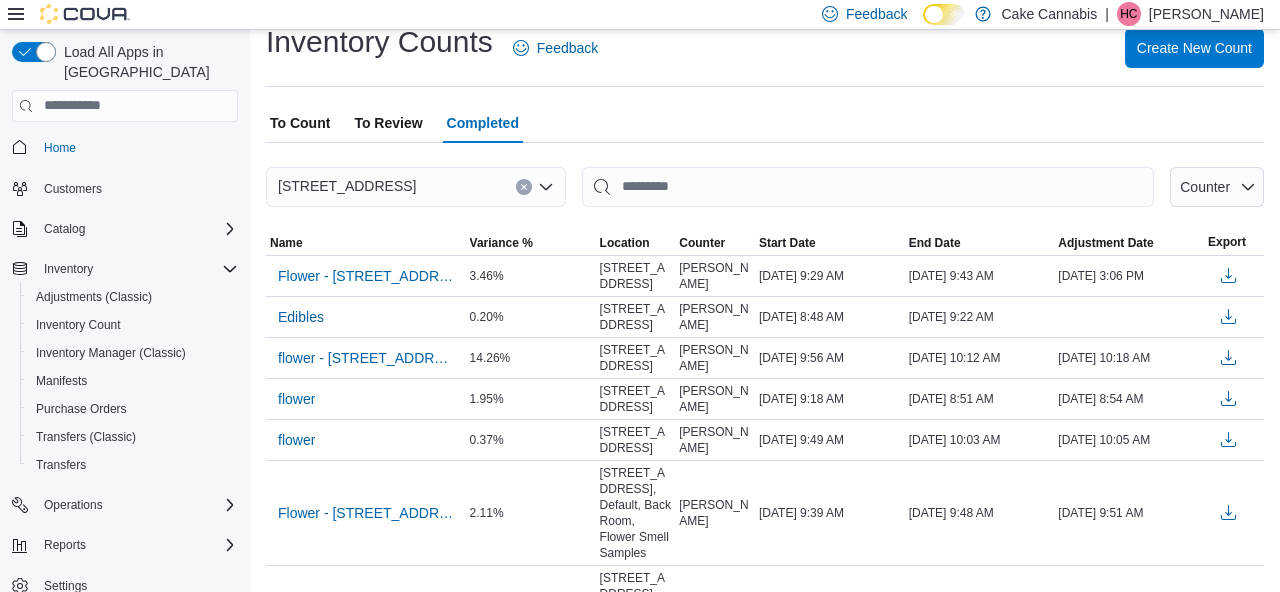 click on "To Review" at bounding box center (388, 123) 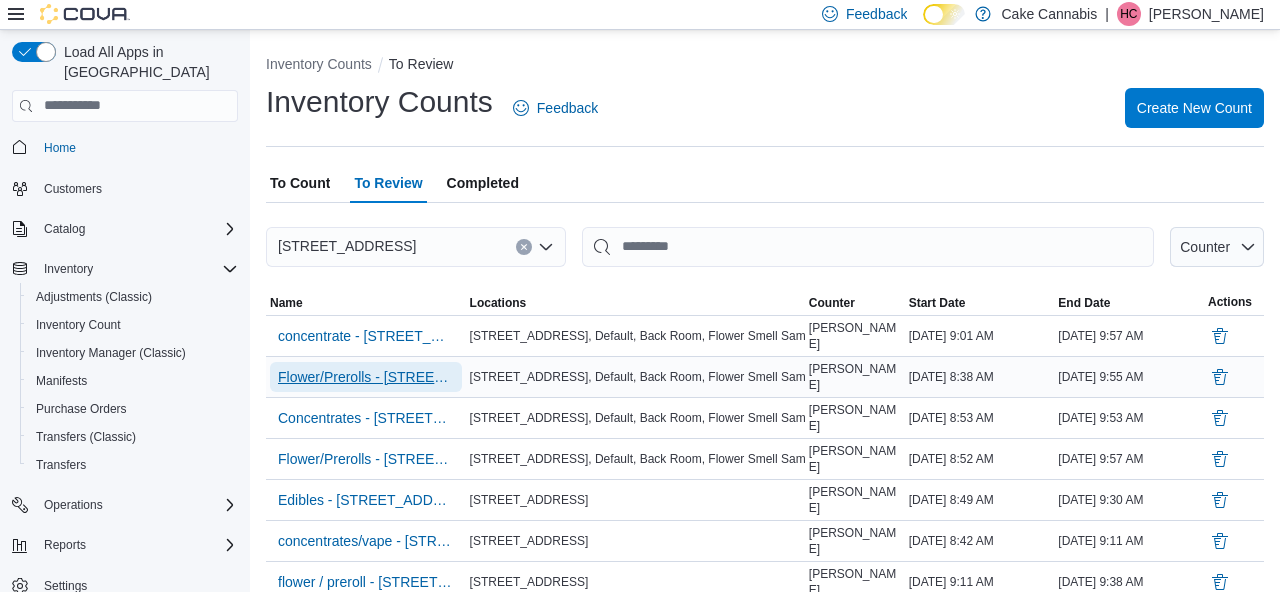 click on "Flower/Prerolls - [STREET_ADDRESS]" at bounding box center (366, 377) 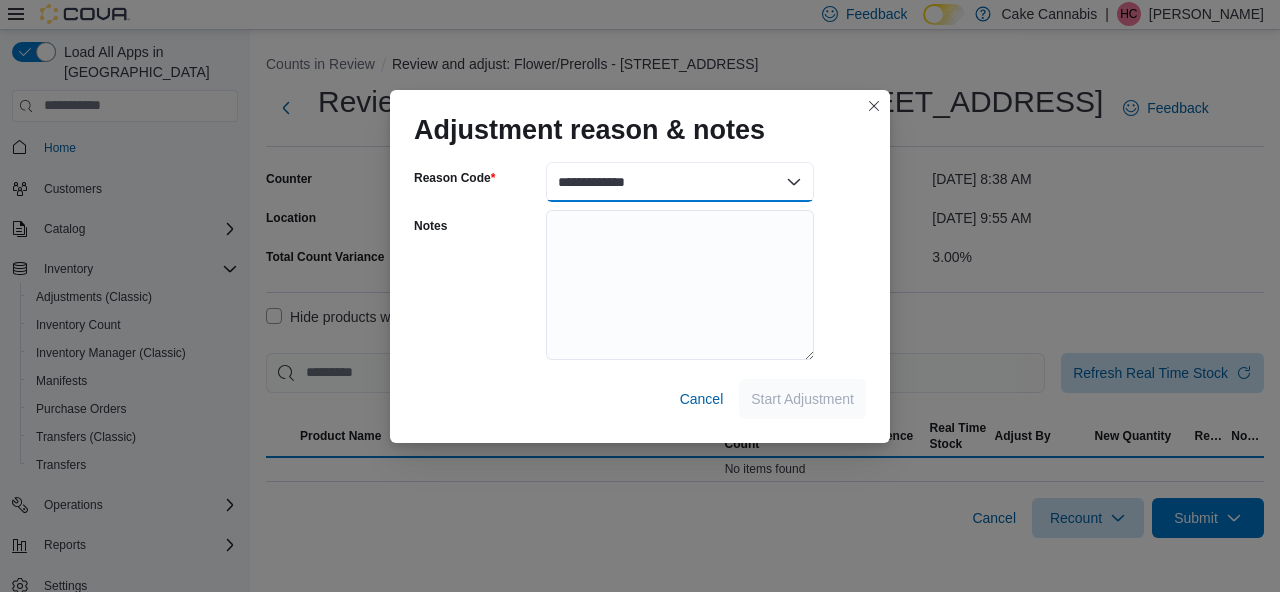 click on "**********" at bounding box center (680, 182) 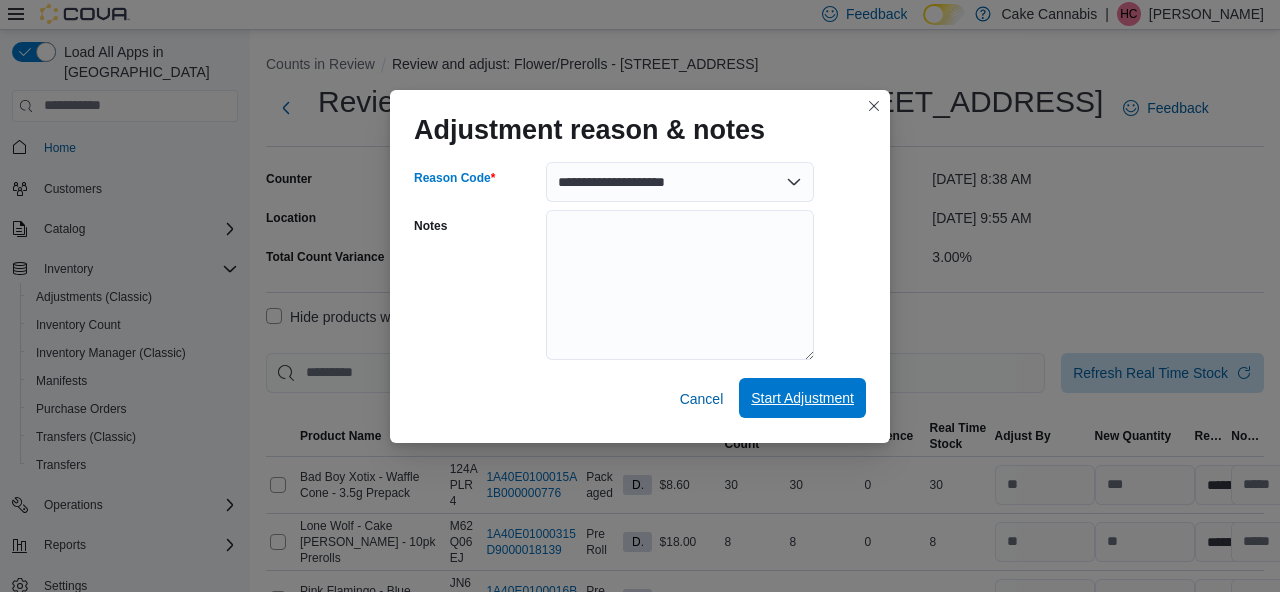 click on "Start Adjustment" at bounding box center [802, 398] 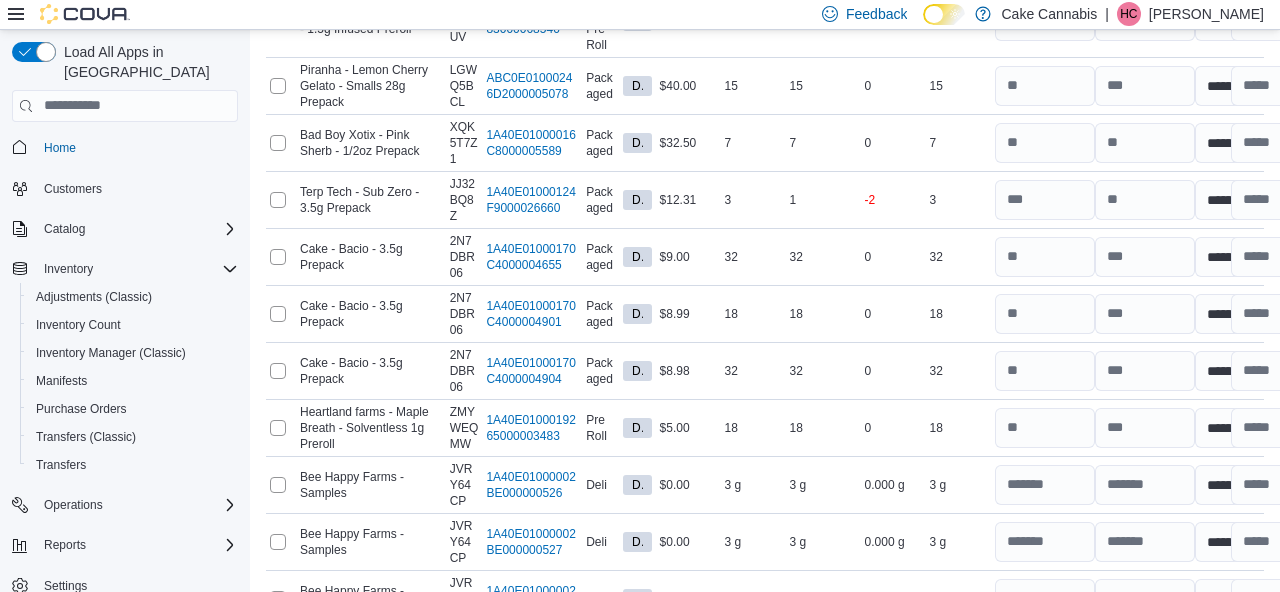 scroll, scrollTop: 3683, scrollLeft: 0, axis: vertical 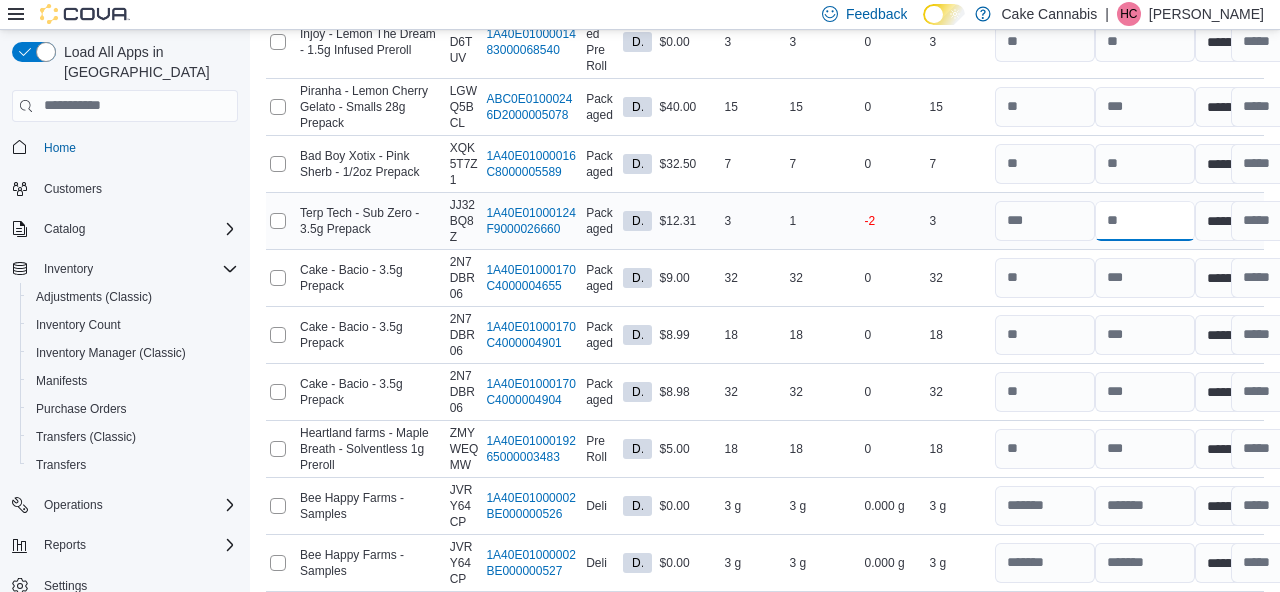 click at bounding box center [1145, 221] 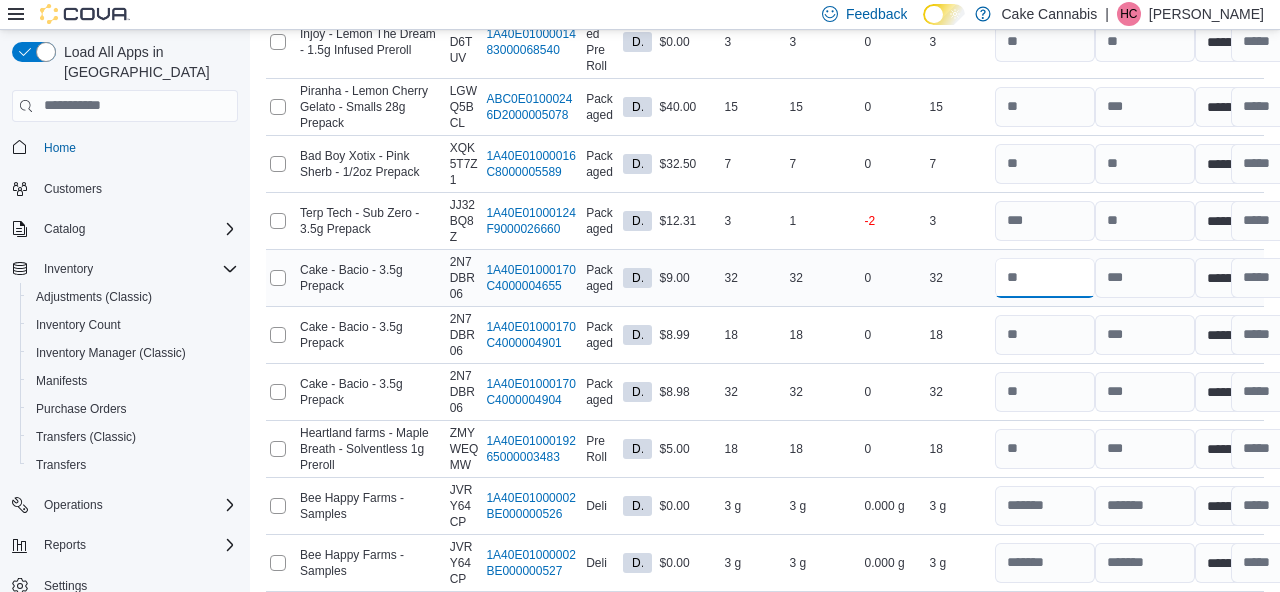 click at bounding box center (1045, 278) 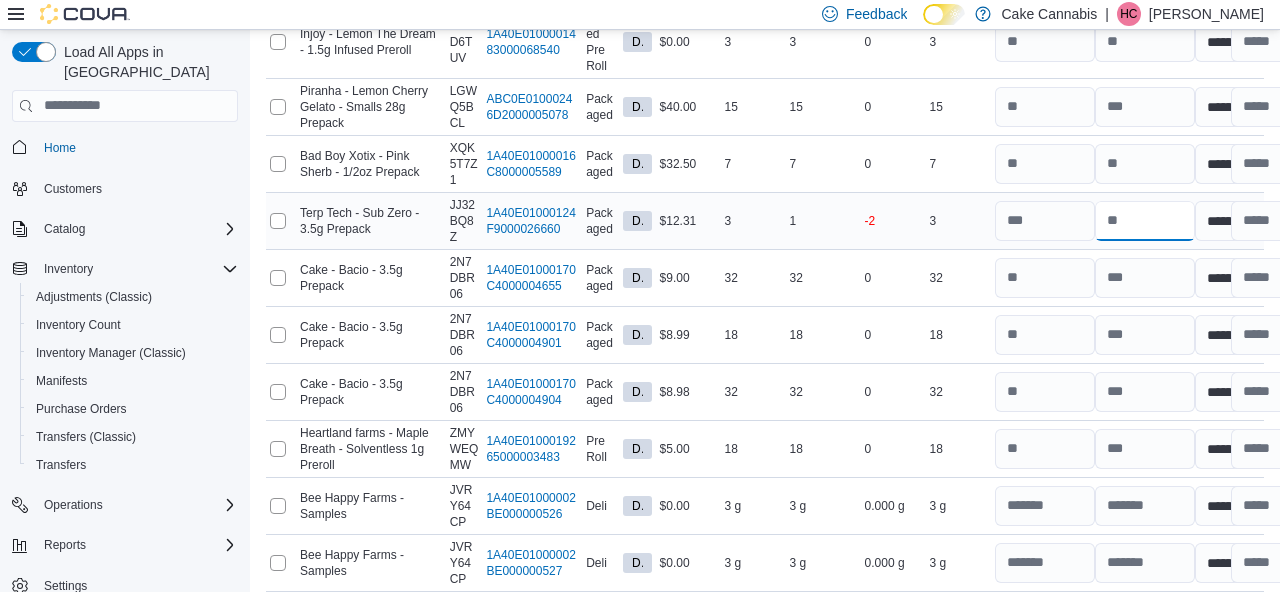 click at bounding box center (1145, 221) 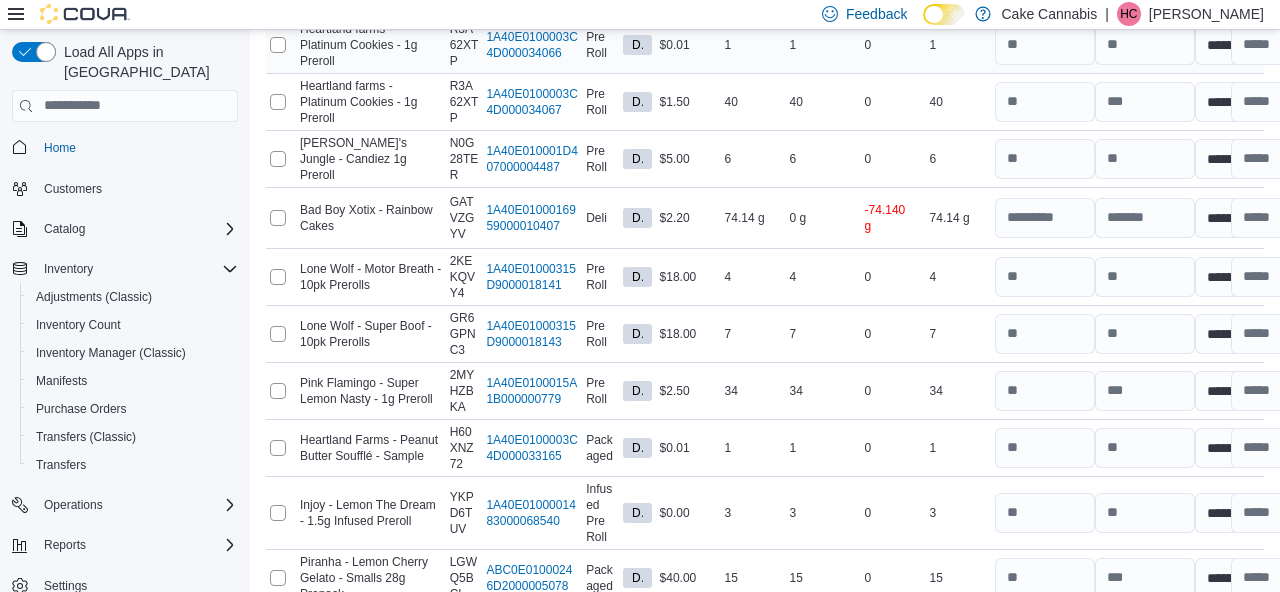 scroll, scrollTop: 3211, scrollLeft: 0, axis: vertical 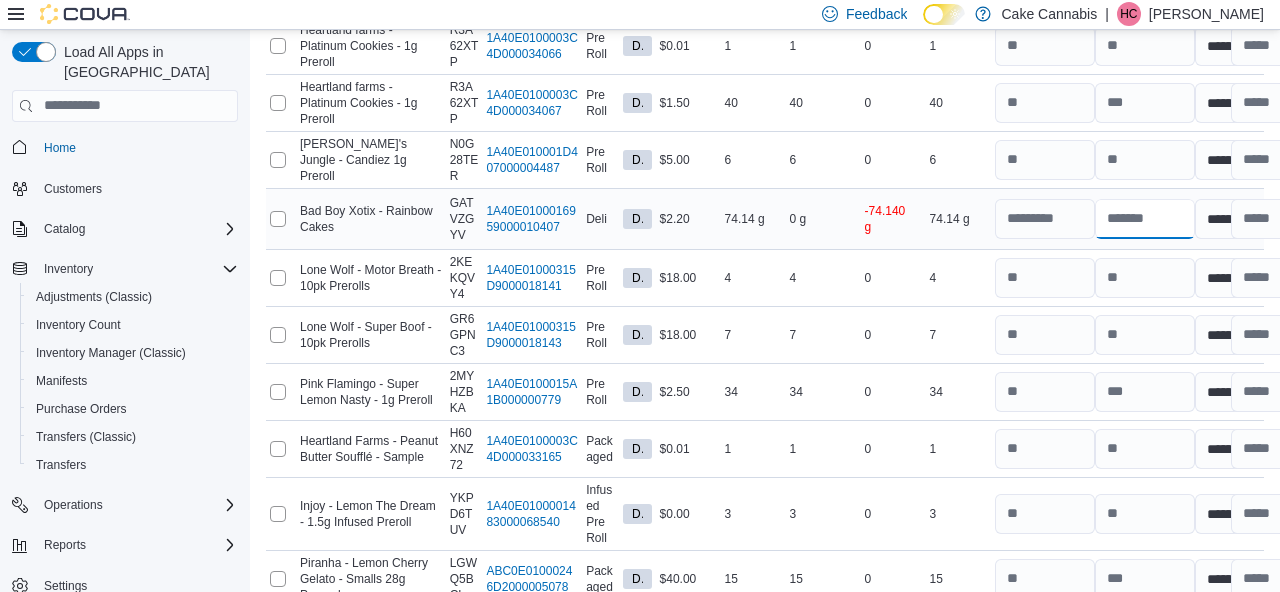 drag, startPoint x: 1145, startPoint y: 221, endPoint x: 1031, endPoint y: 209, distance: 114.62984 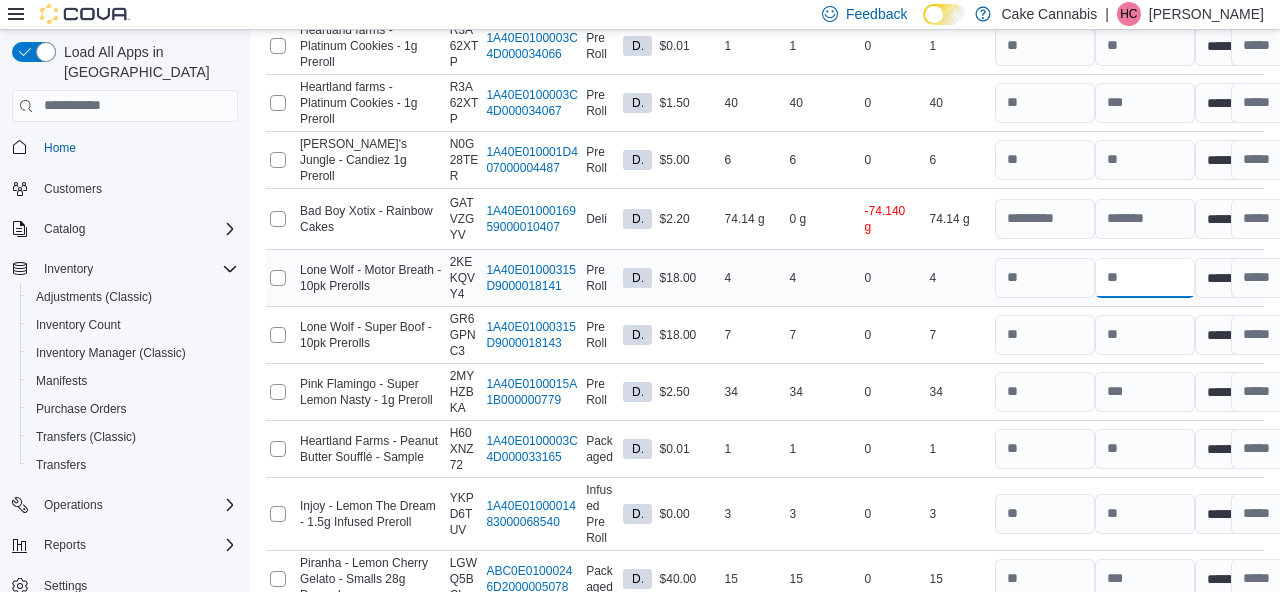 click at bounding box center [1145, 278] 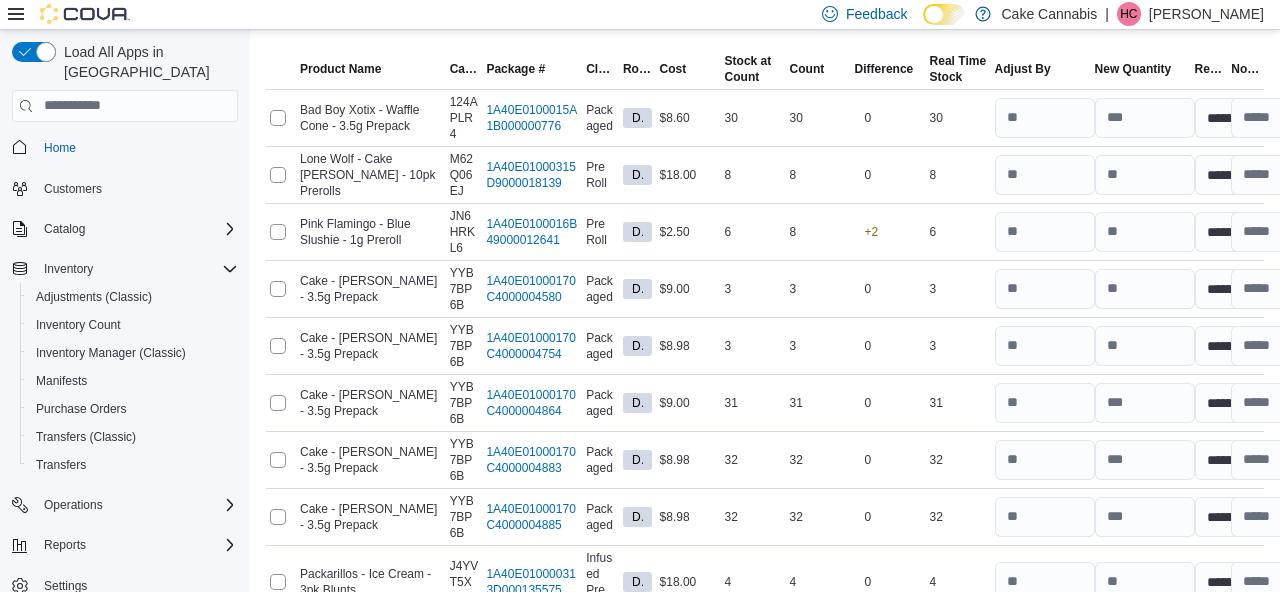scroll, scrollTop: 400, scrollLeft: 0, axis: vertical 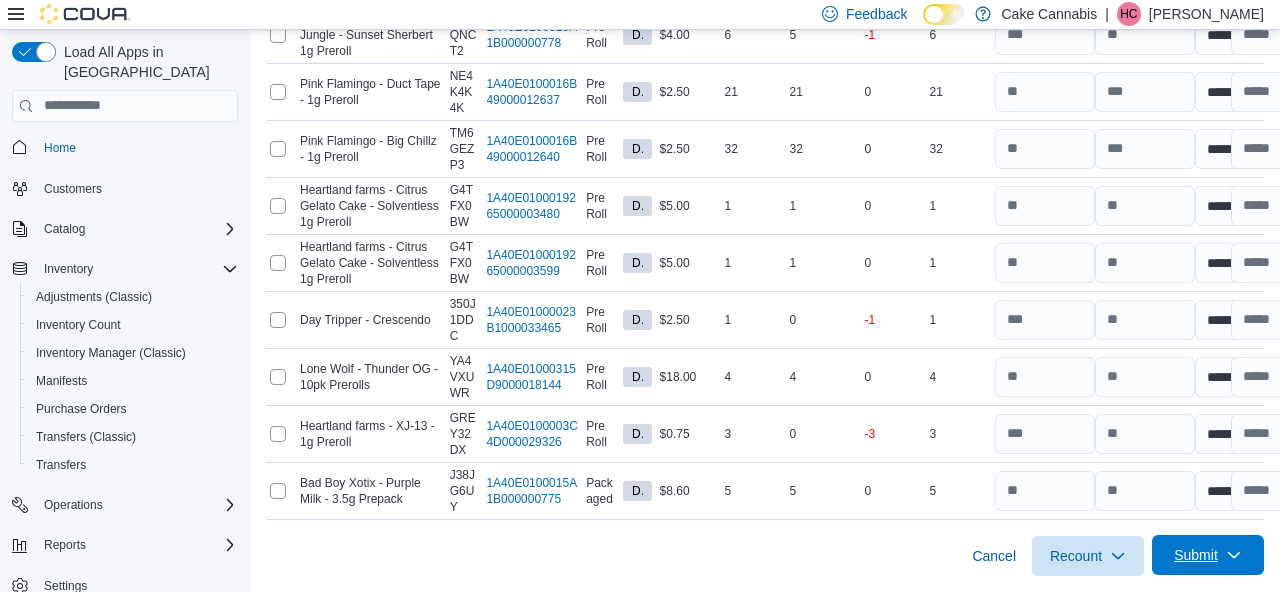 click on "Submit" at bounding box center (1196, 555) 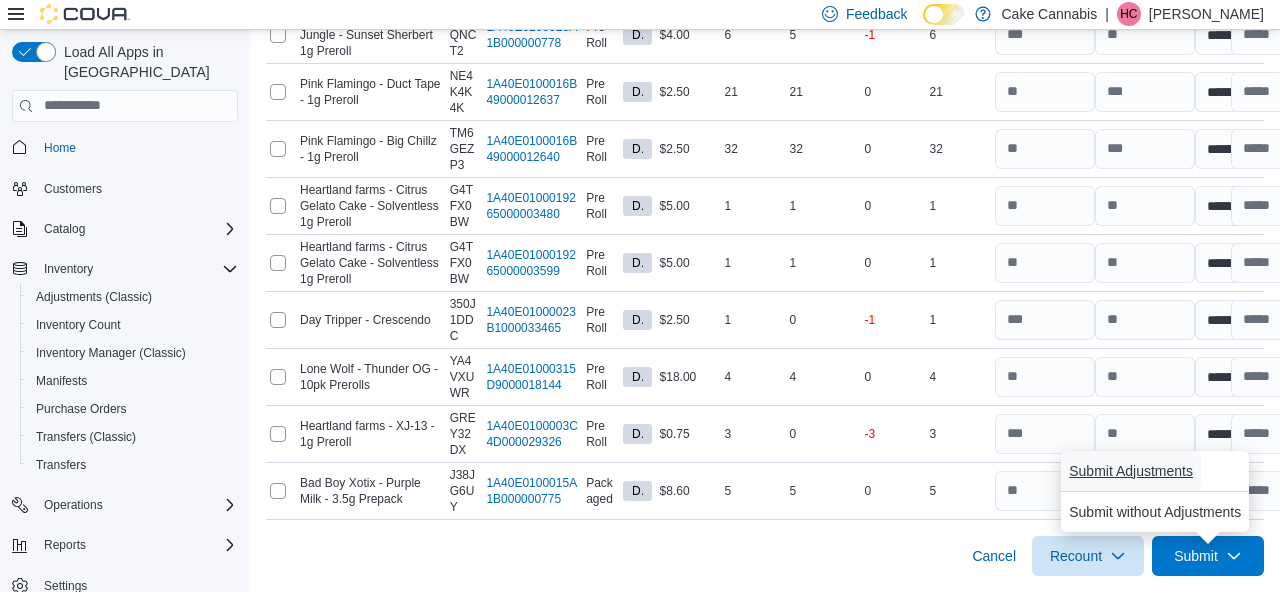 click on "Submit Adjustments" at bounding box center [1131, 471] 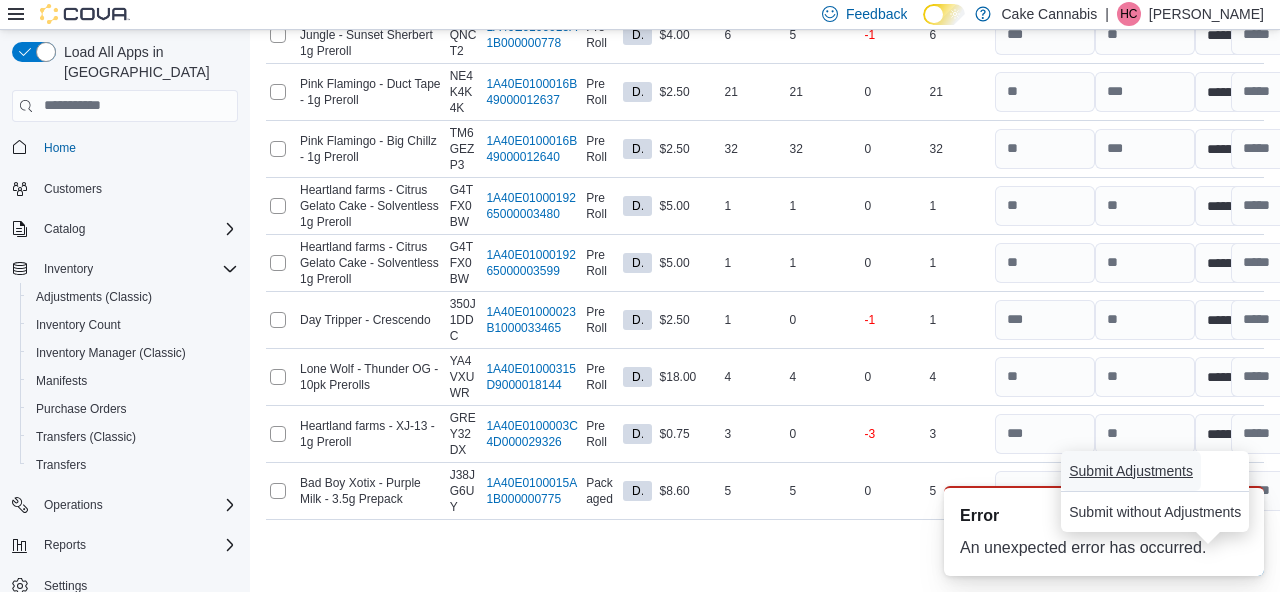 click on "Submit Adjustments" at bounding box center (1131, 471) 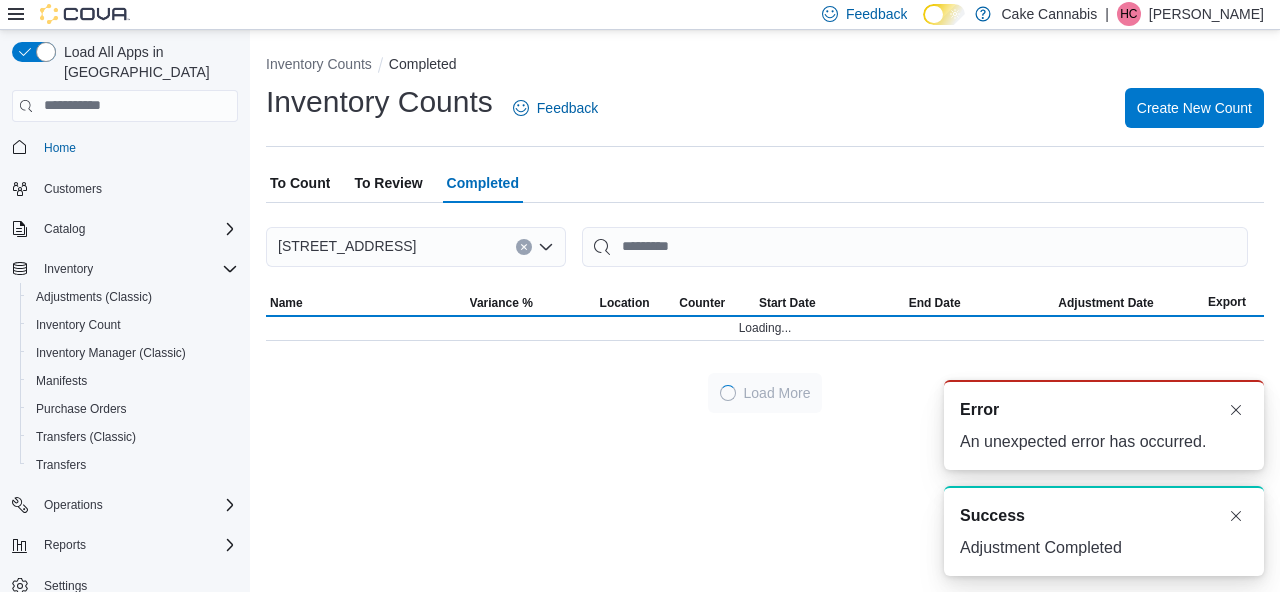 scroll, scrollTop: 0, scrollLeft: 0, axis: both 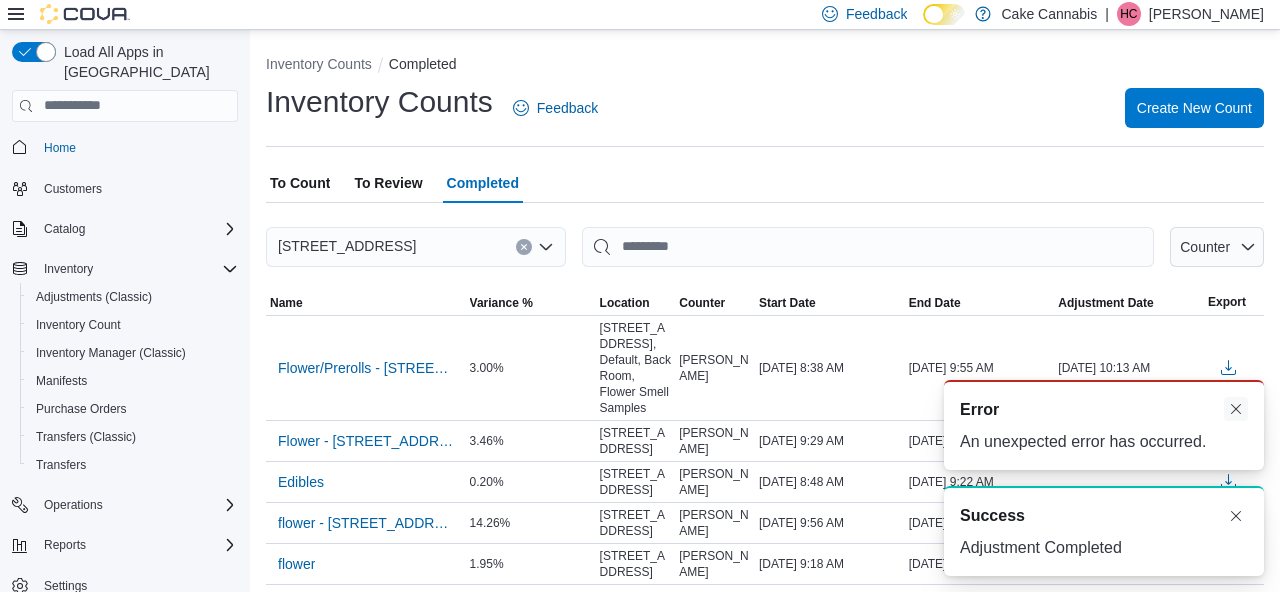 click at bounding box center (1236, 409) 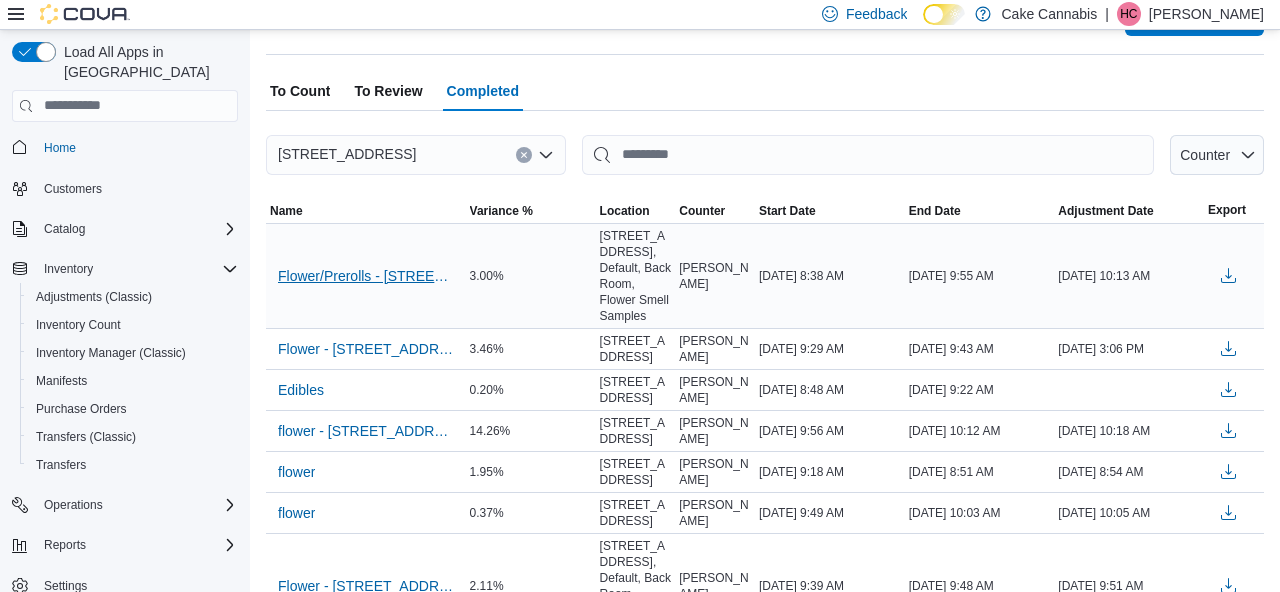 scroll, scrollTop: 52, scrollLeft: 0, axis: vertical 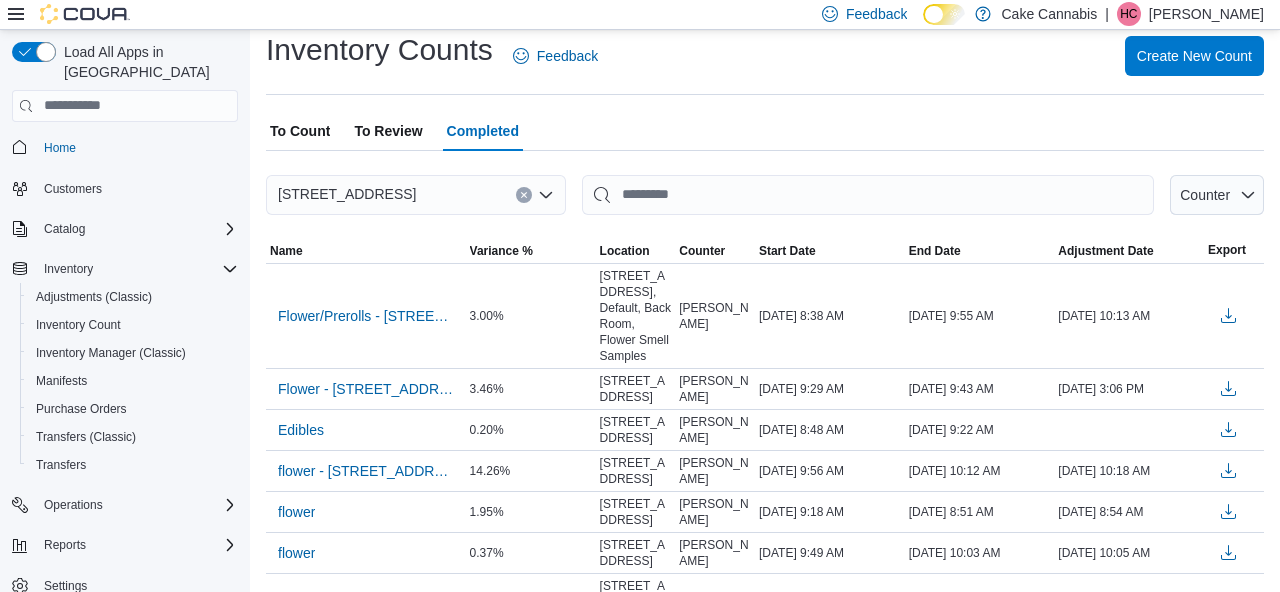 click on "To Review" at bounding box center [388, 131] 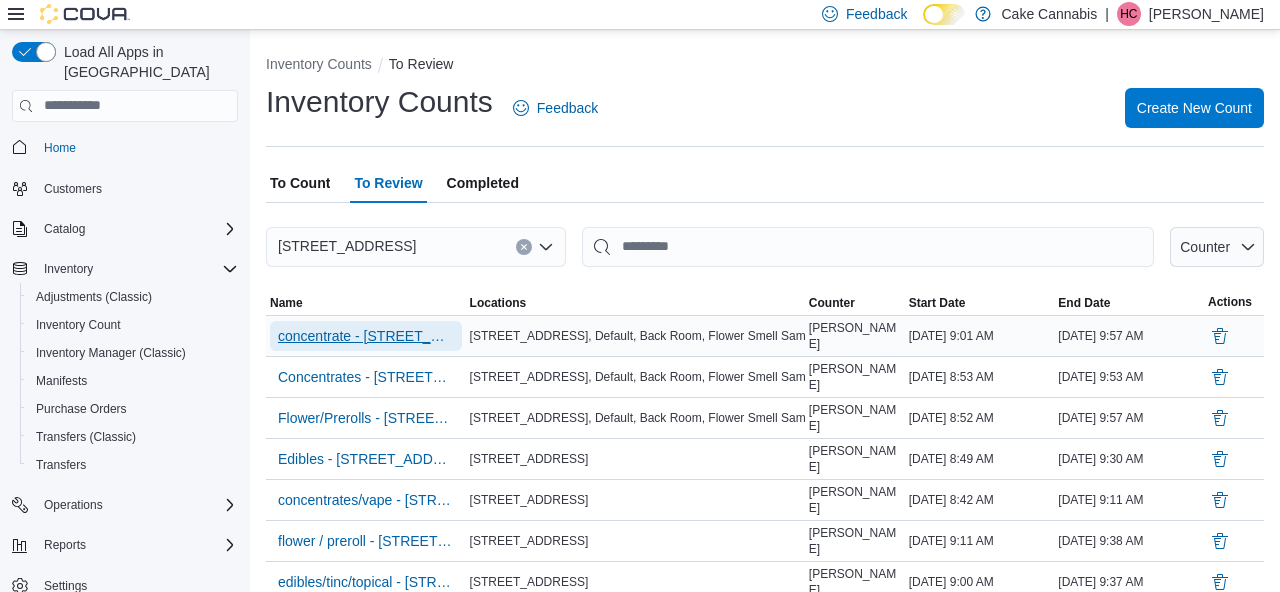click on "concentrate - [STREET_ADDRESS]" at bounding box center [366, 336] 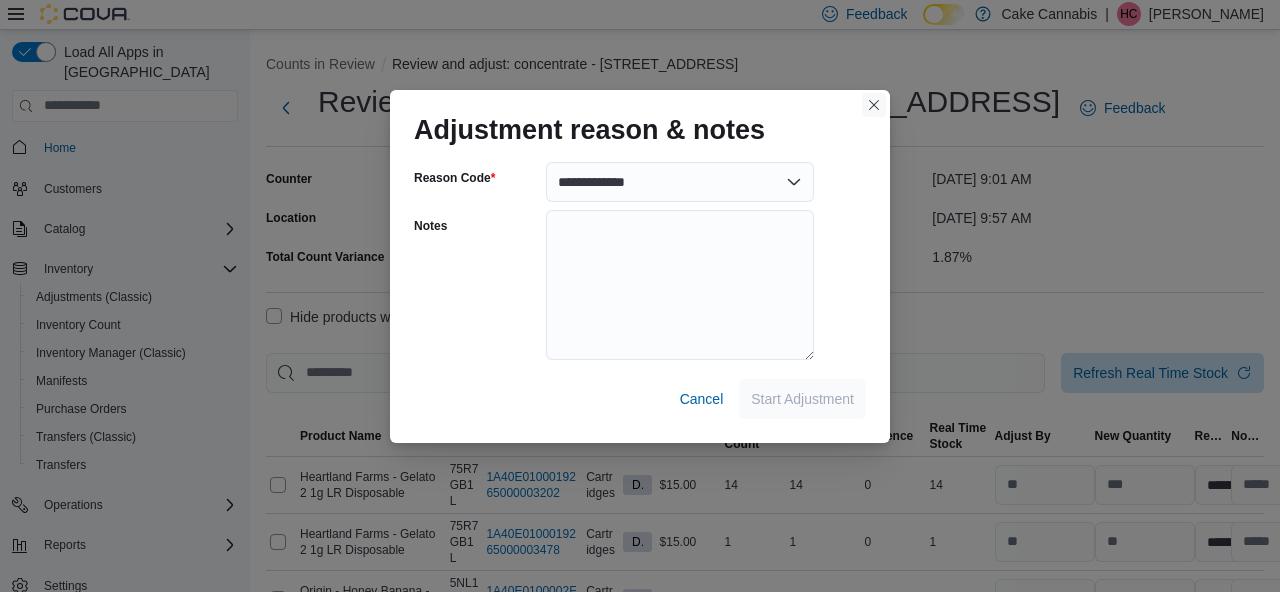 click at bounding box center [874, 105] 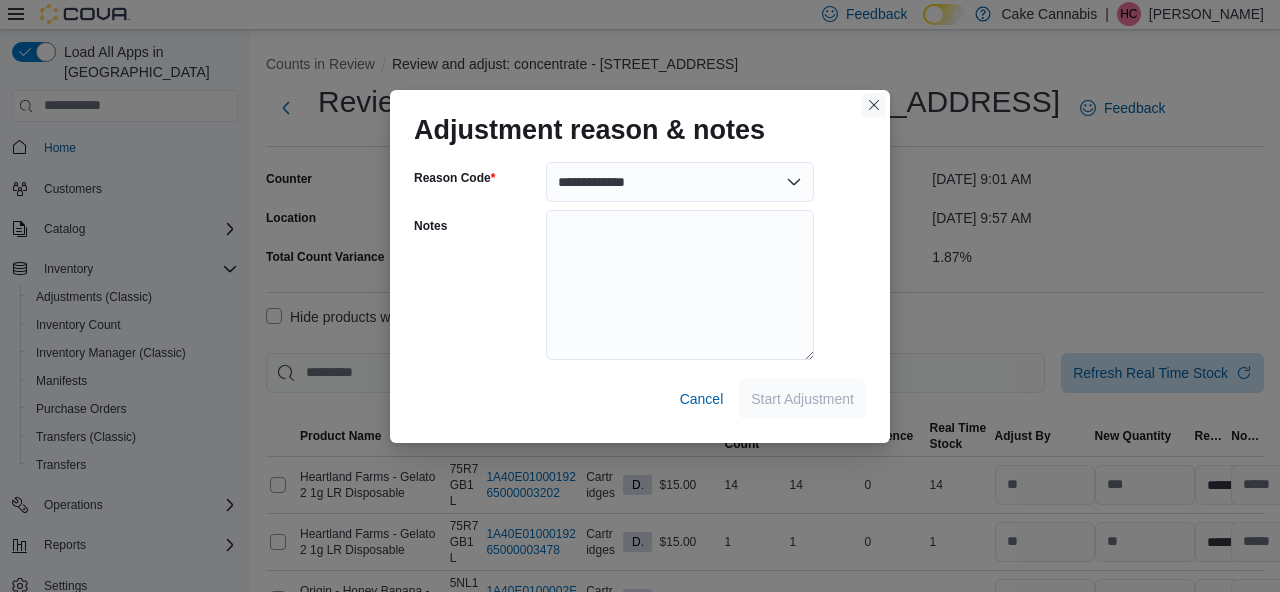 click at bounding box center (874, 105) 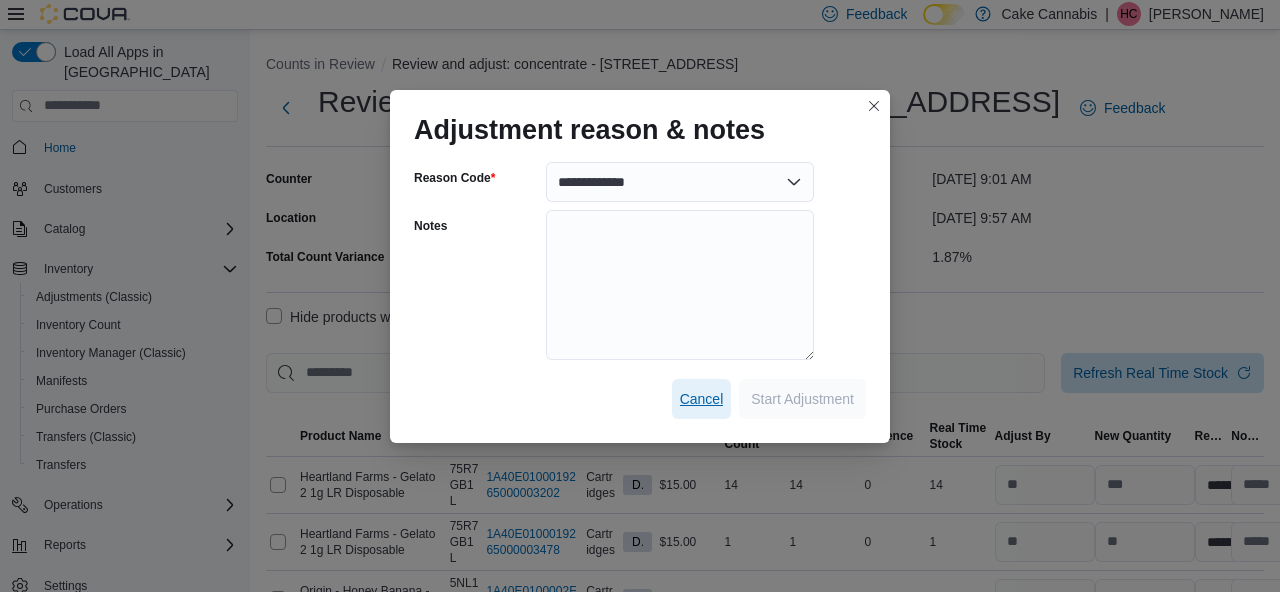 click on "Cancel" at bounding box center (702, 399) 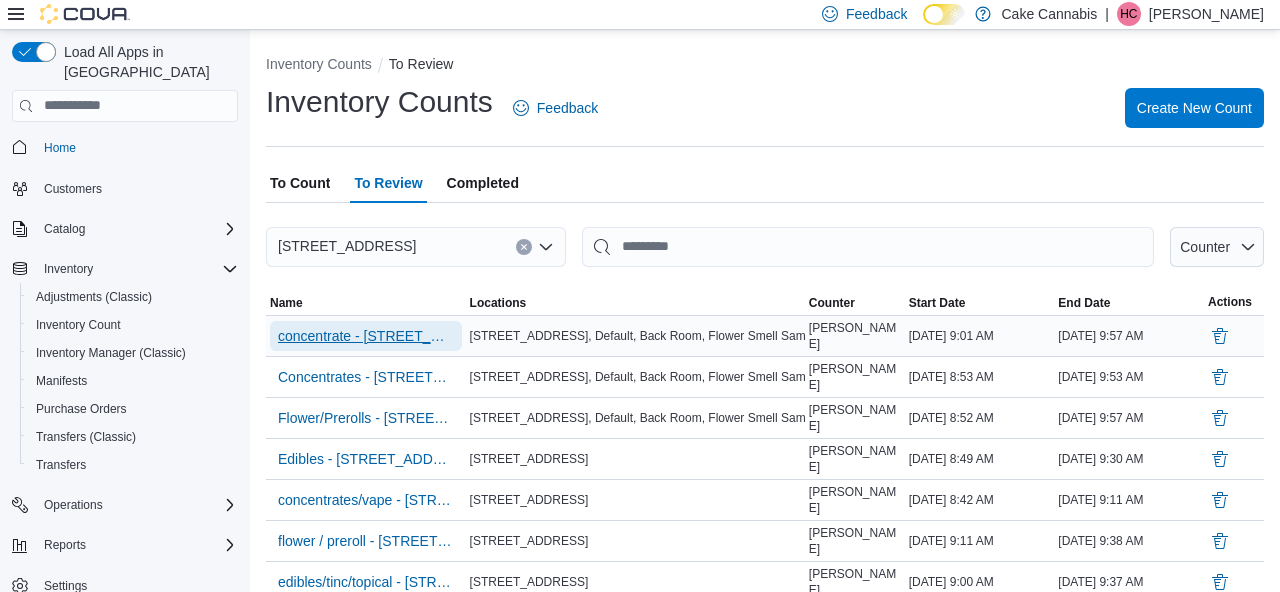 click on "concentrate - [STREET_ADDRESS]" at bounding box center [366, 336] 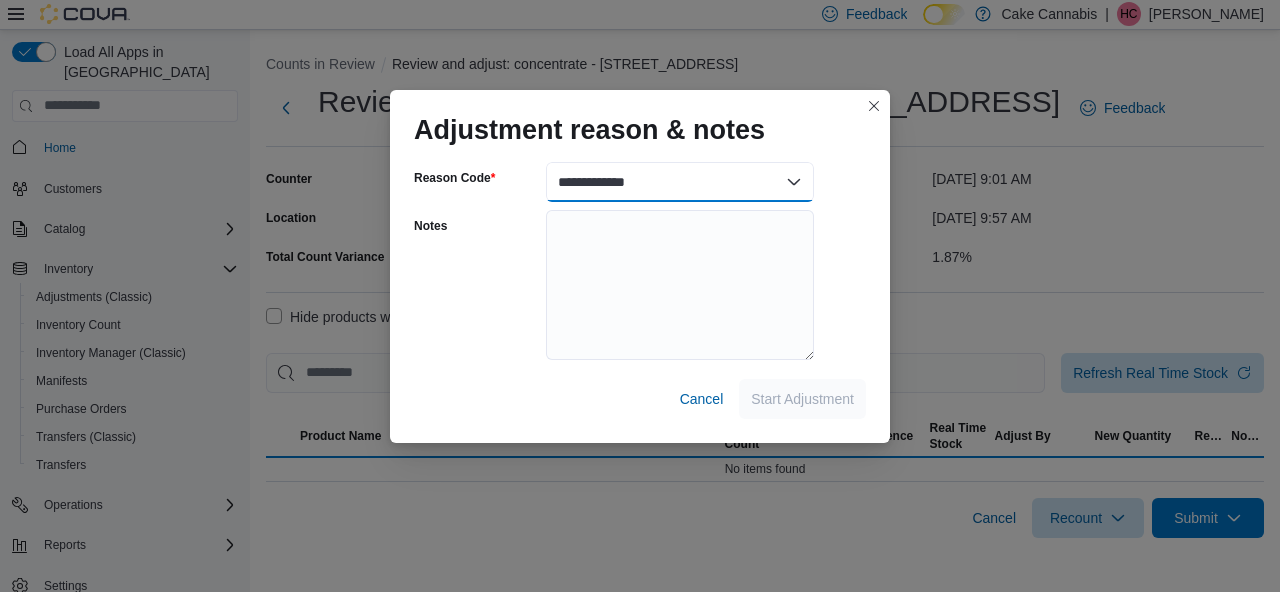 click on "**********" at bounding box center [680, 182] 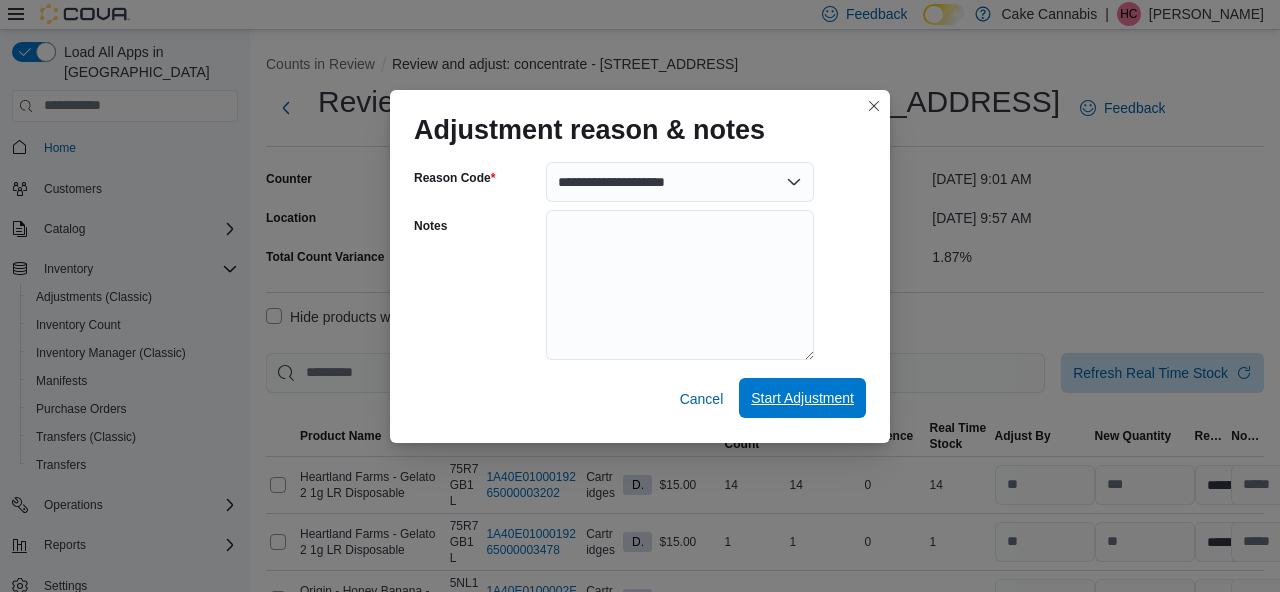 click on "Start Adjustment" at bounding box center [802, 398] 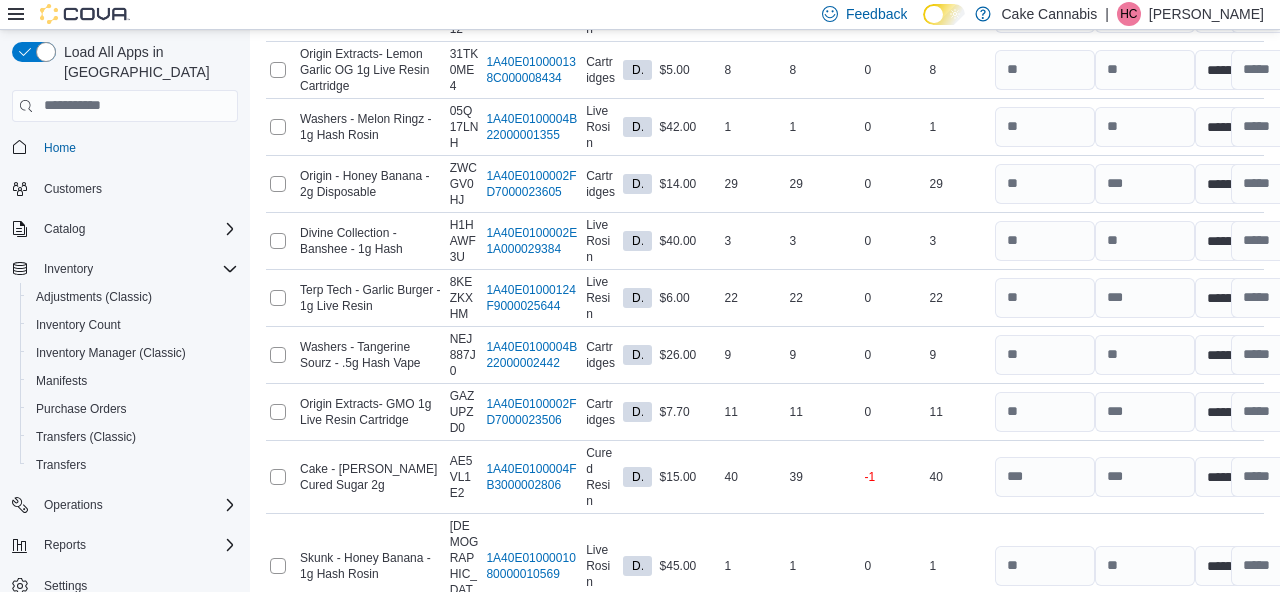 scroll, scrollTop: 0, scrollLeft: 0, axis: both 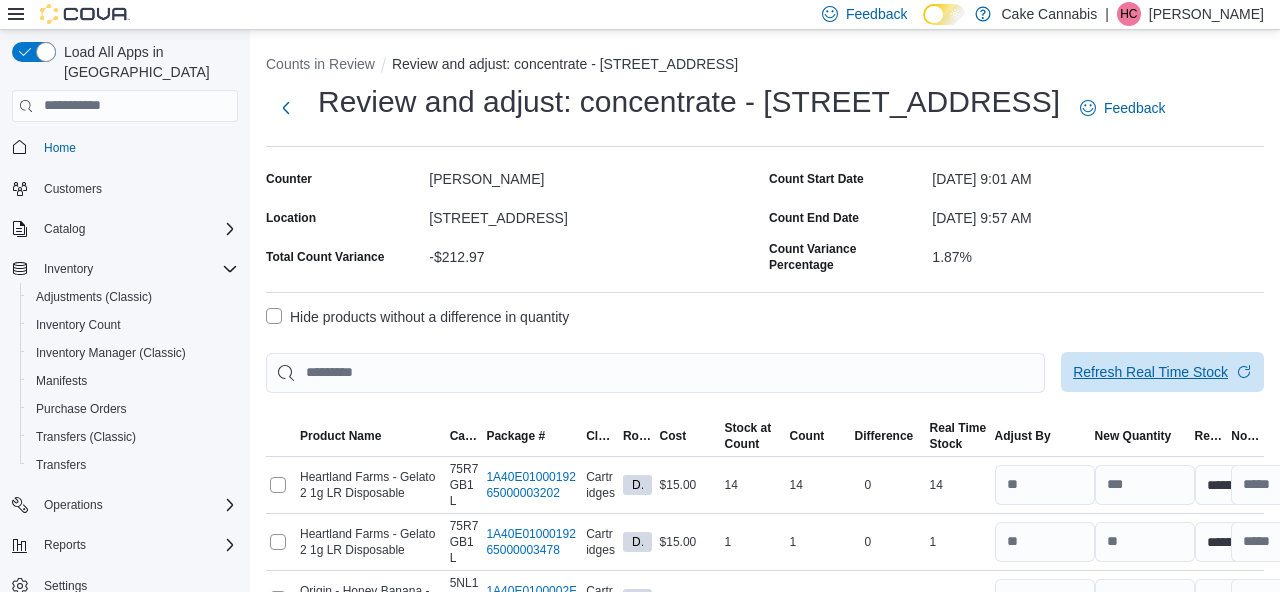 click on "Refresh Real Time Stock" at bounding box center [1150, 372] 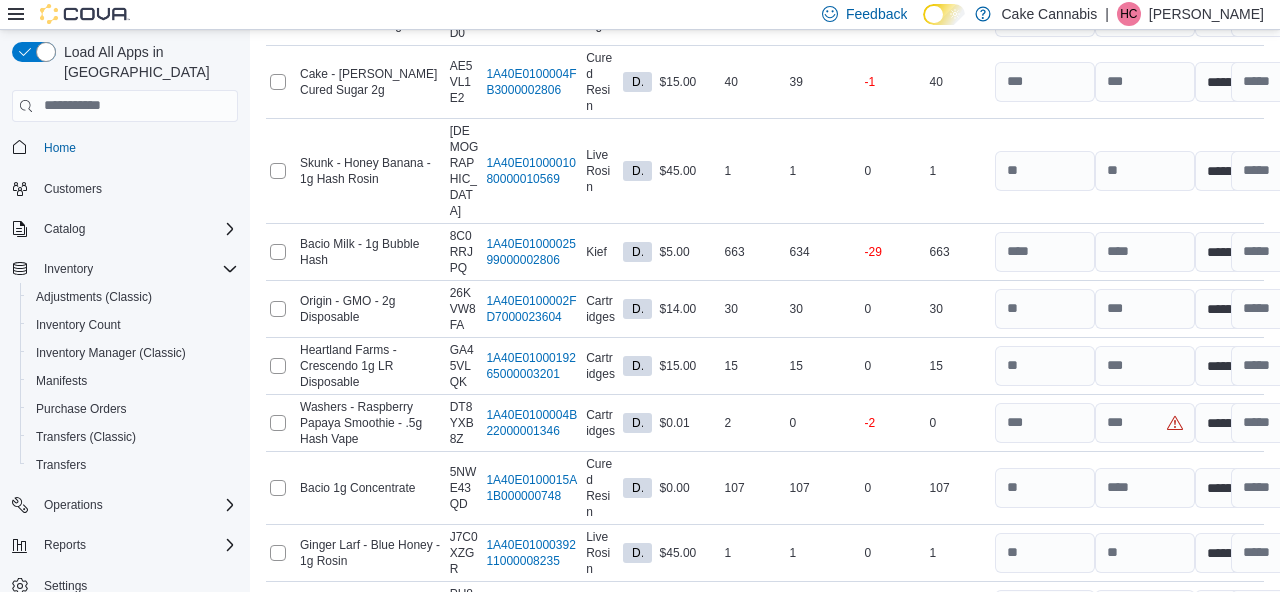 scroll, scrollTop: 1245, scrollLeft: 0, axis: vertical 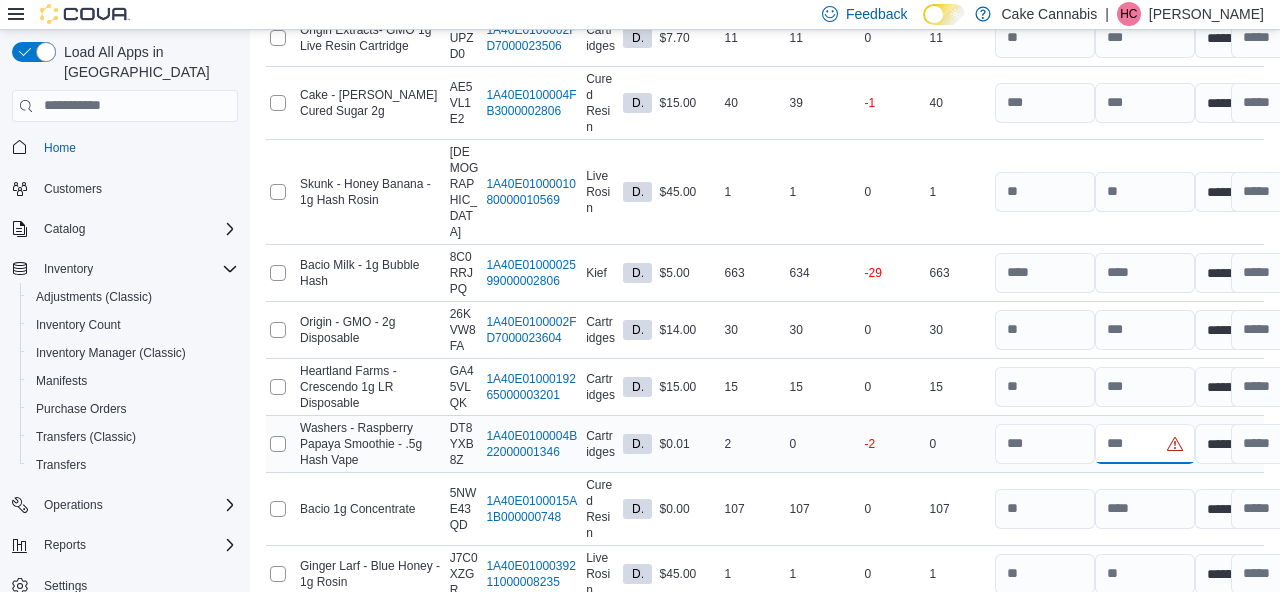 drag, startPoint x: 1145, startPoint y: 392, endPoint x: 1115, endPoint y: 392, distance: 30 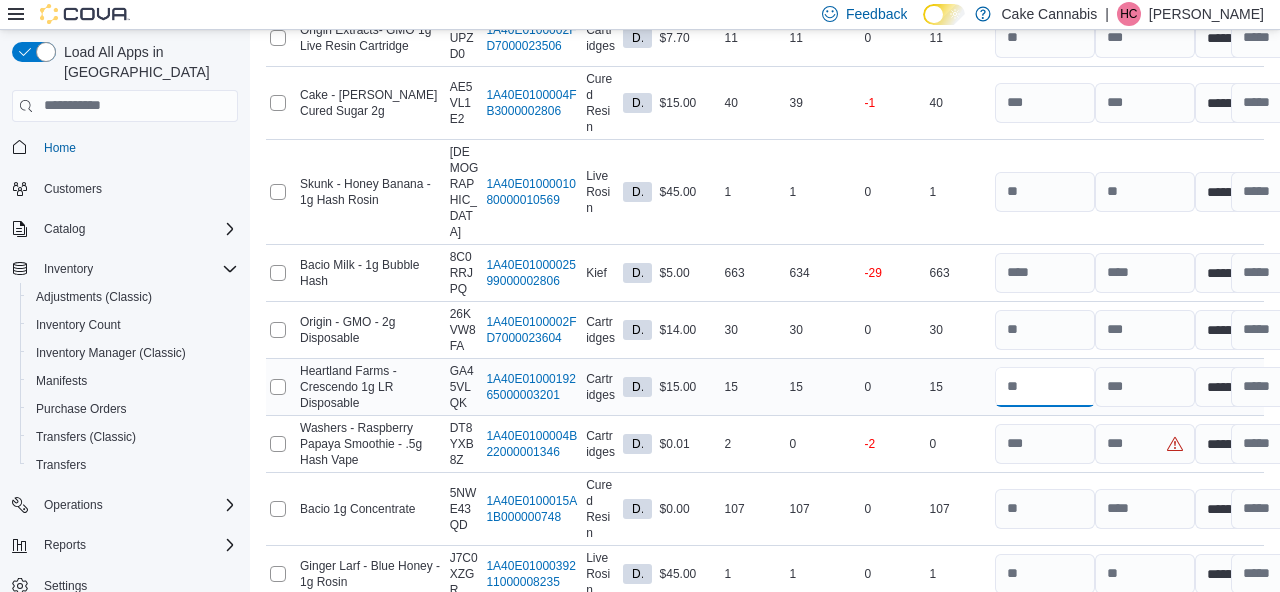 click at bounding box center [1045, 387] 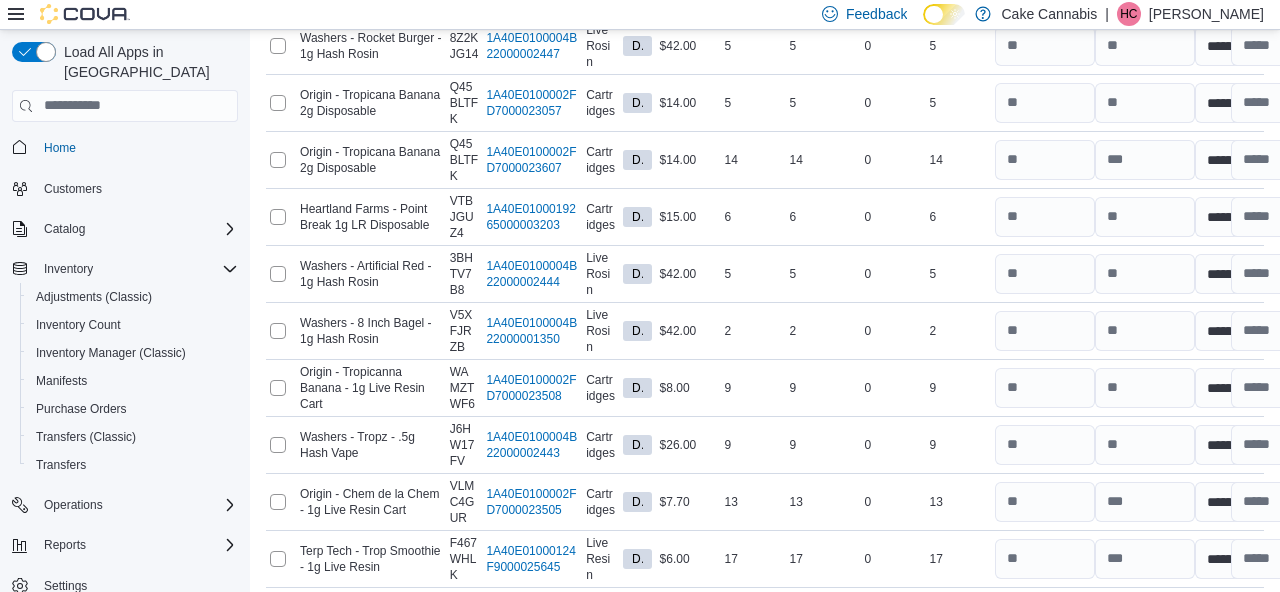 scroll, scrollTop: 2989, scrollLeft: 0, axis: vertical 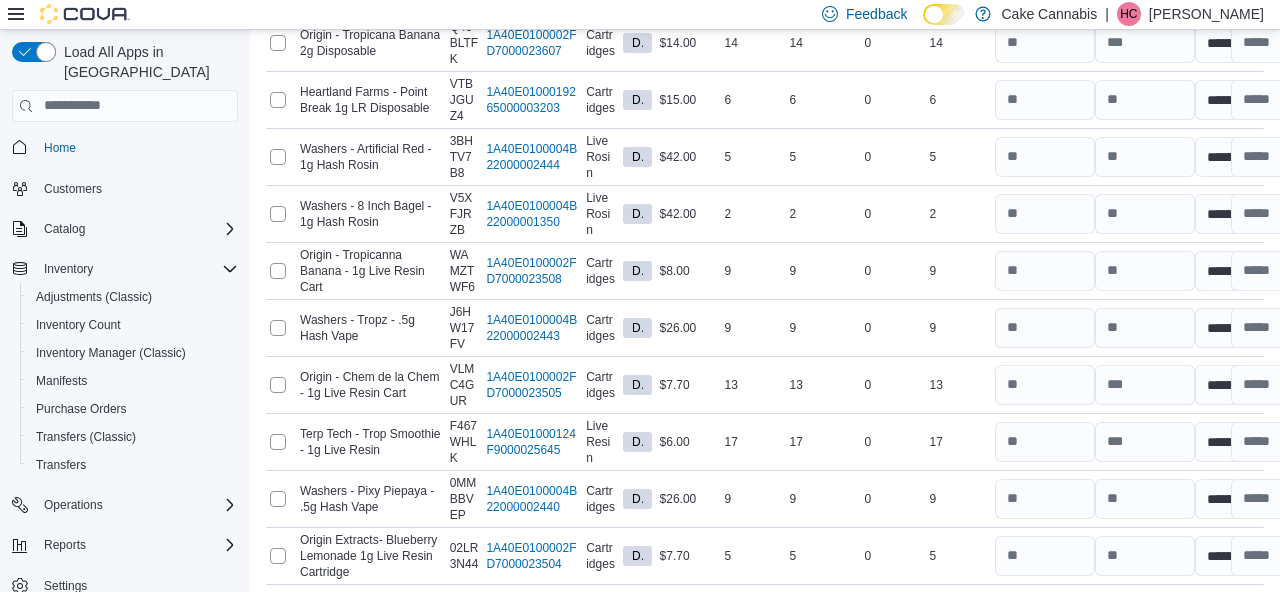 click on "Submit" at bounding box center (1196, 620) 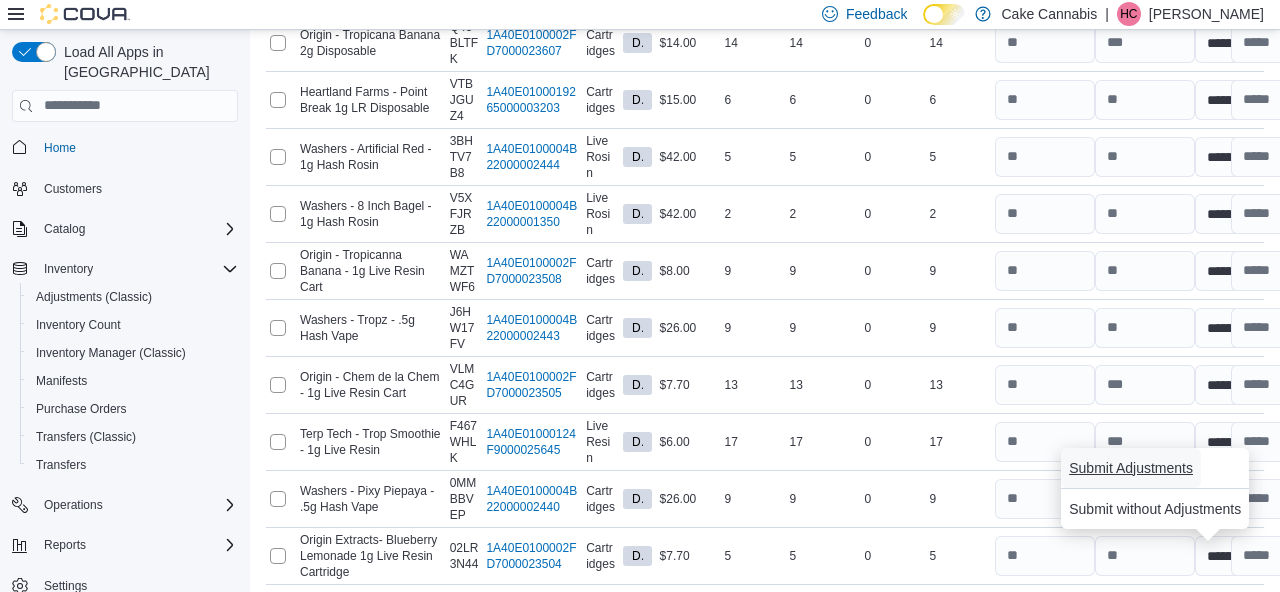 click on "Submit Adjustments" at bounding box center [1131, 468] 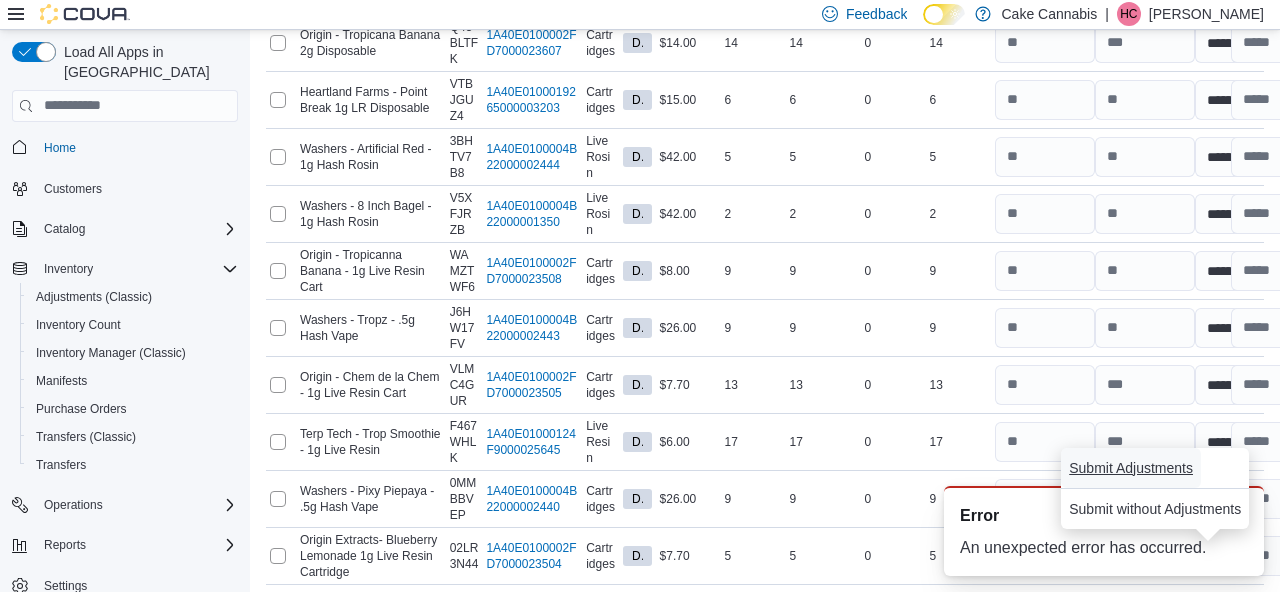 click on "Submit Adjustments" at bounding box center (1131, 468) 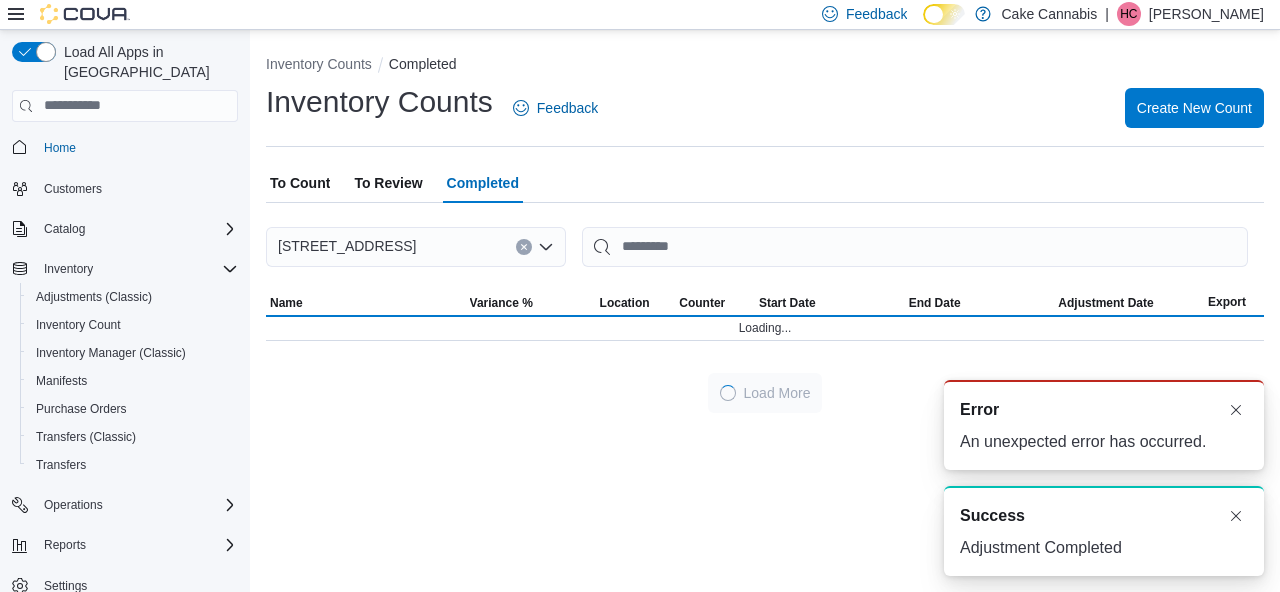 scroll, scrollTop: 0, scrollLeft: 0, axis: both 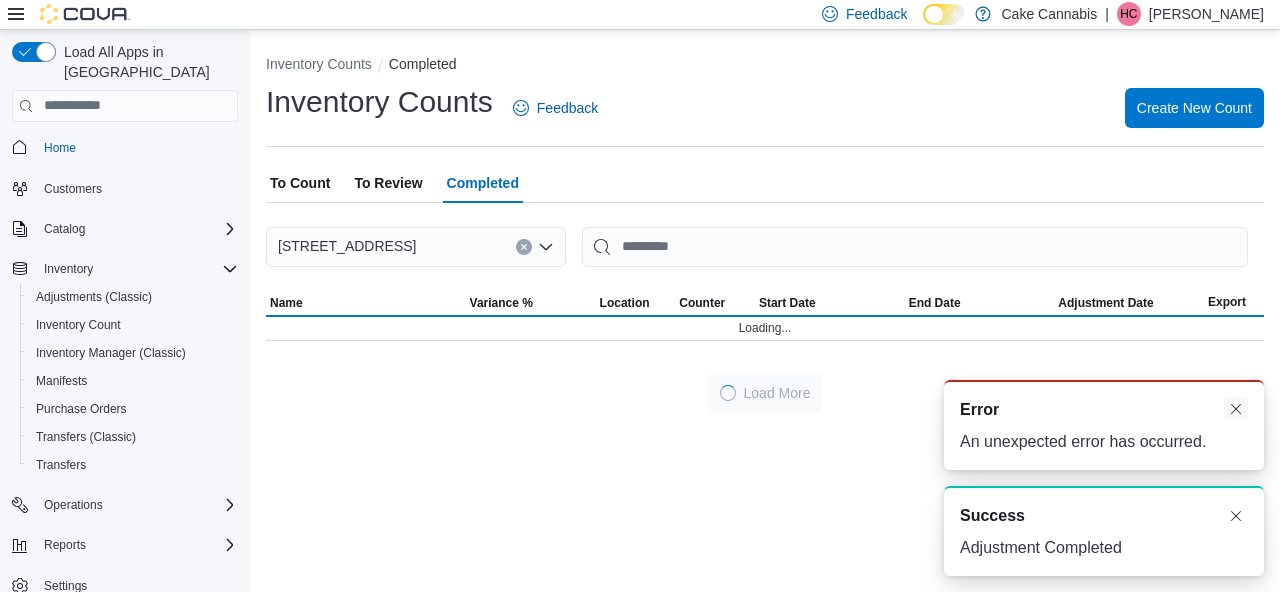 click at bounding box center [1236, 409] 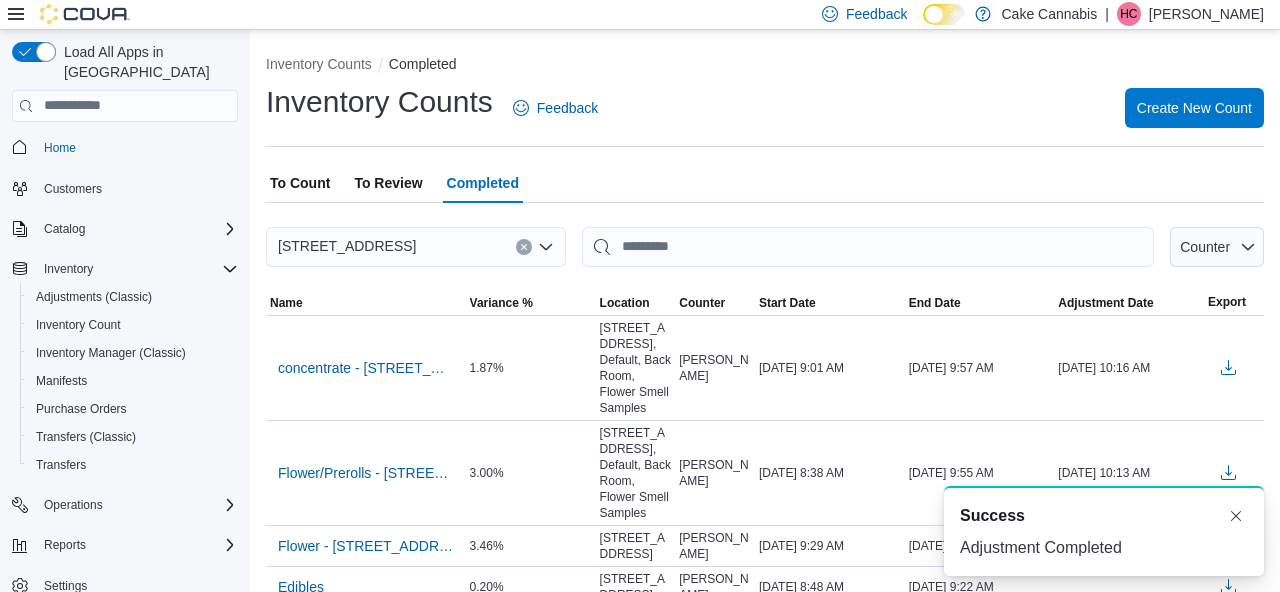 click at bounding box center [1236, 409] 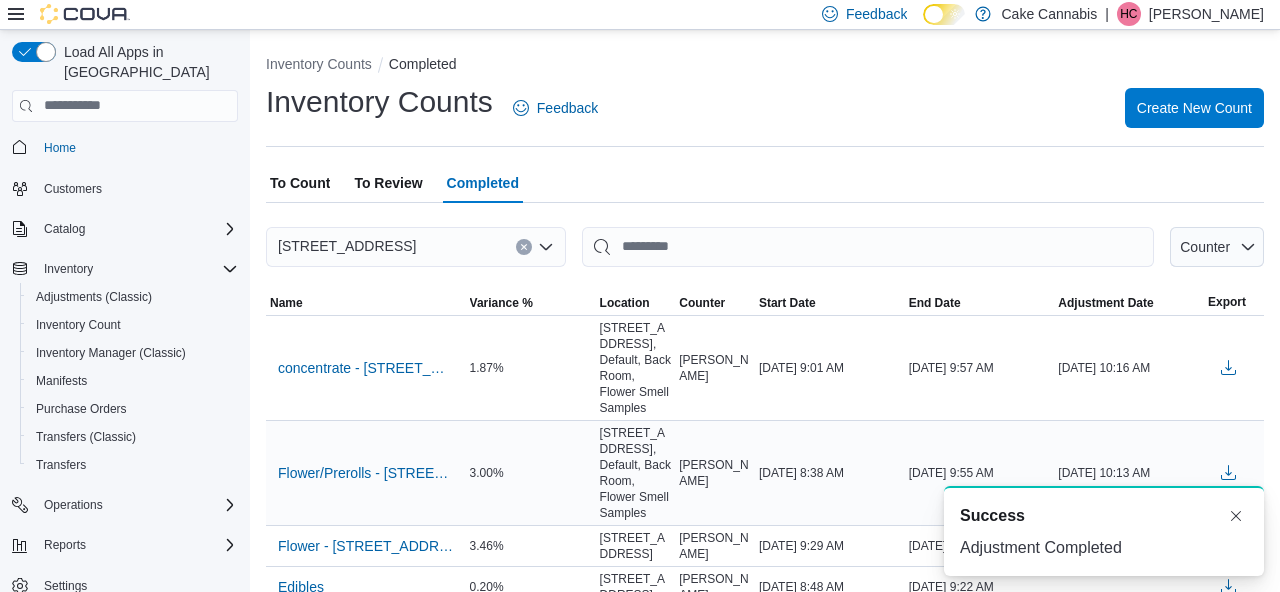 click at bounding box center (1234, 472) 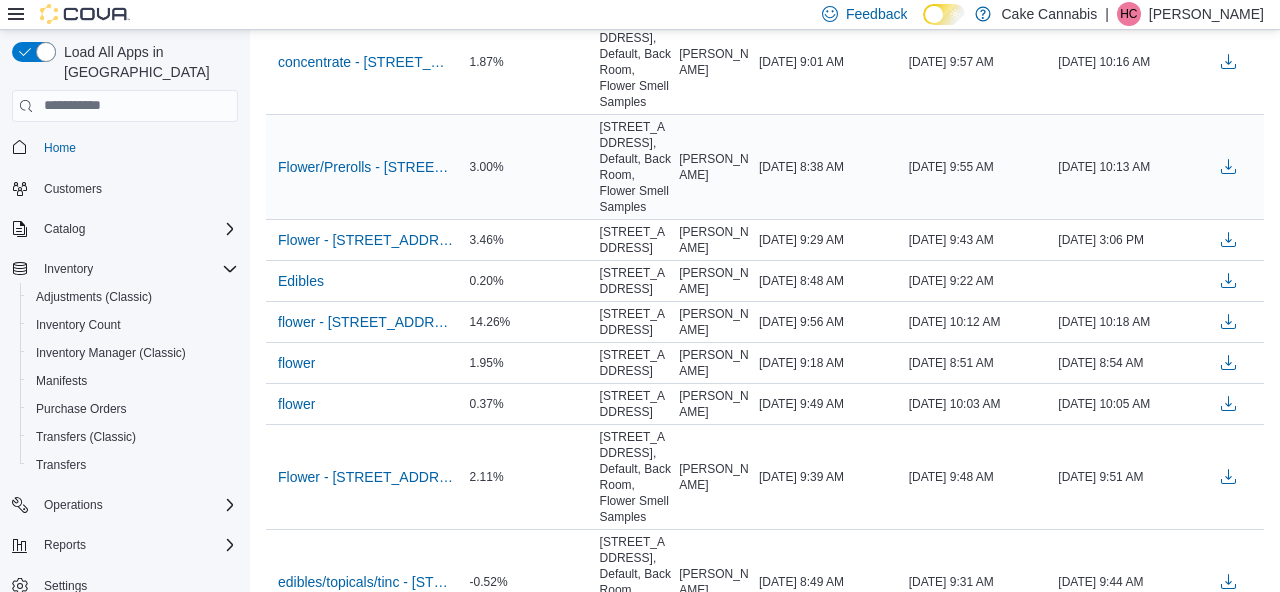 scroll, scrollTop: 255, scrollLeft: 0, axis: vertical 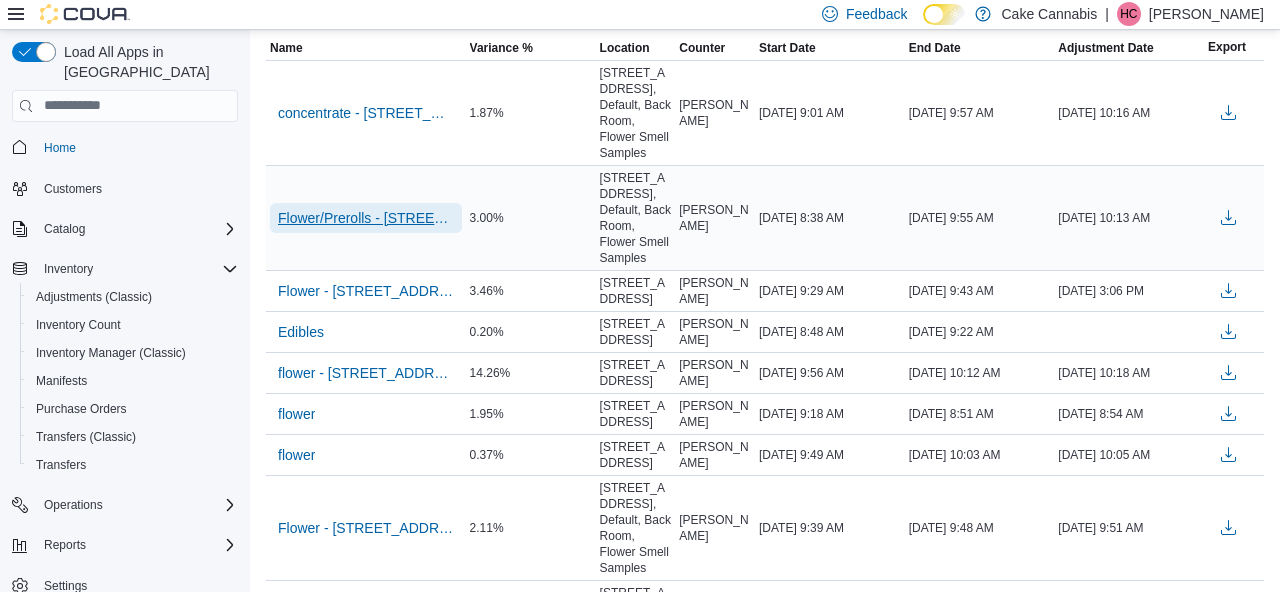 click on "Flower/Prerolls - [STREET_ADDRESS]" at bounding box center (366, 218) 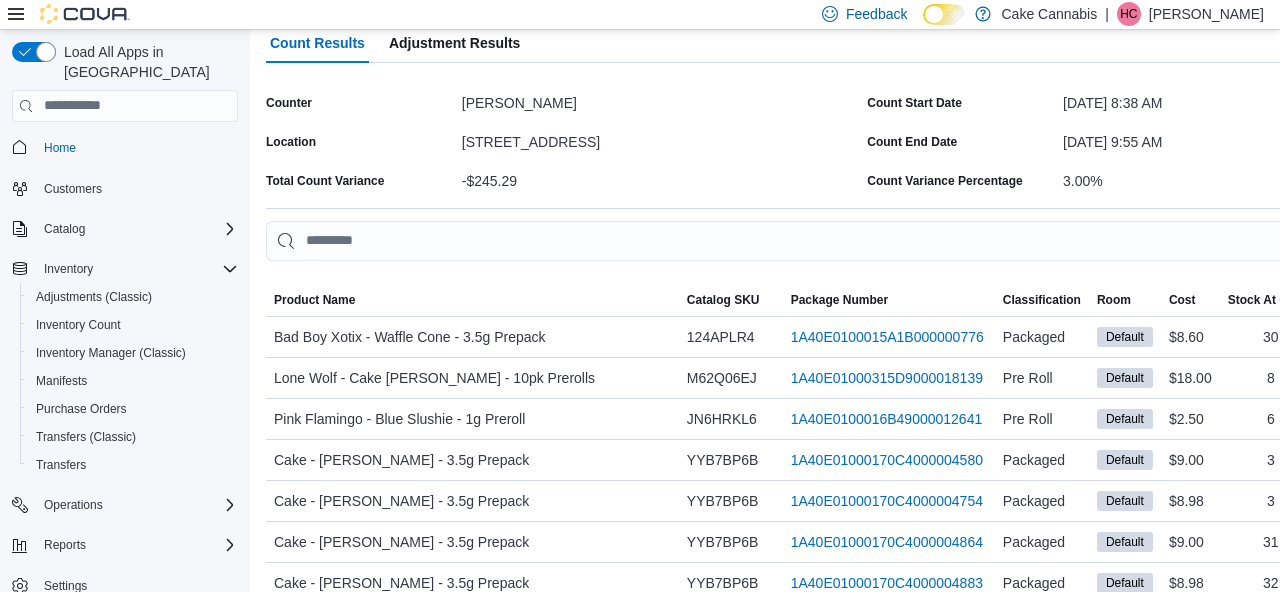 scroll, scrollTop: 141, scrollLeft: 0, axis: vertical 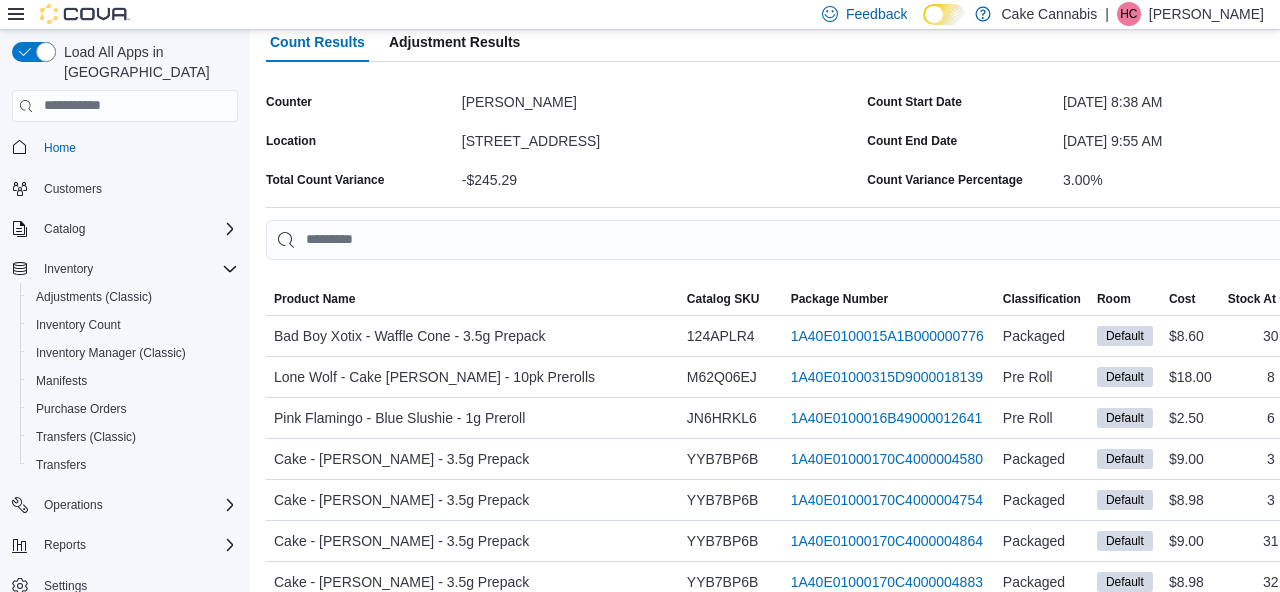 click on "Adjustment Results" at bounding box center (454, 42) 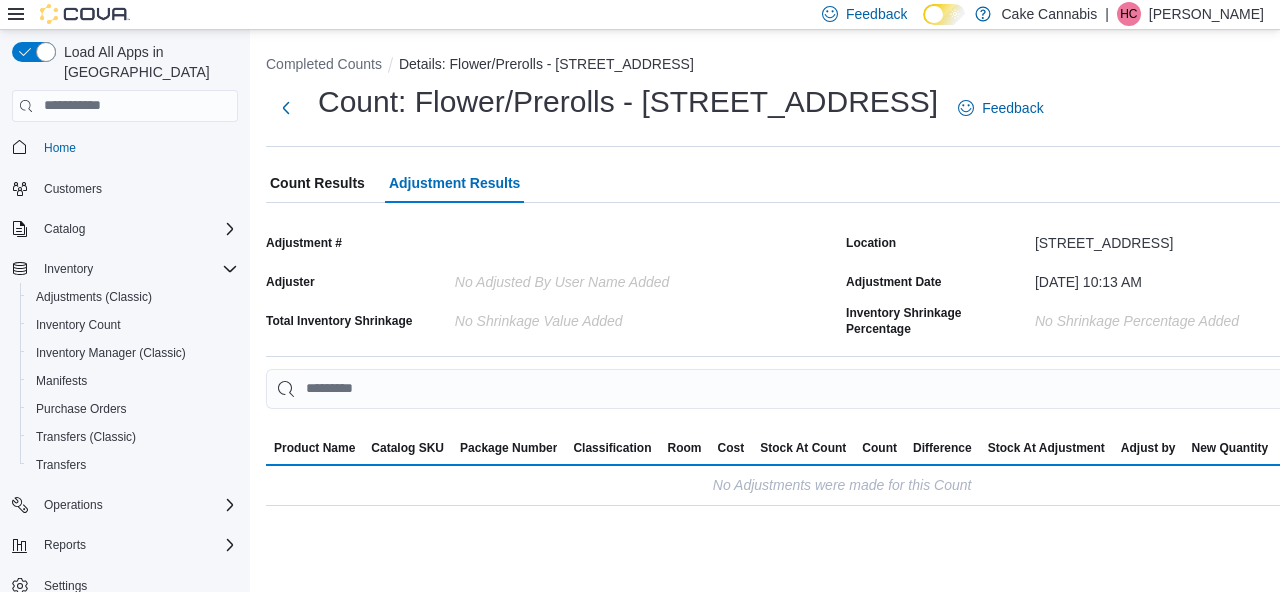 scroll, scrollTop: 0, scrollLeft: 0, axis: both 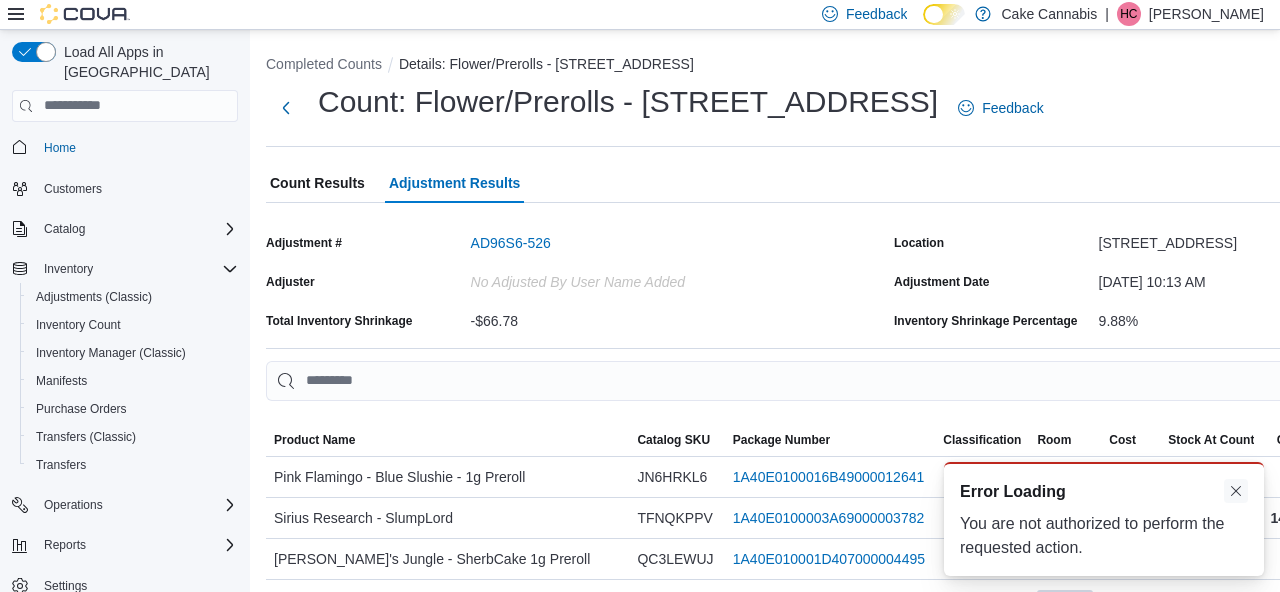 click at bounding box center [1236, 491] 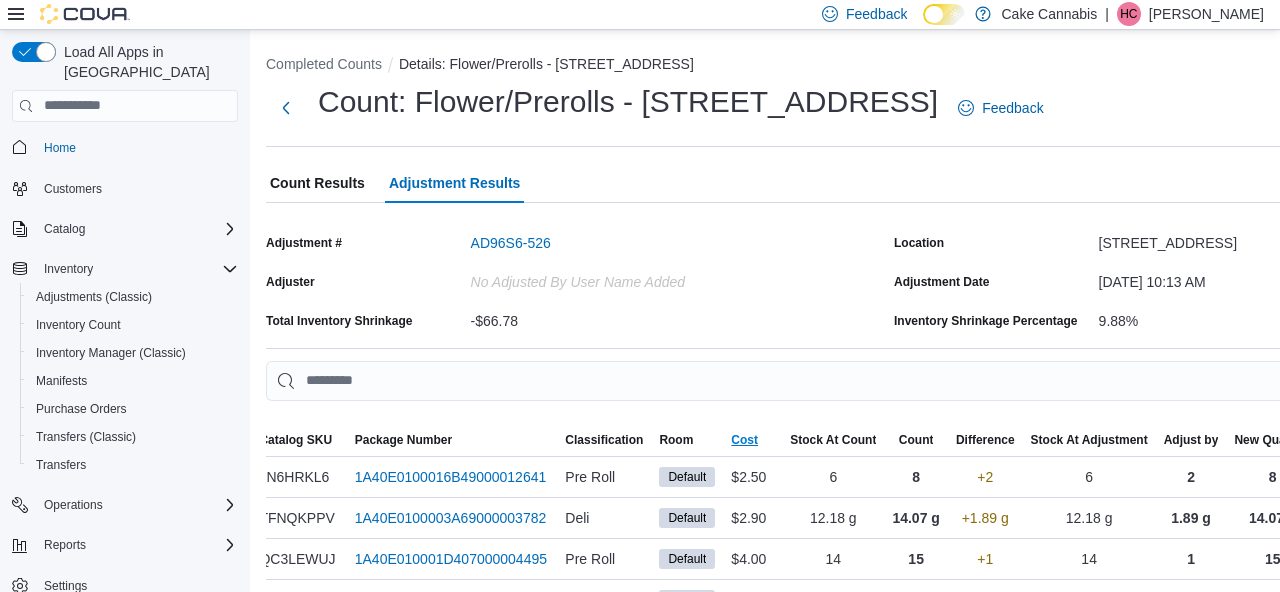 scroll, scrollTop: 0, scrollLeft: 440, axis: horizontal 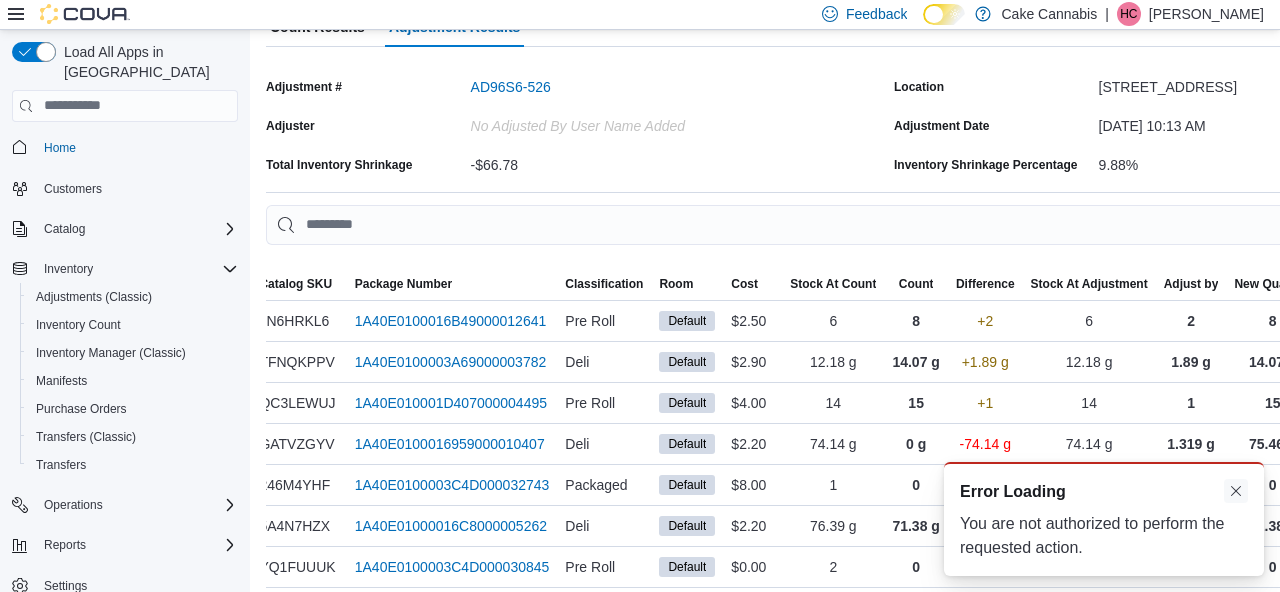 click at bounding box center (1236, 491) 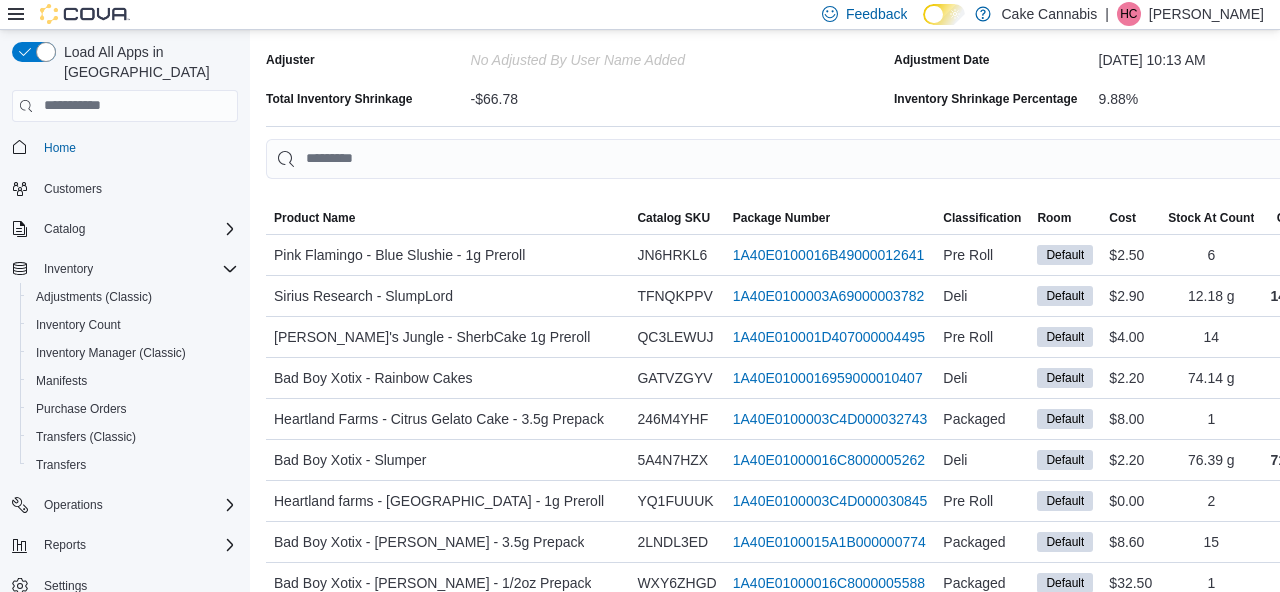 scroll, scrollTop: 221, scrollLeft: 0, axis: vertical 